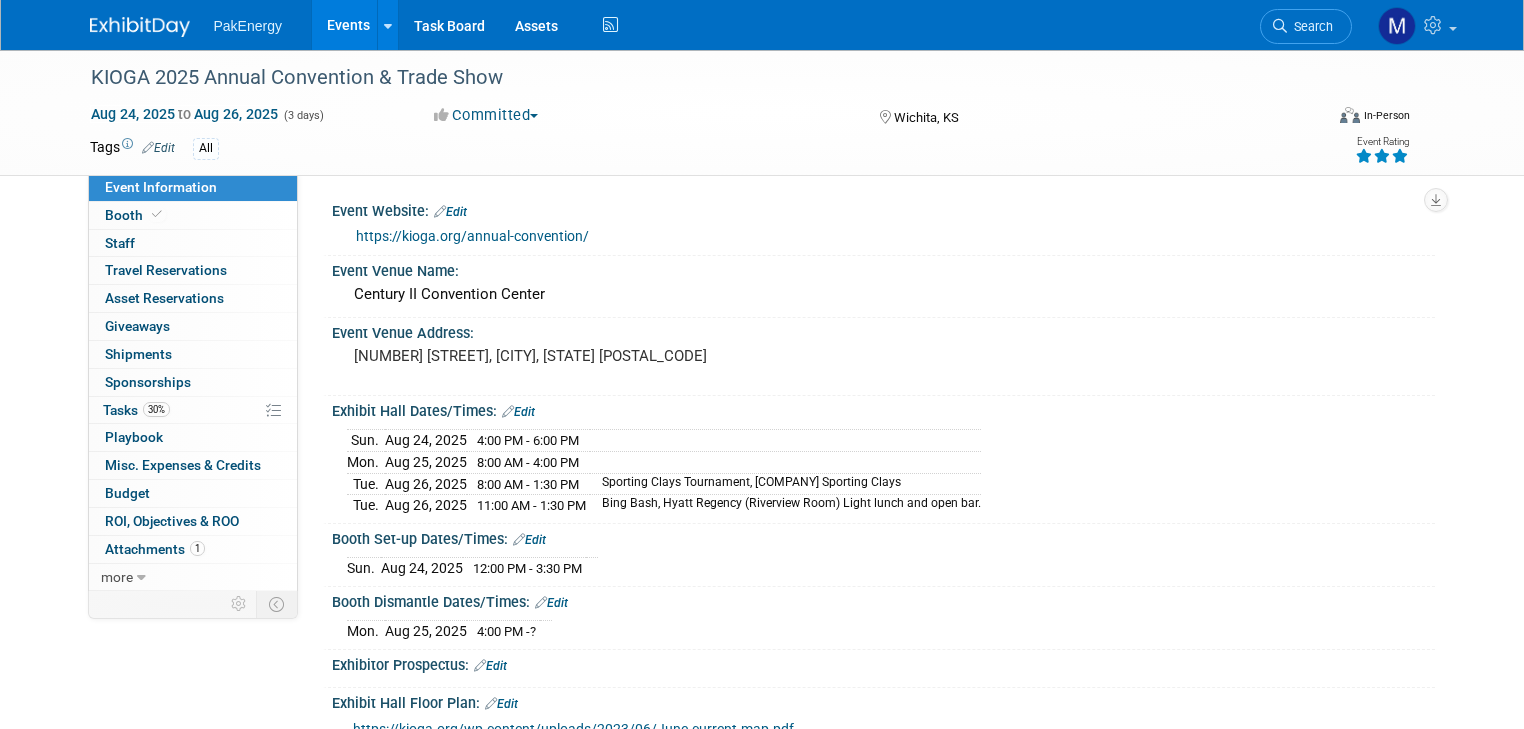 scroll, scrollTop: 552, scrollLeft: 0, axis: vertical 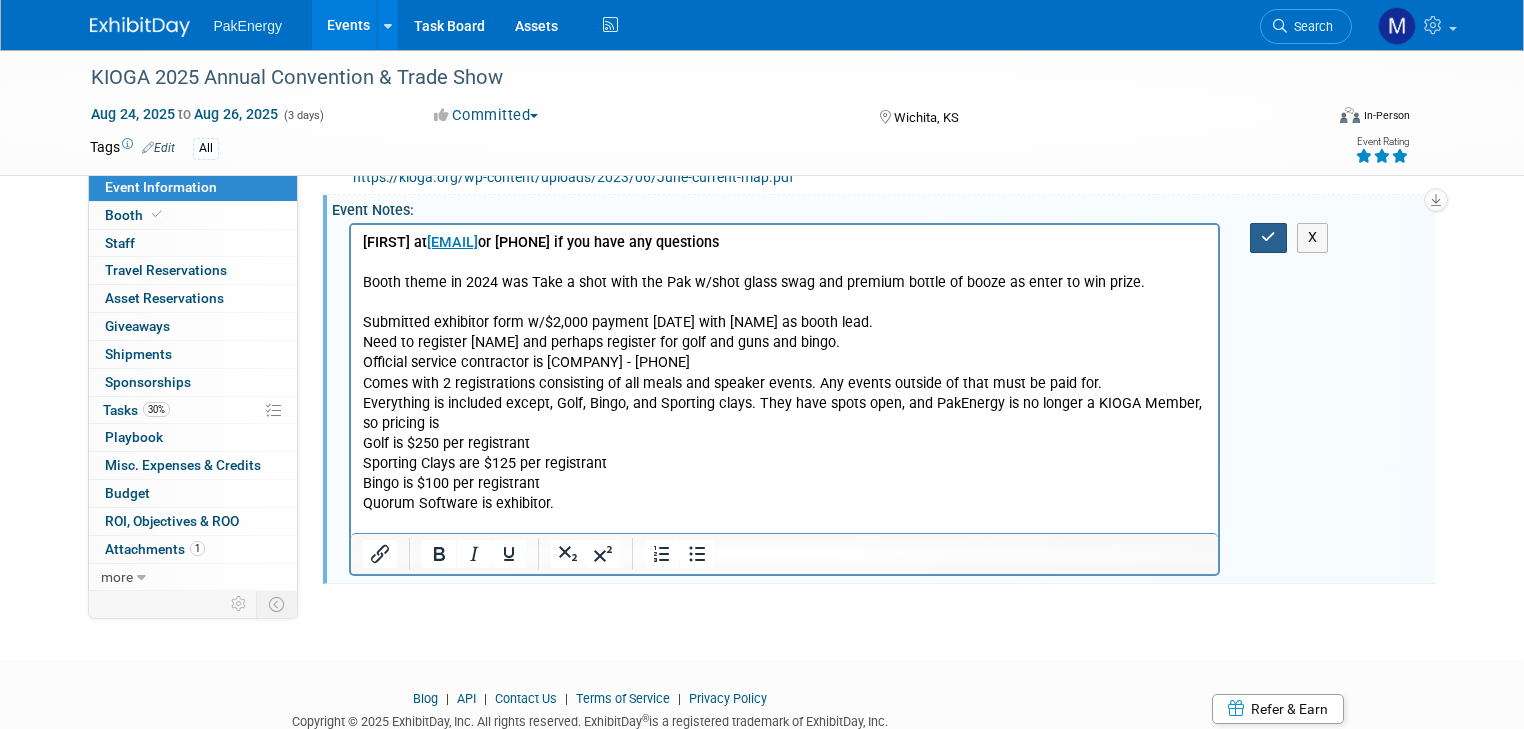 click at bounding box center (1268, 237) 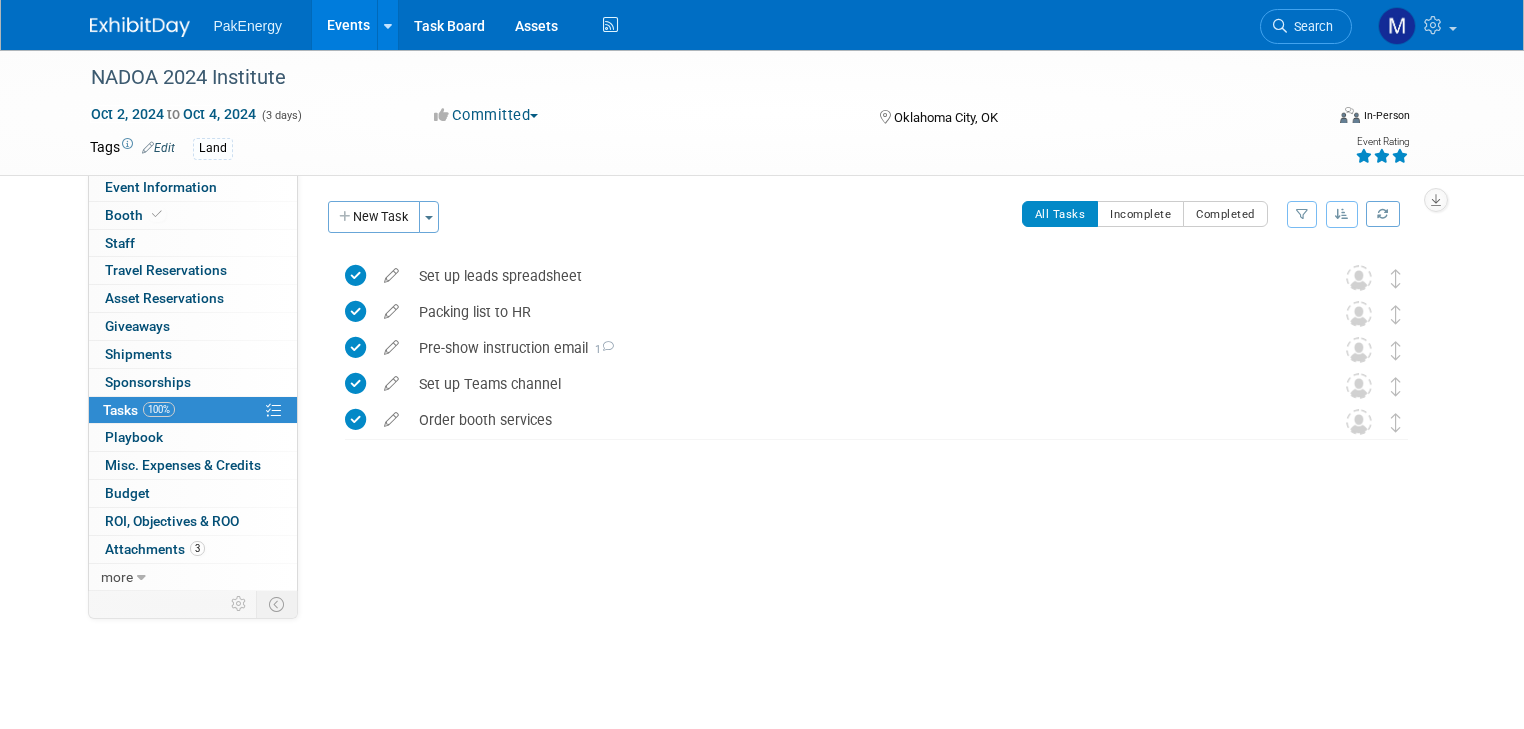scroll, scrollTop: 0, scrollLeft: 0, axis: both 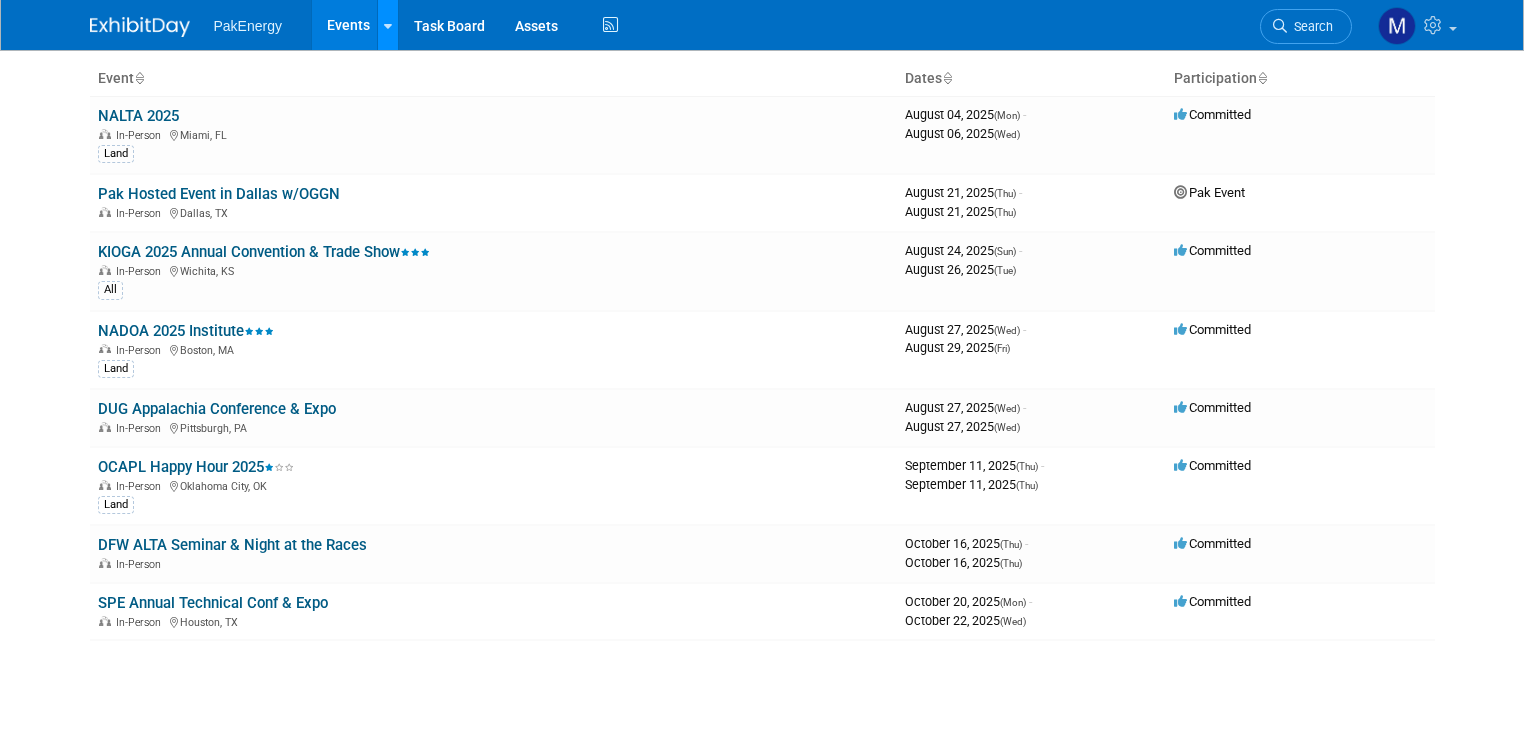 click at bounding box center (388, 26) 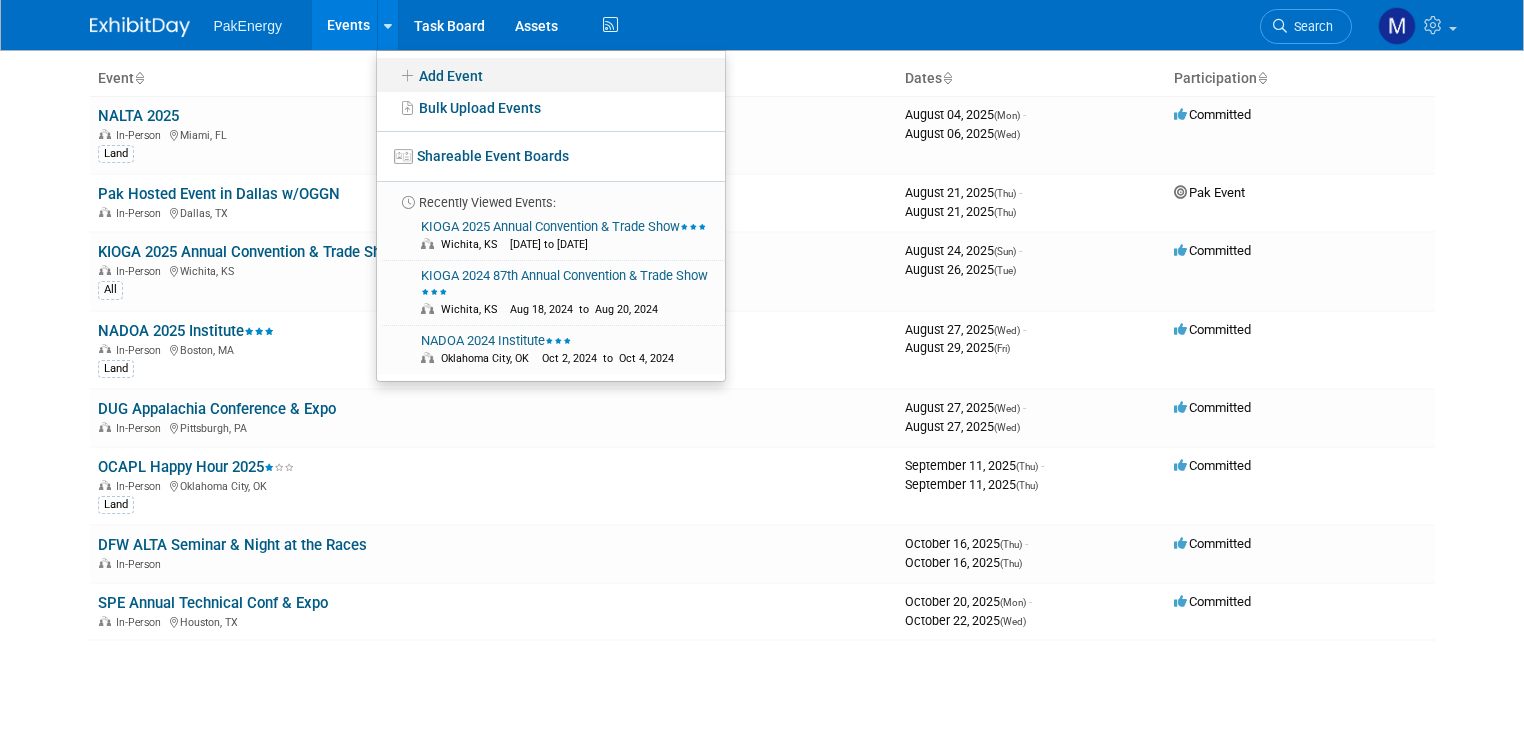 click on "Add Event" at bounding box center (551, 75) 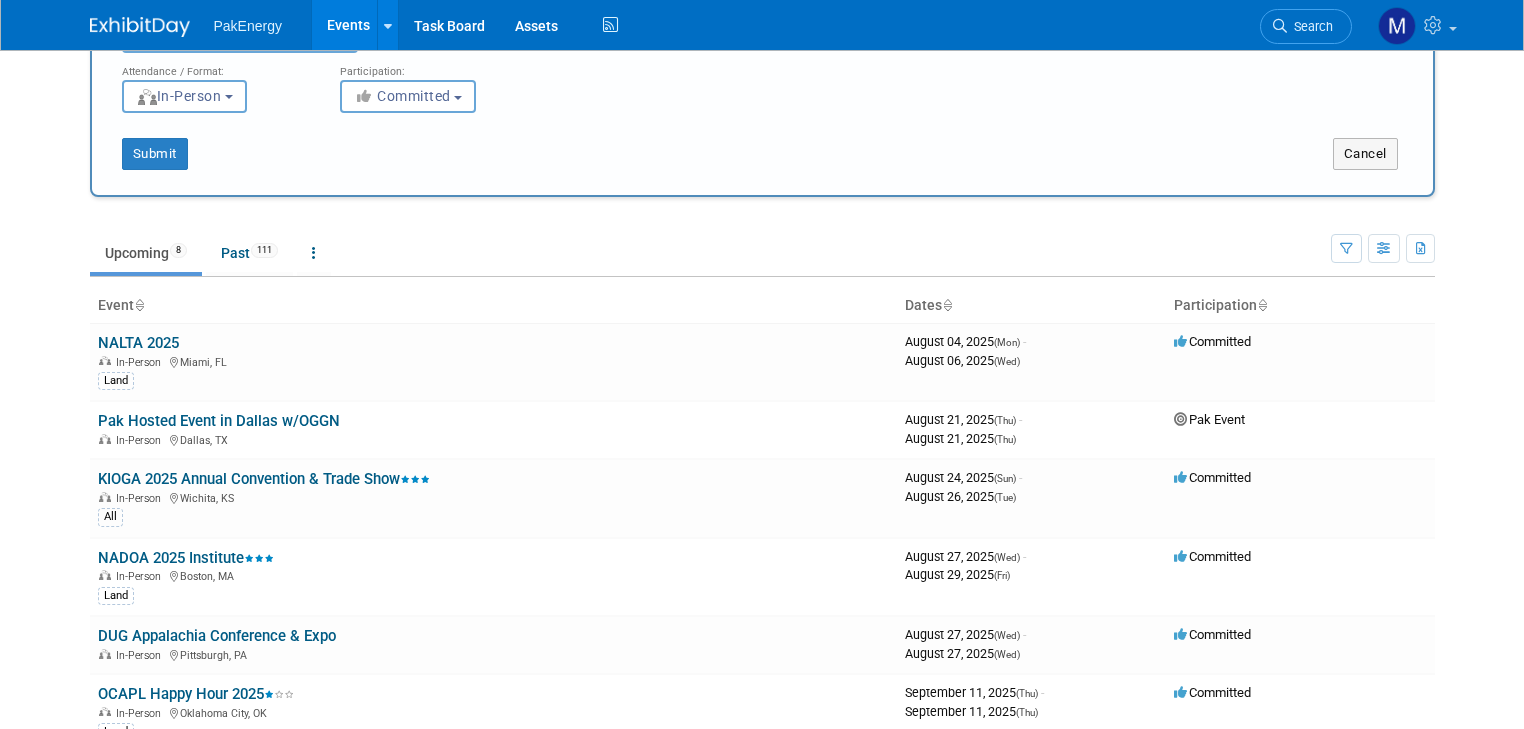 scroll, scrollTop: 0, scrollLeft: 0, axis: both 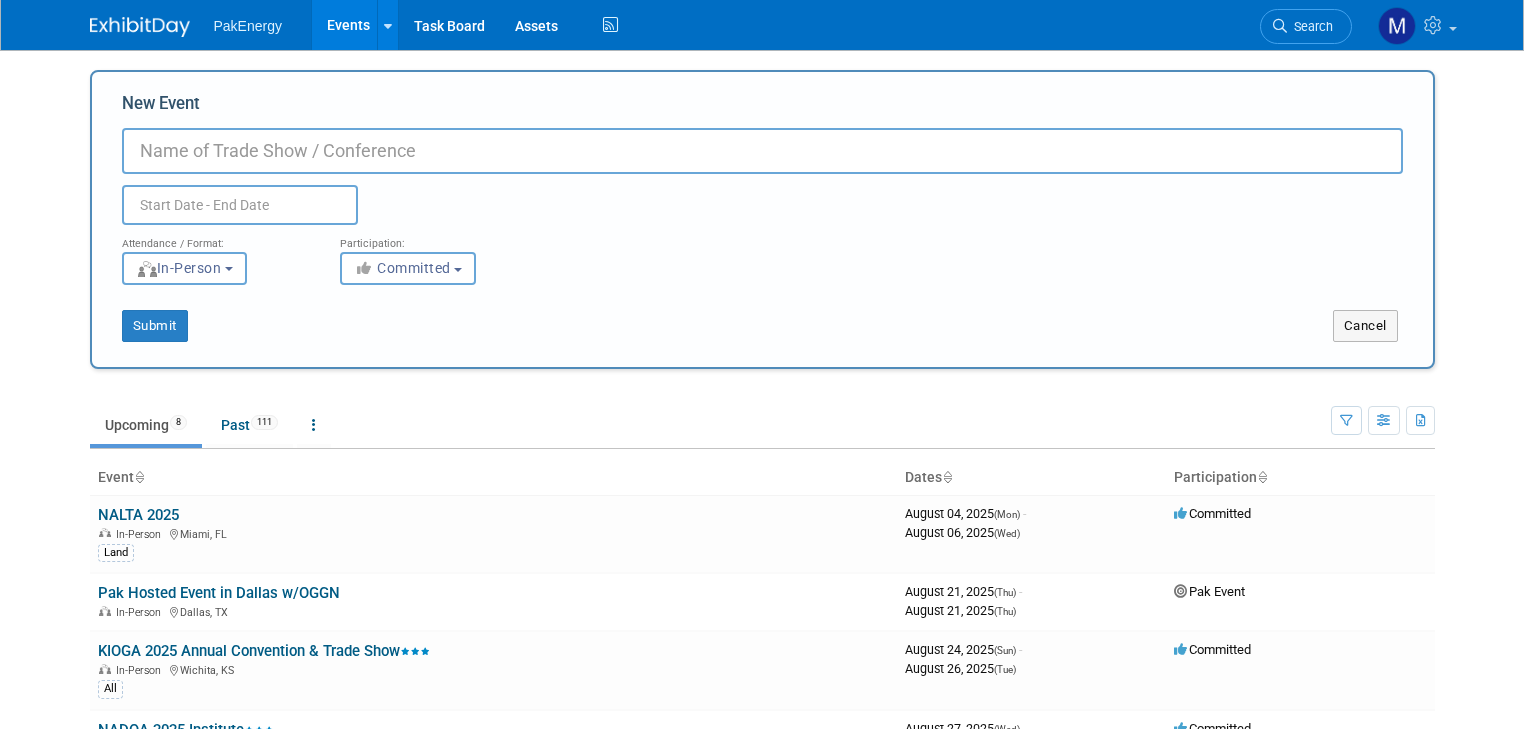click on "New Event" at bounding box center (762, 151) 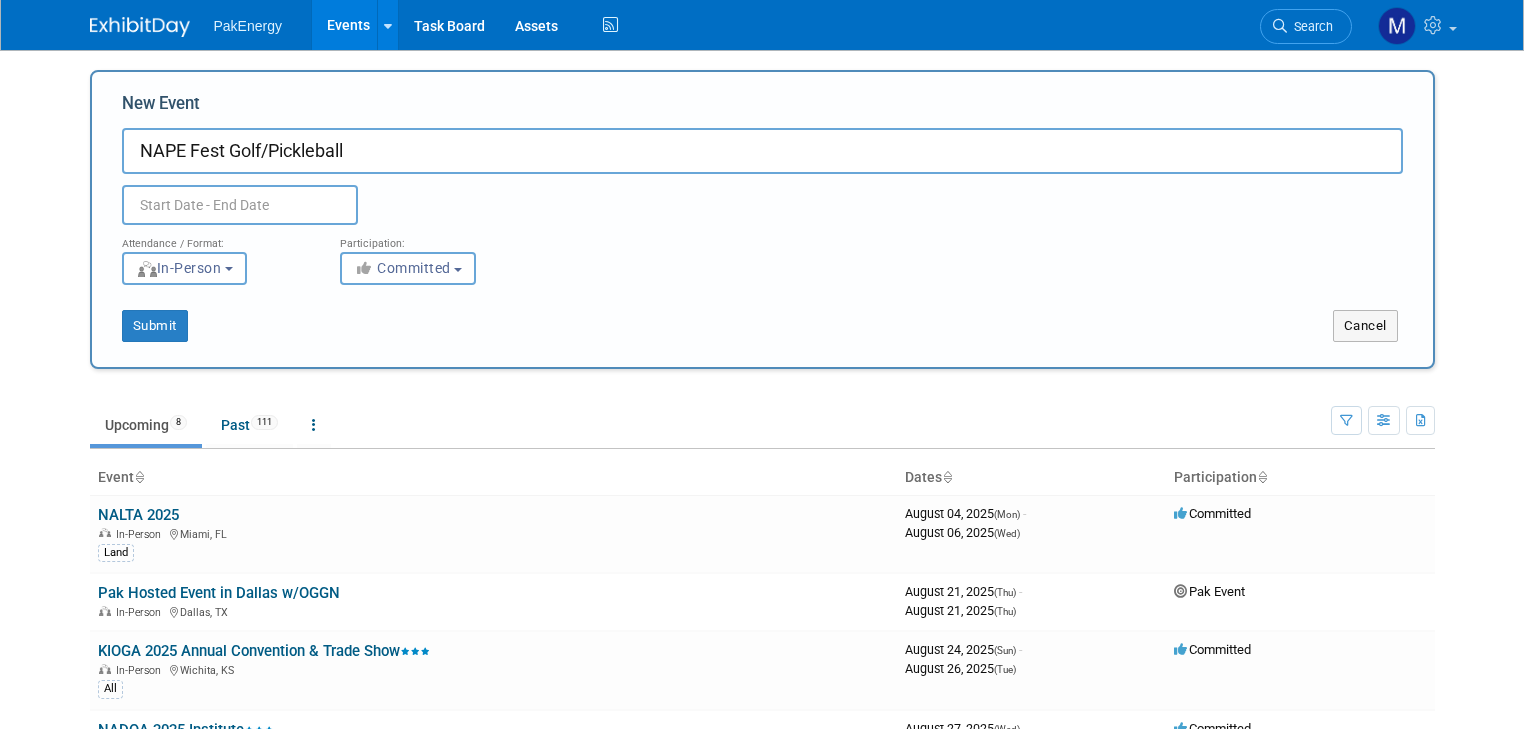 type on "NAPE Fest Golf/Pickleball" 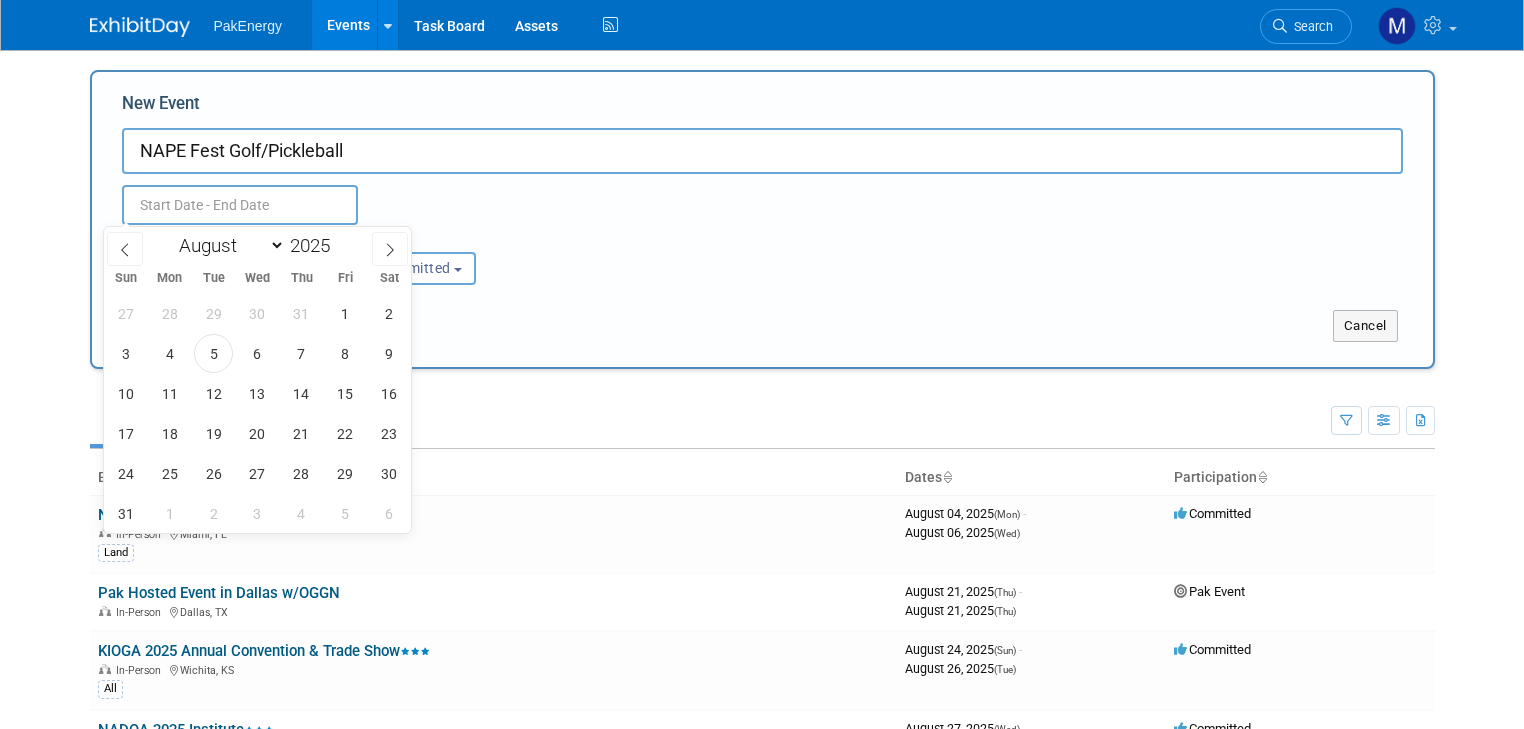 click at bounding box center [240, 205] 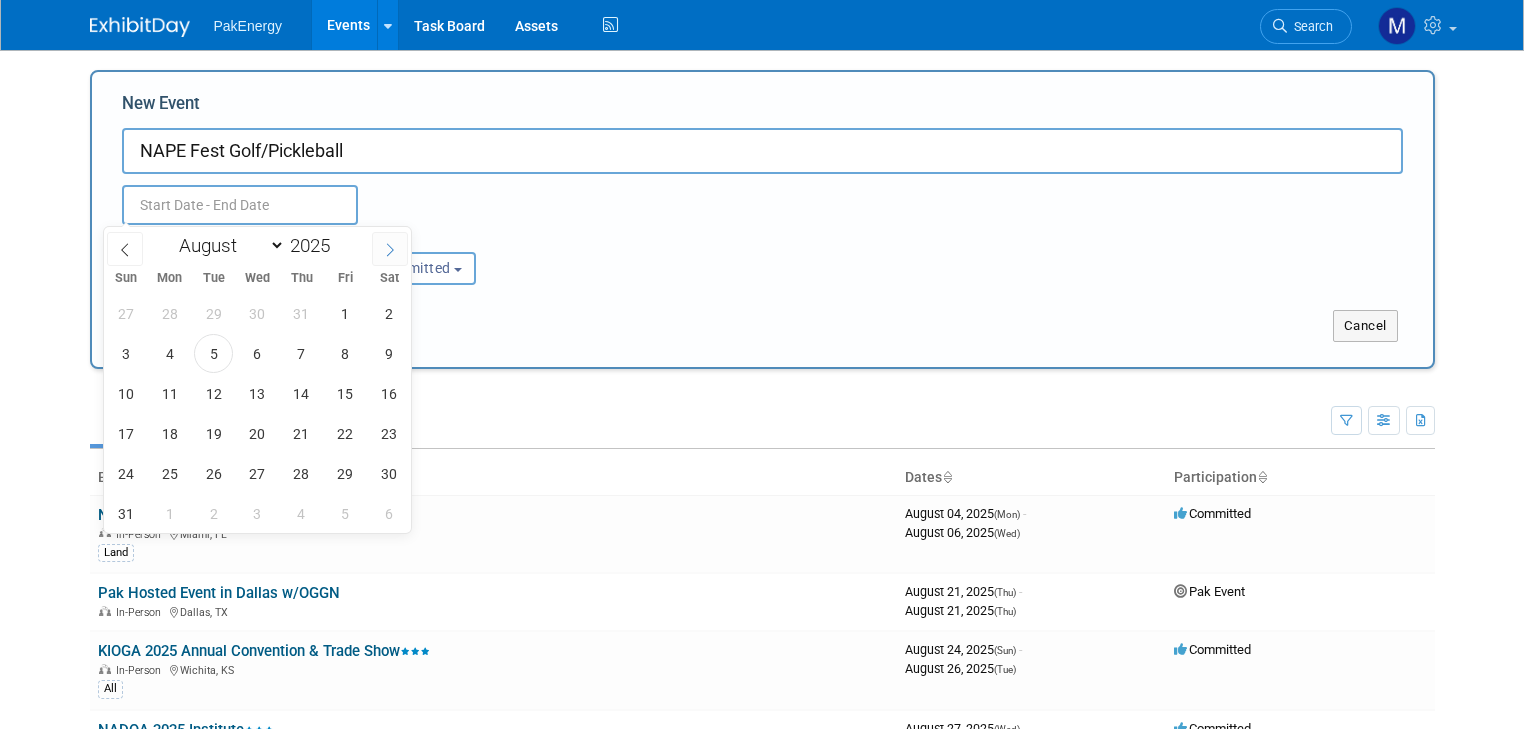 click 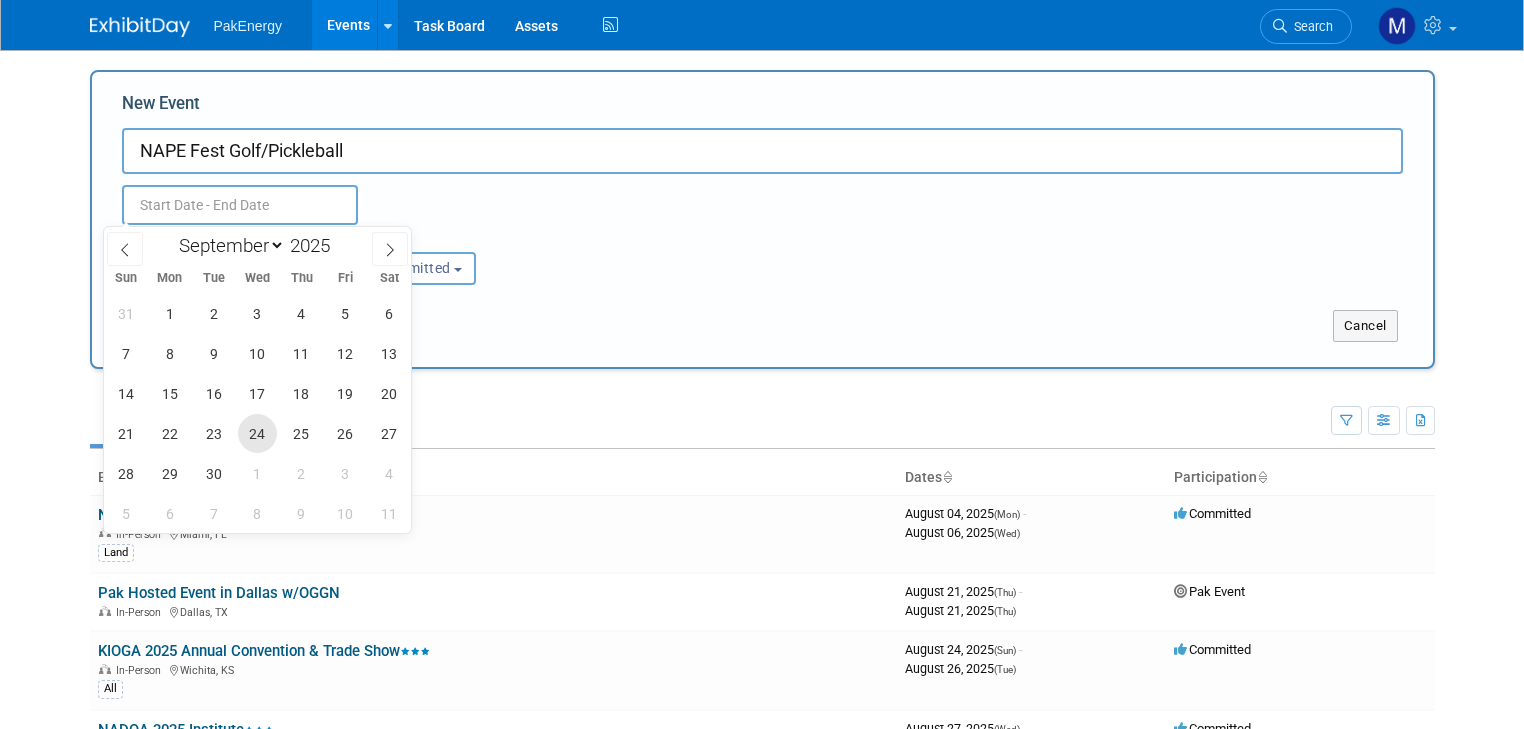 click on "24" at bounding box center [257, 433] 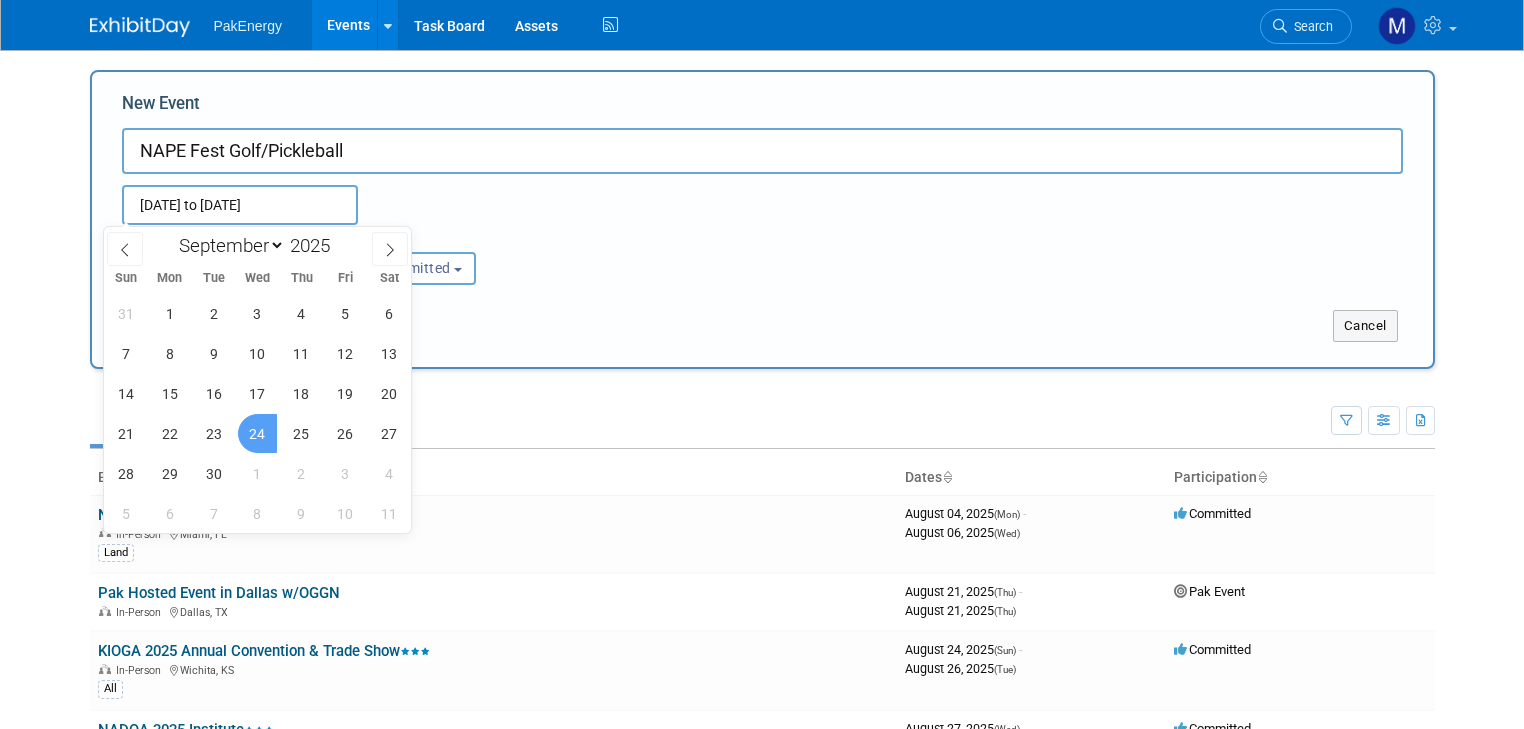 click on "24" at bounding box center [257, 433] 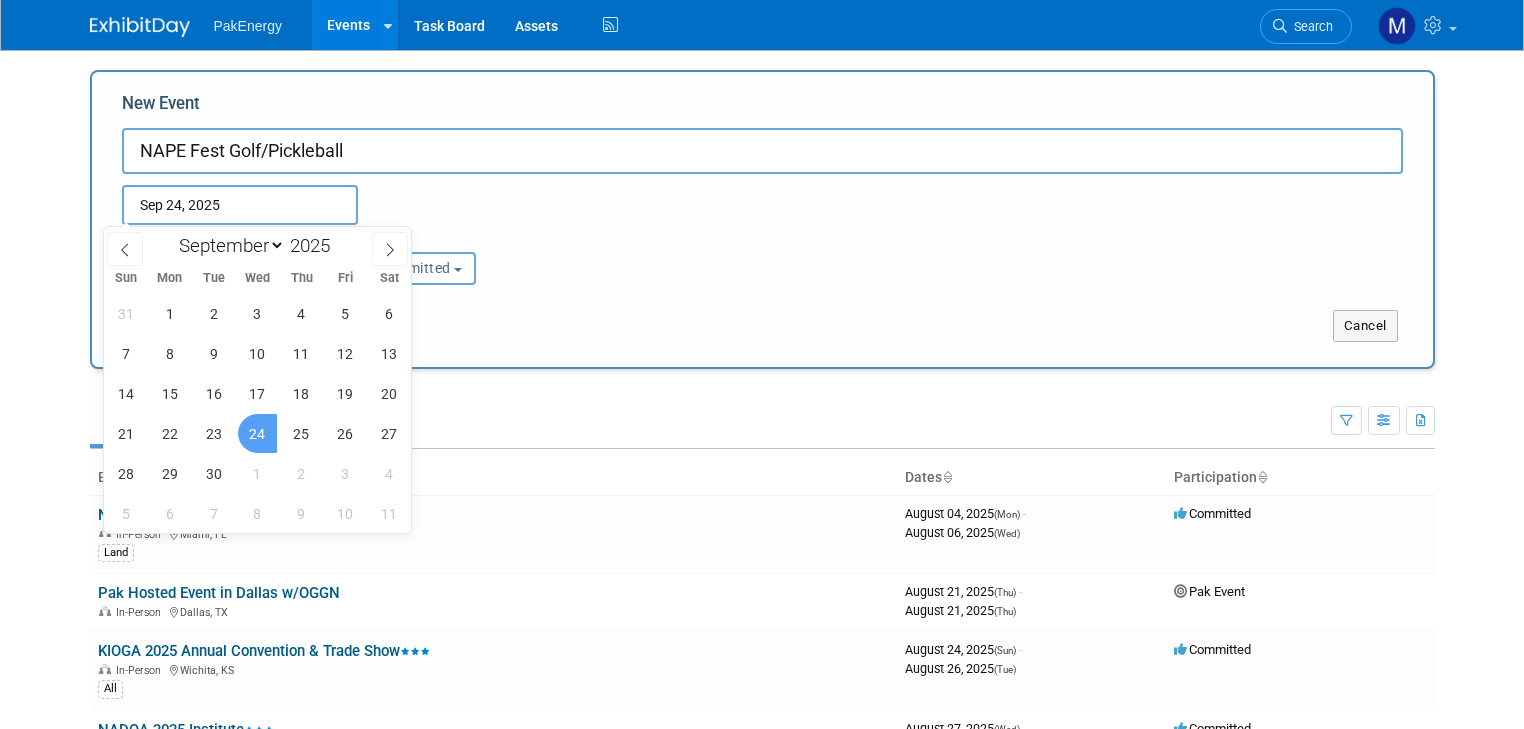 type on "Sep 24, 2025 to Sep 24, 2025" 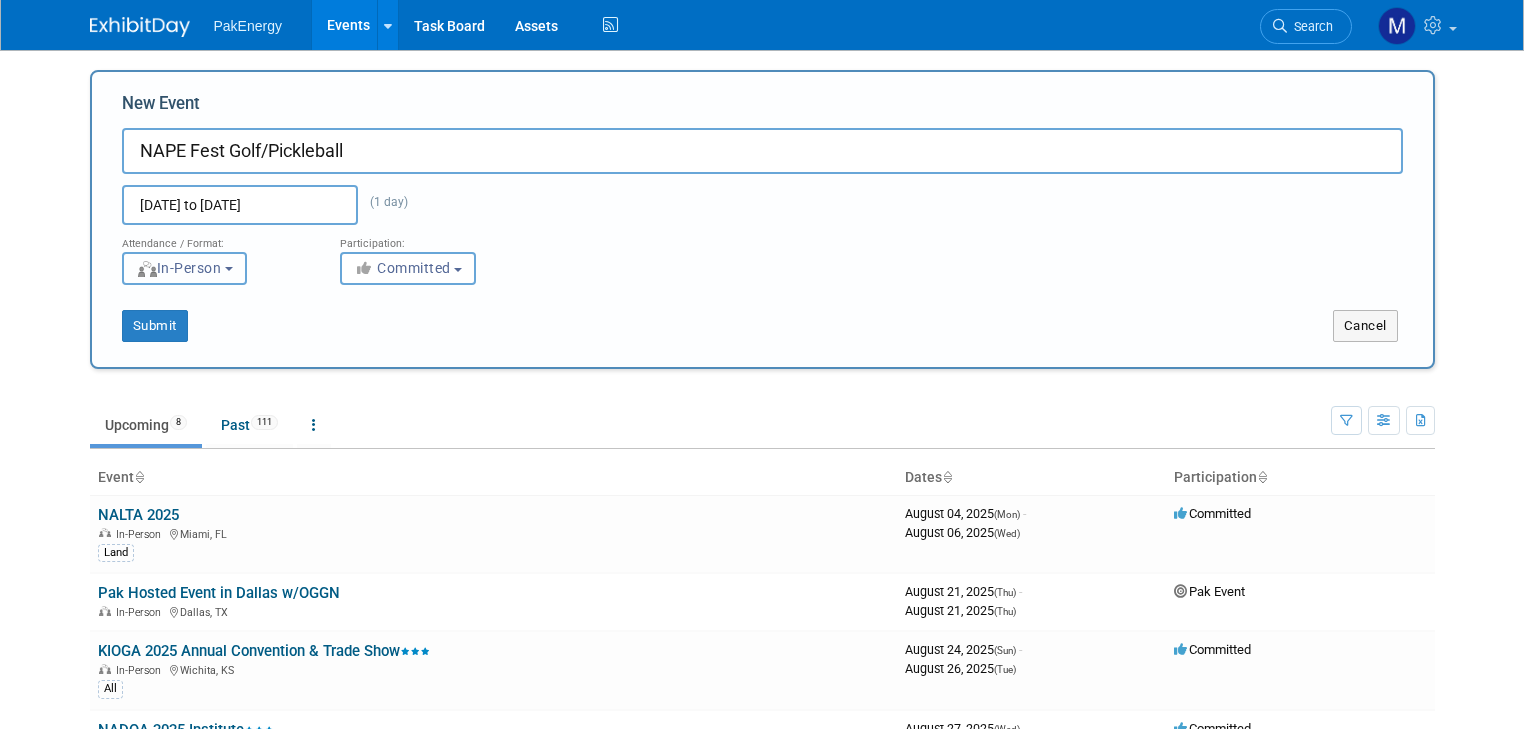 click on "In-Person" at bounding box center (184, 268) 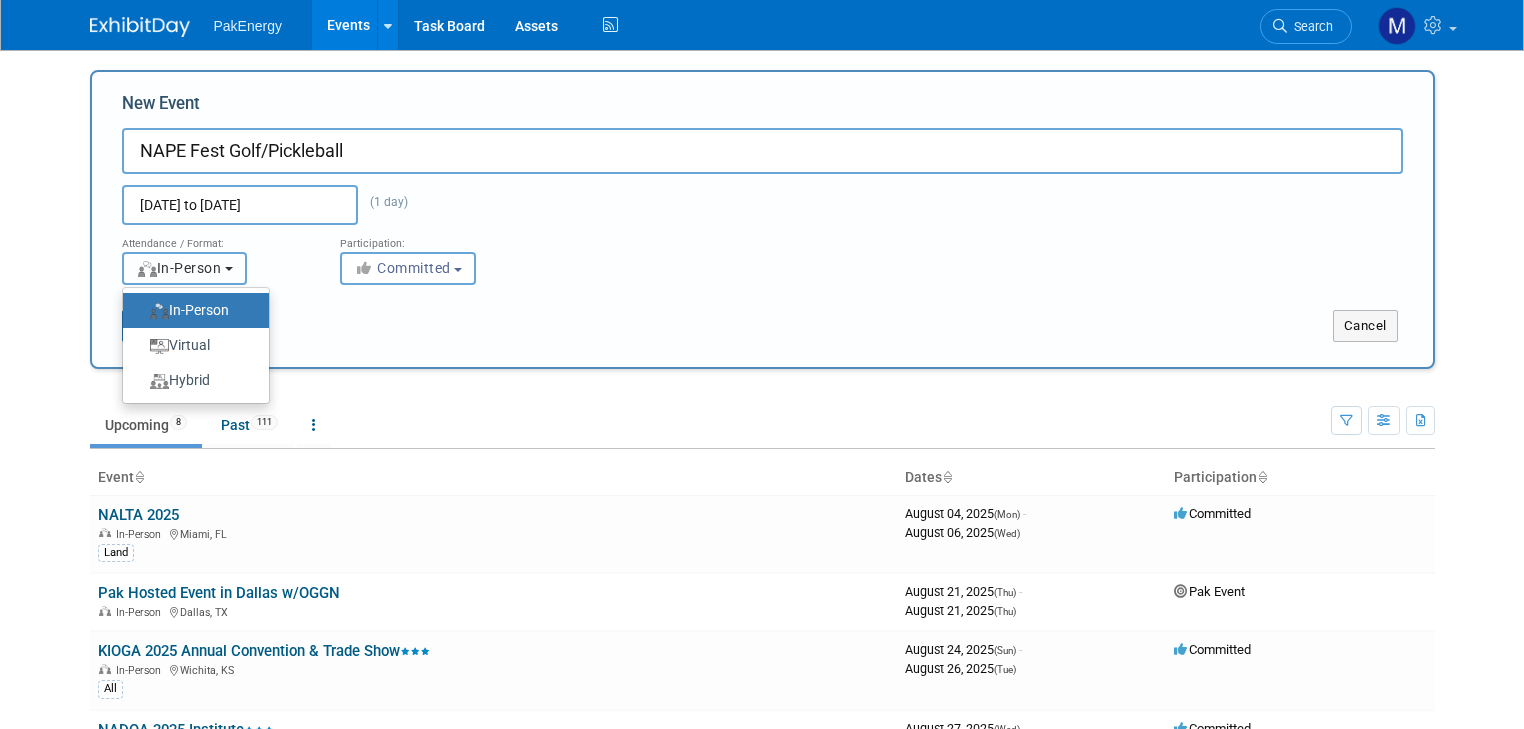 click on "In-Person" at bounding box center (184, 268) 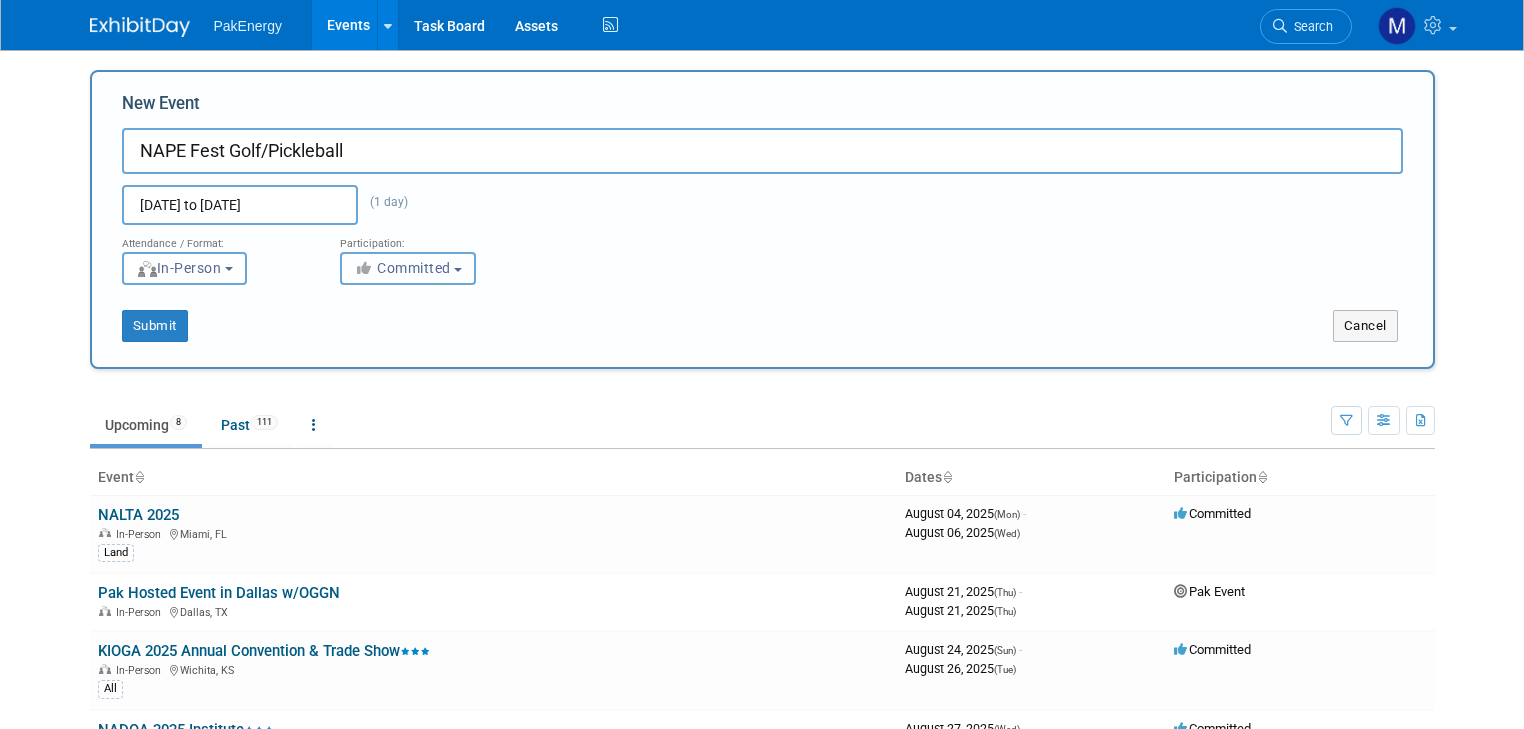 click on "Committed" at bounding box center [408, 268] 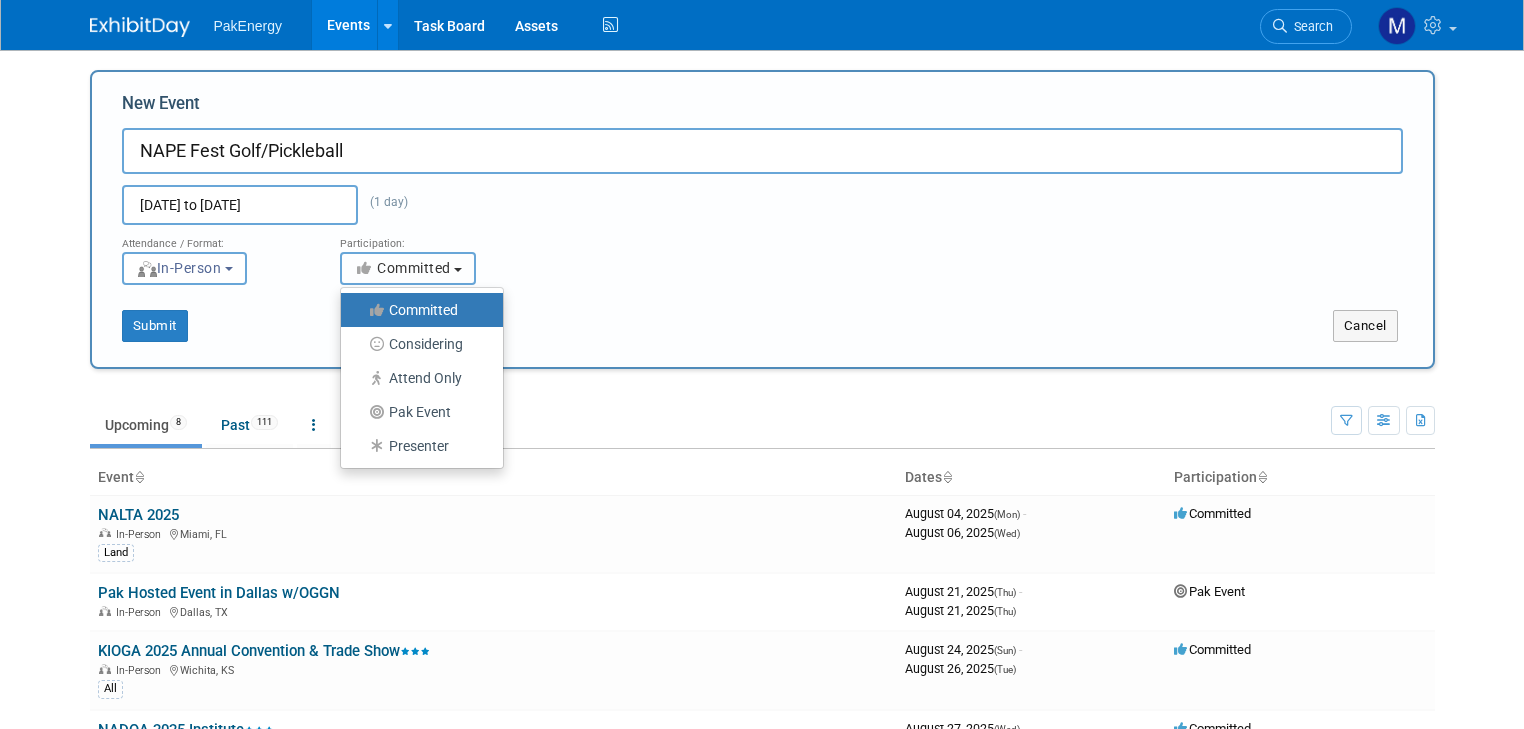 click on "Committed" at bounding box center (408, 268) 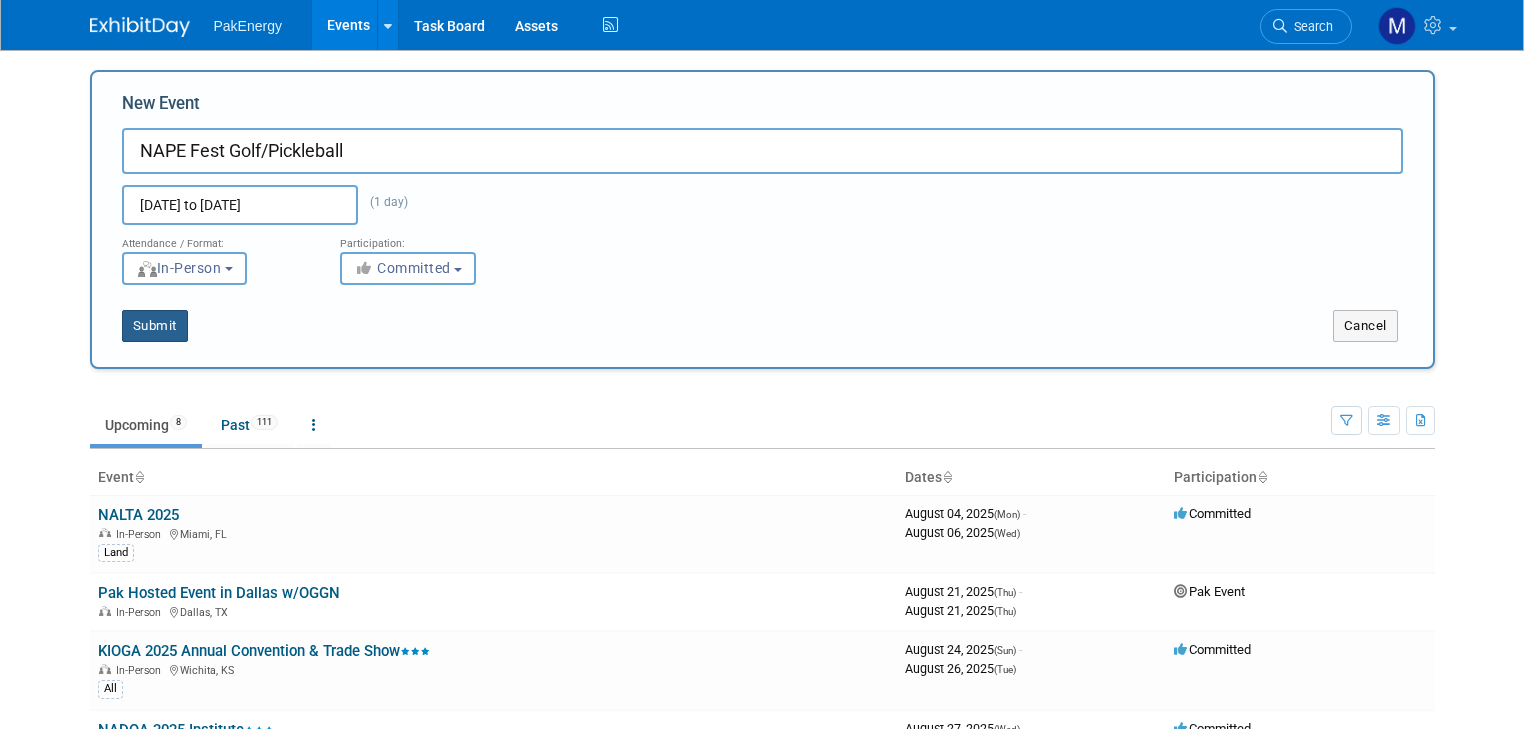 click on "Submit" at bounding box center [155, 326] 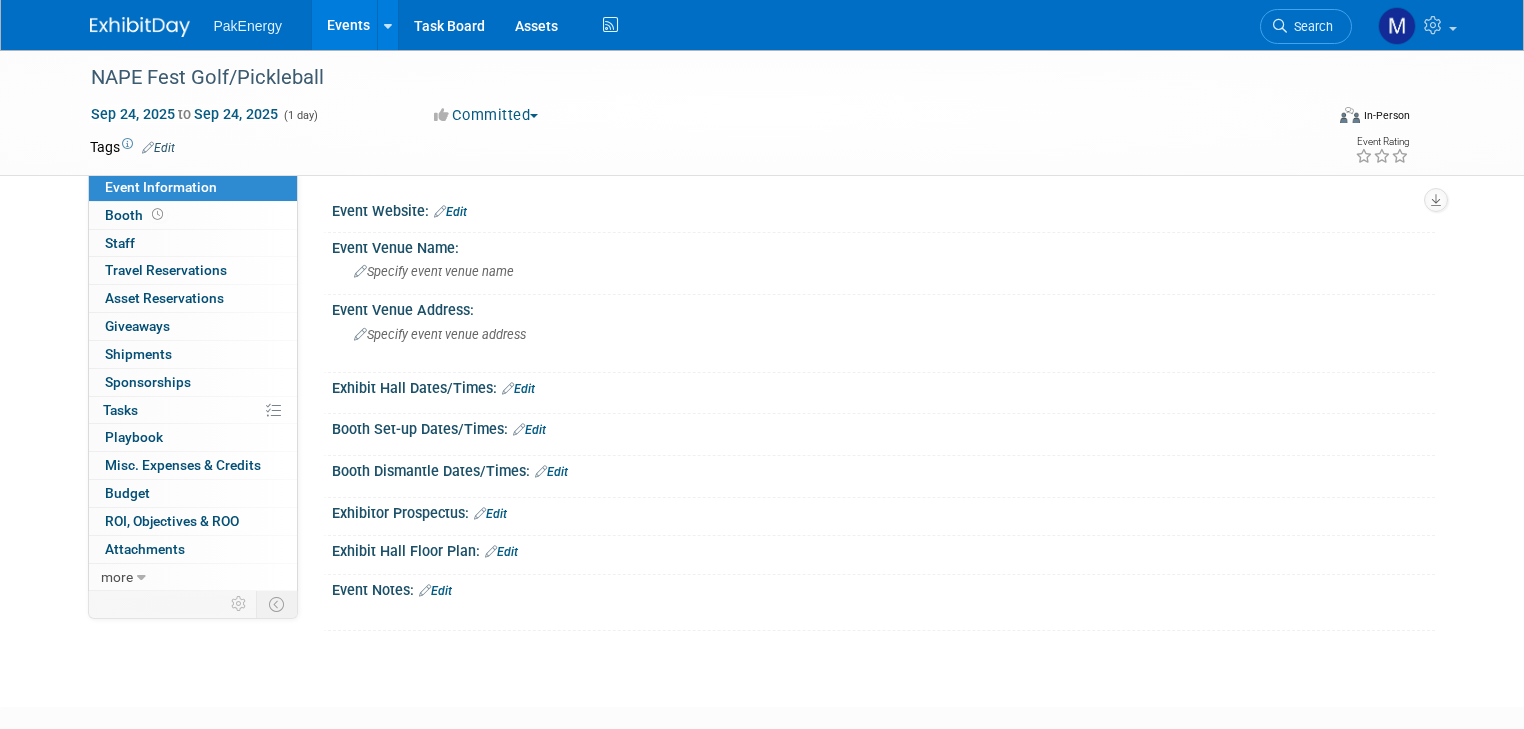 scroll, scrollTop: 0, scrollLeft: 0, axis: both 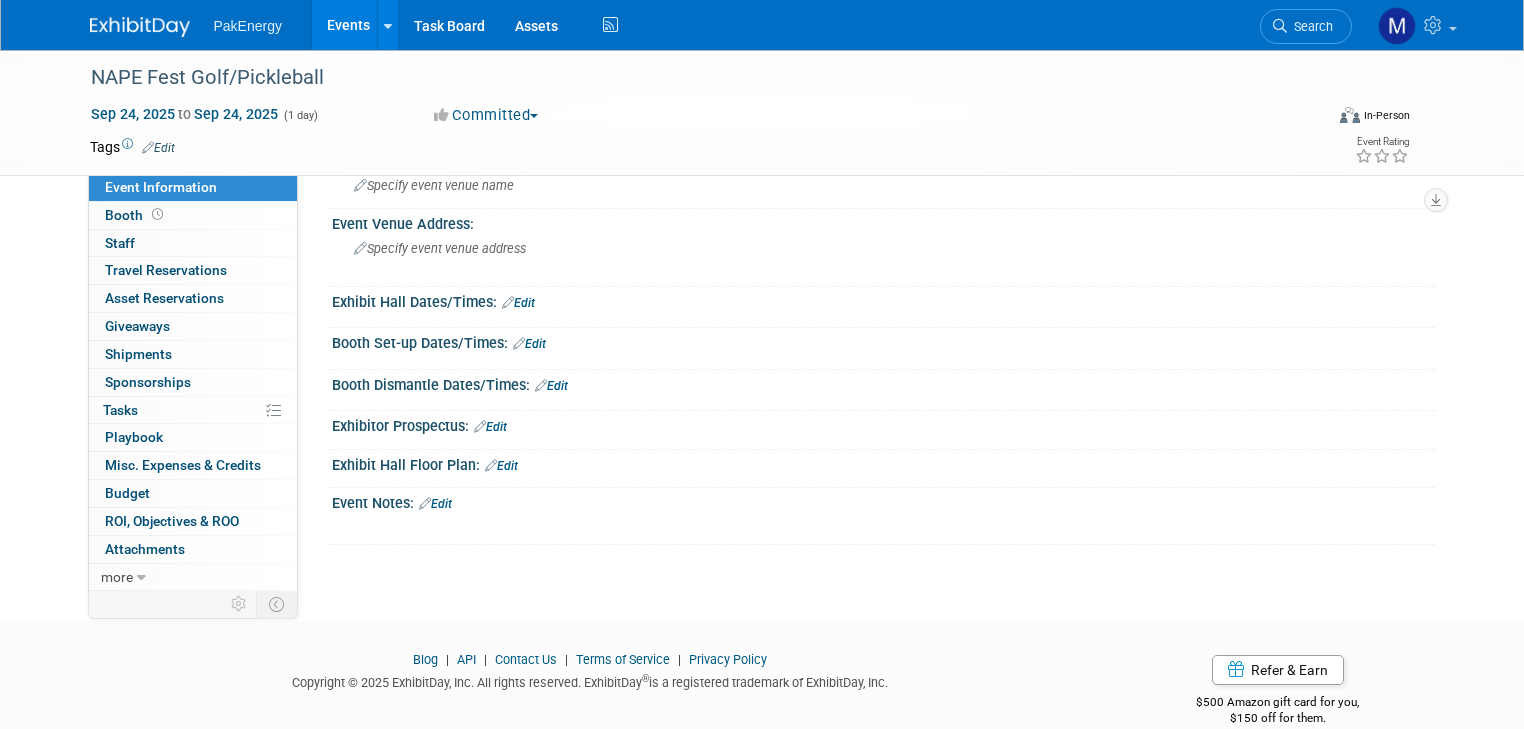 click on "Edit" at bounding box center (435, 504) 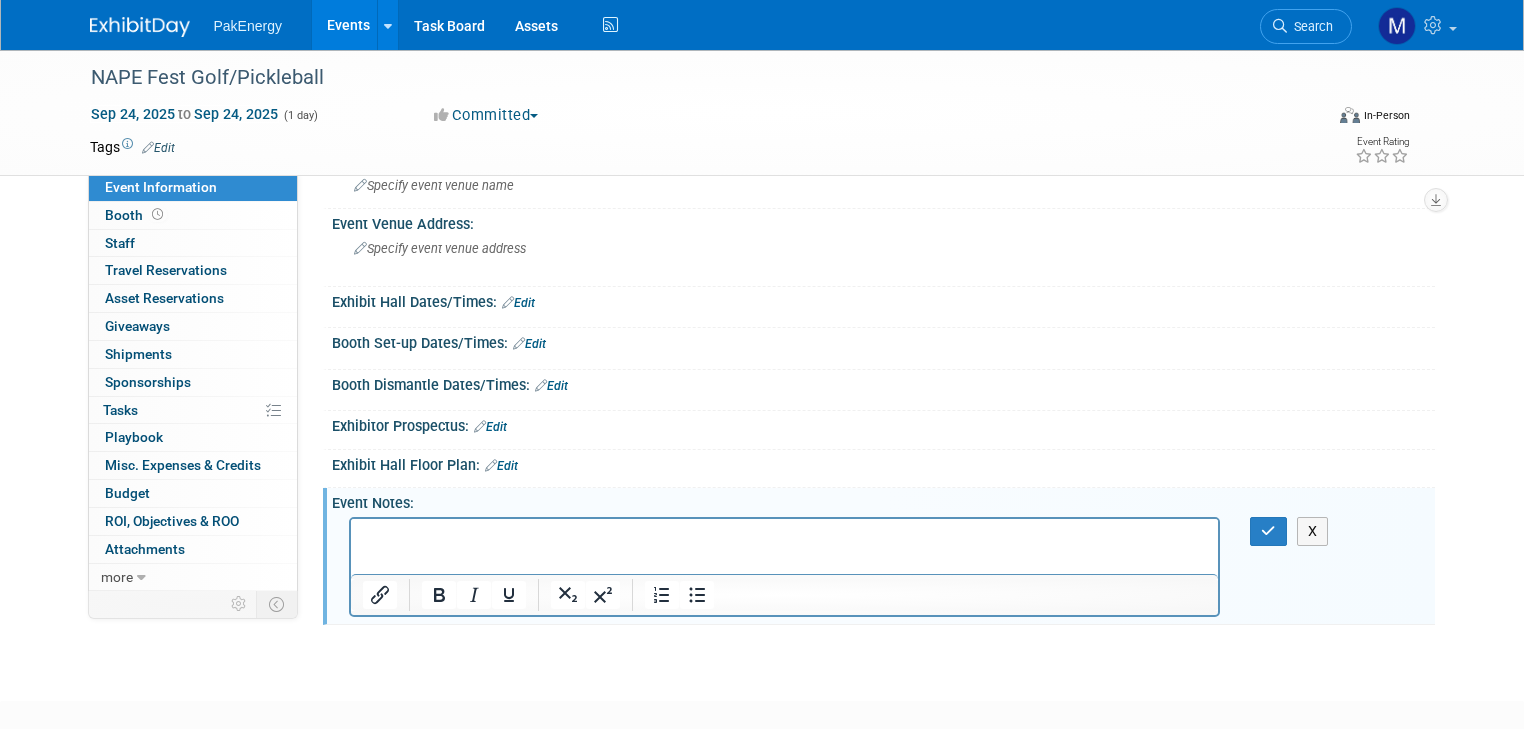 scroll, scrollTop: 0, scrollLeft: 0, axis: both 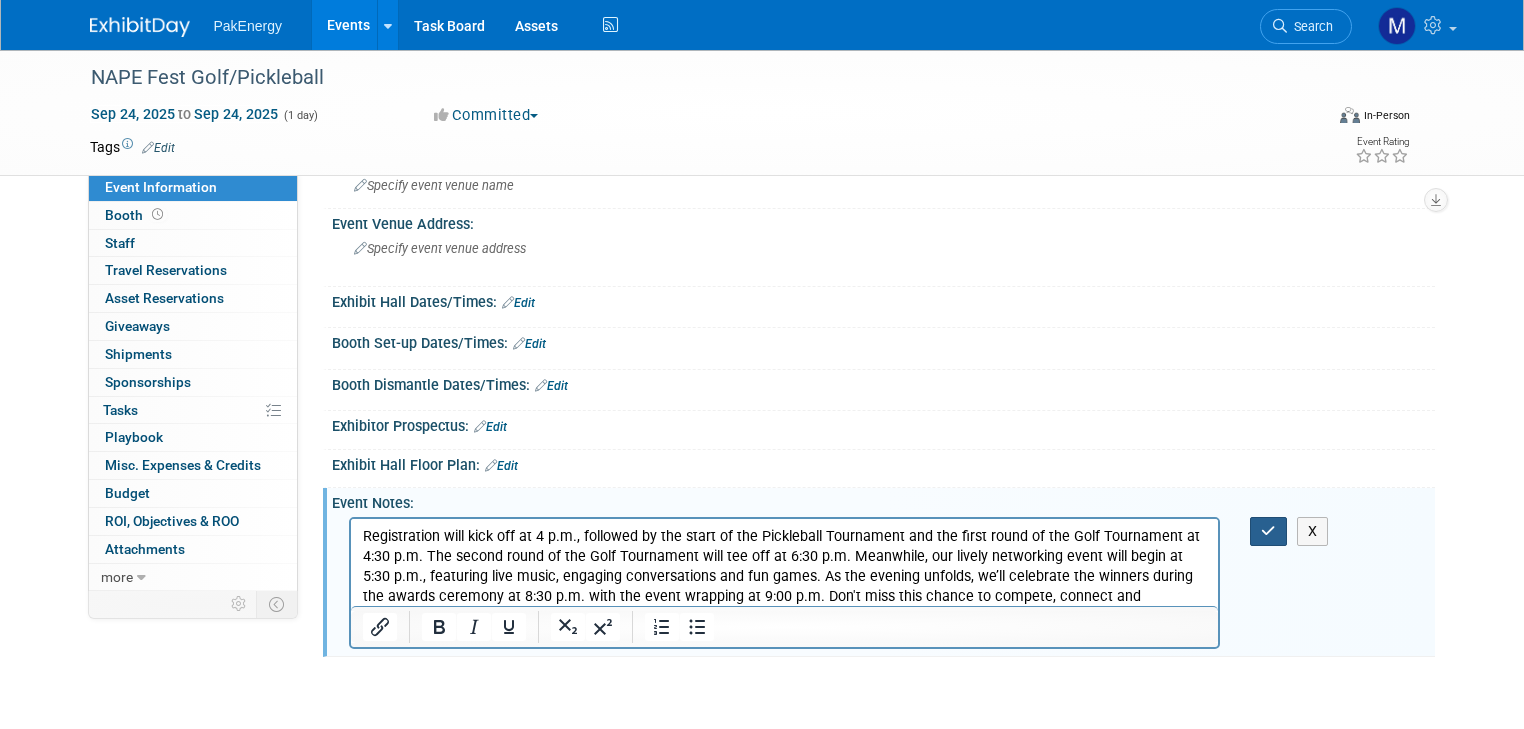 click at bounding box center (1268, 531) 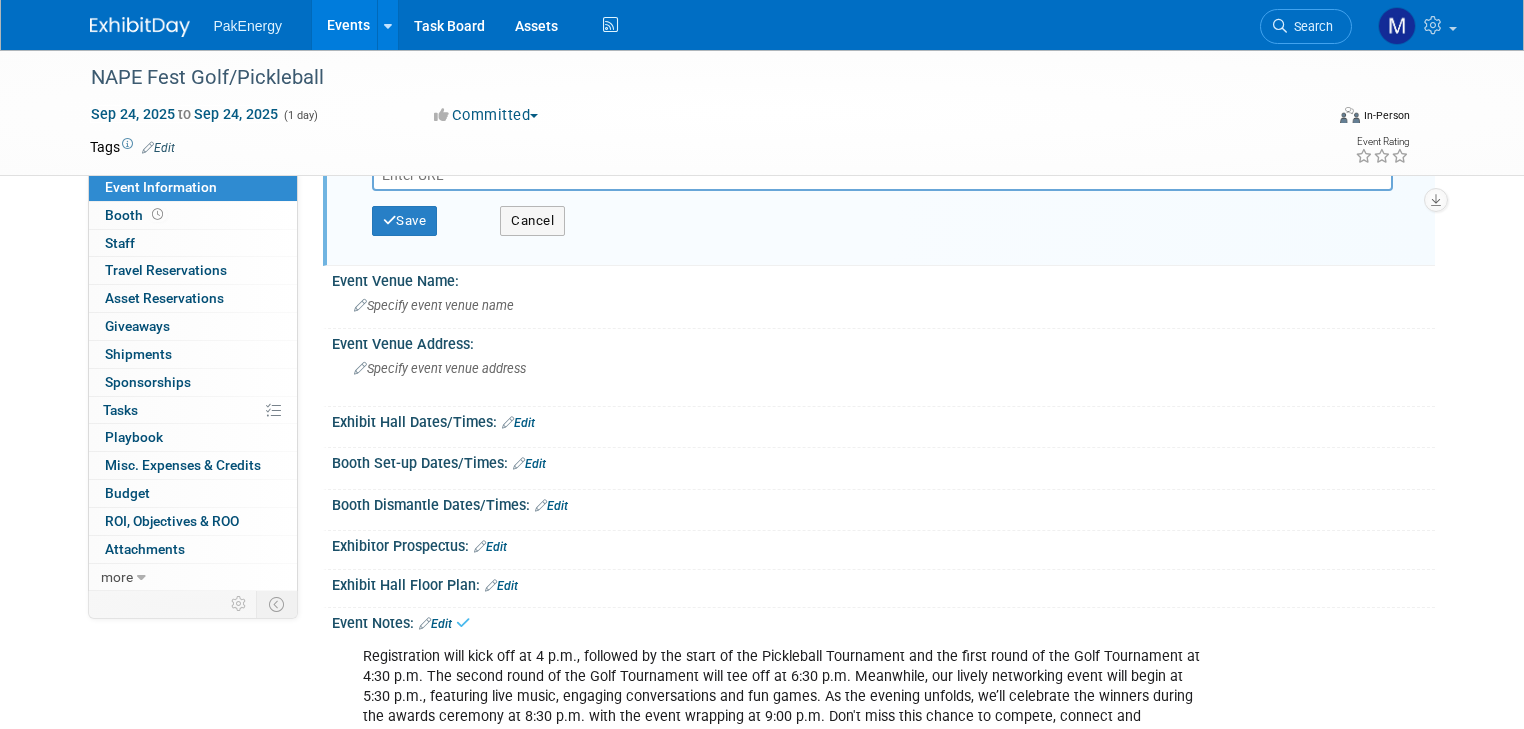 scroll, scrollTop: 0, scrollLeft: 0, axis: both 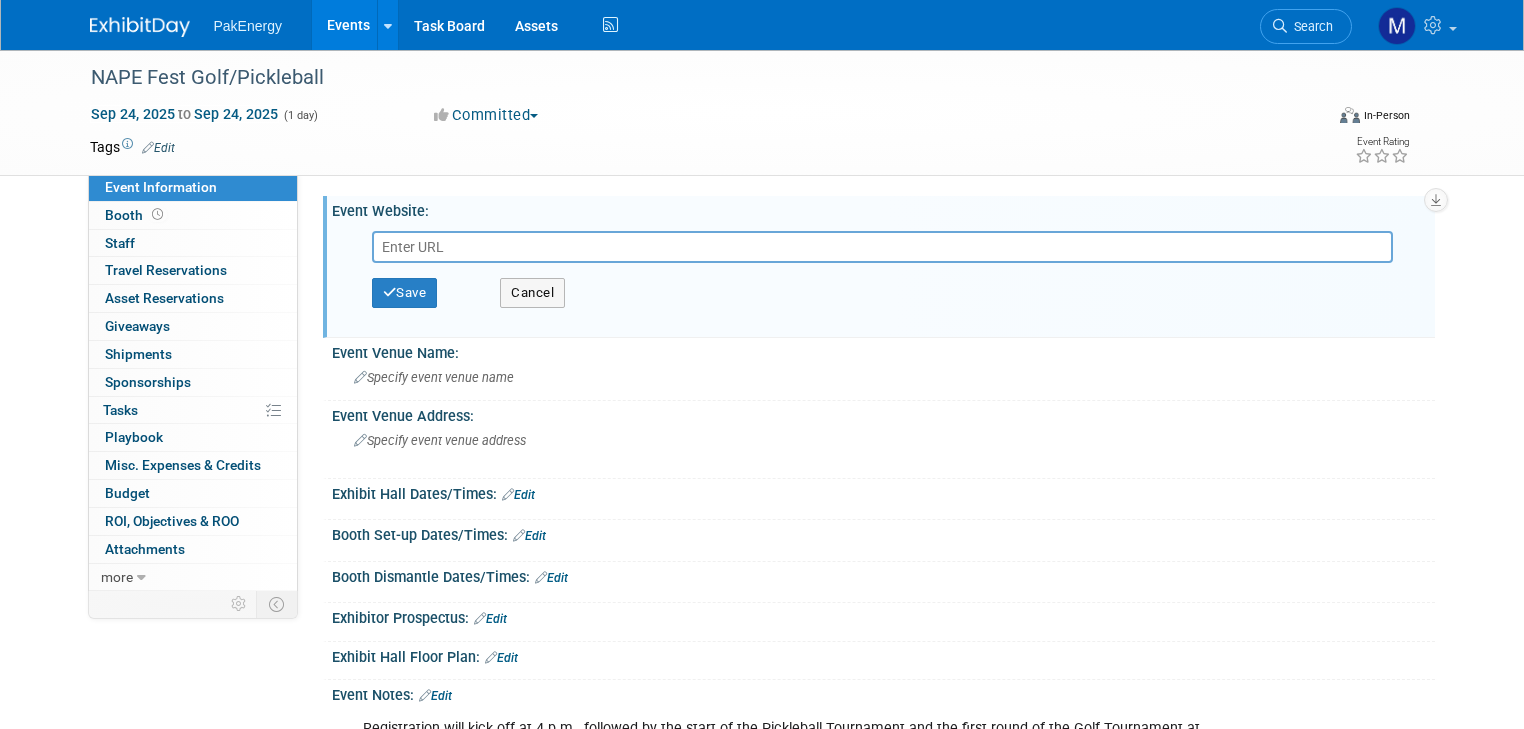 click at bounding box center (883, 247) 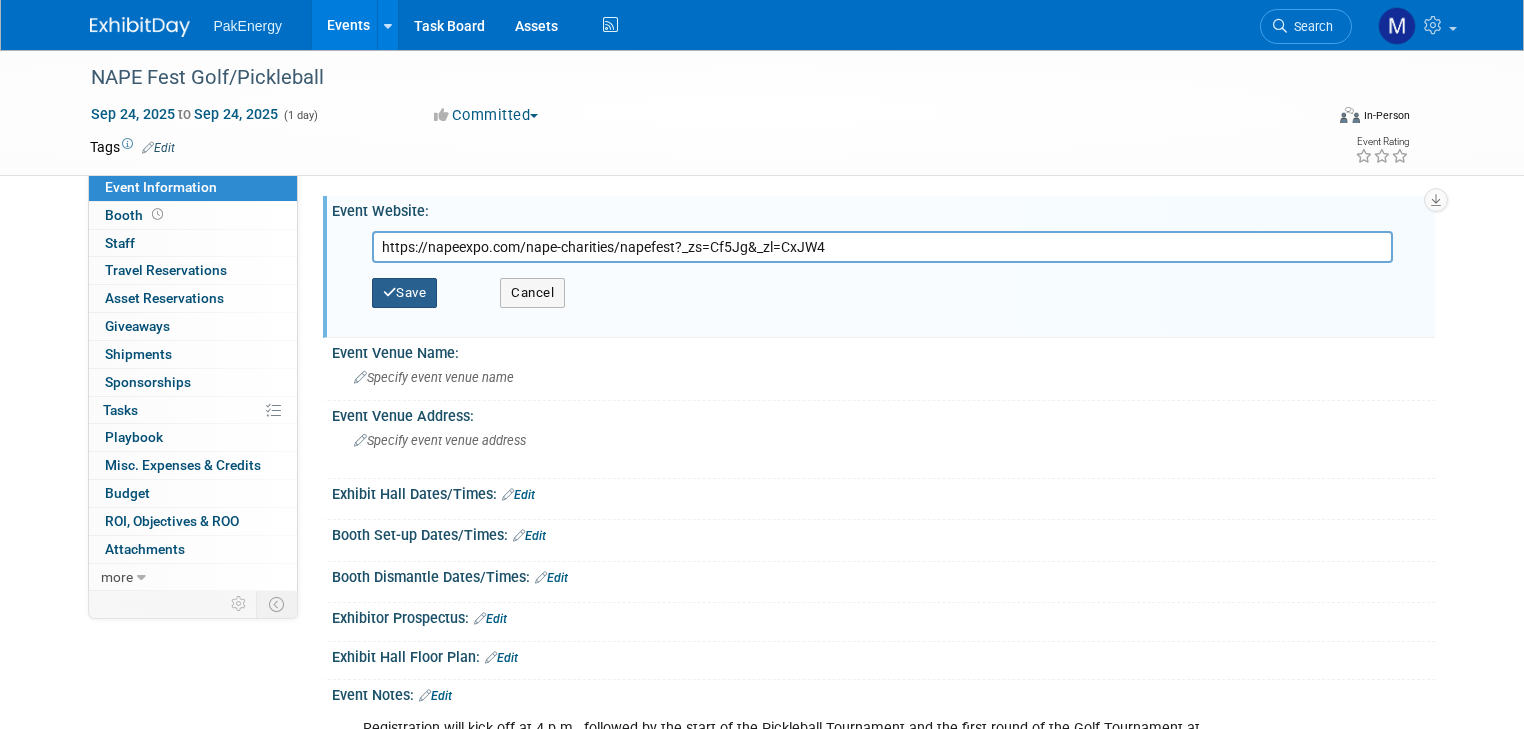 type on "https://napeexpo.com/nape-charities/napefest?_zs=Cf5Jg&_zl=CxJW4" 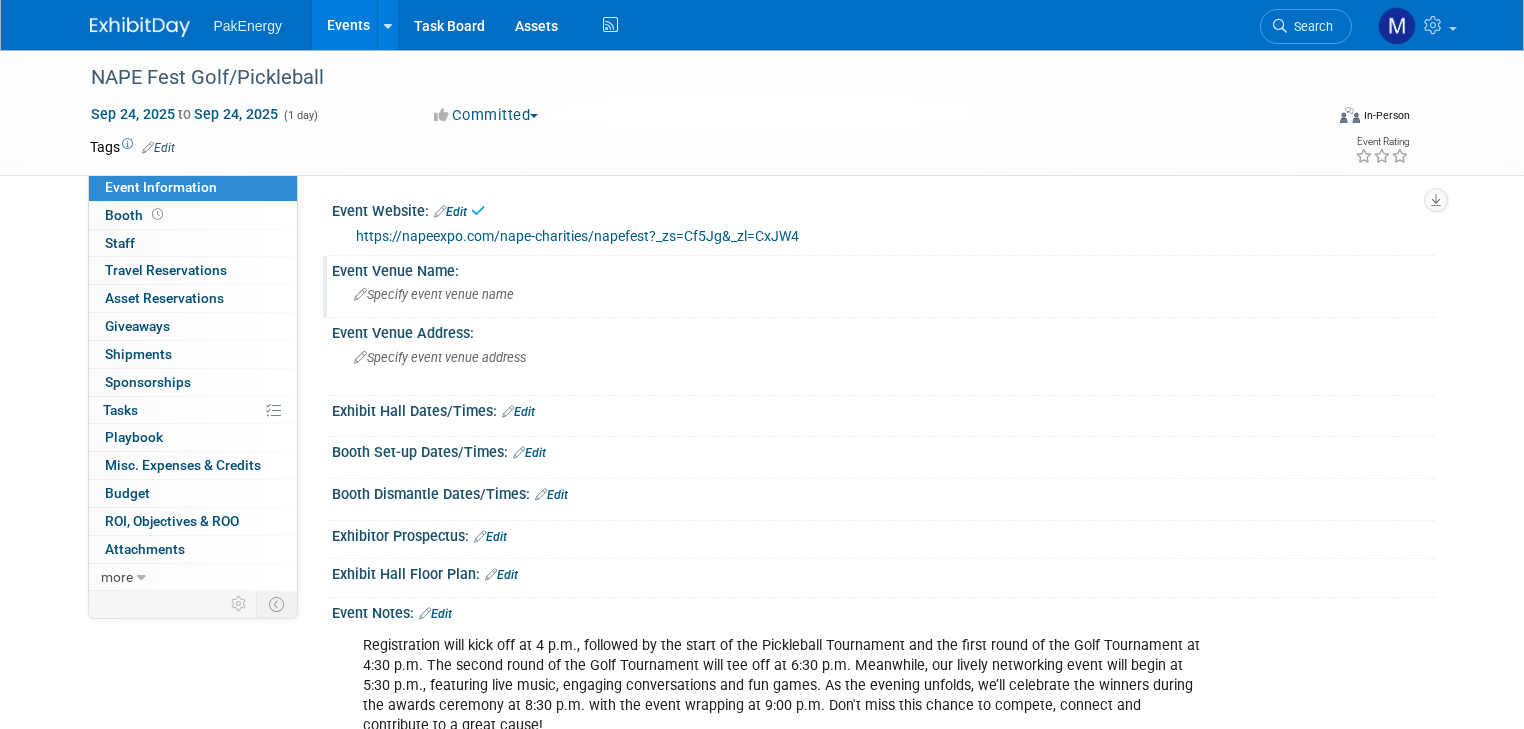 click on "Specify event venue name" at bounding box center (434, 294) 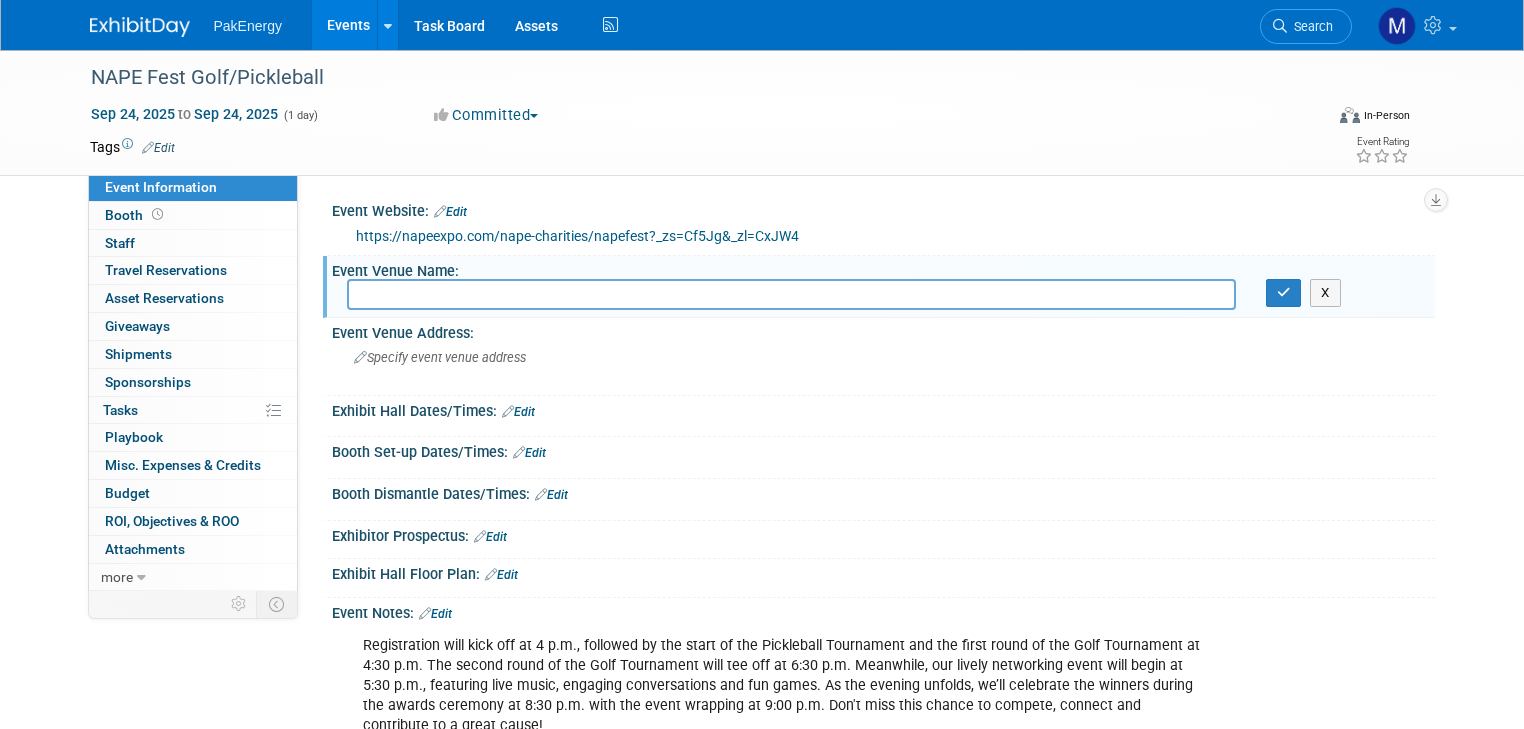 paste on "East River 9" 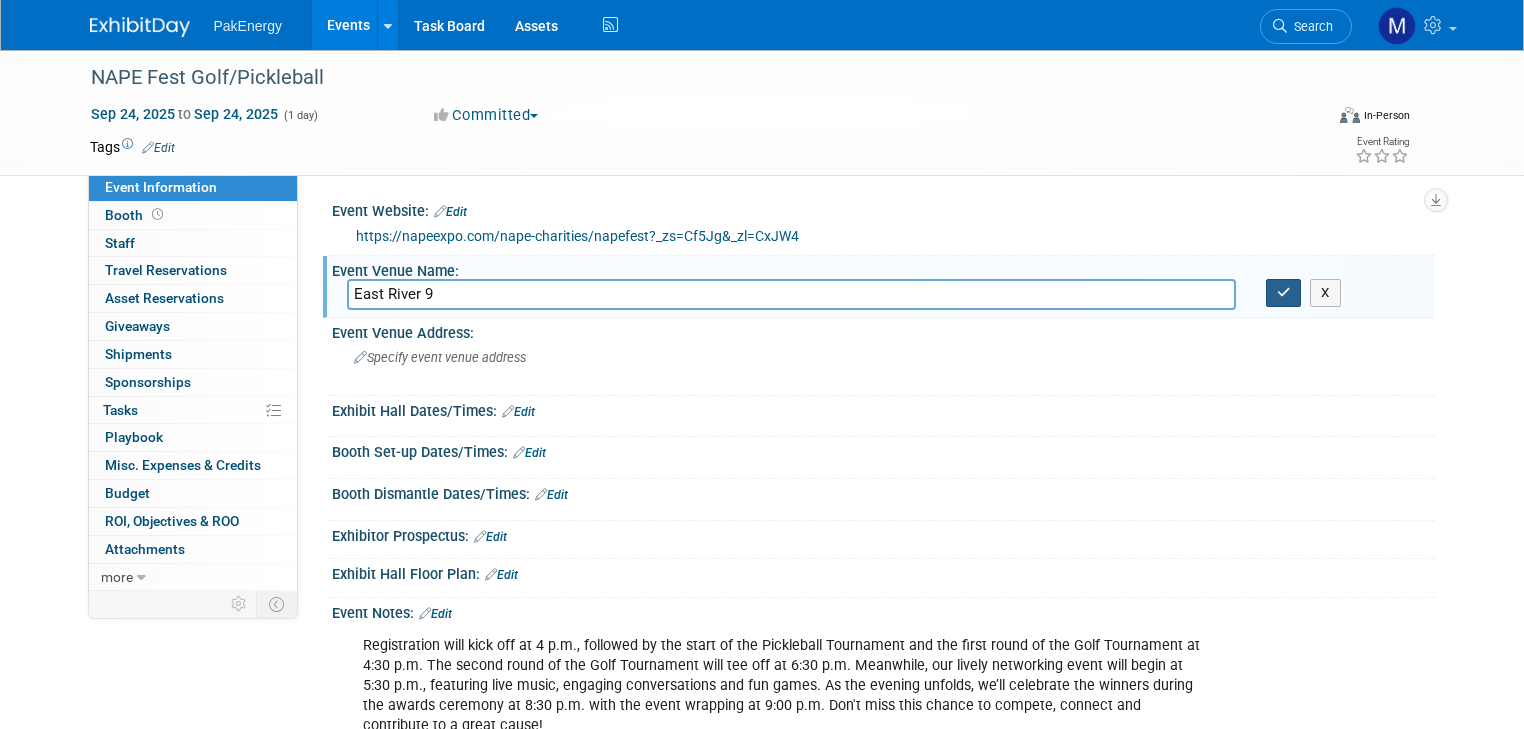 type on "East River 9" 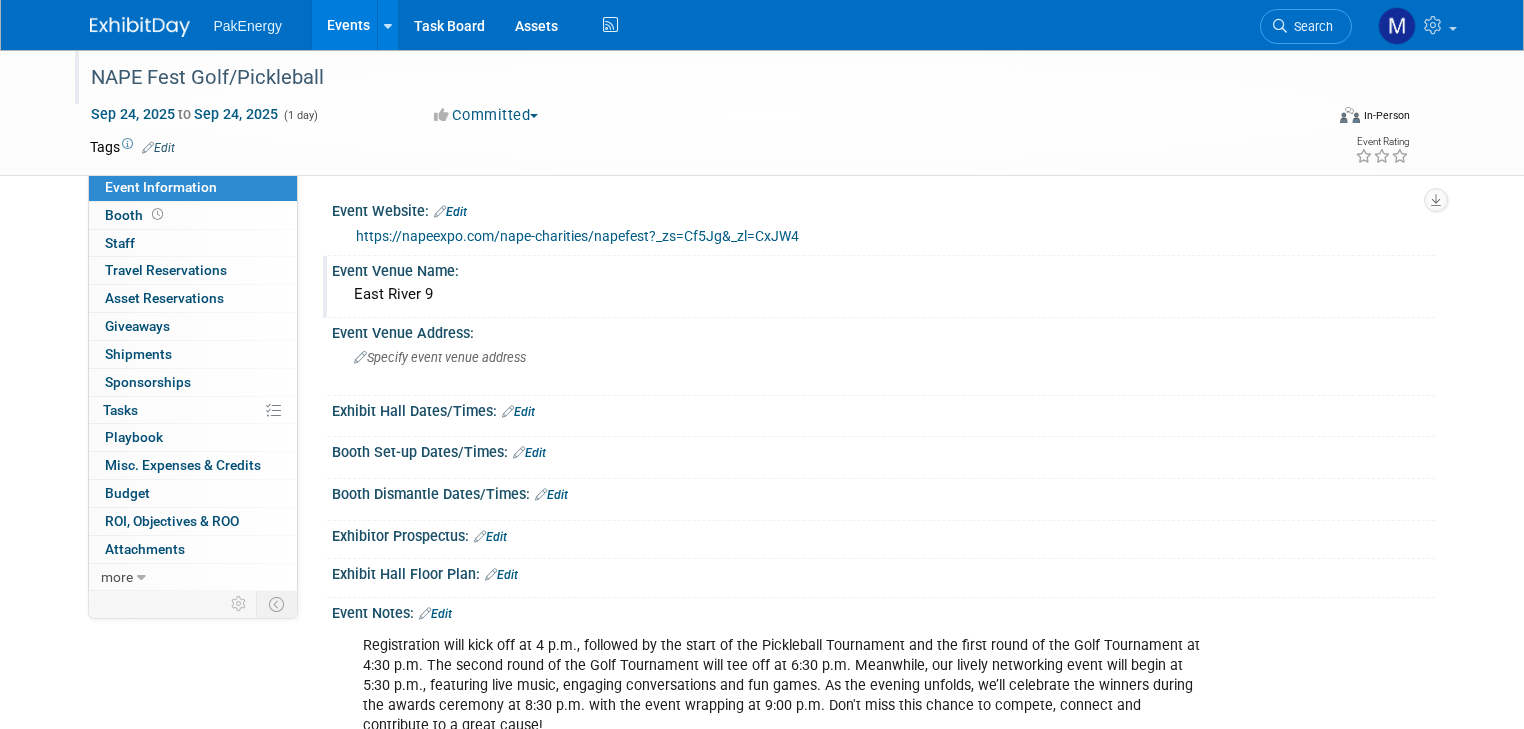 click on "NAPE Fest Golf/Pickleball" at bounding box center (691, 78) 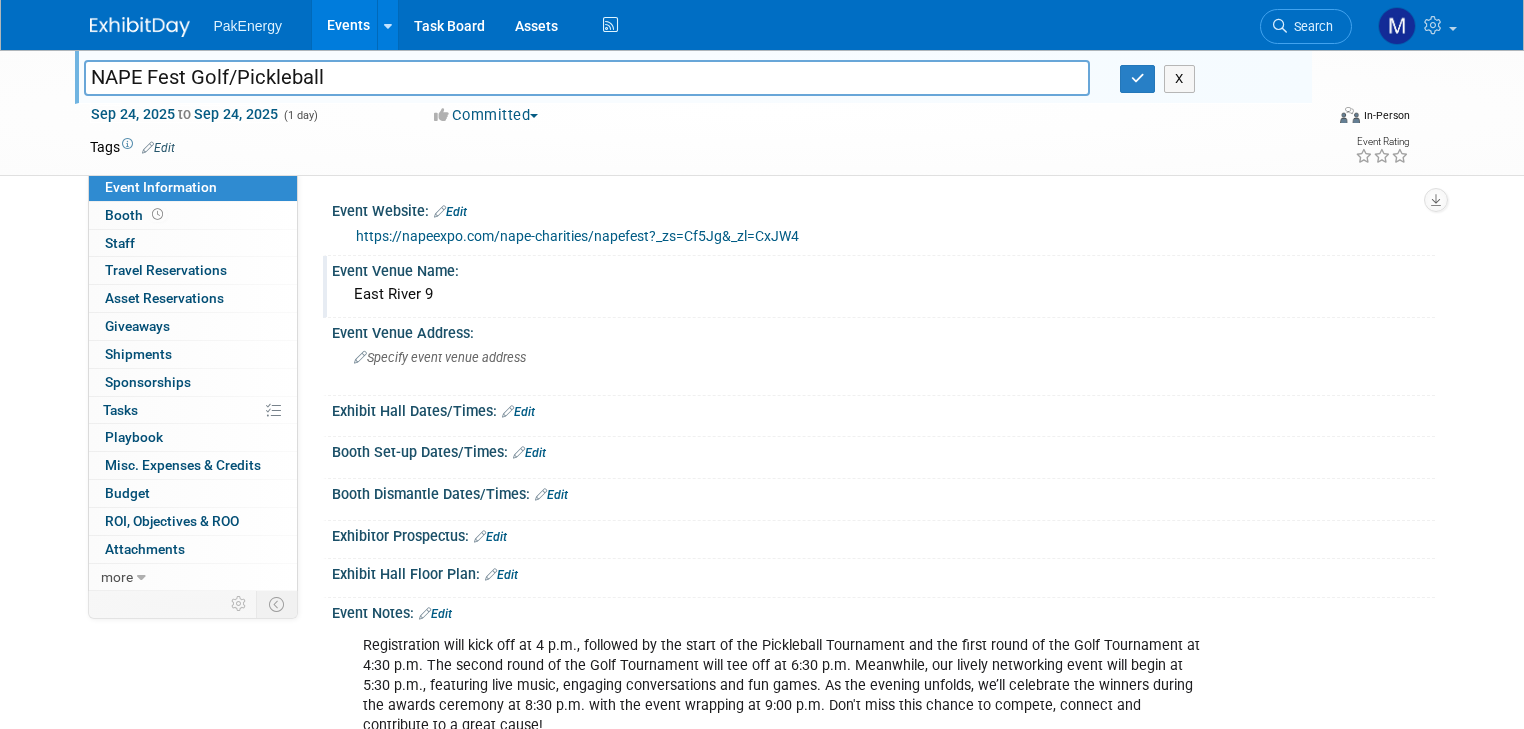 drag, startPoint x: 140, startPoint y: 75, endPoint x: 167, endPoint y: 74, distance: 27.018513 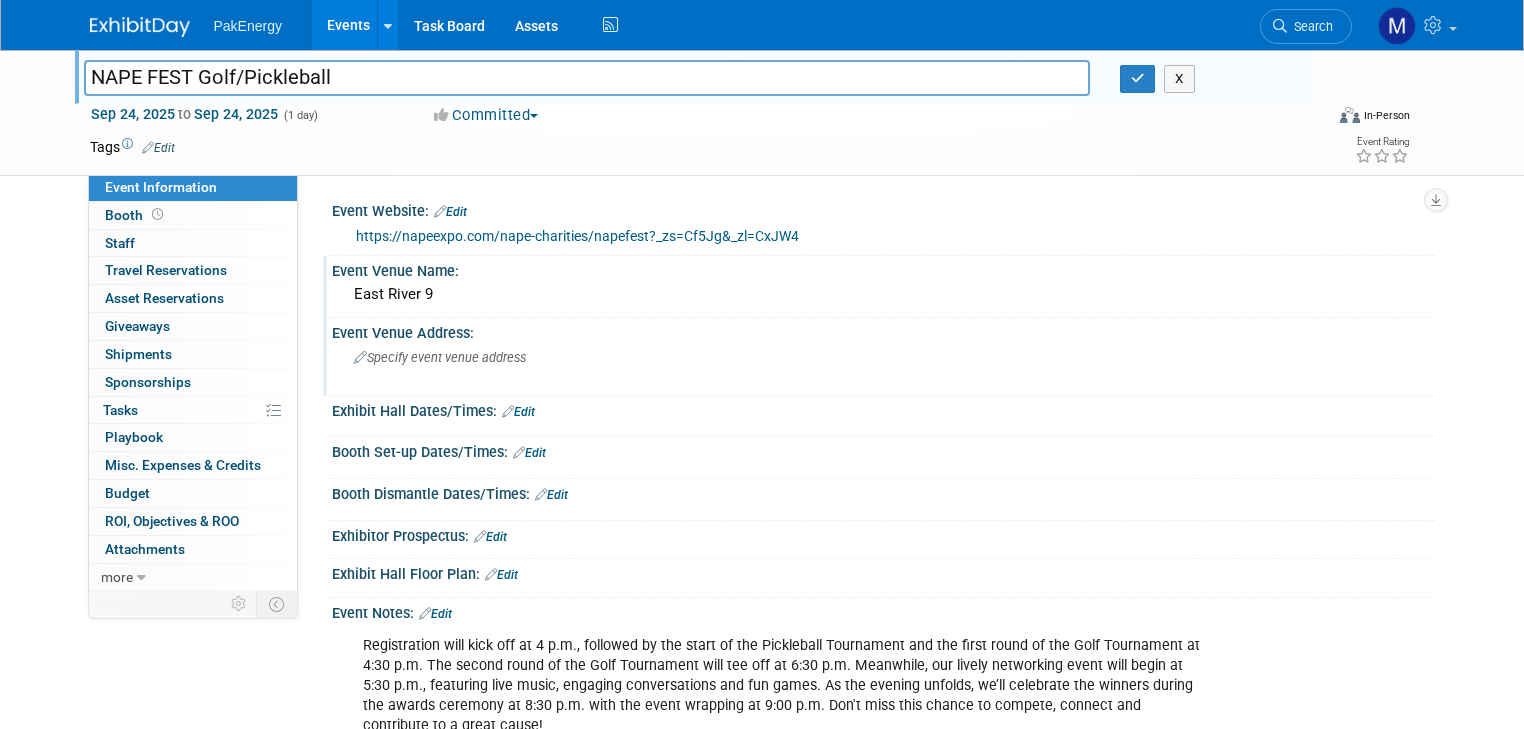 type on "NAPE FEST Golf/Pickleball" 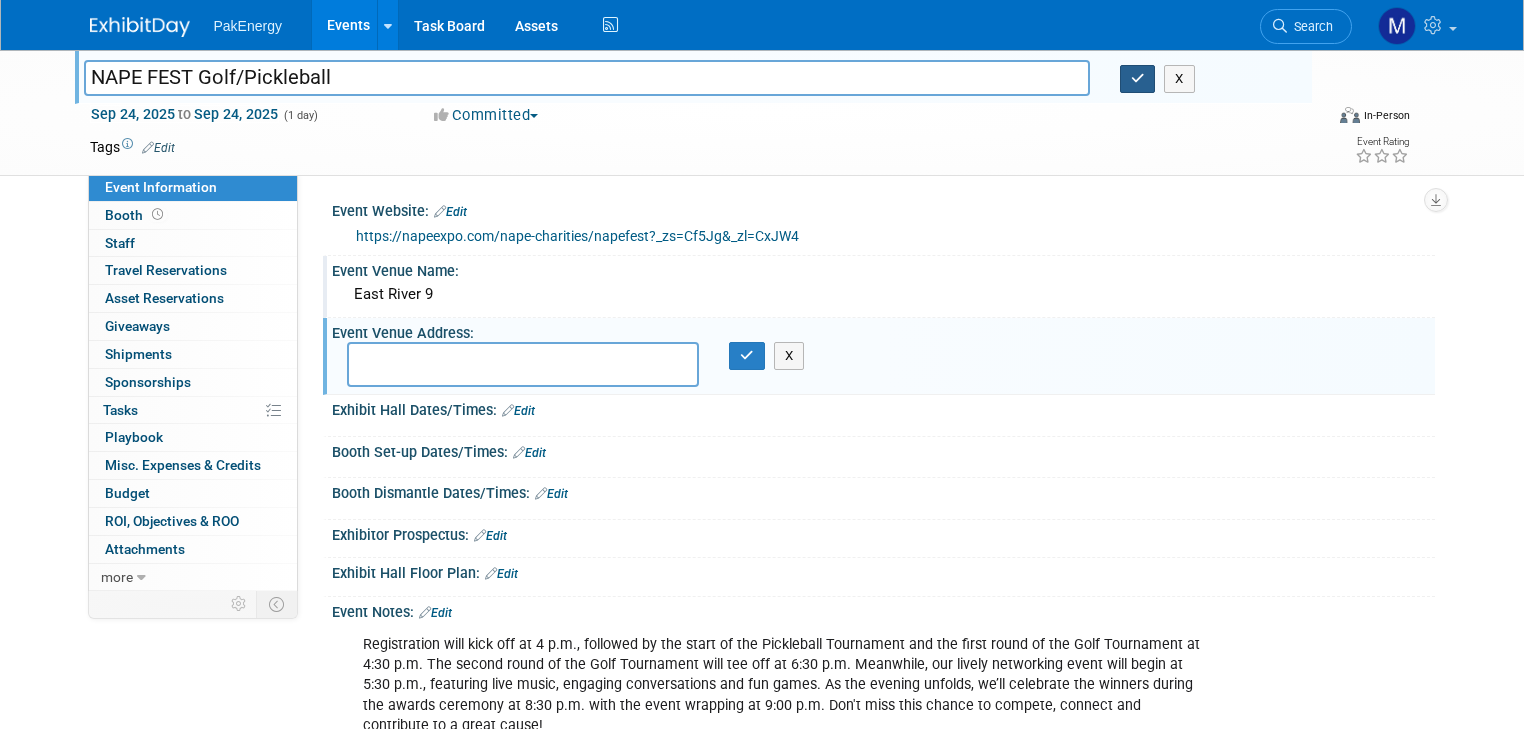 click at bounding box center [1138, 79] 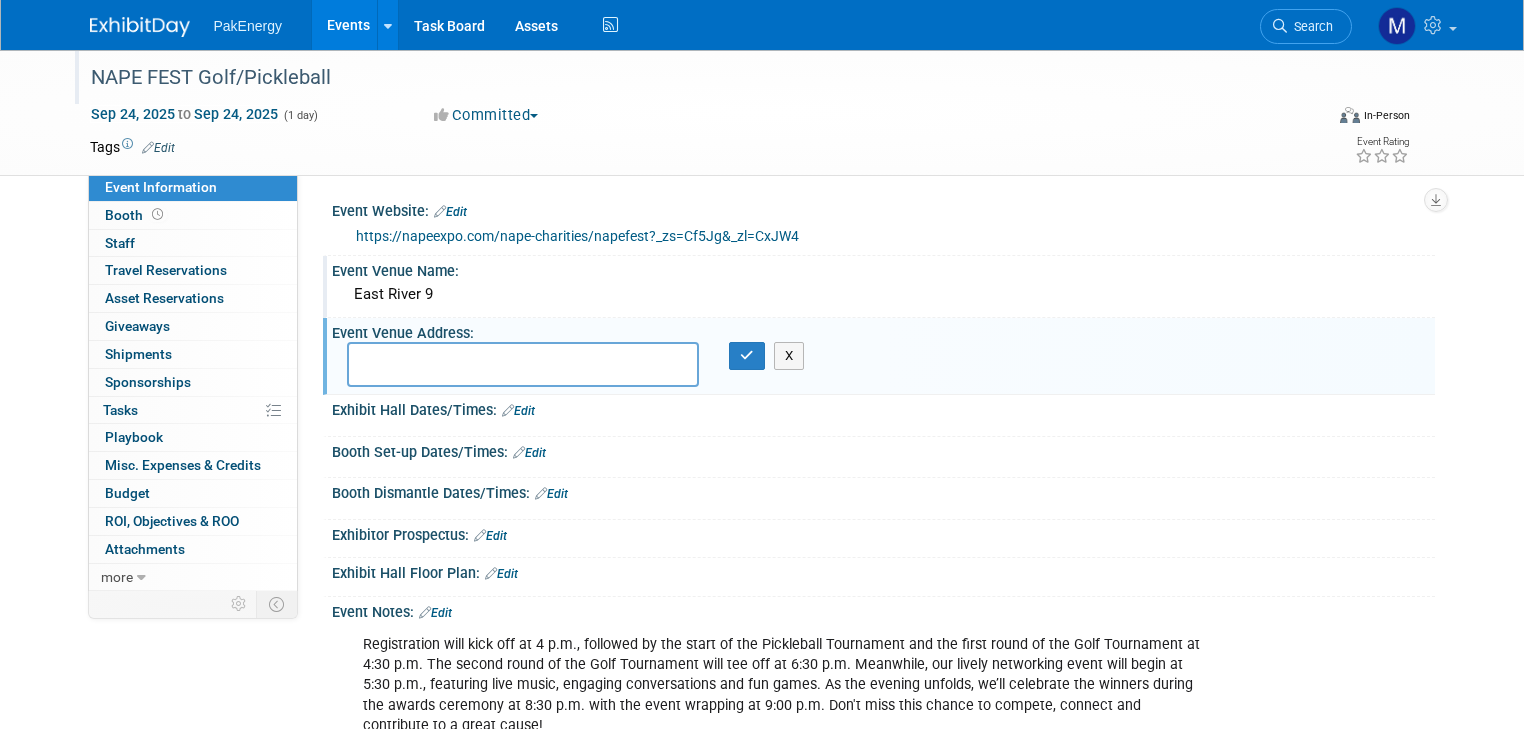 click at bounding box center [523, 364] 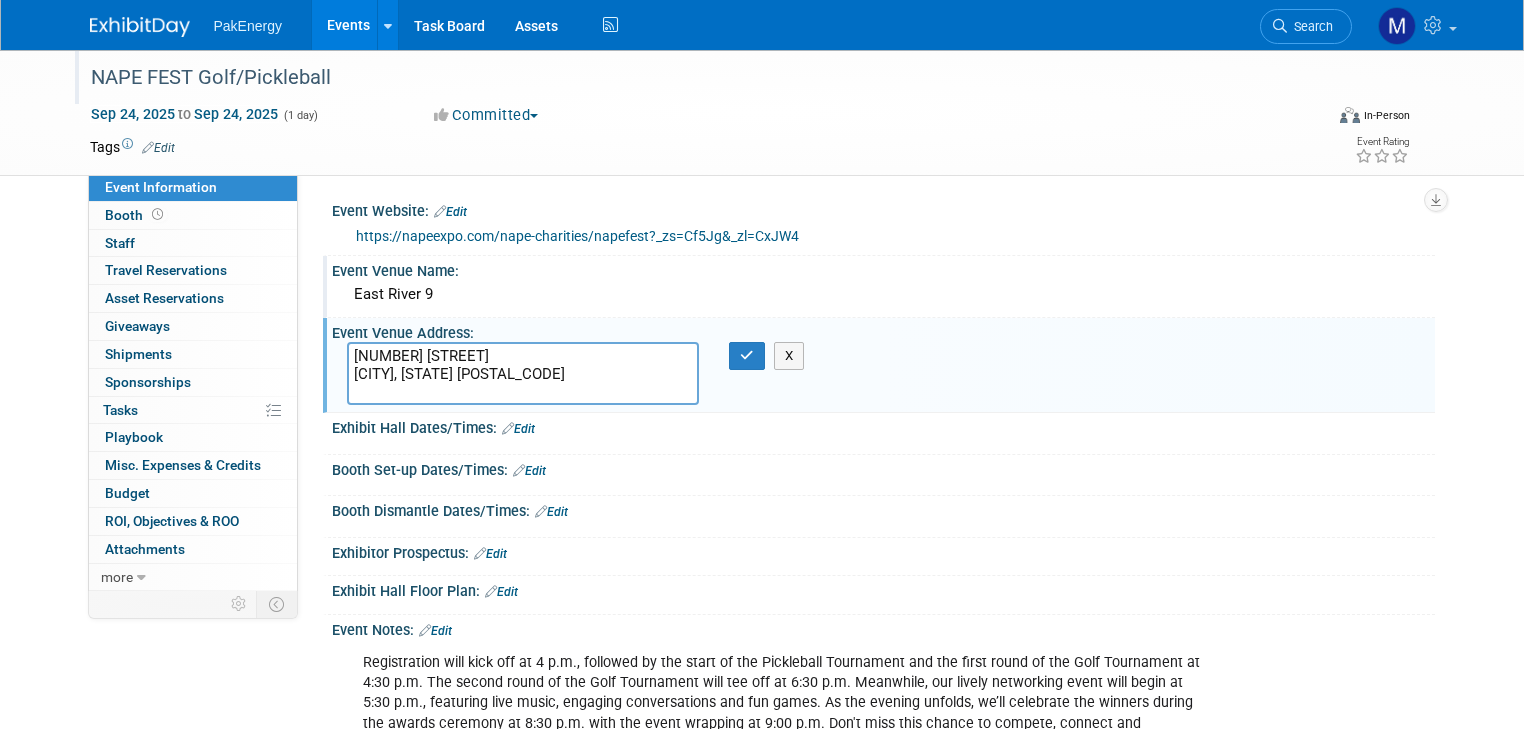 paste on "https://eastriver9.com" 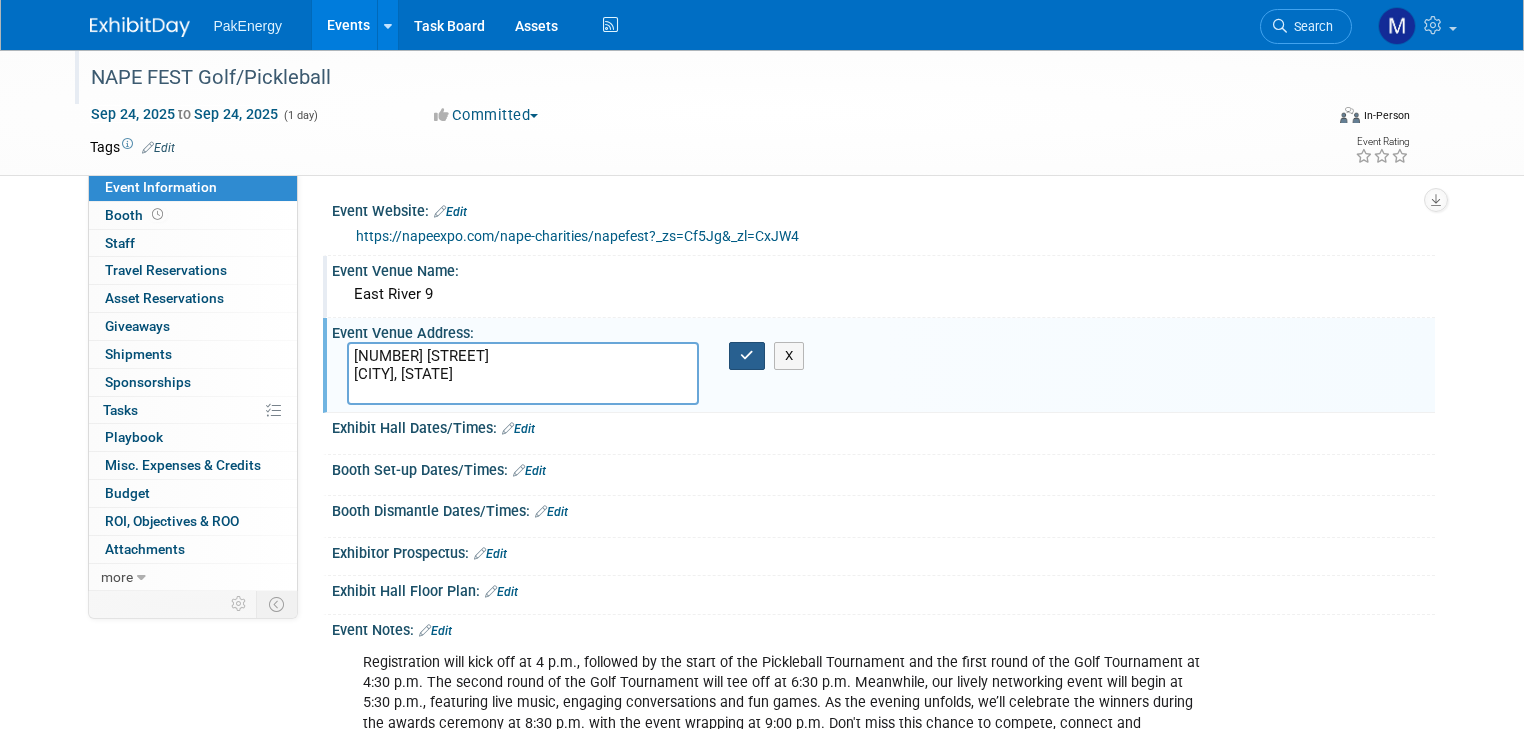 type on "65 Hirsch Rd
Houston, TX 77020
https://eastriver9.com" 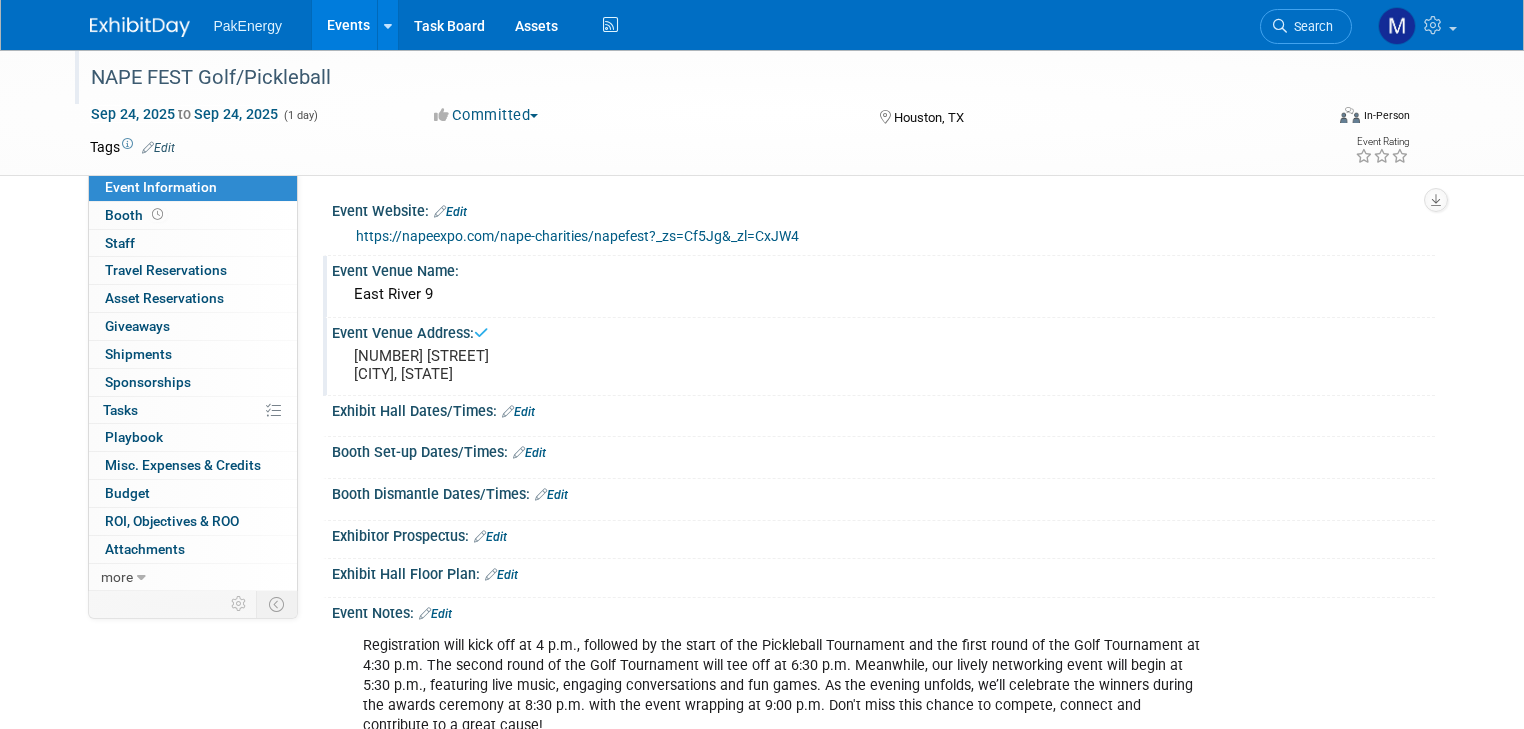 click on "Edit" at bounding box center [518, 412] 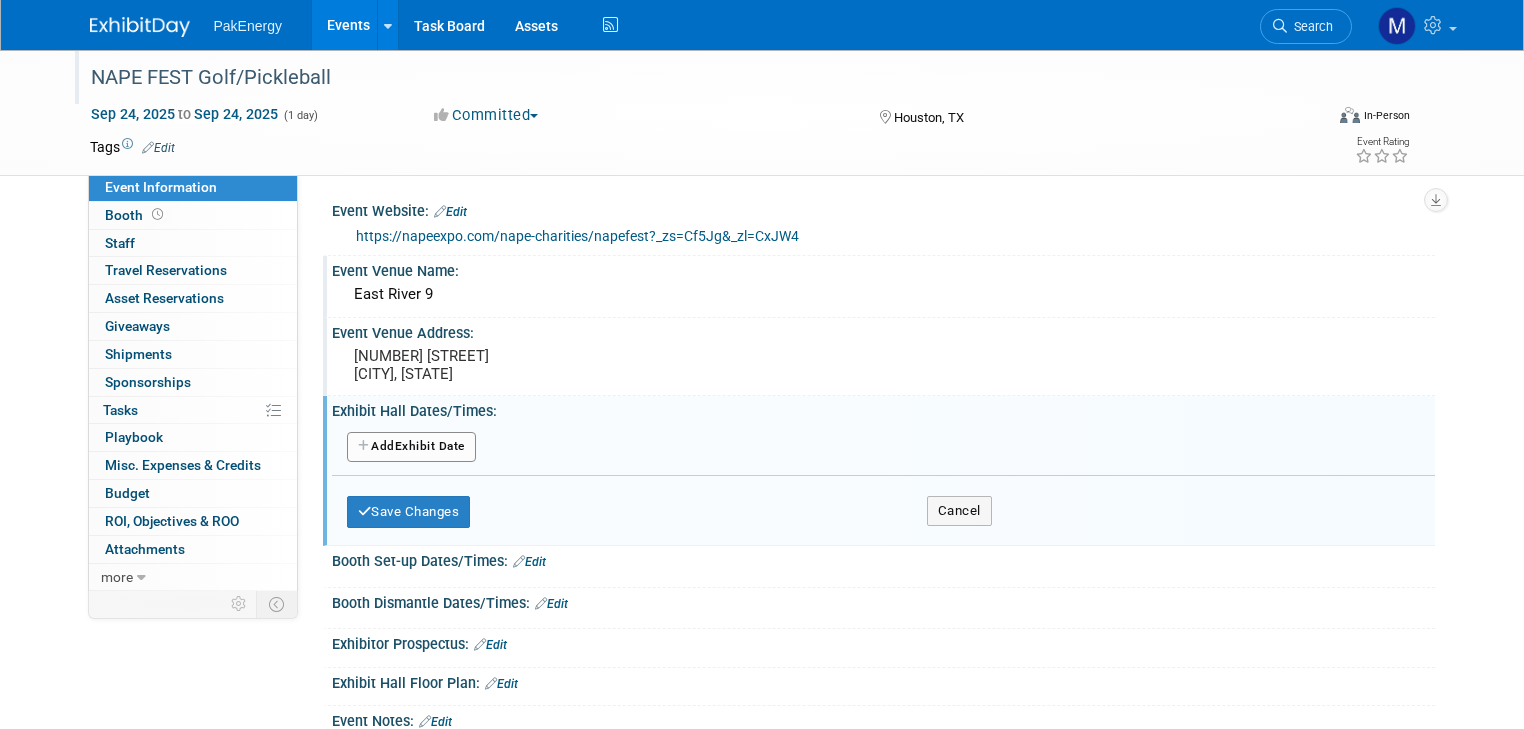 click on "Add  Another  Exhibit Date" at bounding box center [411, 447] 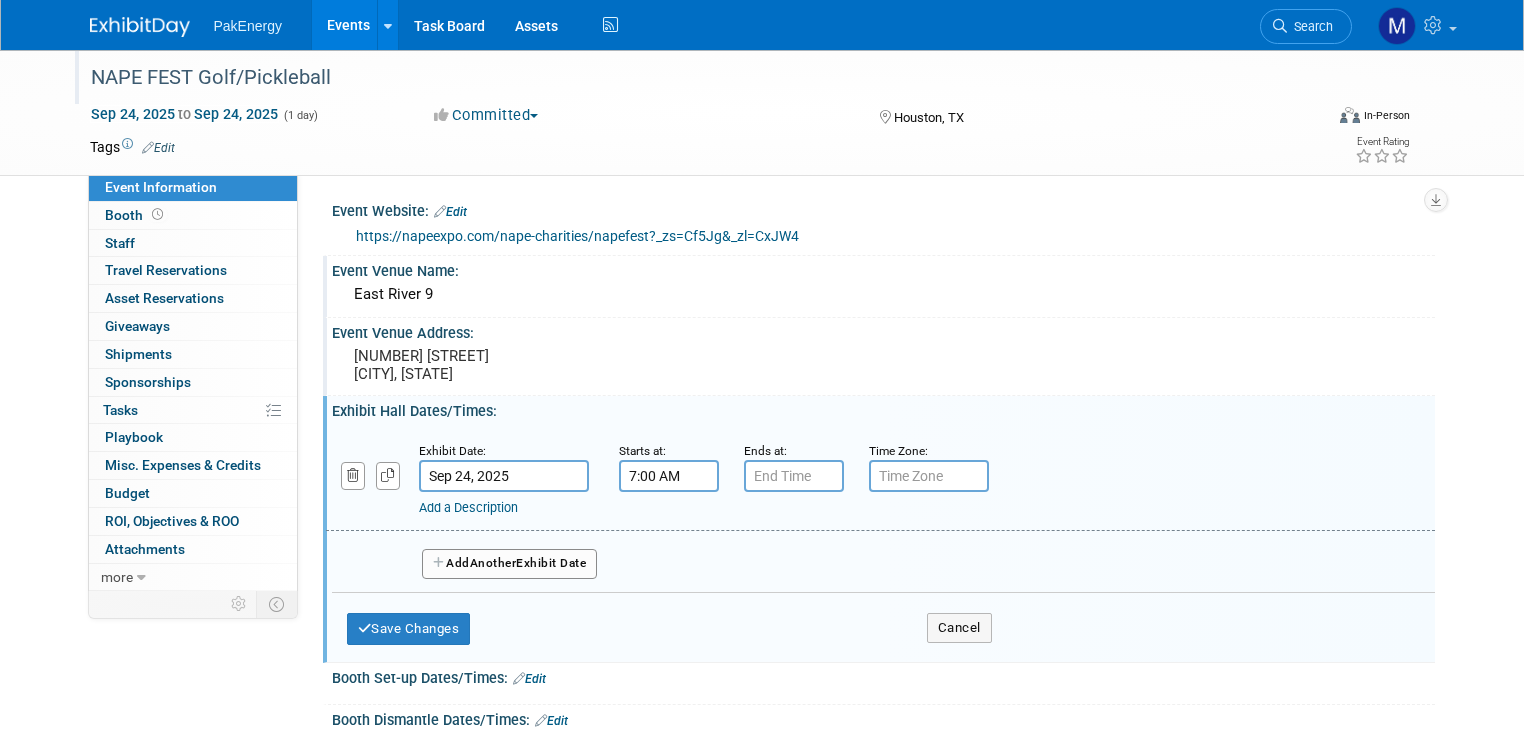 click on "7:00 AM" at bounding box center (669, 476) 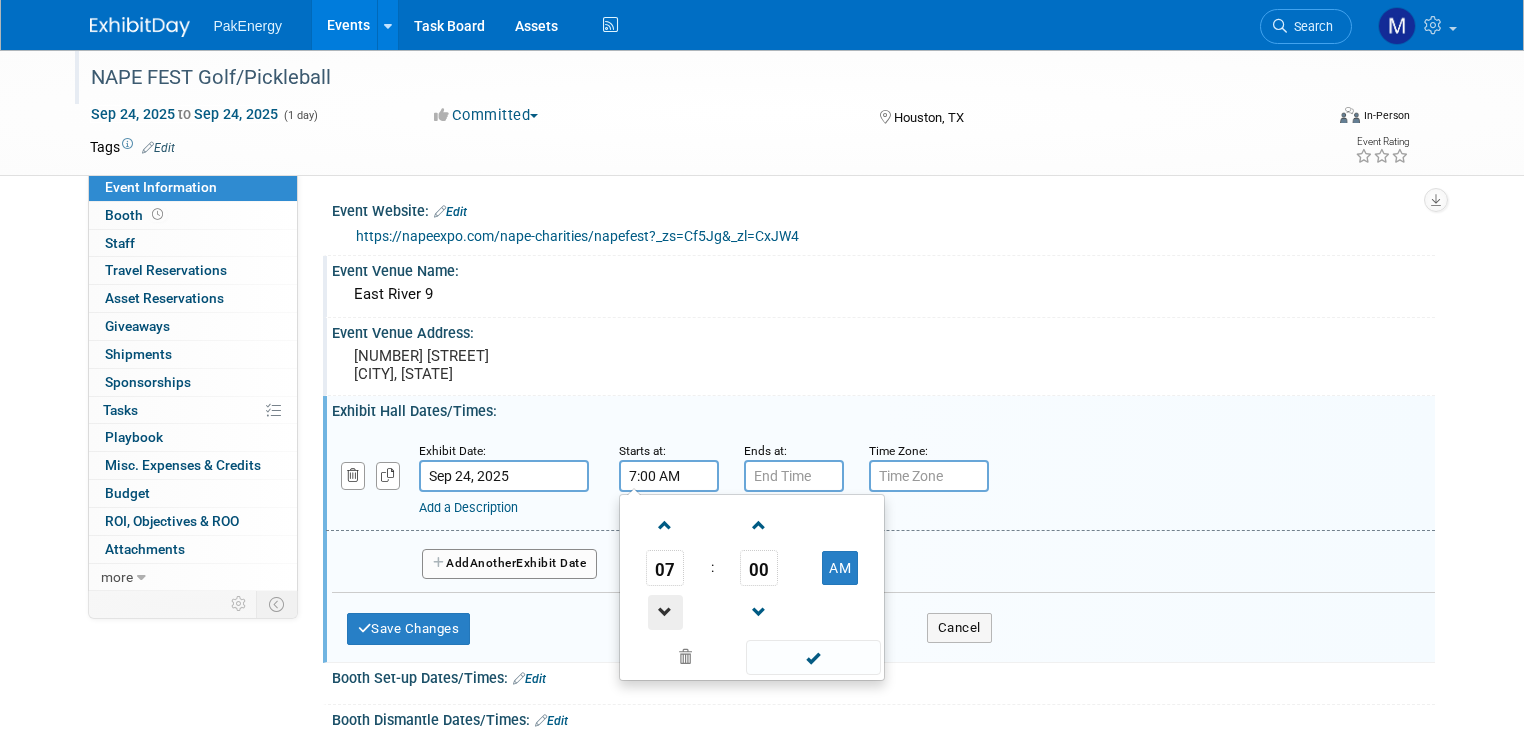 click at bounding box center (665, 612) 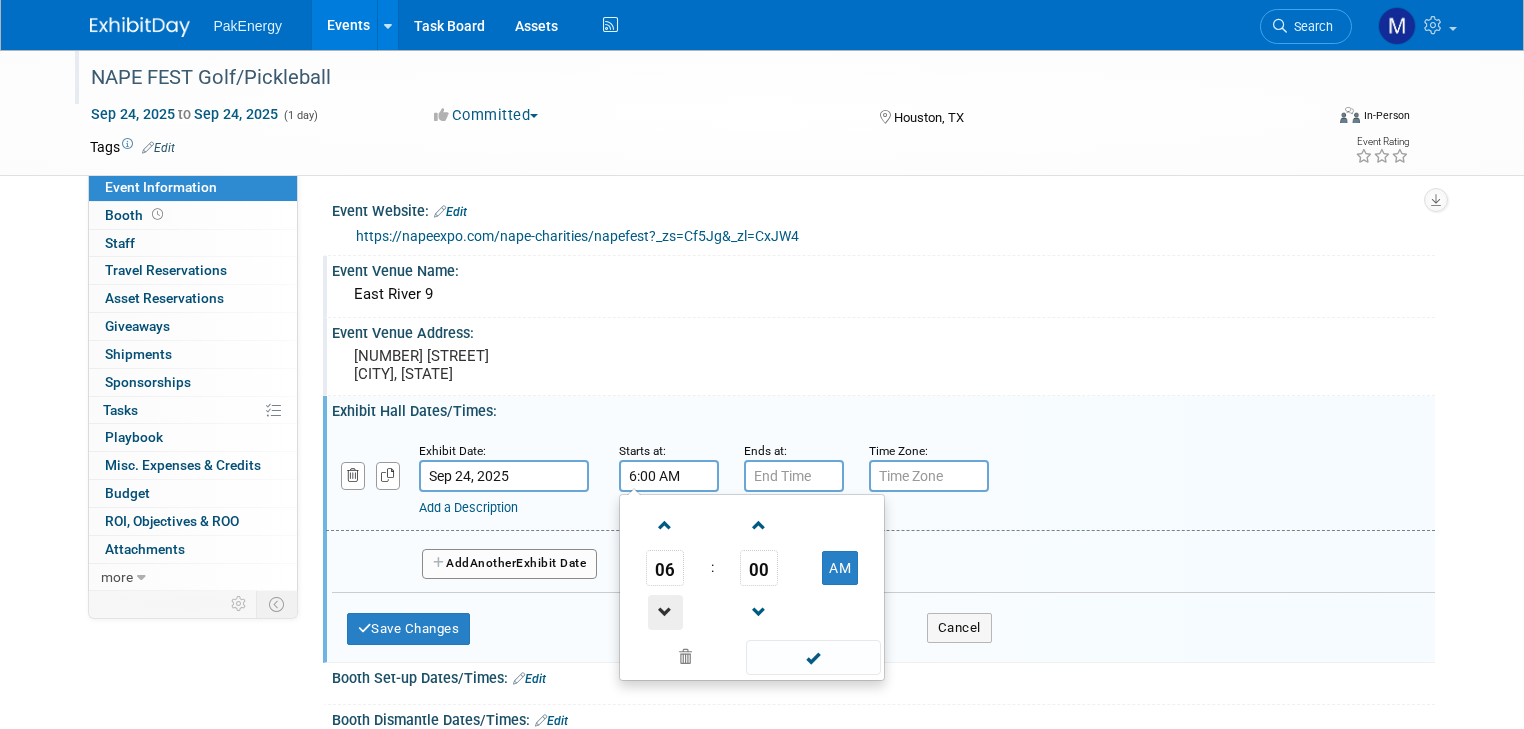 click at bounding box center [665, 612] 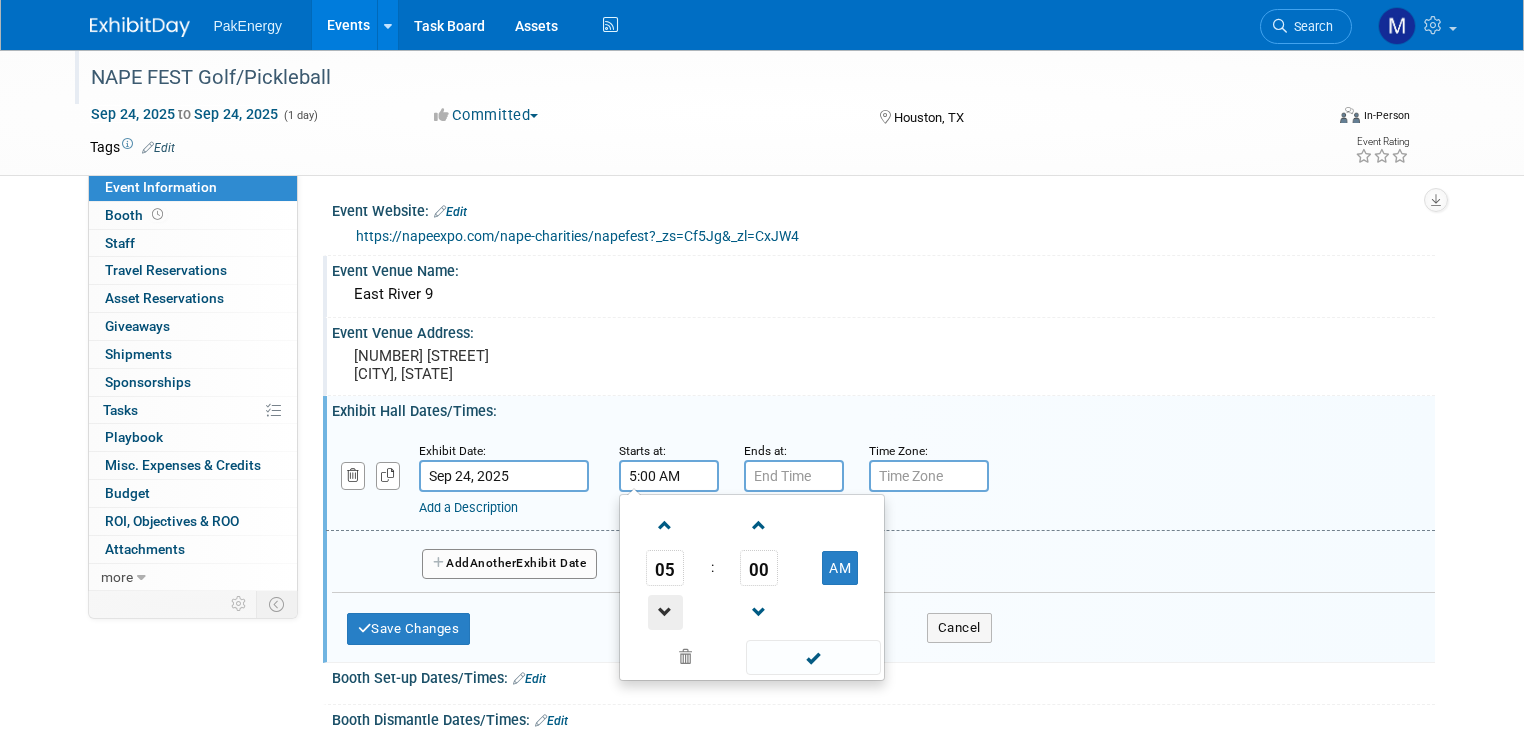 click at bounding box center [665, 612] 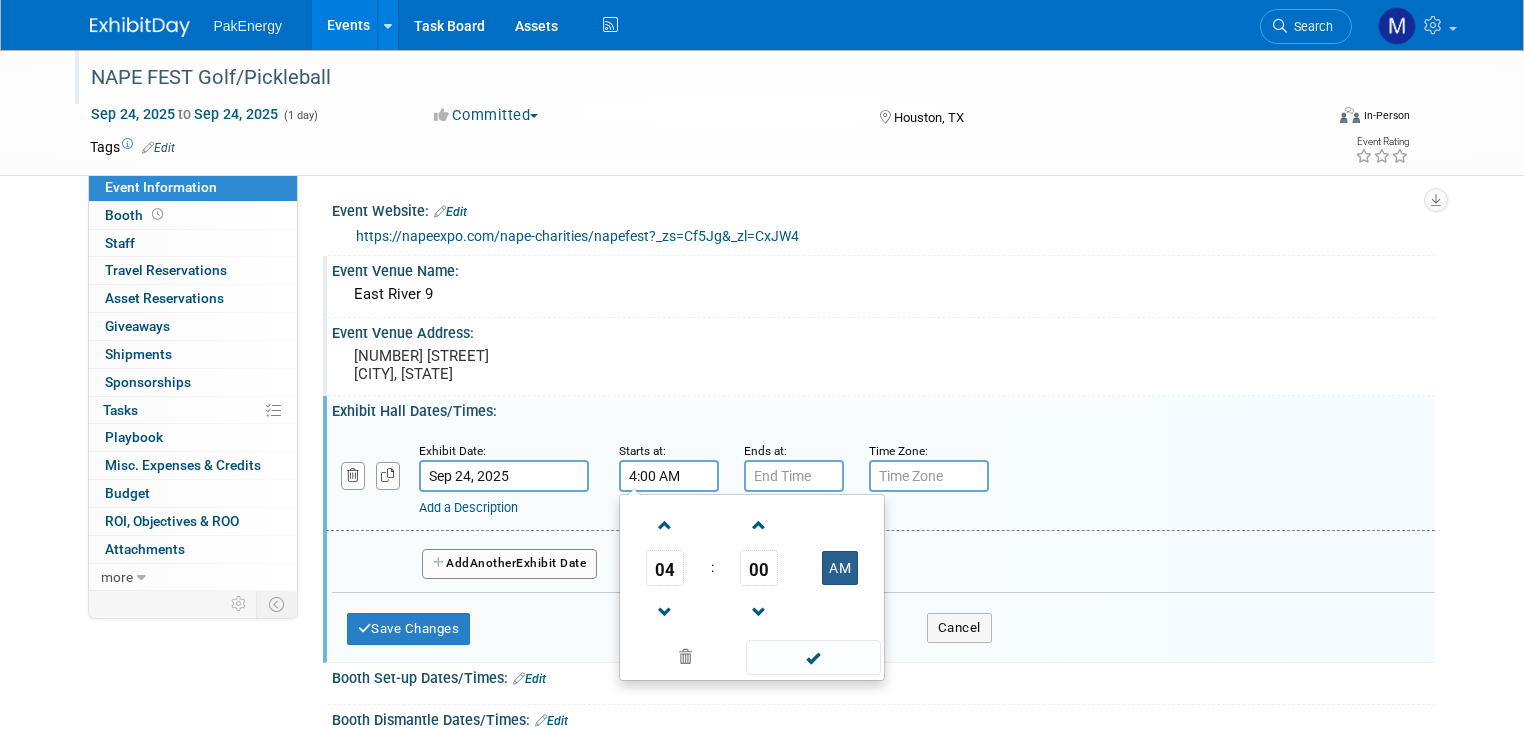 click on "AM" at bounding box center [840, 568] 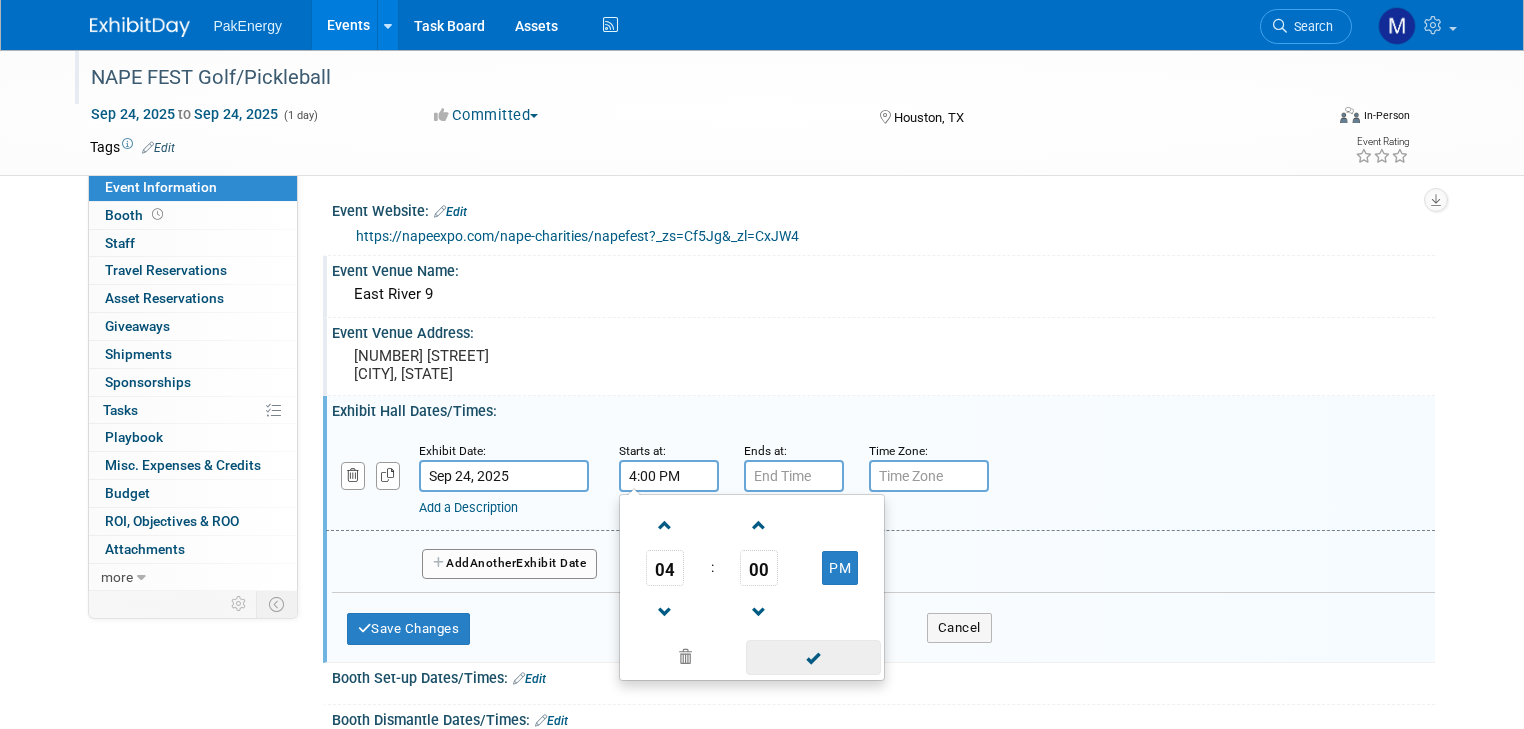 click at bounding box center [813, 657] 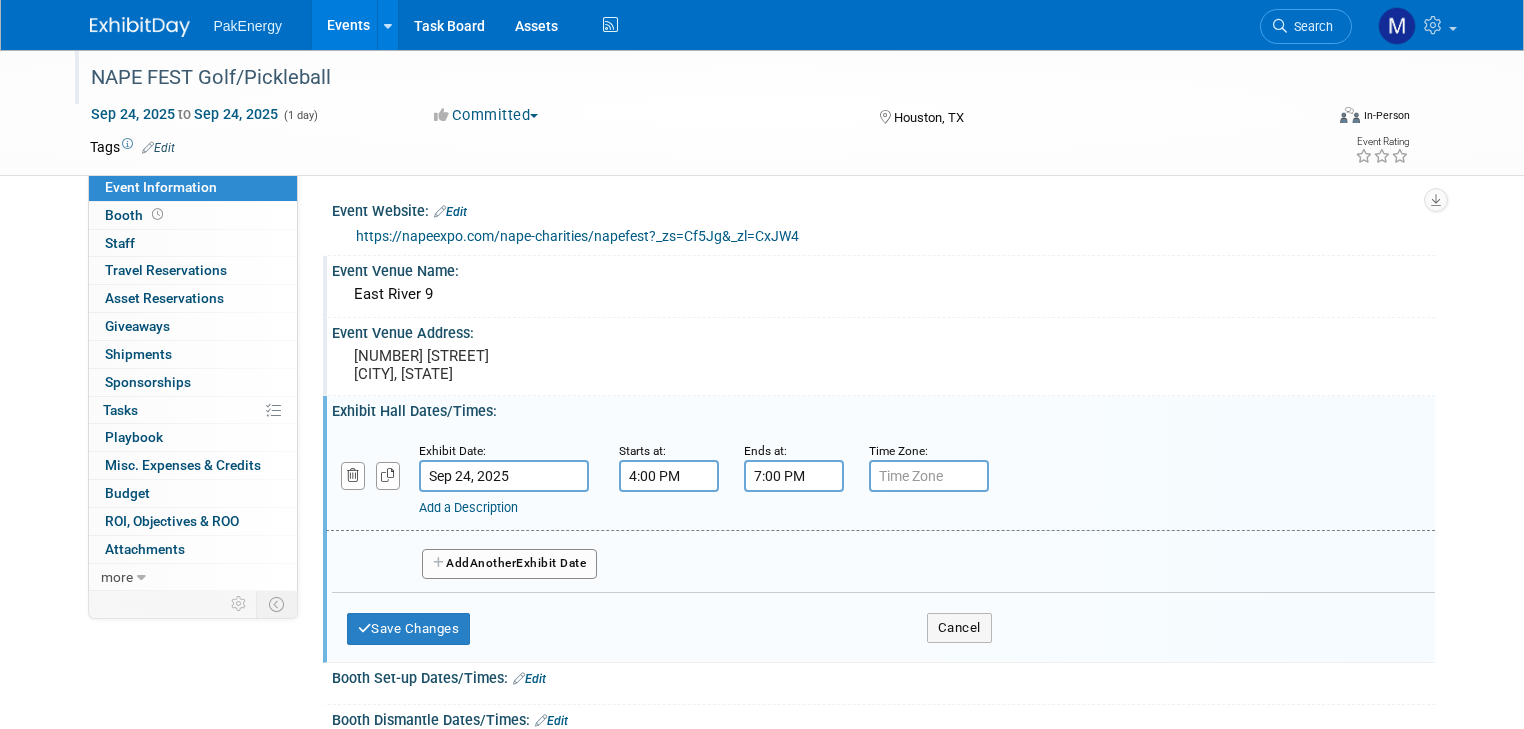 click on "7:00 PM" at bounding box center (794, 476) 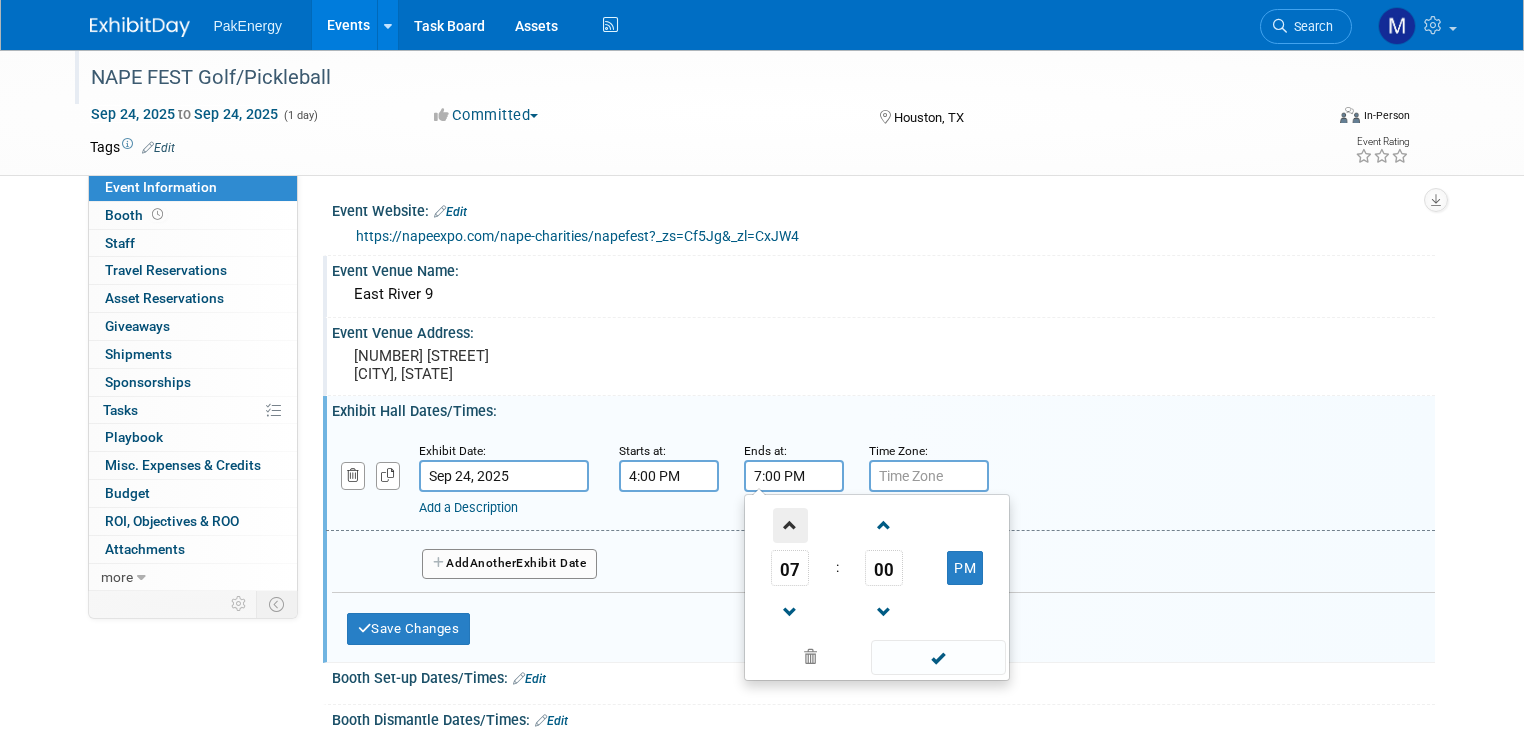 click at bounding box center [790, 525] 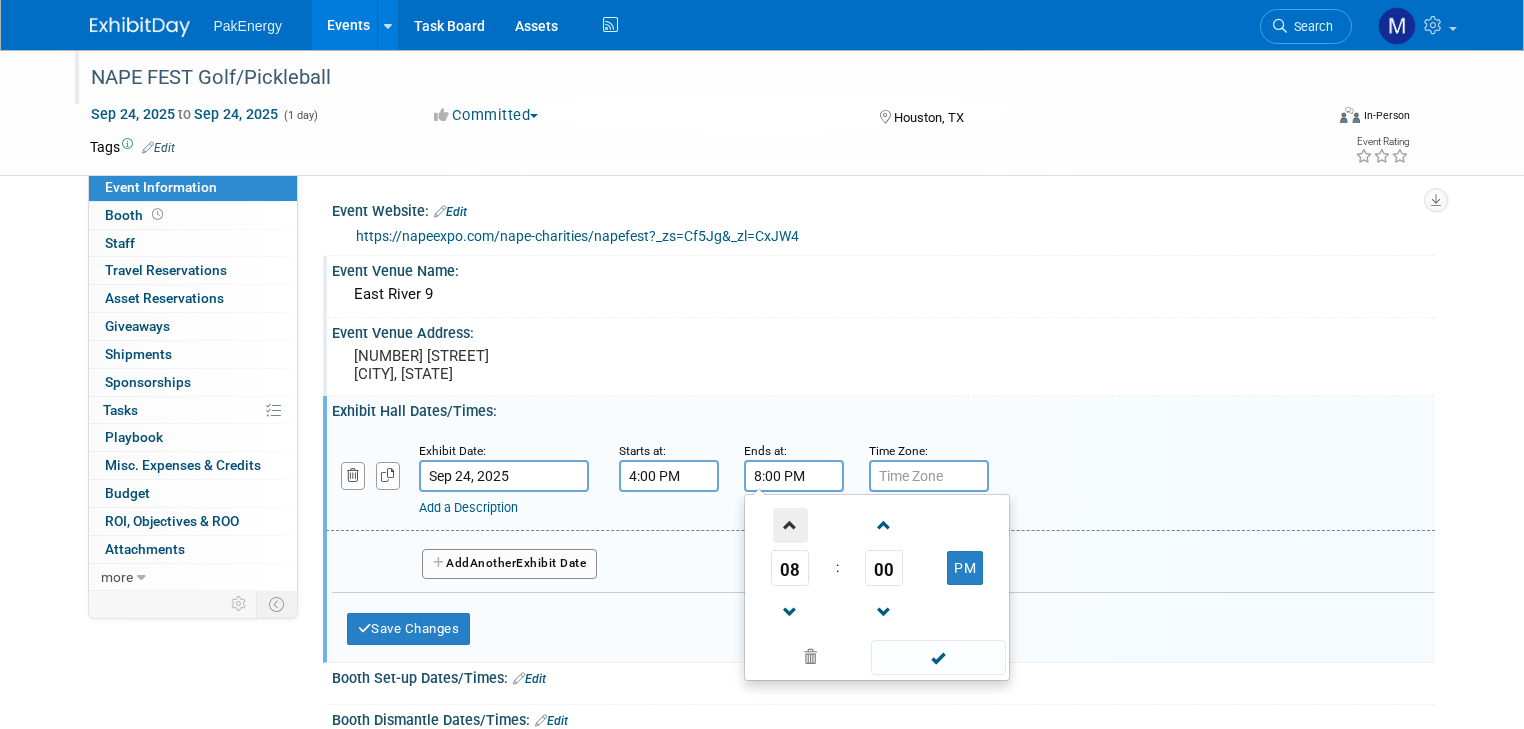 click at bounding box center (790, 525) 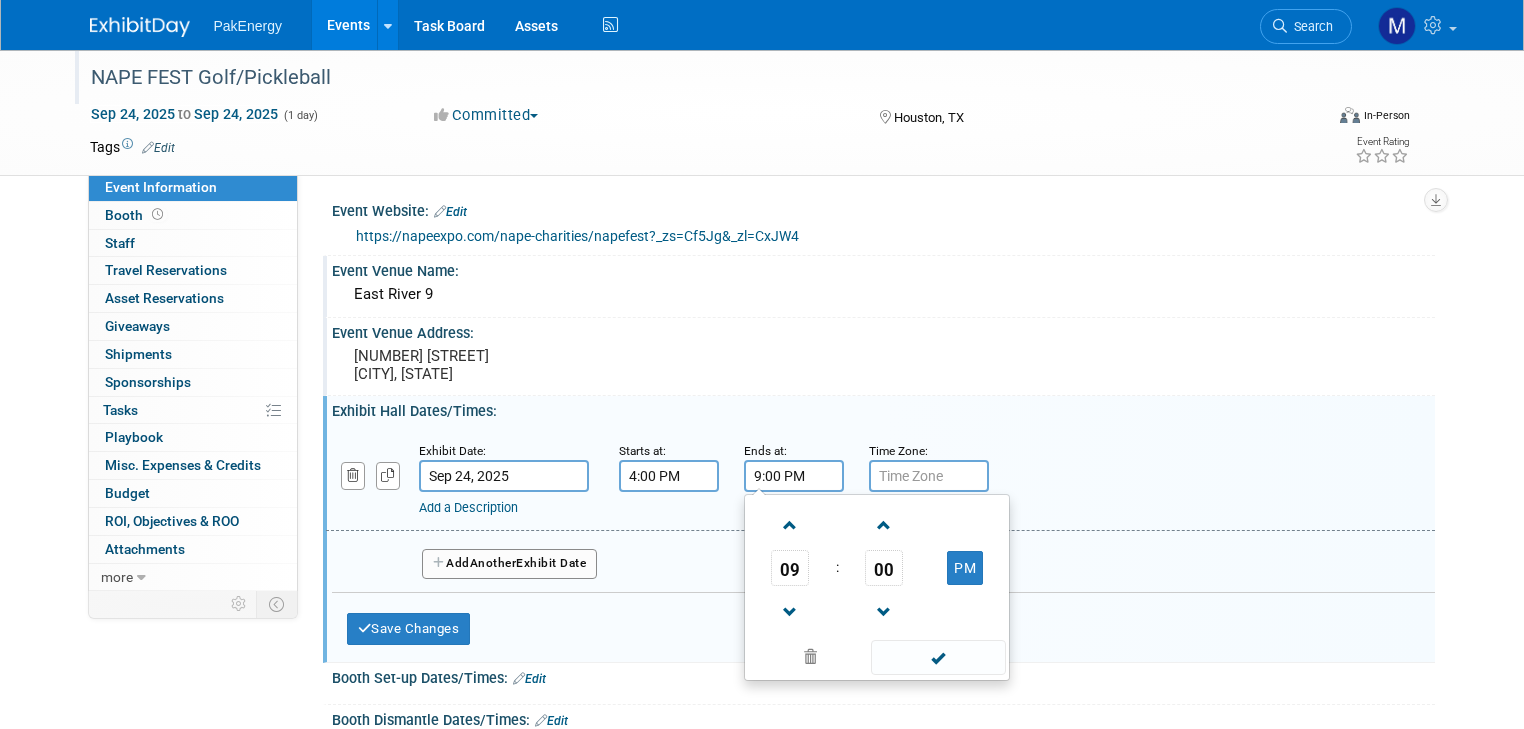 click at bounding box center [938, 657] 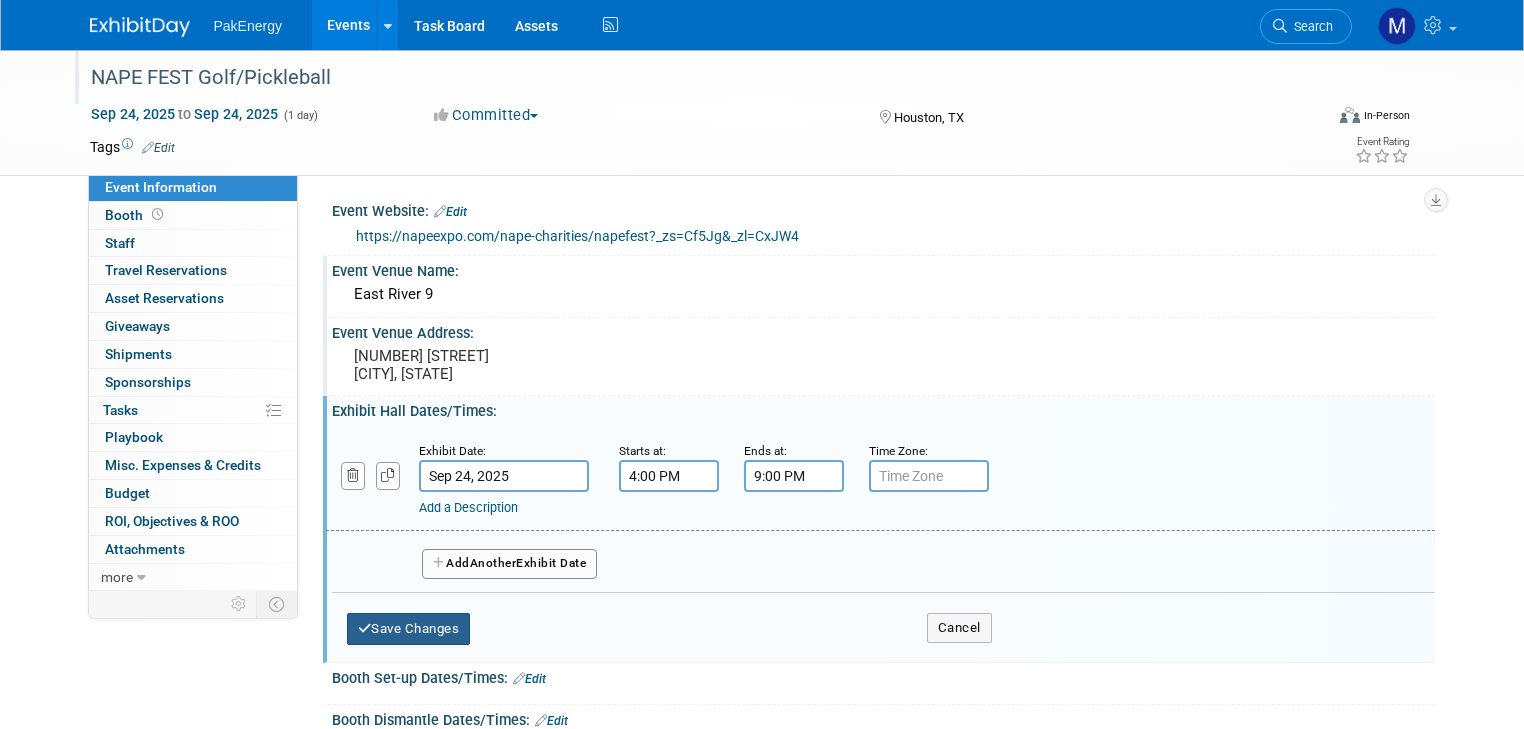 click on "Save Changes" at bounding box center (409, 629) 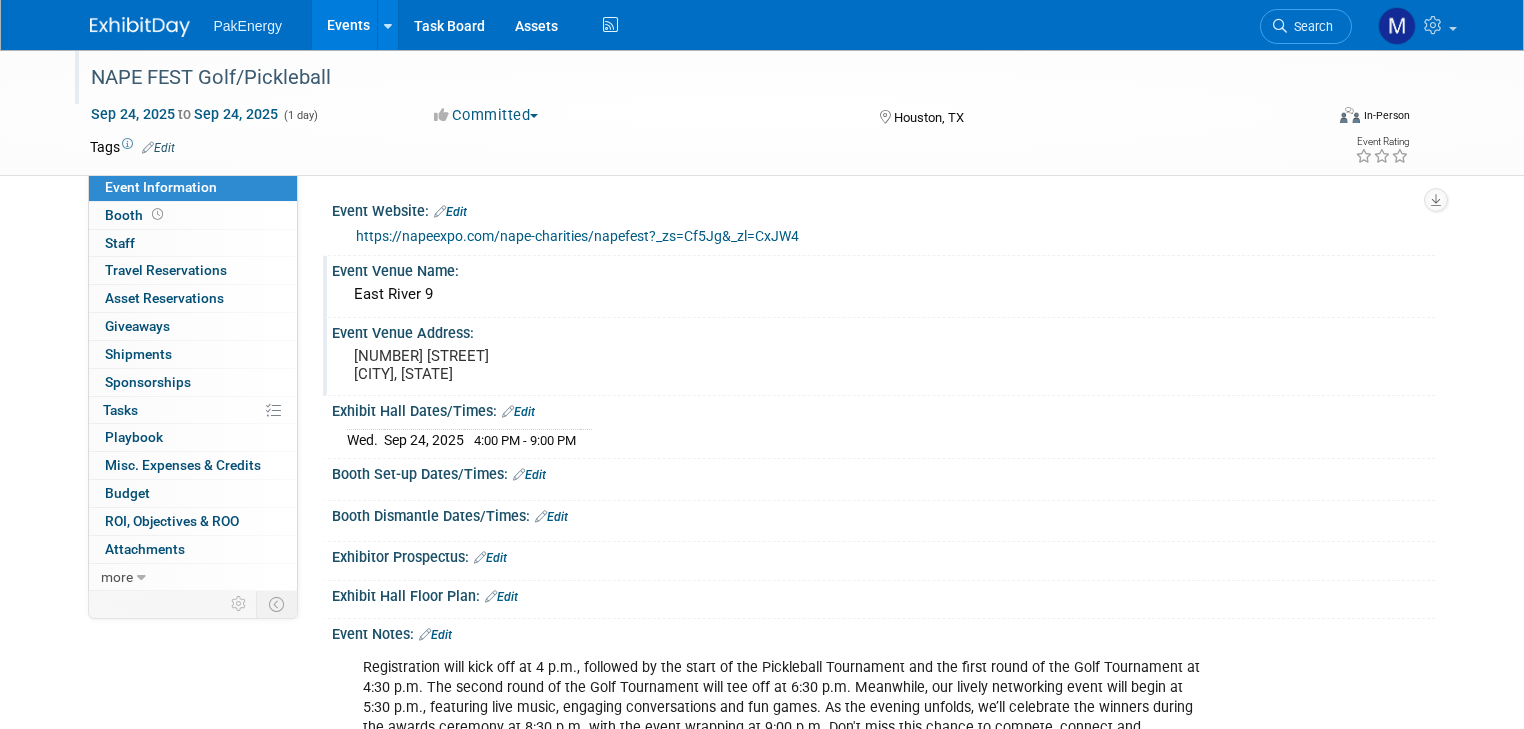 click on "Edit" at bounding box center (529, 475) 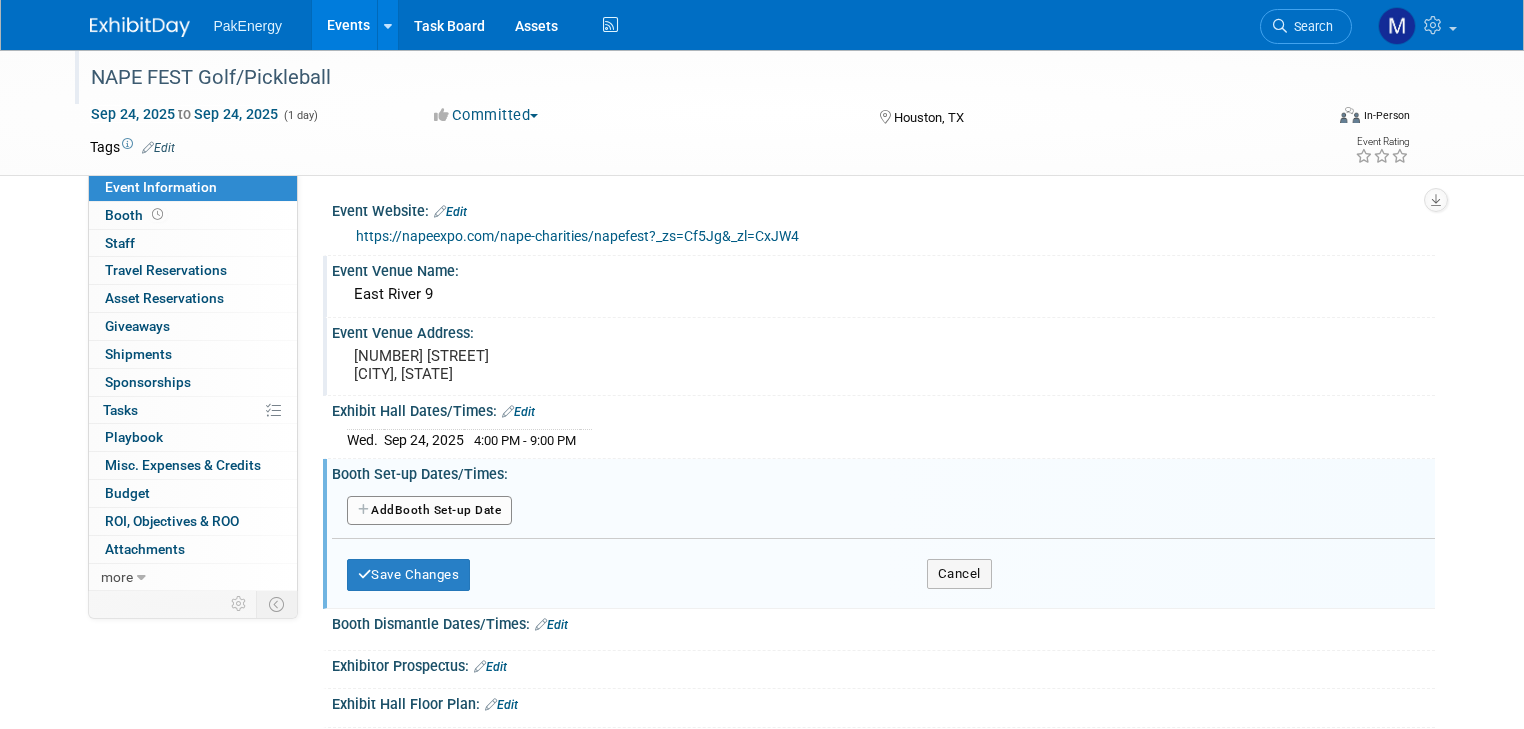 click on "Add  Another  Booth Set-up Date" at bounding box center [430, 511] 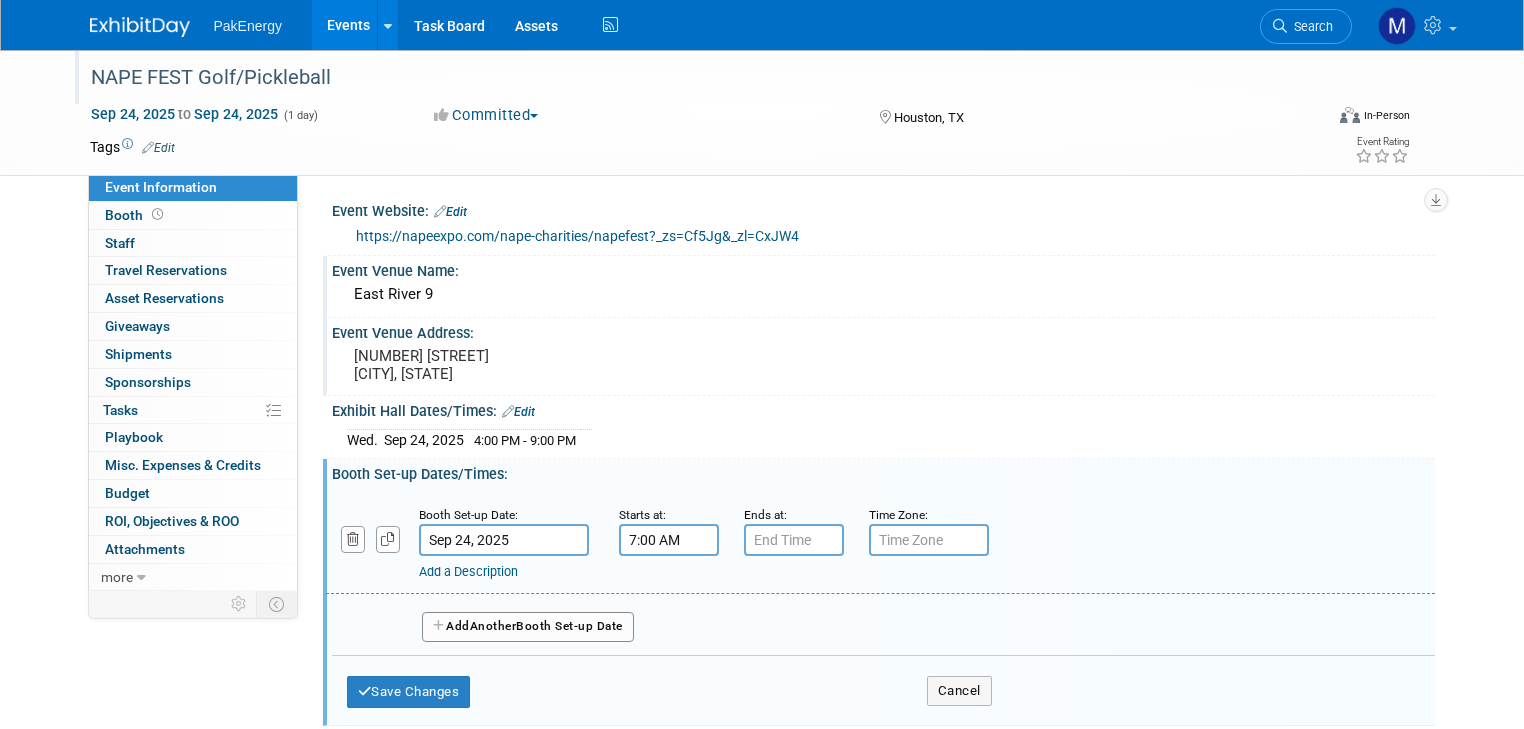 click on "7:00 AM" at bounding box center (669, 540) 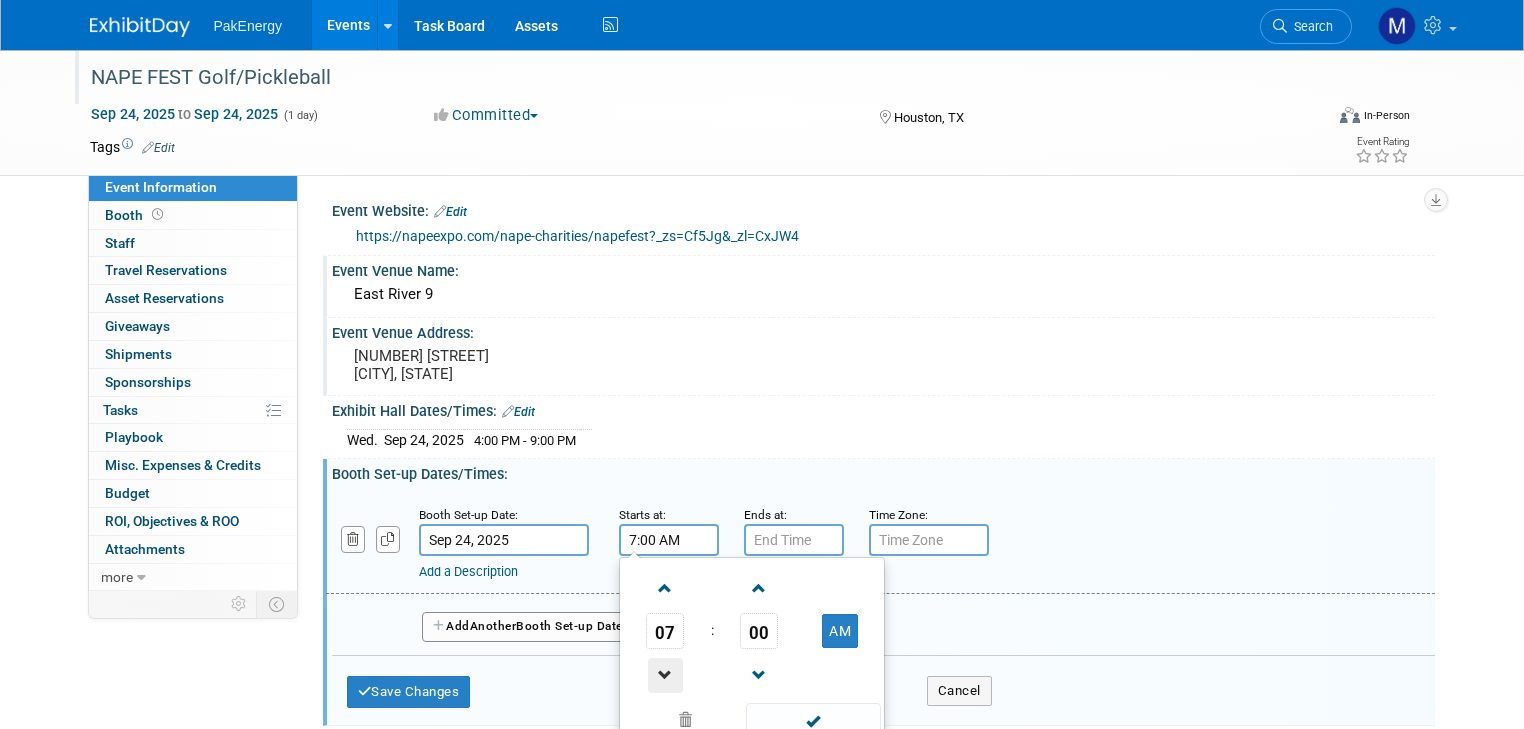 click at bounding box center (665, 675) 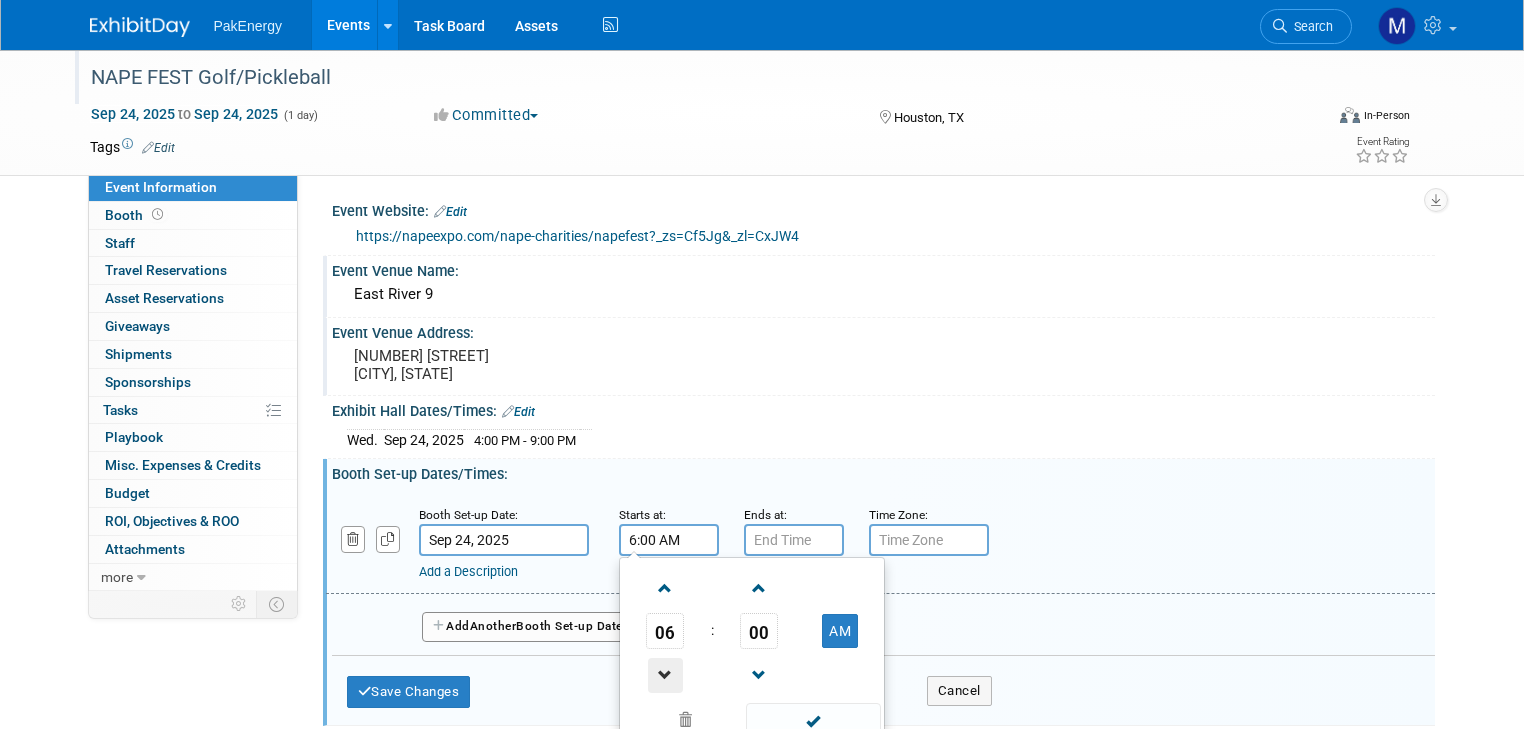 click at bounding box center (665, 675) 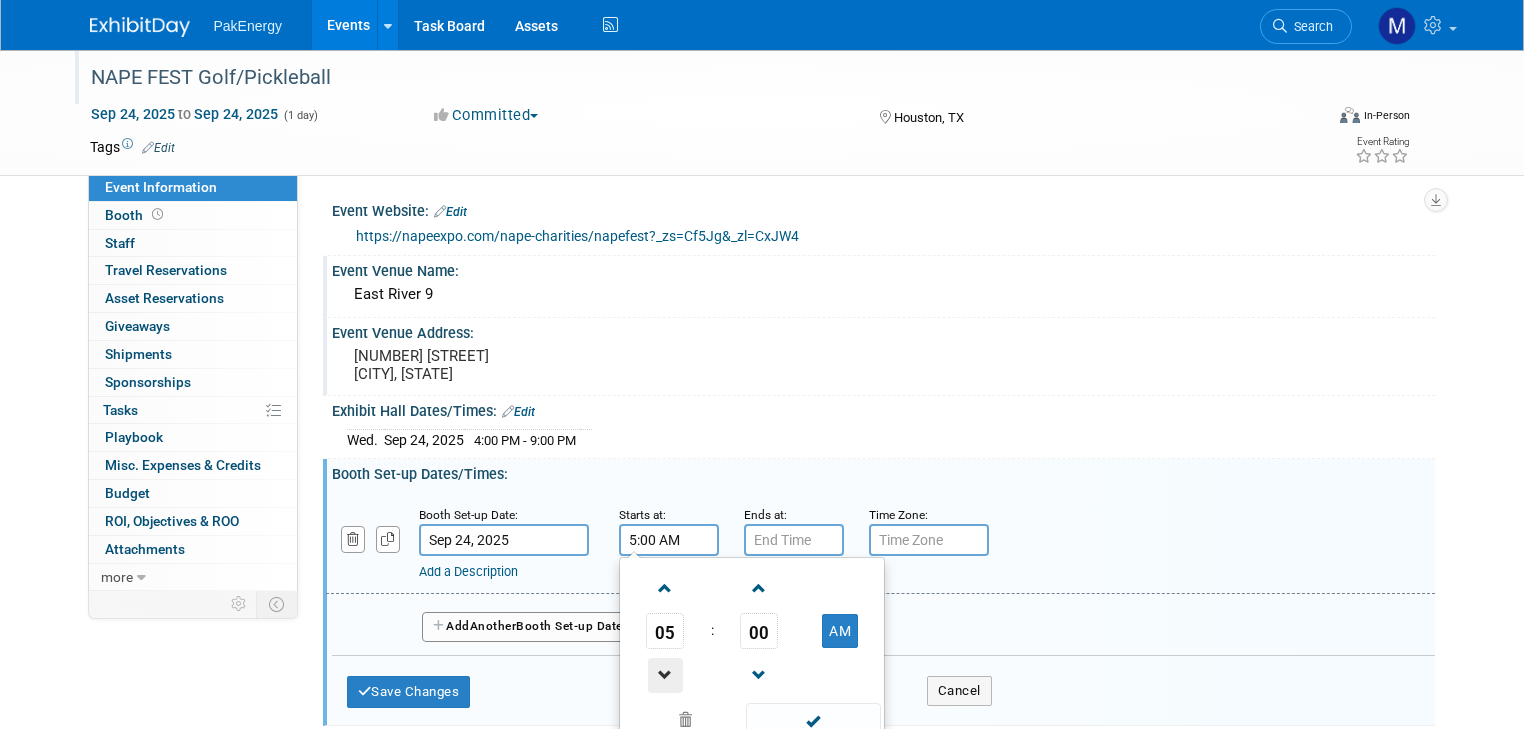 click at bounding box center [665, 675] 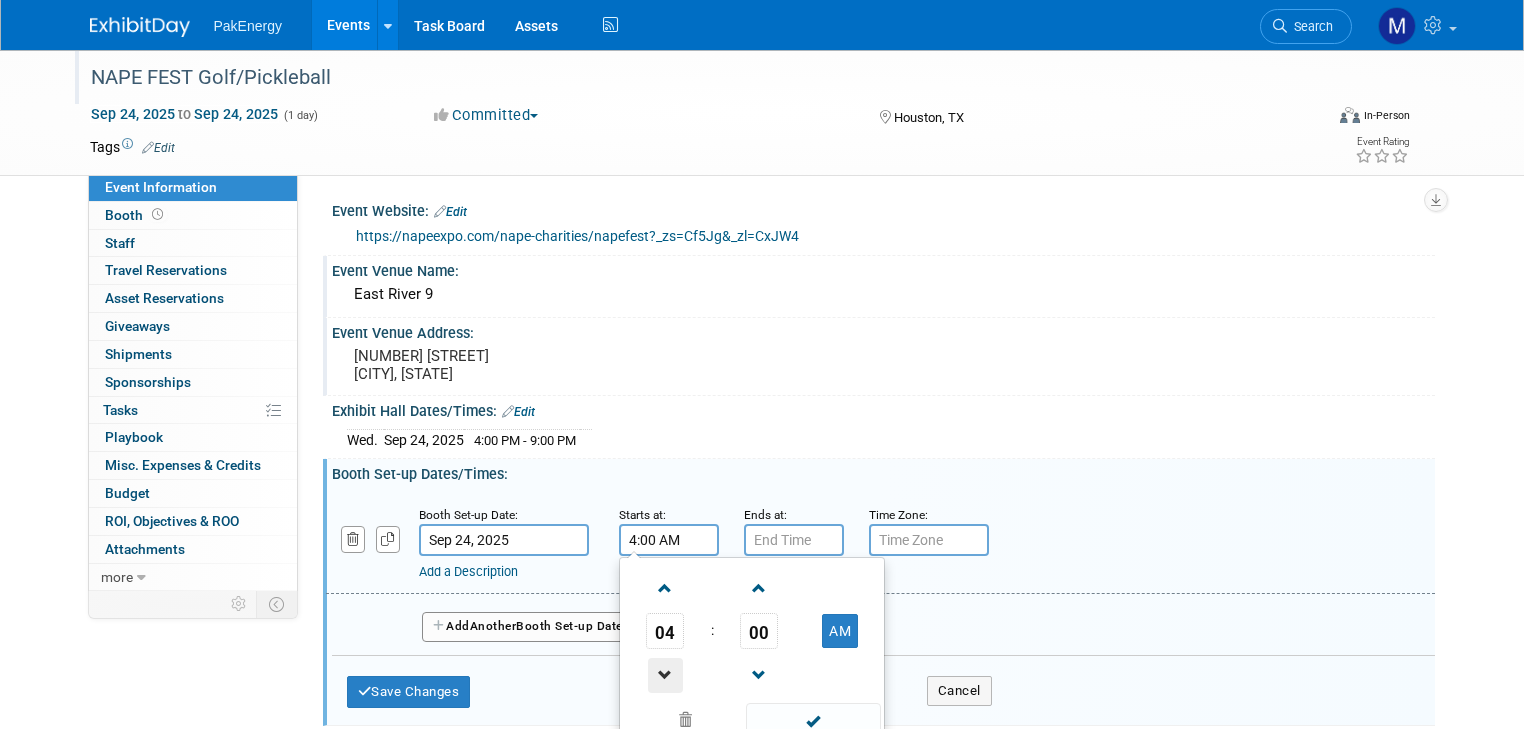 click at bounding box center (665, 675) 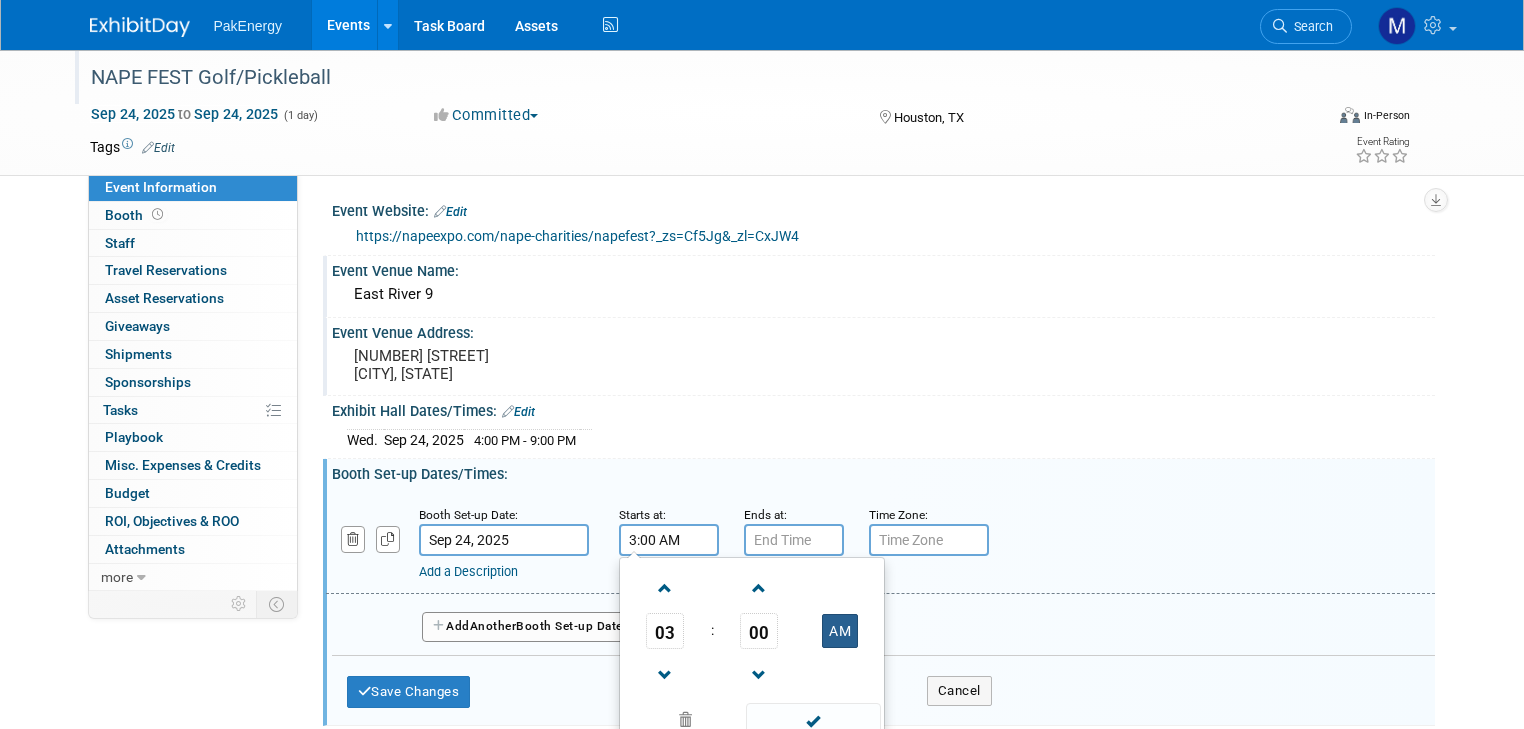 click on "AM" at bounding box center [840, 631] 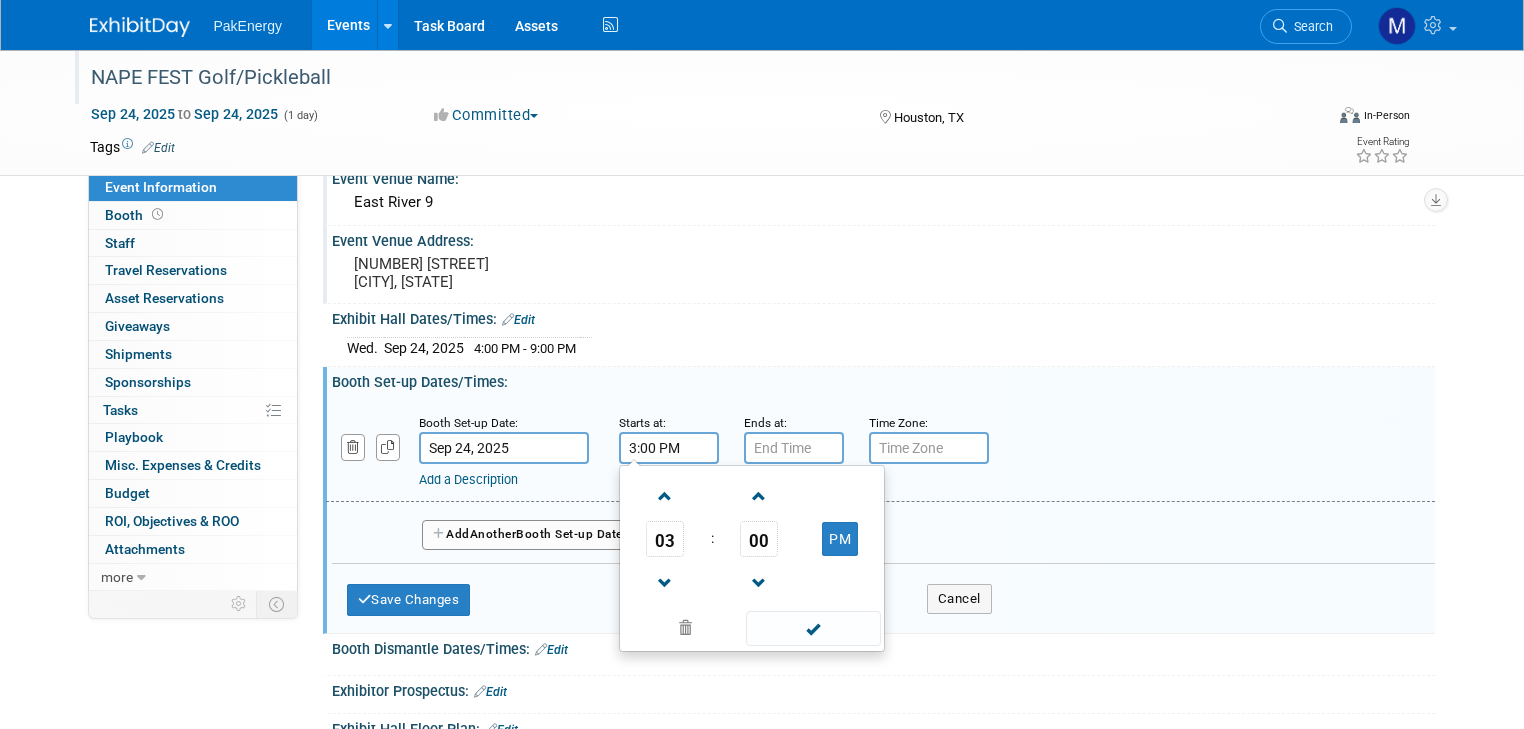 scroll, scrollTop: 119, scrollLeft: 0, axis: vertical 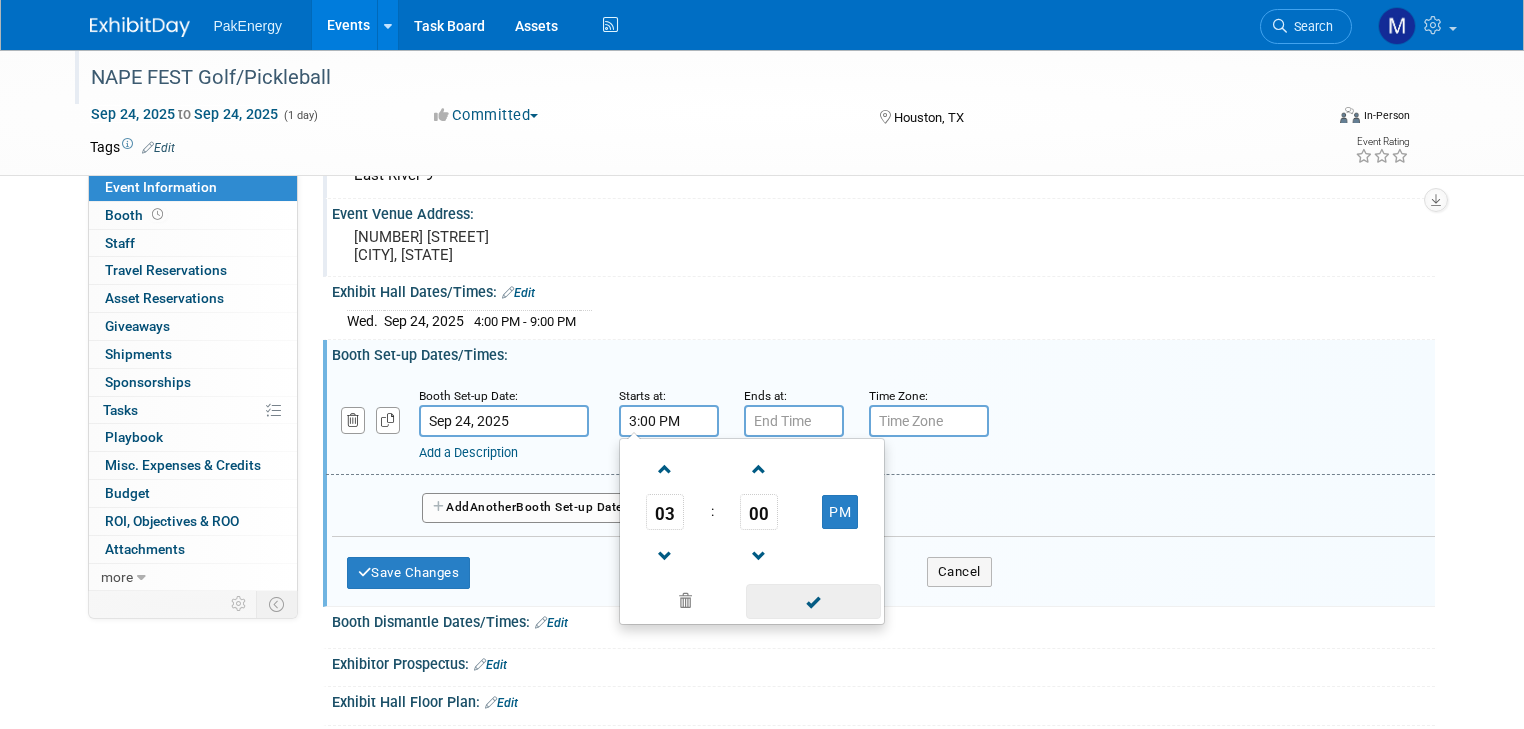 click at bounding box center [813, 601] 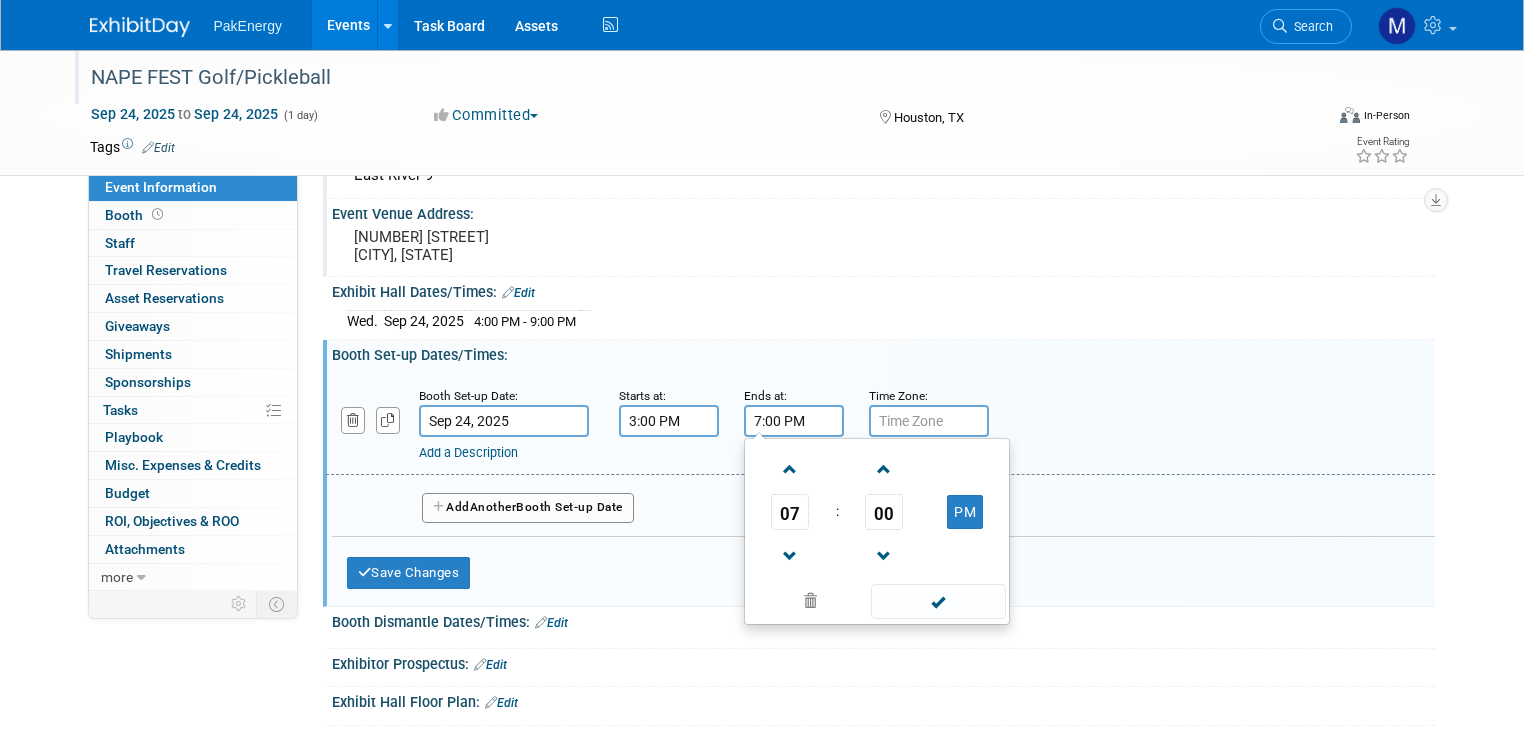 click on "7:00 PM" at bounding box center (794, 421) 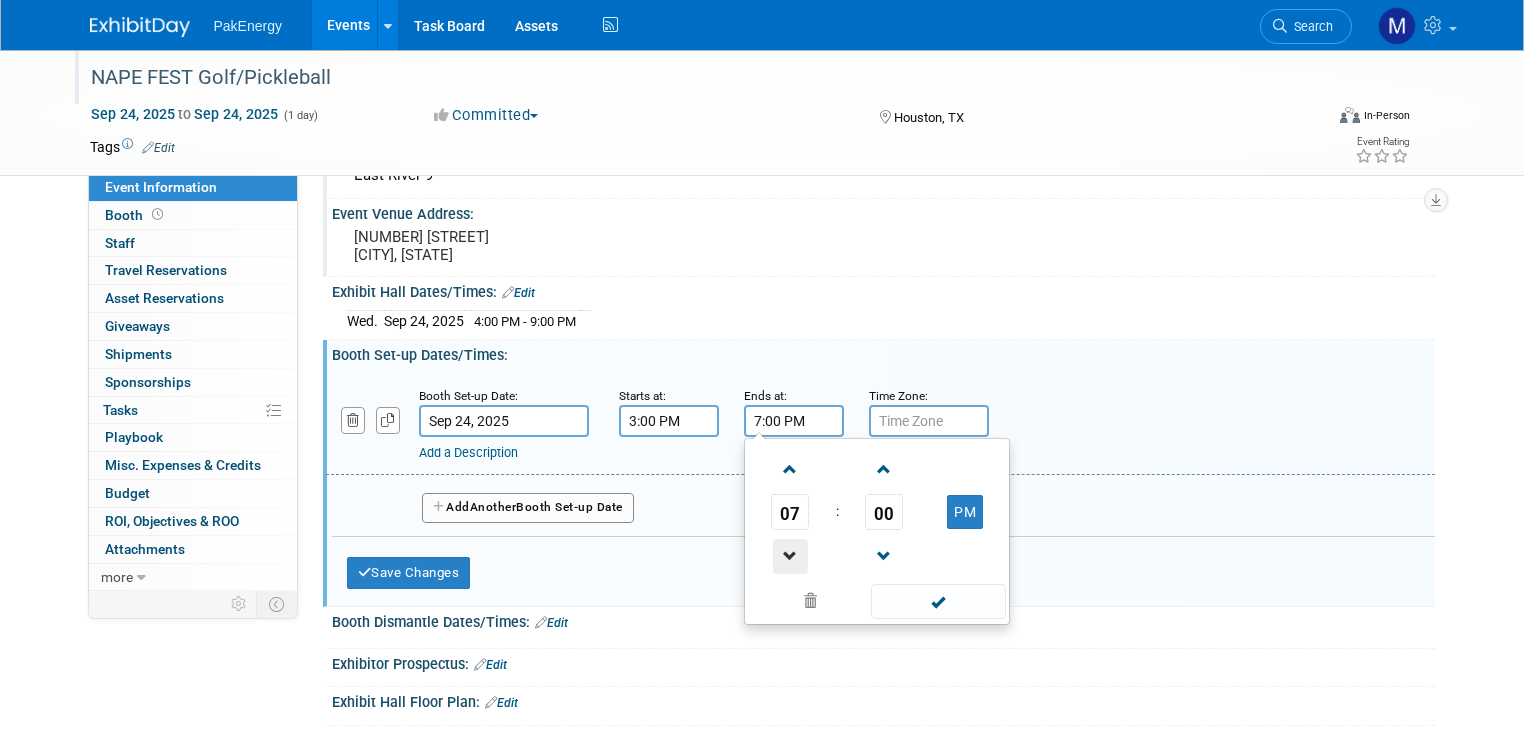 click at bounding box center [790, 556] 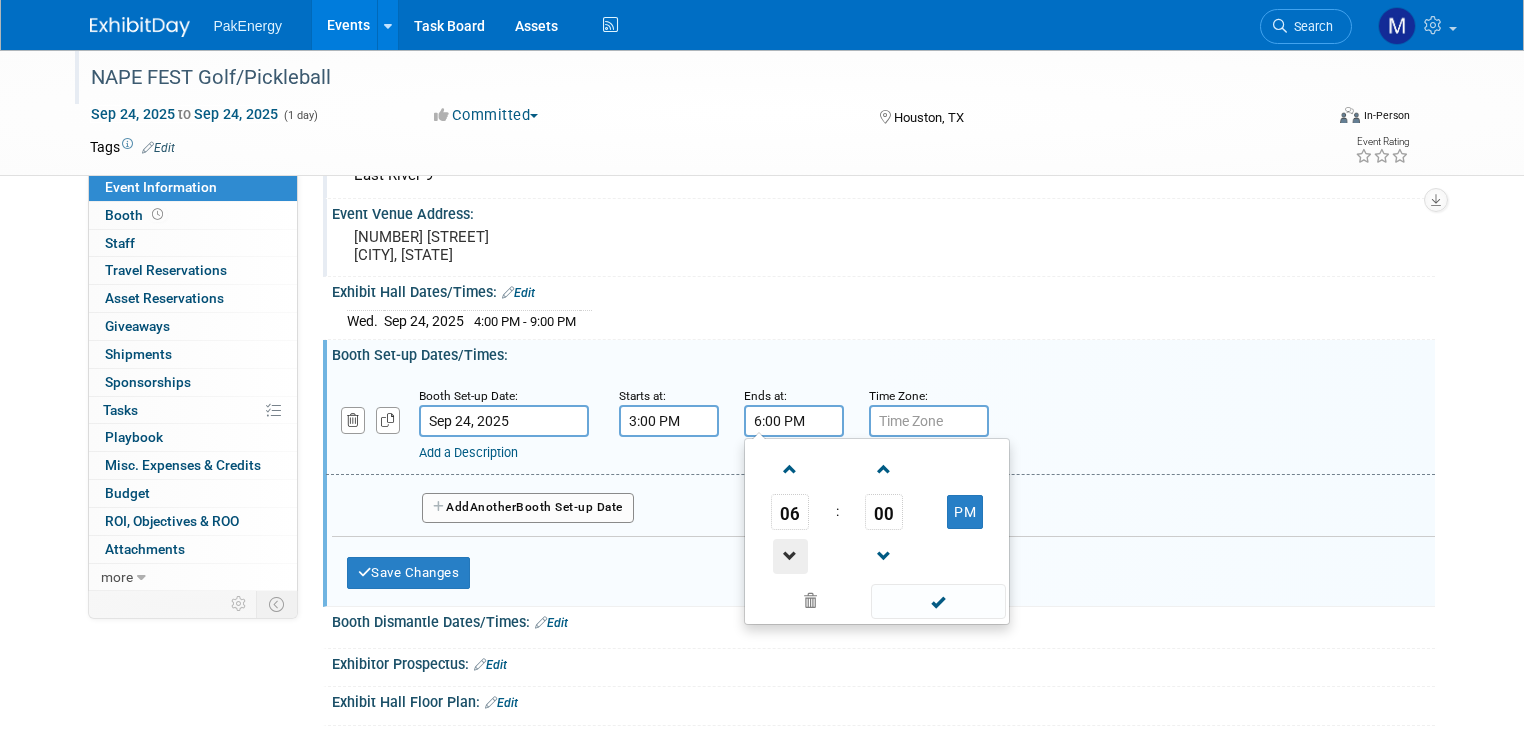 click at bounding box center [790, 556] 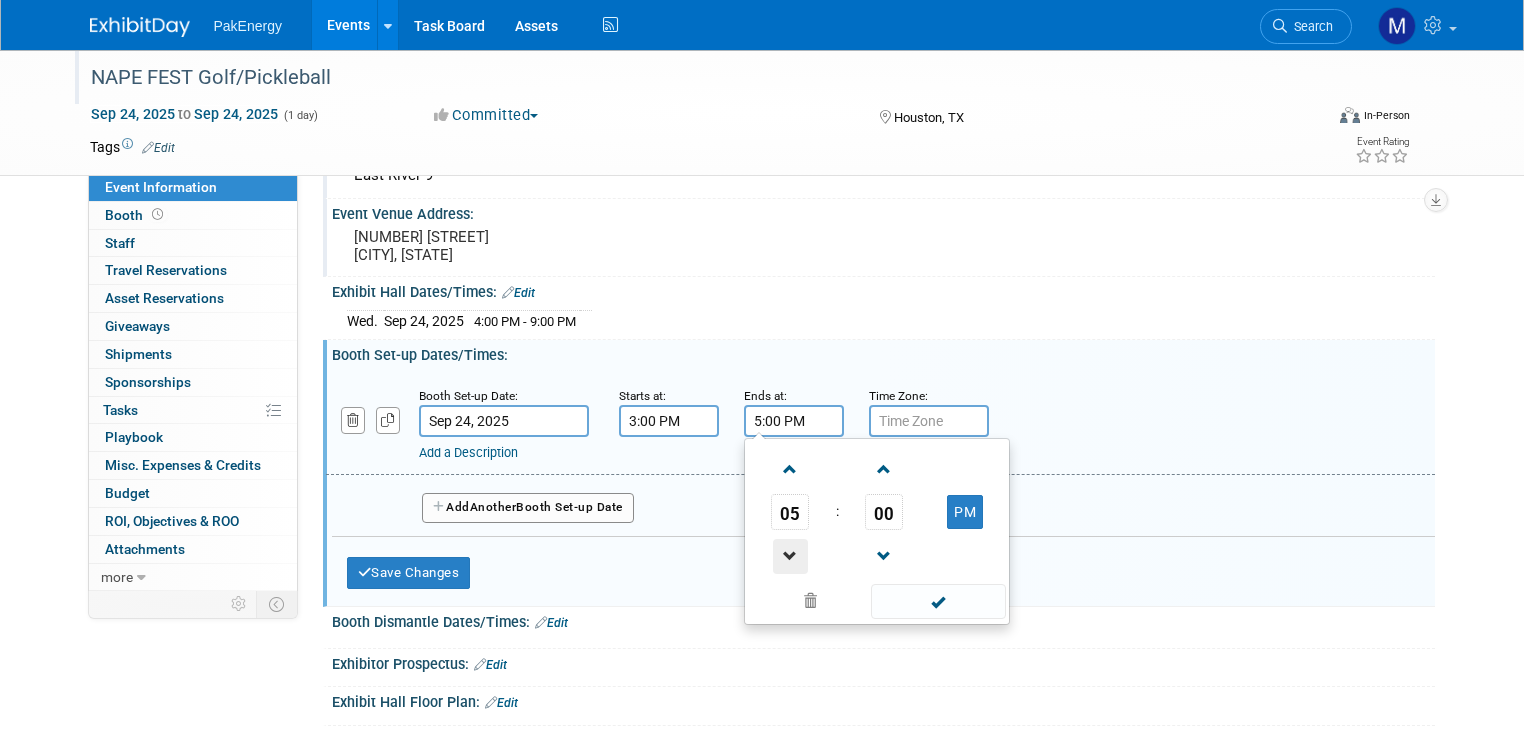 click at bounding box center (790, 556) 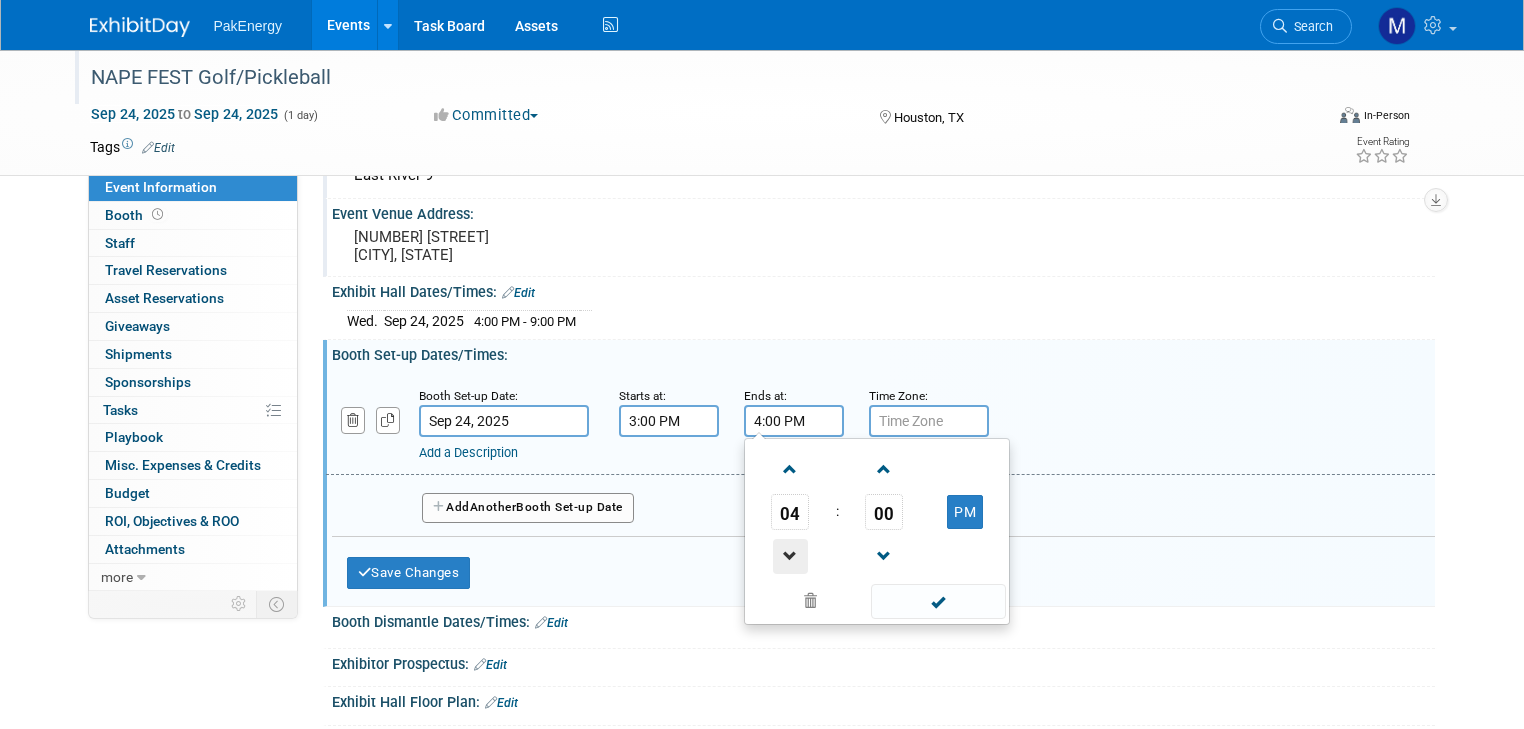click at bounding box center (790, 556) 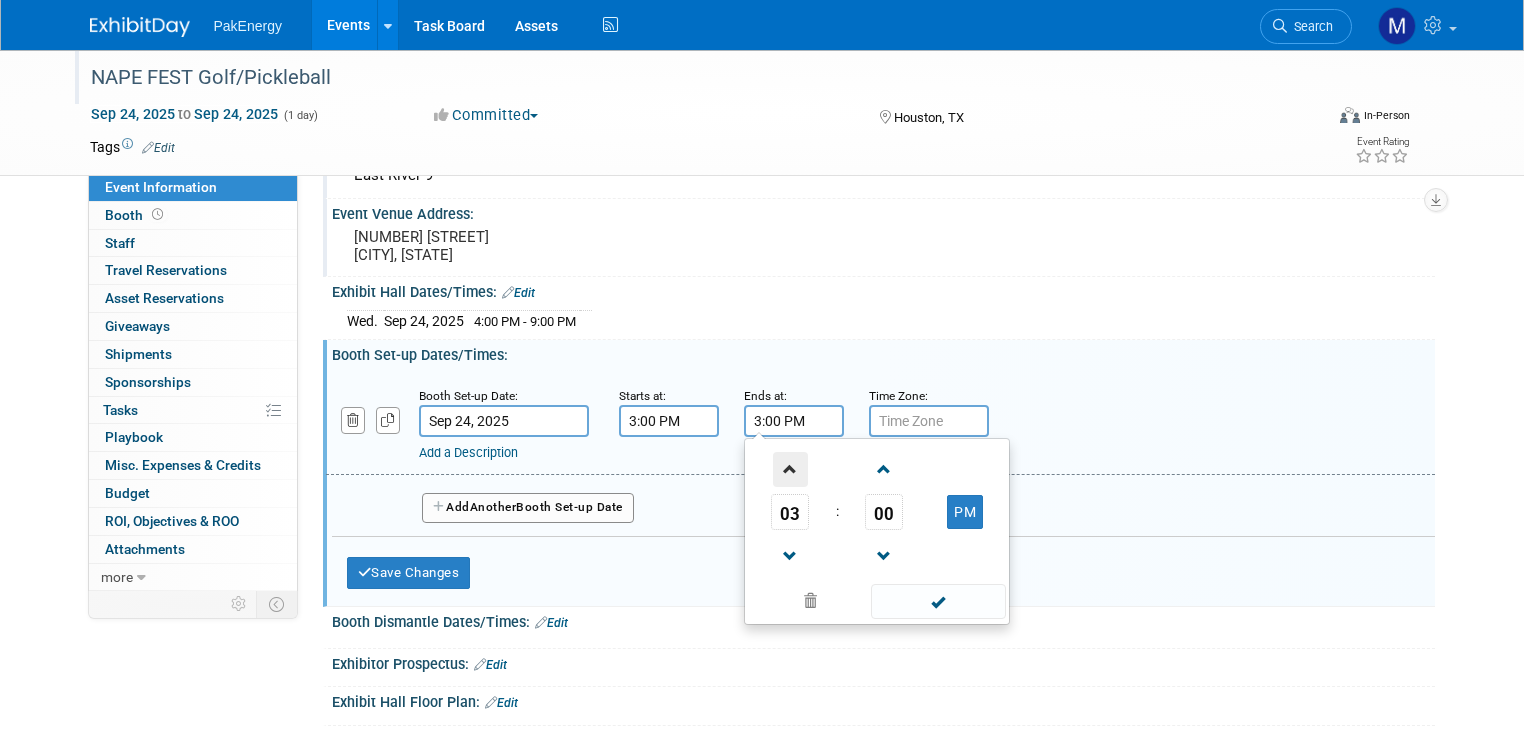 click at bounding box center [790, 469] 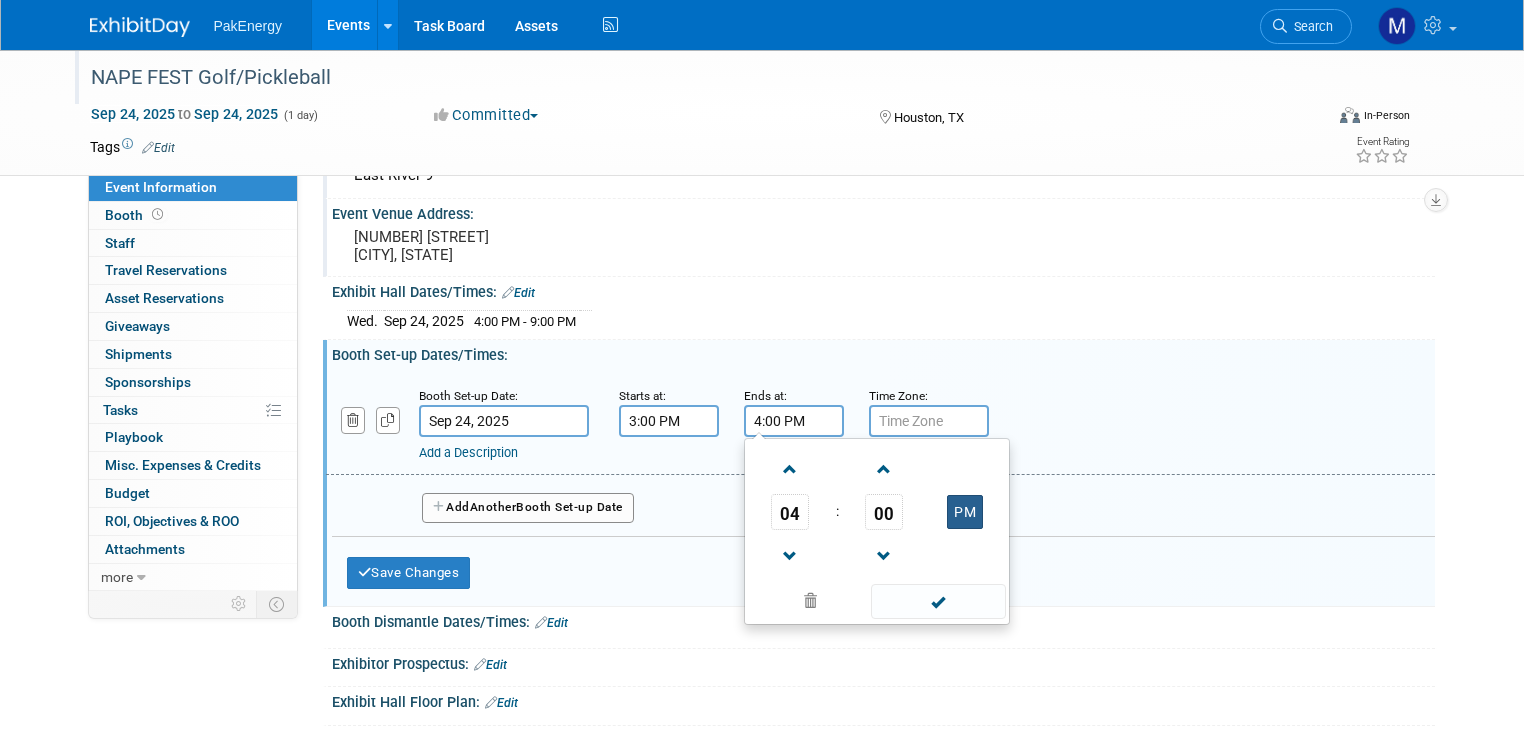 click on "PM" at bounding box center [965, 512] 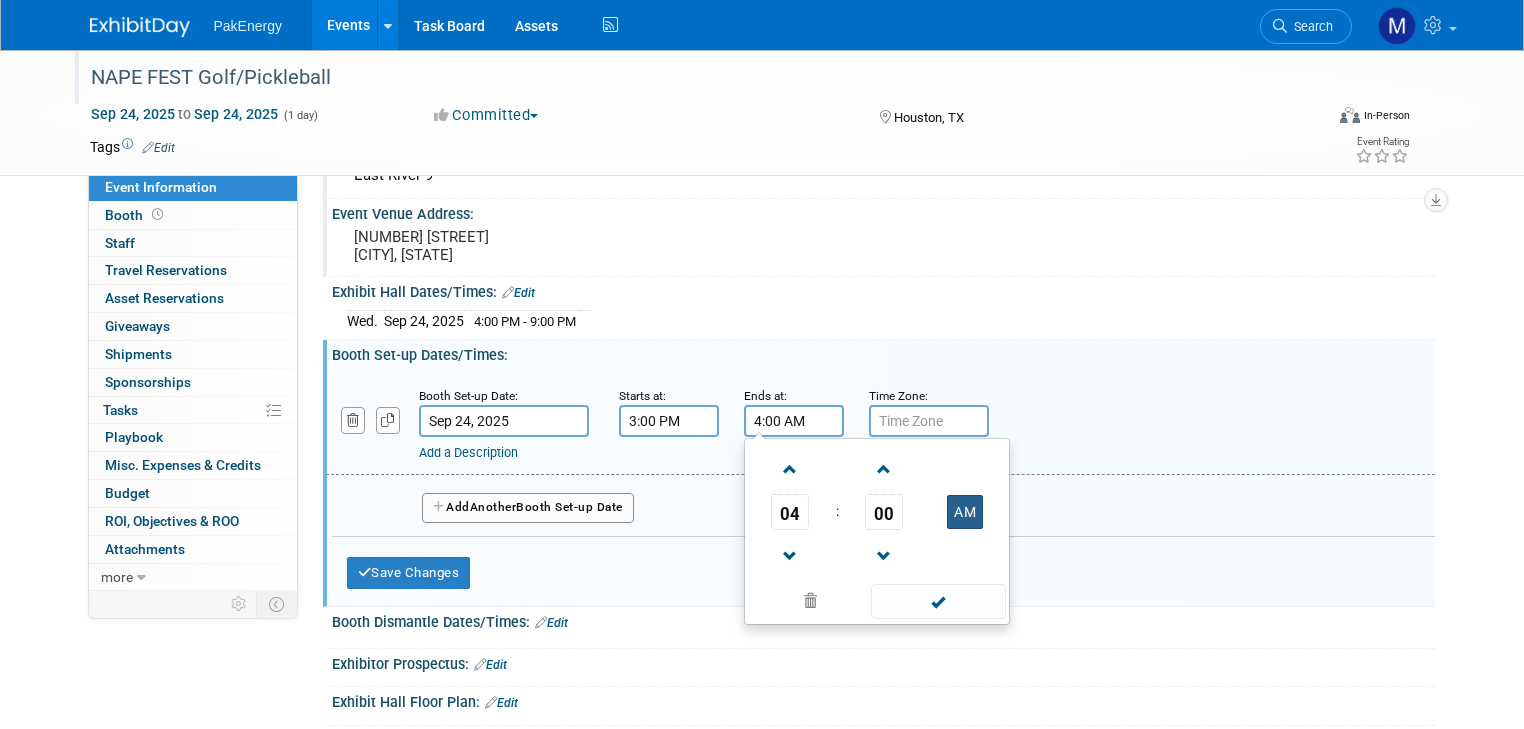 click on "AM" at bounding box center [965, 512] 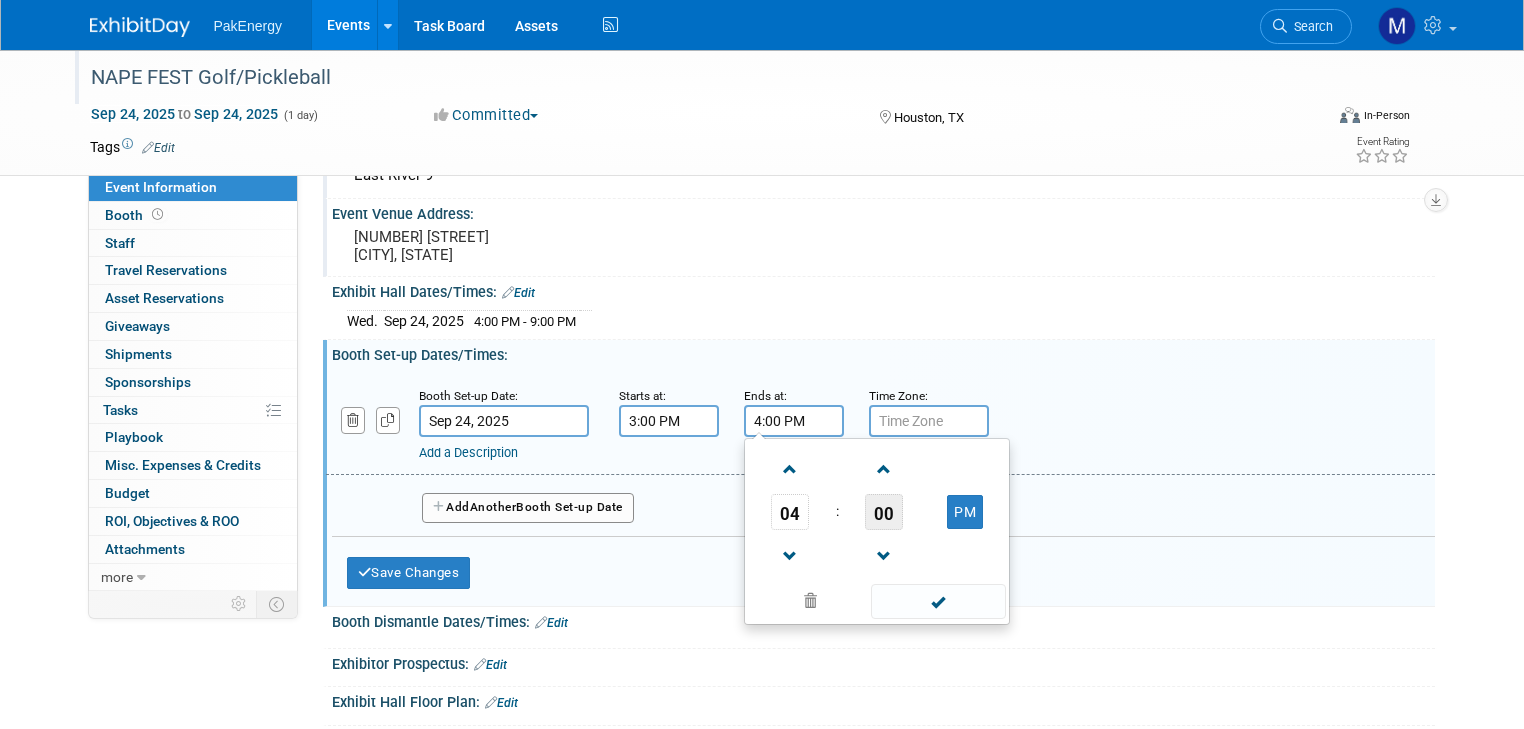 click on "00" at bounding box center [884, 512] 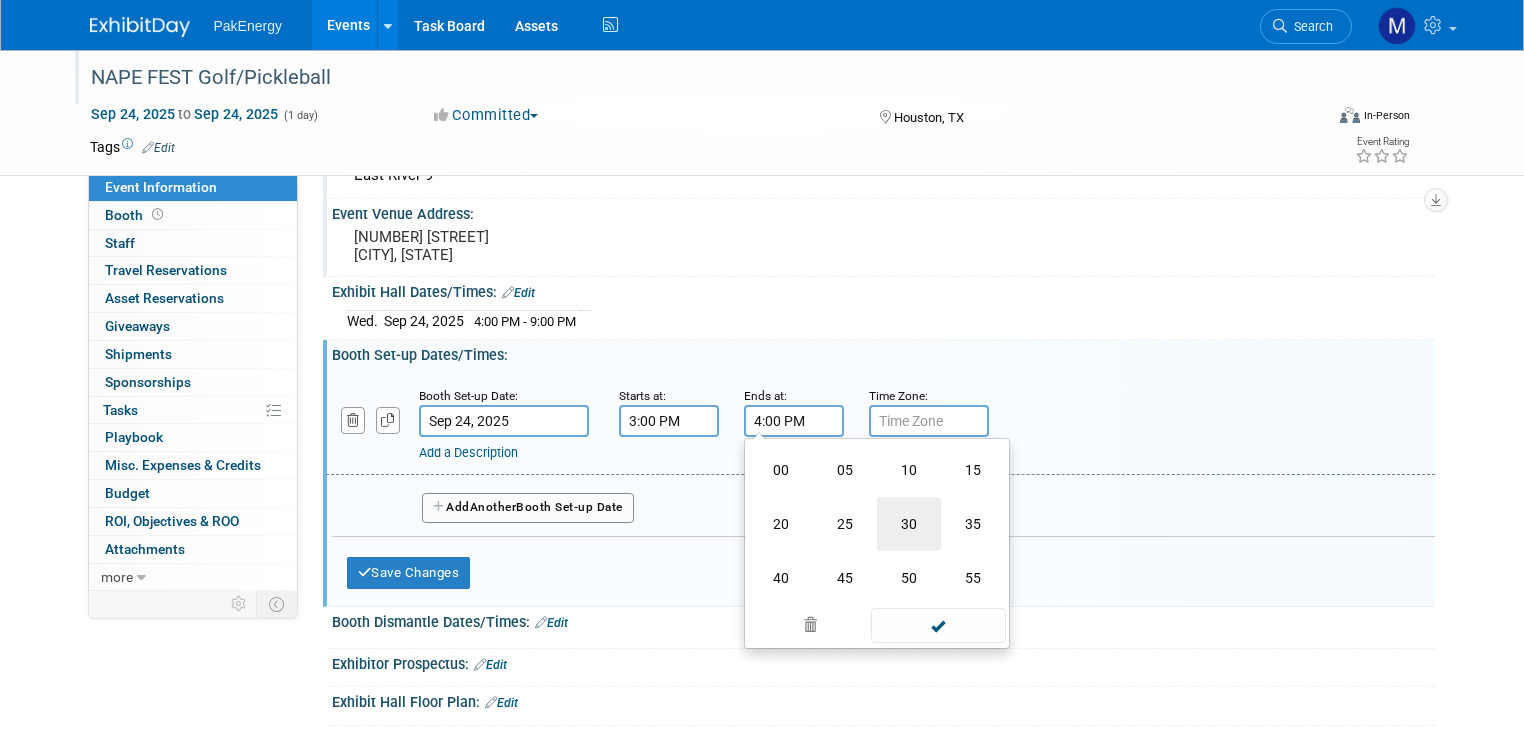 click on "30" at bounding box center (909, 524) 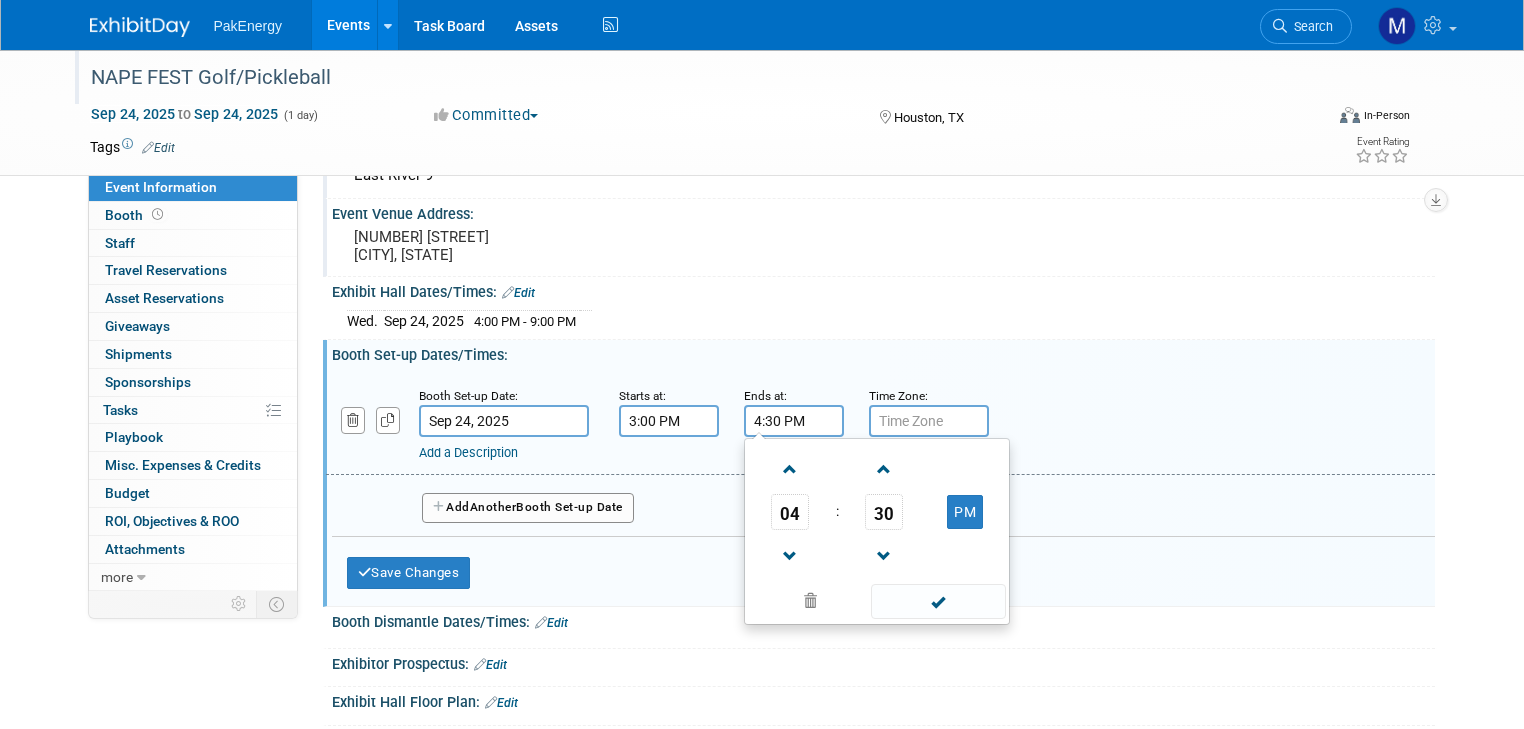 click at bounding box center (938, 601) 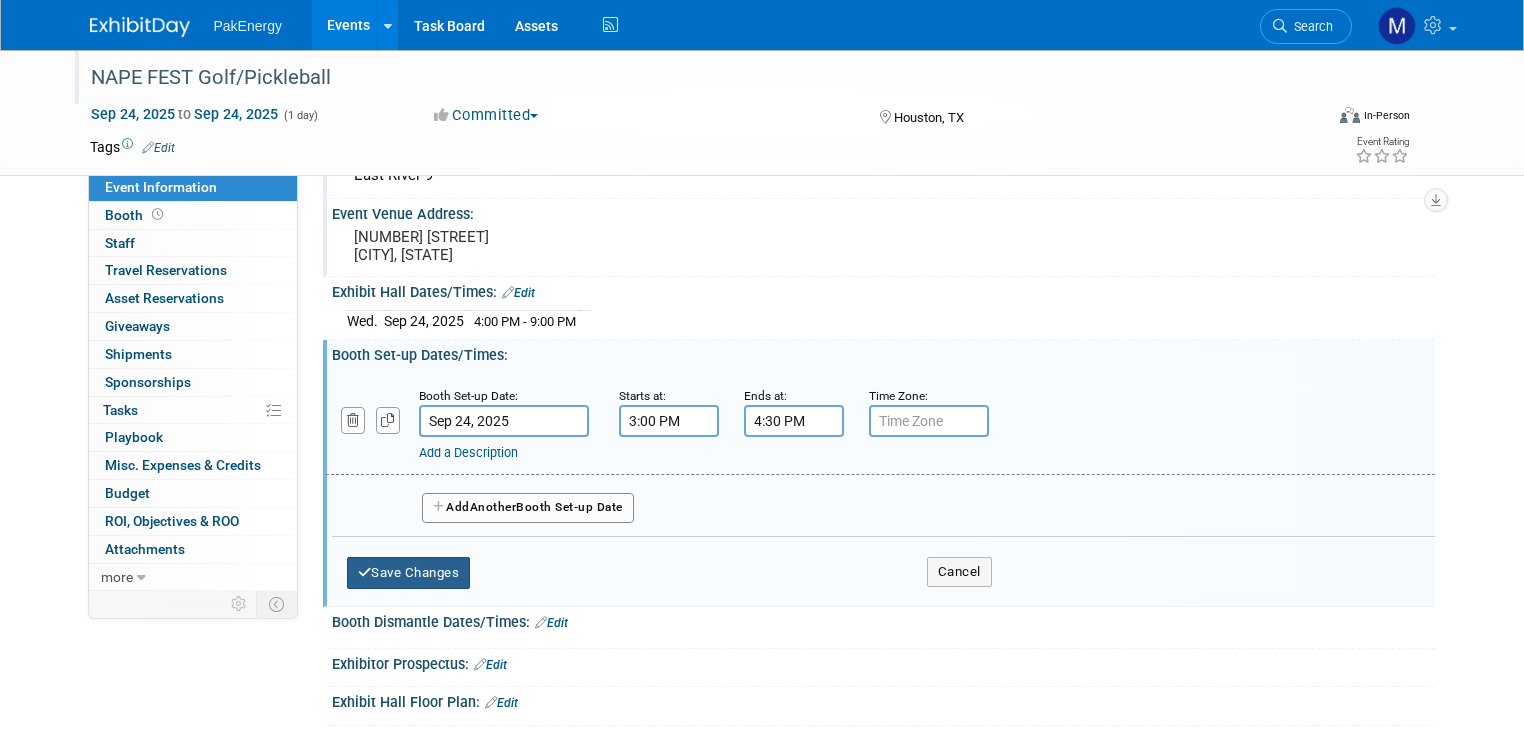 click on "Save Changes" at bounding box center (409, 573) 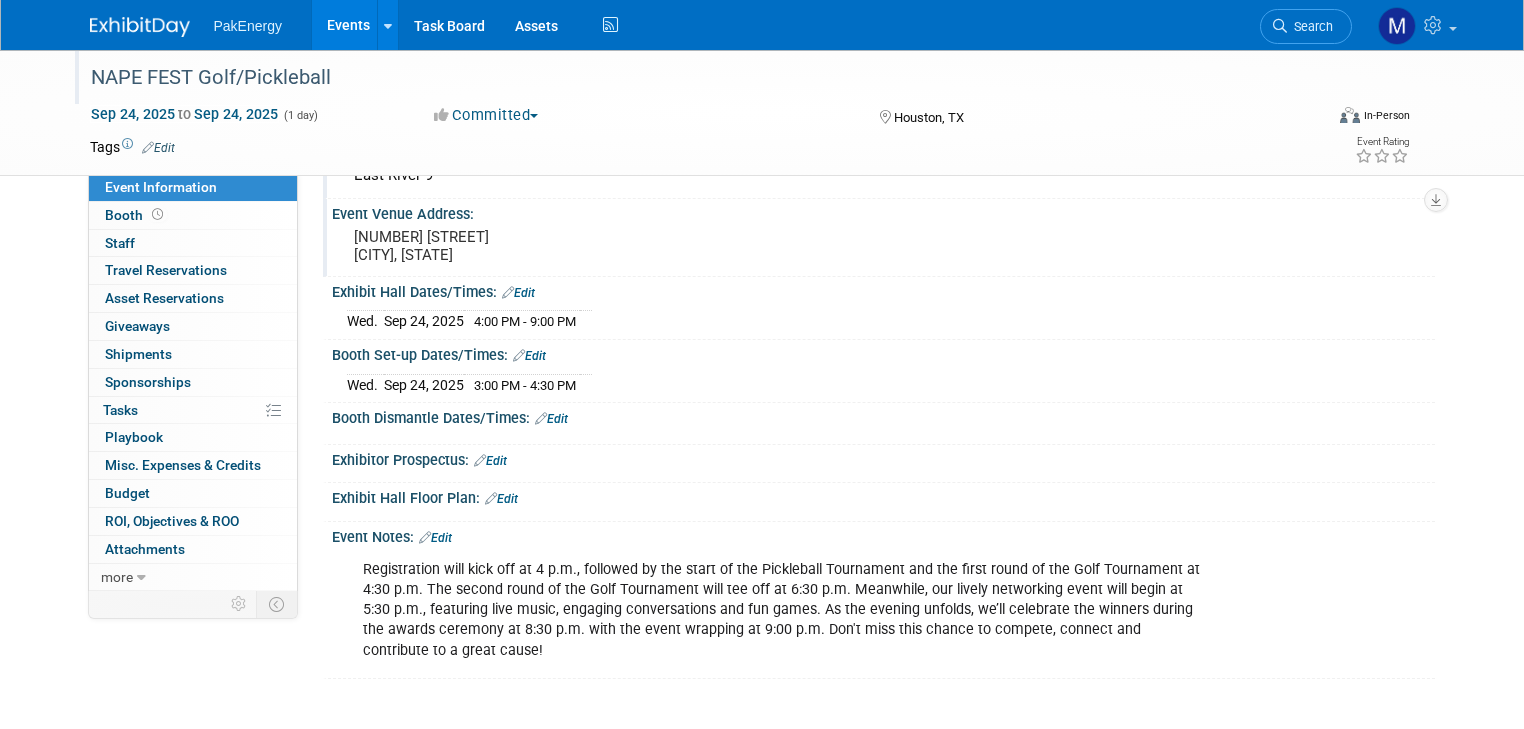 click on "Edit" at bounding box center (435, 538) 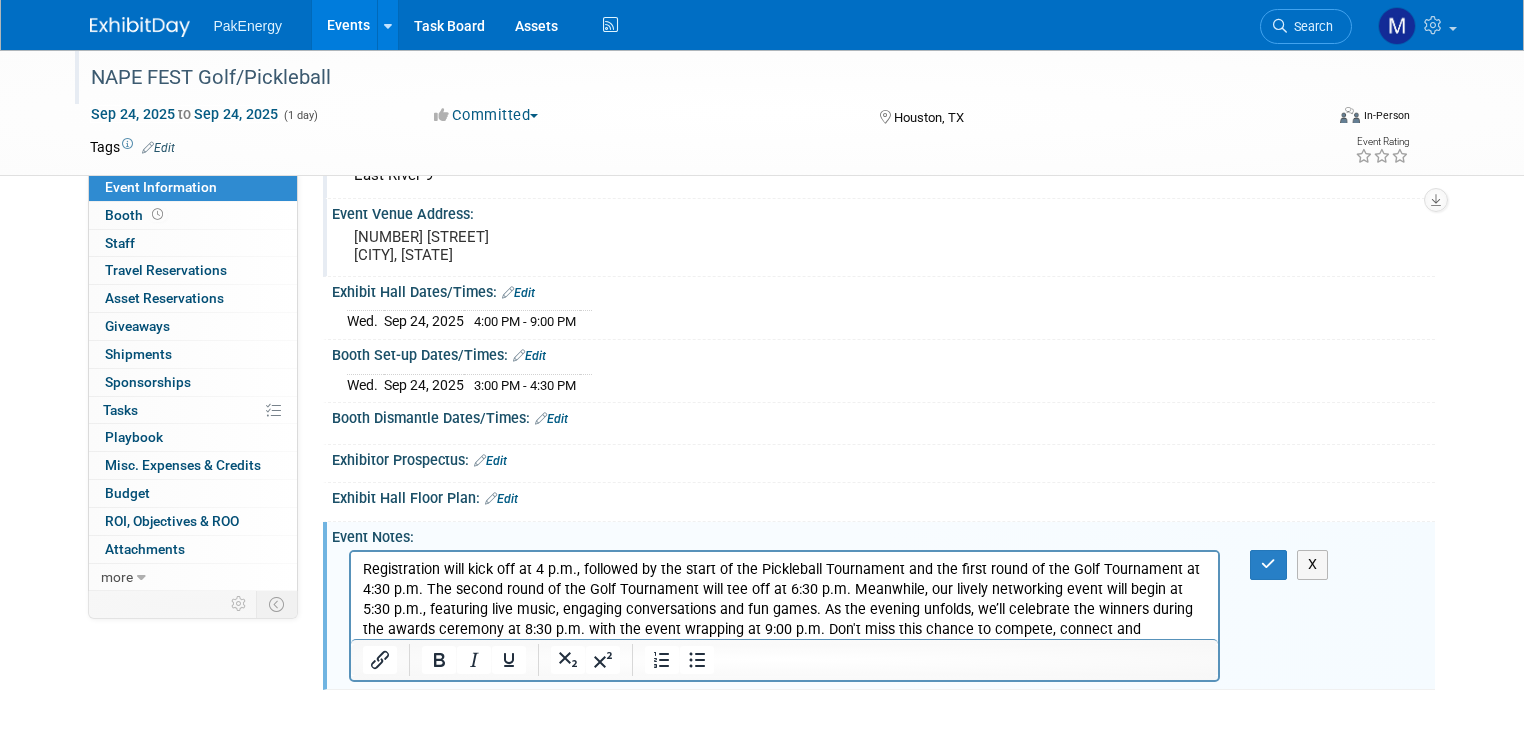 scroll, scrollTop: 0, scrollLeft: 0, axis: both 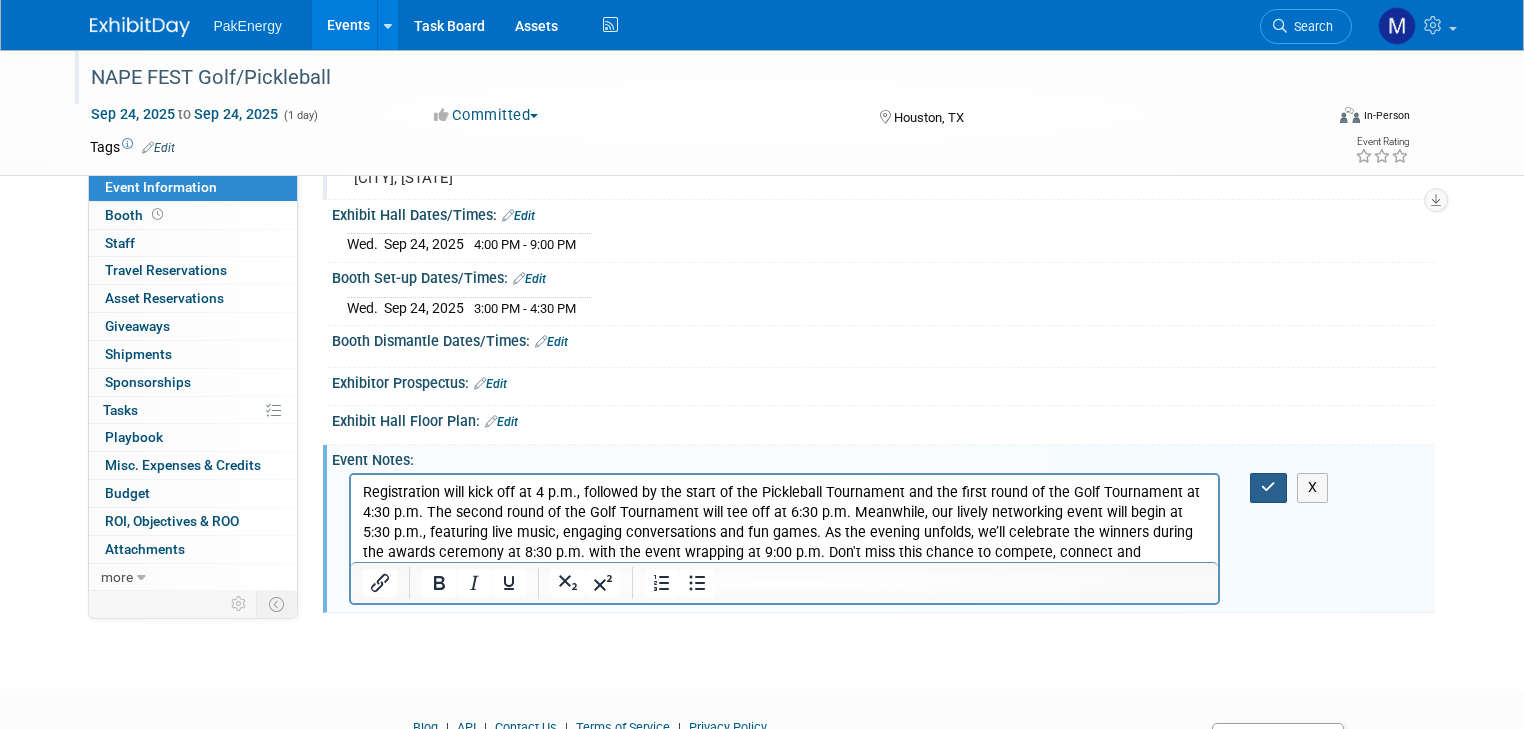 click at bounding box center [1268, 487] 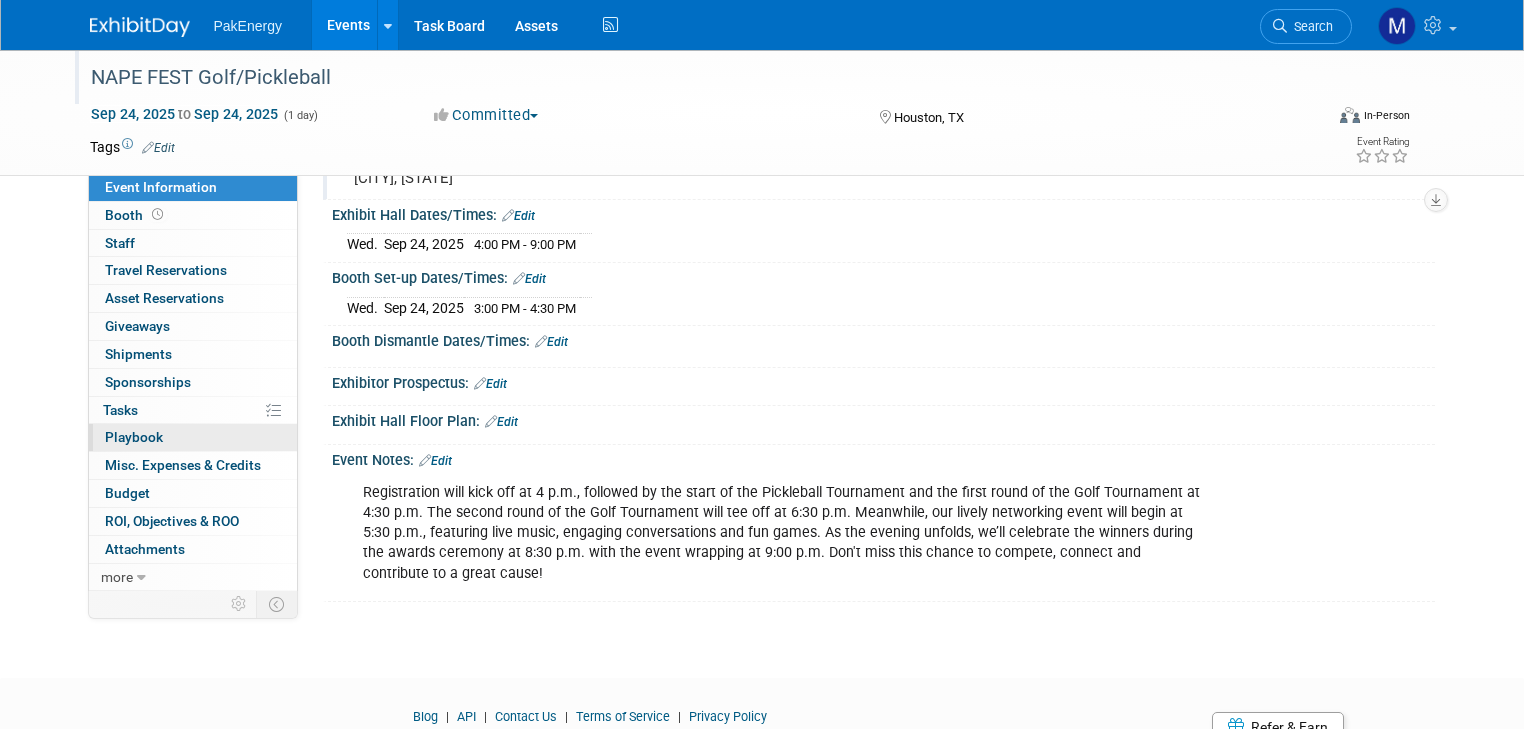 click on "Playbook 0" at bounding box center [134, 437] 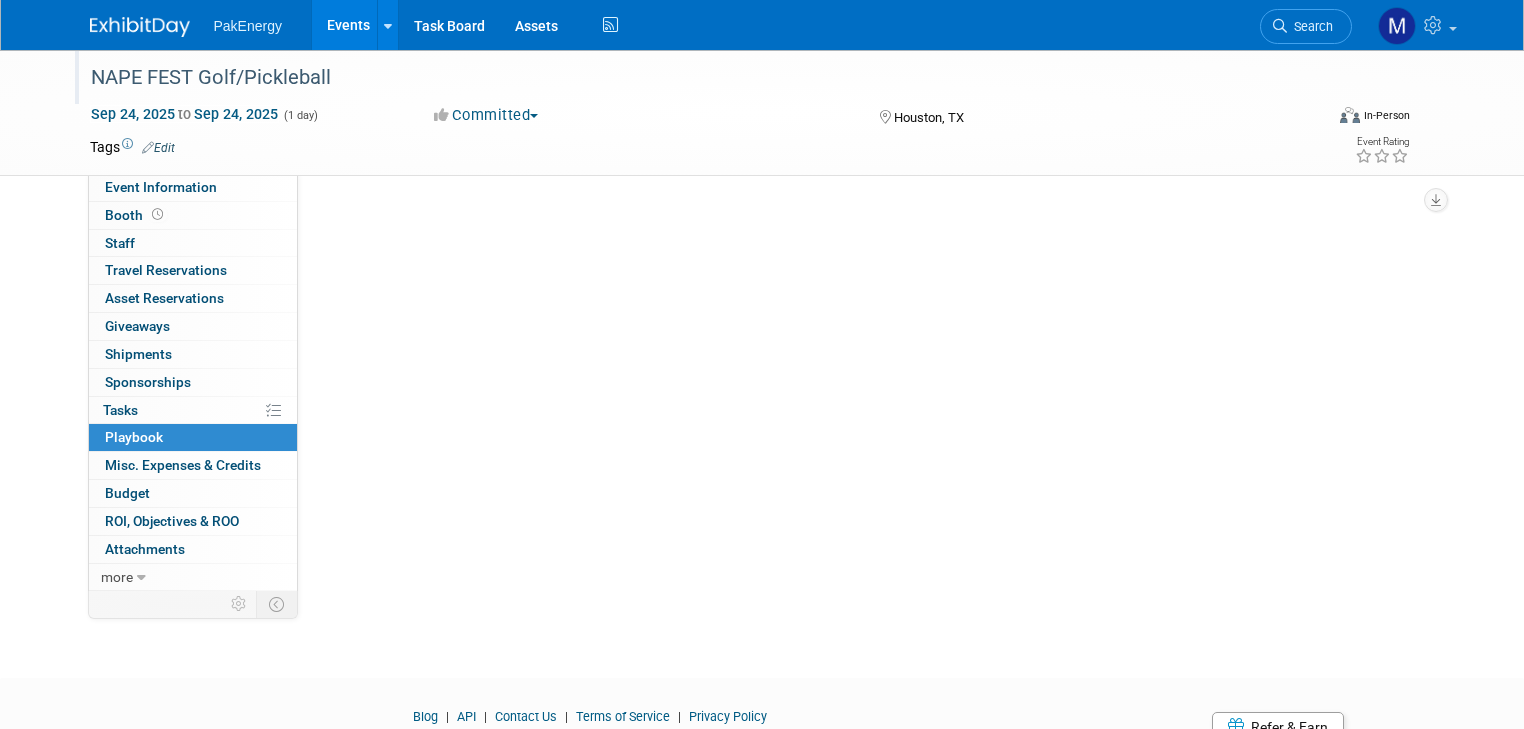 scroll, scrollTop: 0, scrollLeft: 0, axis: both 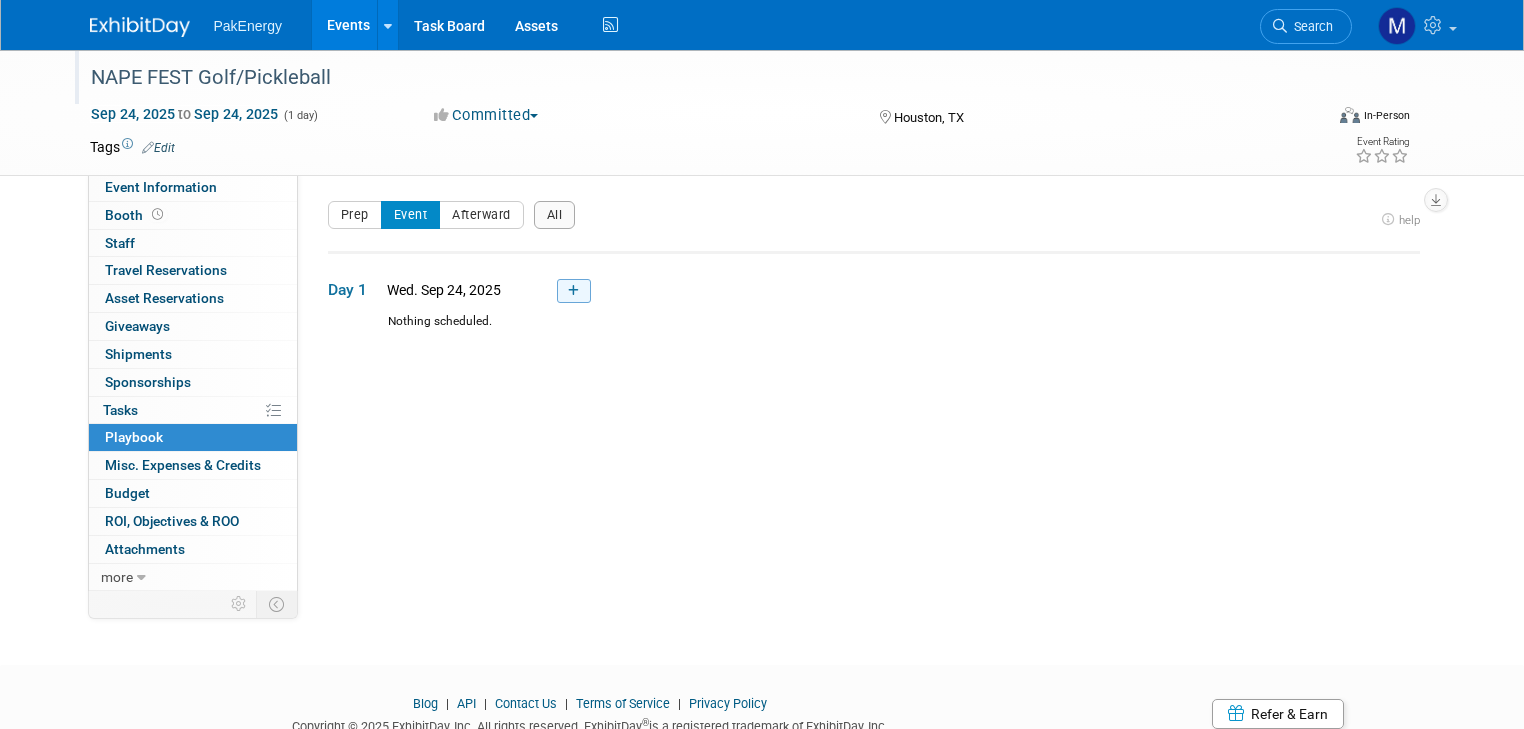 click at bounding box center [574, 291] 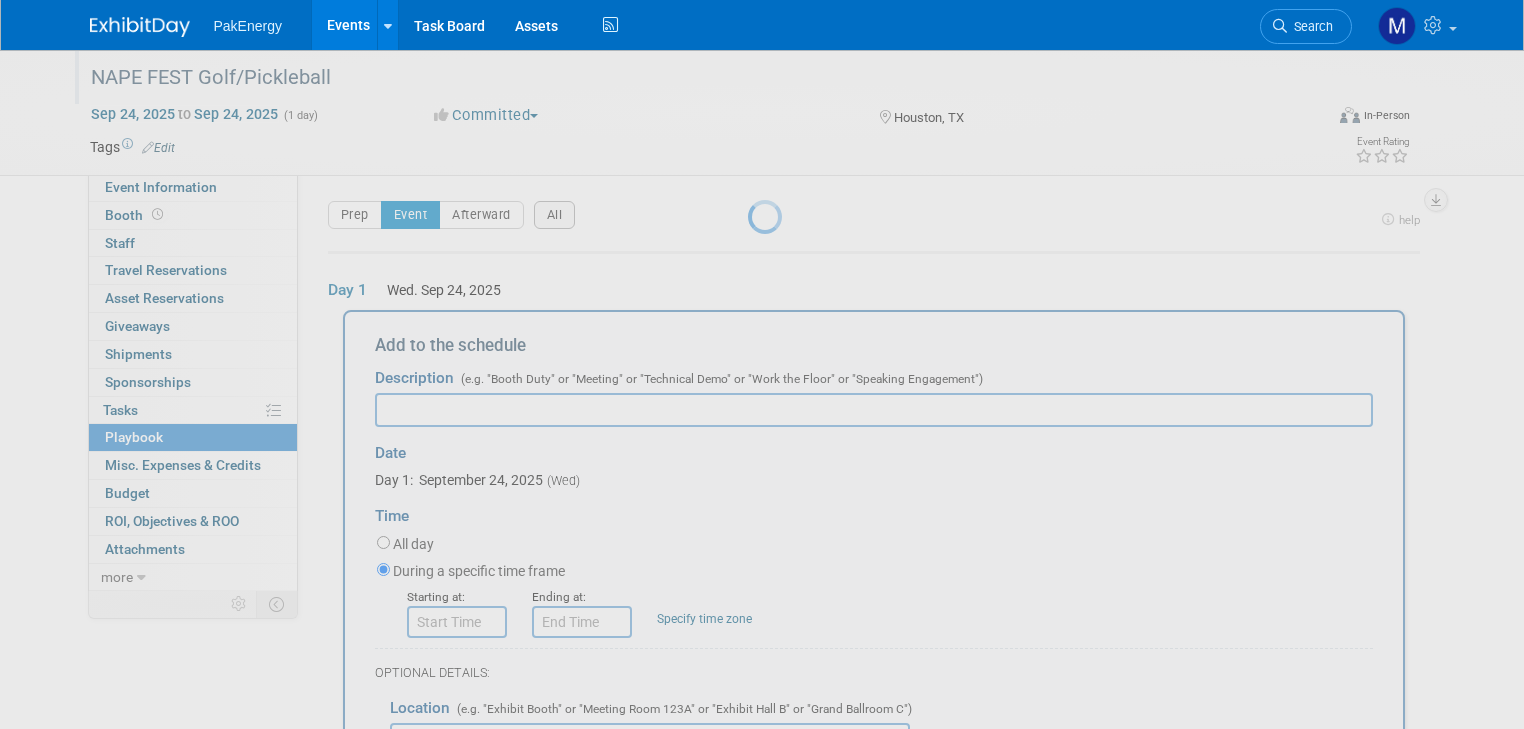 scroll, scrollTop: 59, scrollLeft: 0, axis: vertical 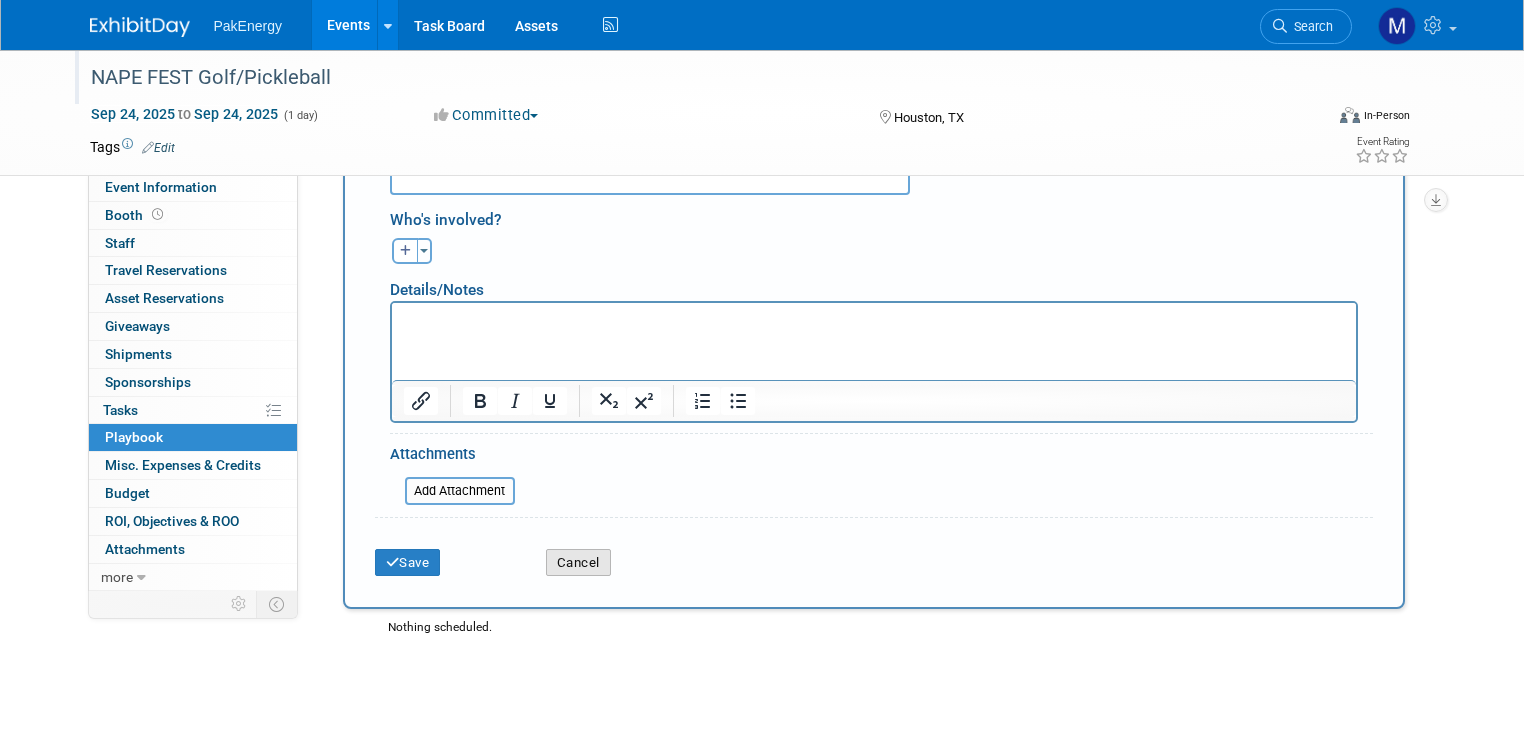 click on "Cancel" at bounding box center (578, 563) 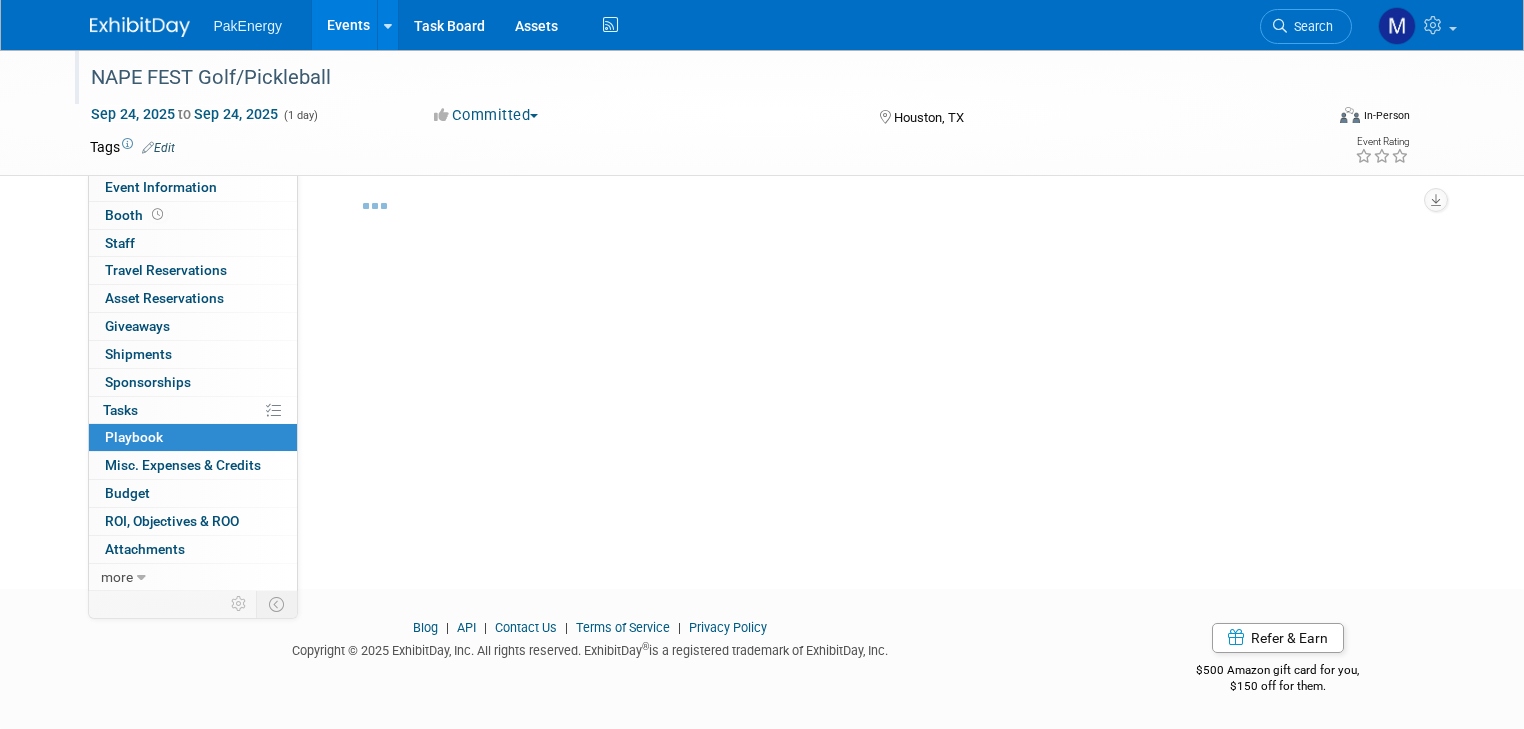 scroll, scrollTop: 76, scrollLeft: 0, axis: vertical 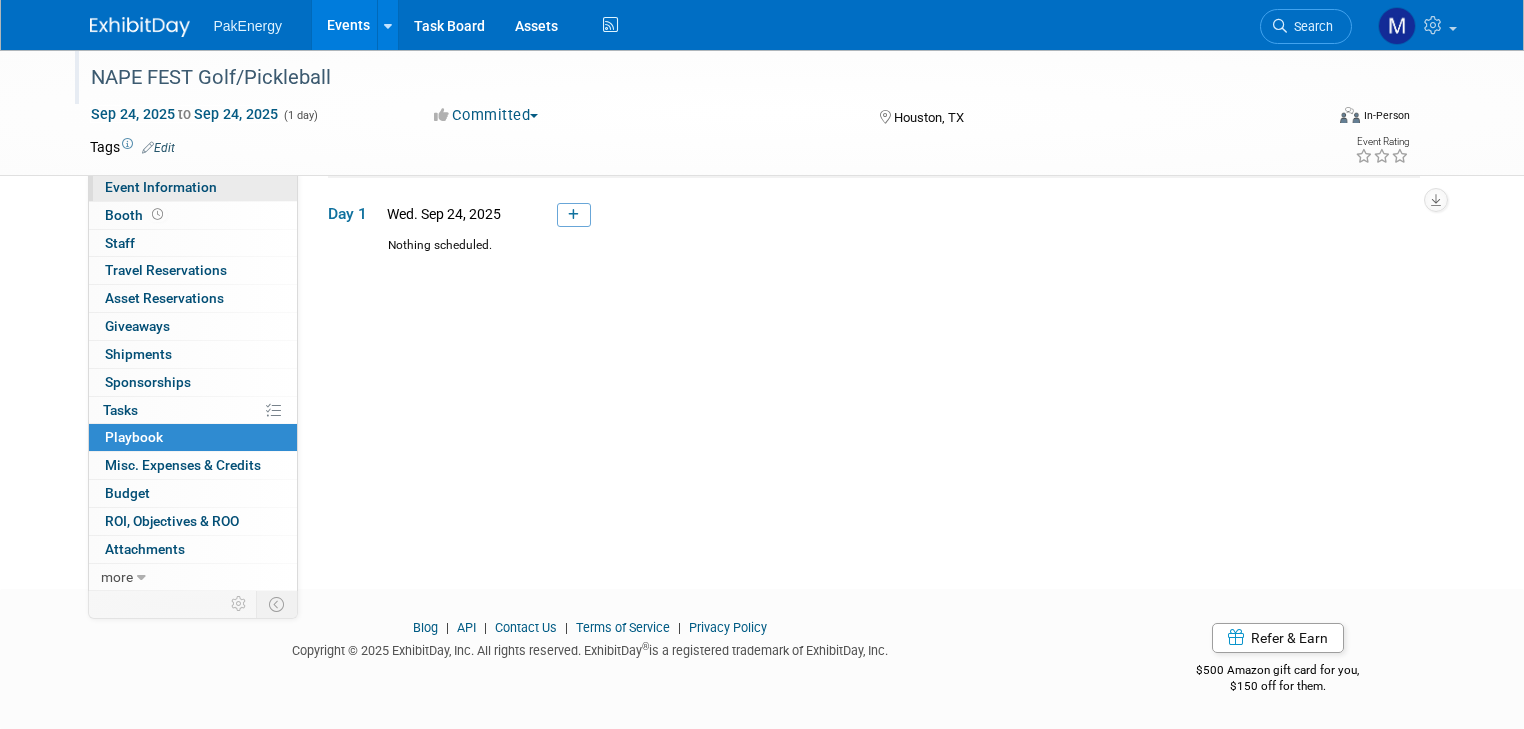 click on "Event Information" at bounding box center [161, 187] 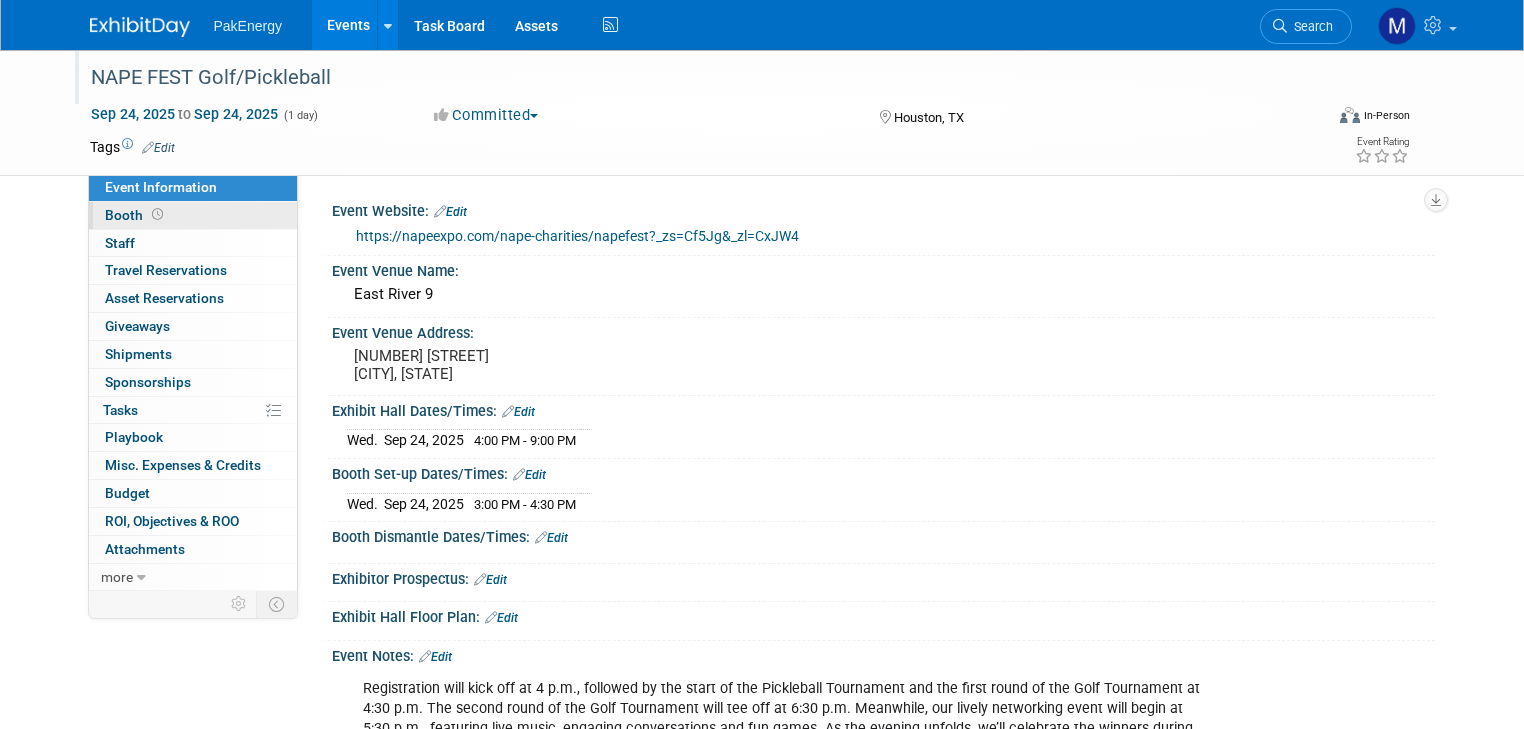 click on "Booth" at bounding box center (136, 215) 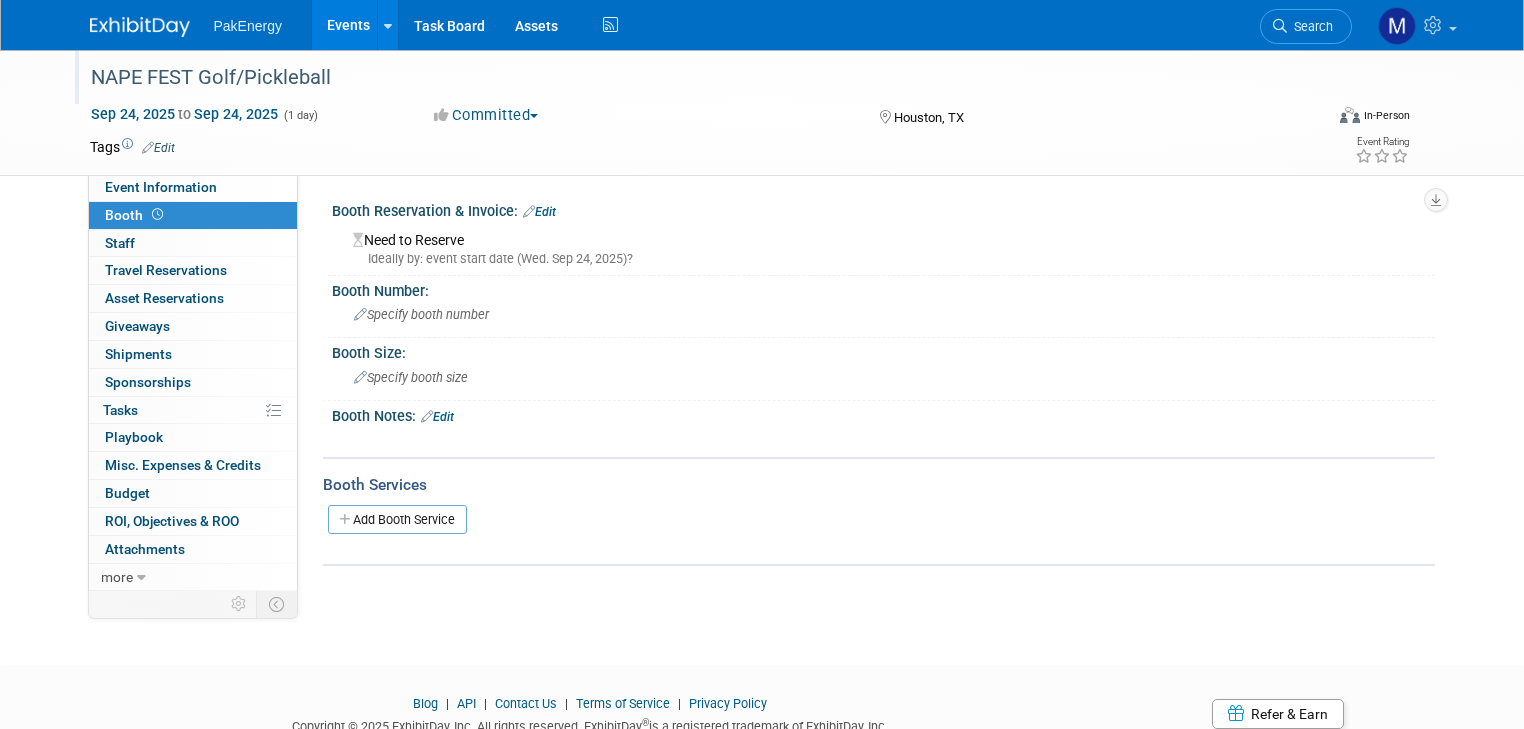 click on "Edit" at bounding box center (437, 417) 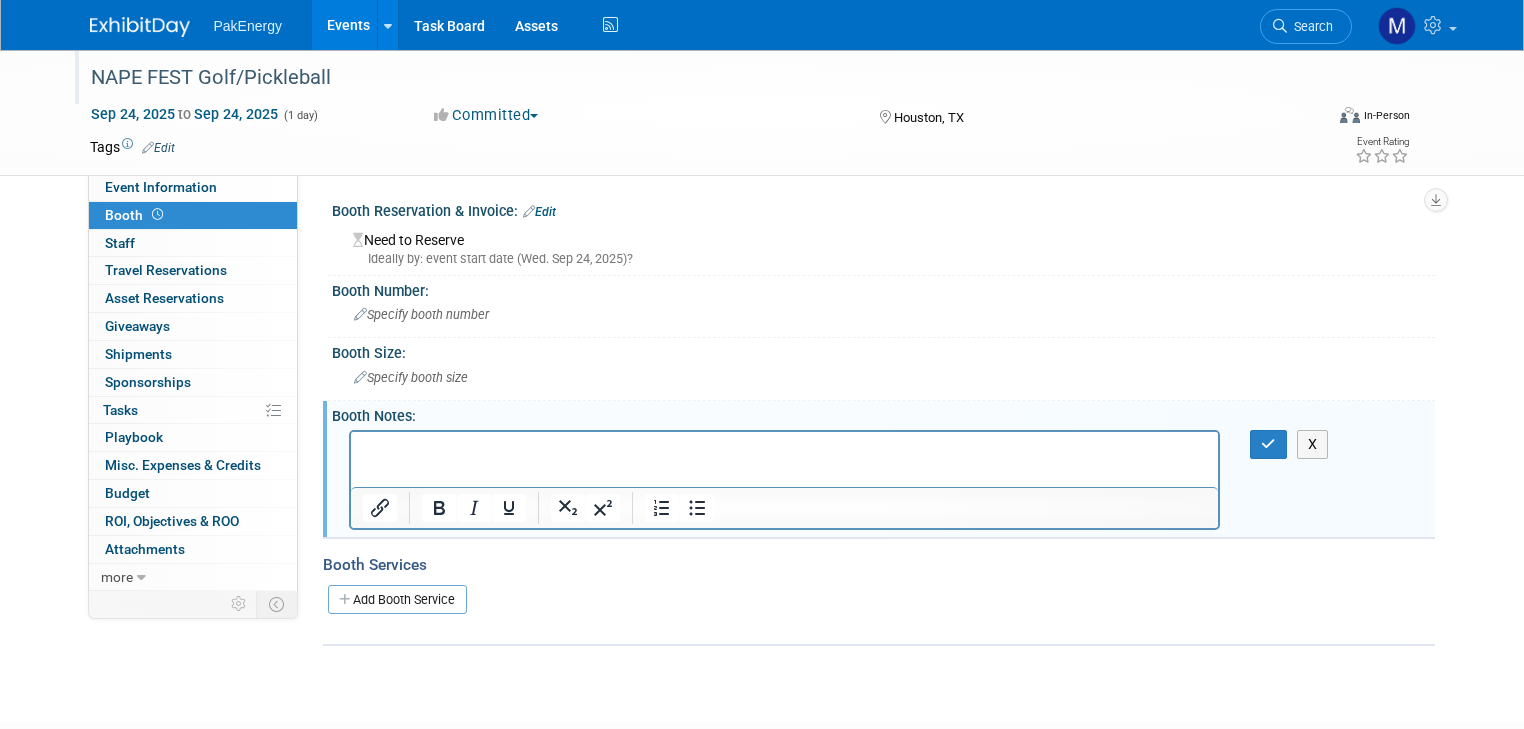scroll, scrollTop: 0, scrollLeft: 0, axis: both 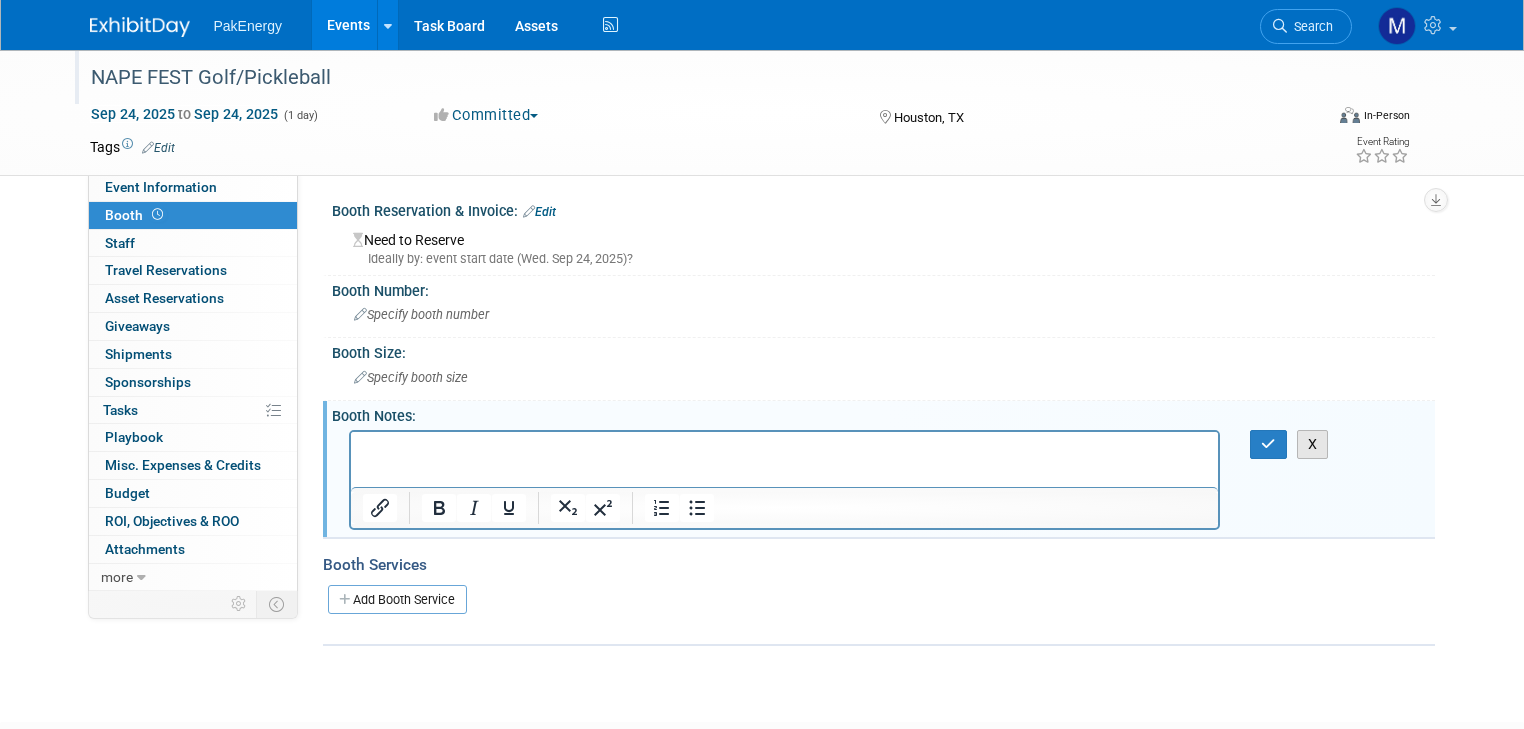 click on "X" at bounding box center (1313, 444) 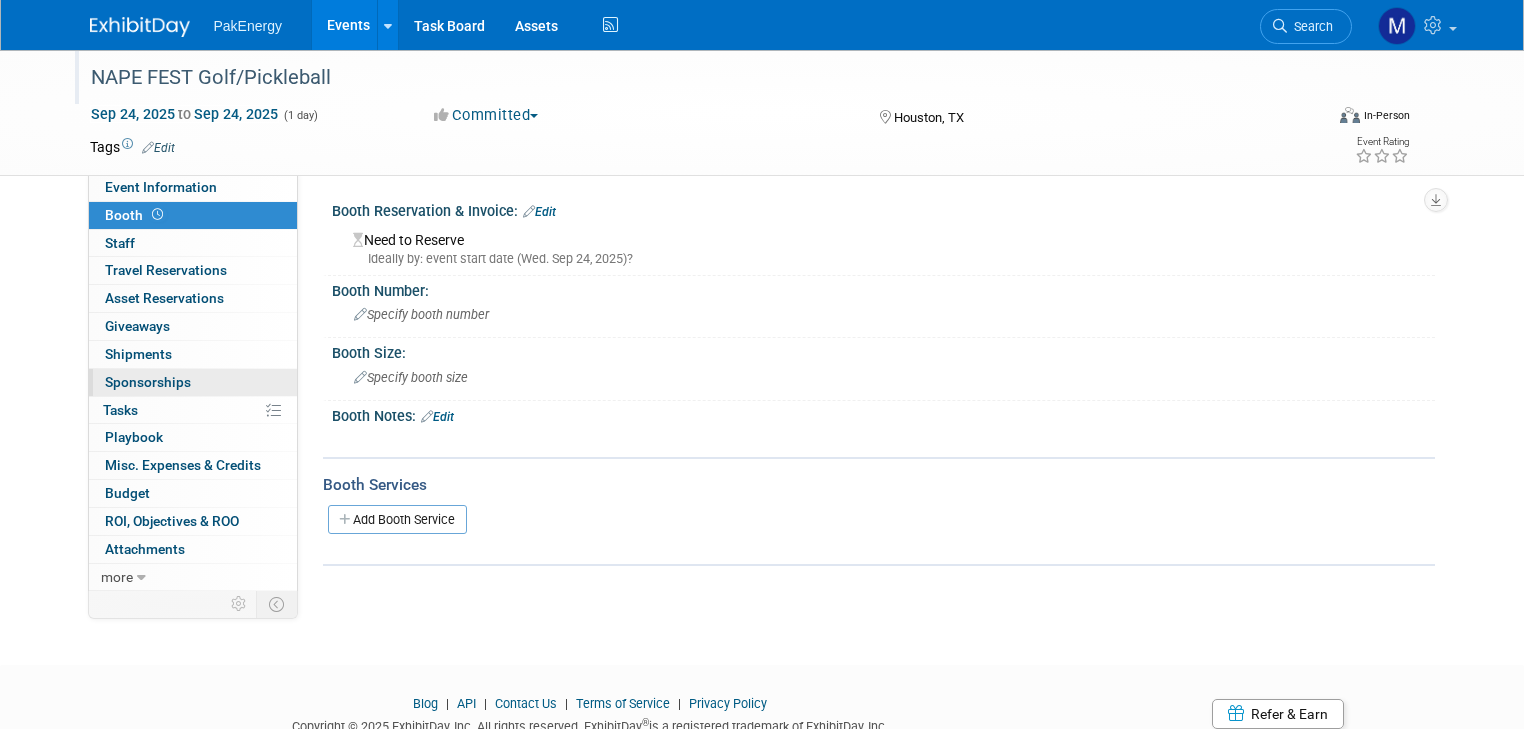 click on "Sponsorships 0" at bounding box center (148, 382) 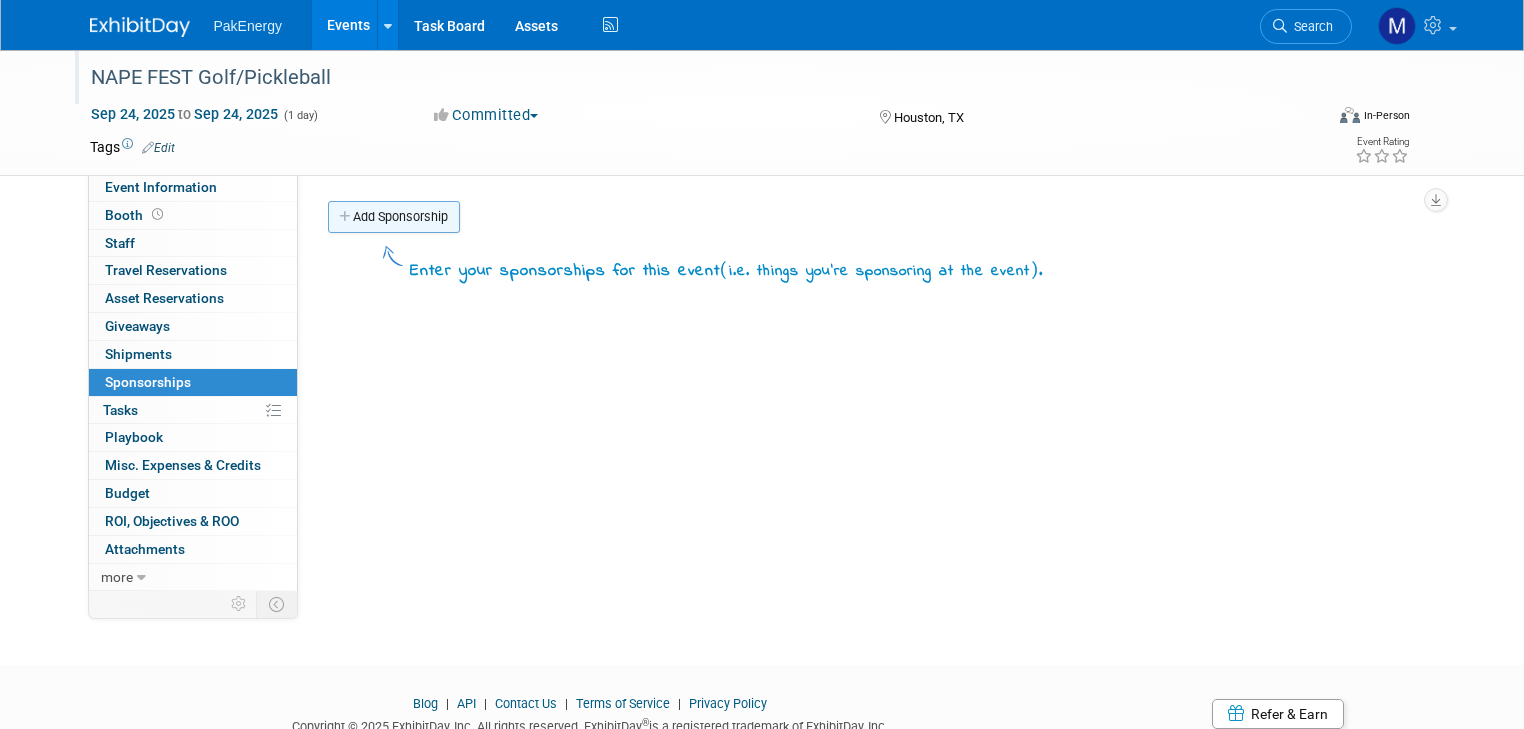 click on "Add Sponsorship" at bounding box center [394, 217] 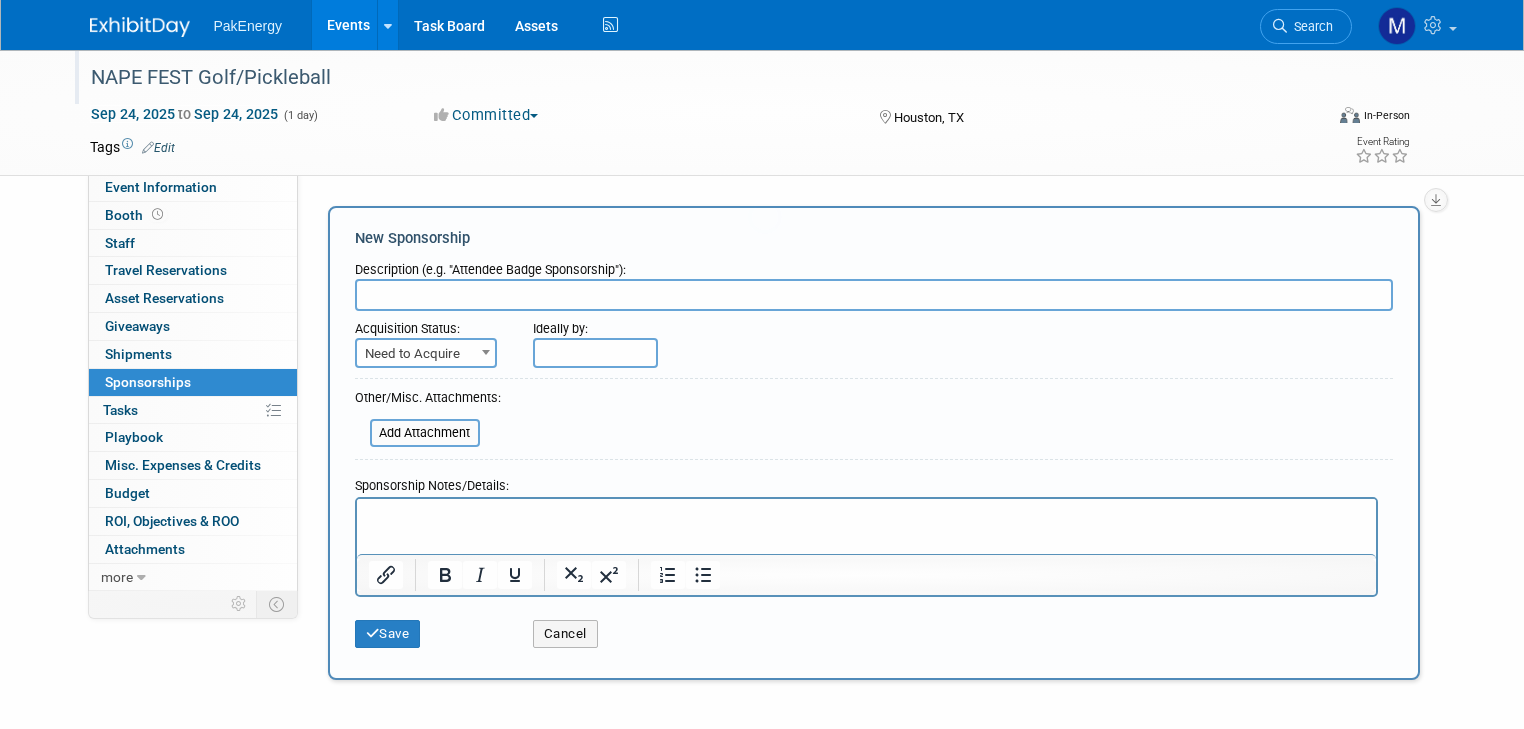 scroll, scrollTop: 0, scrollLeft: 0, axis: both 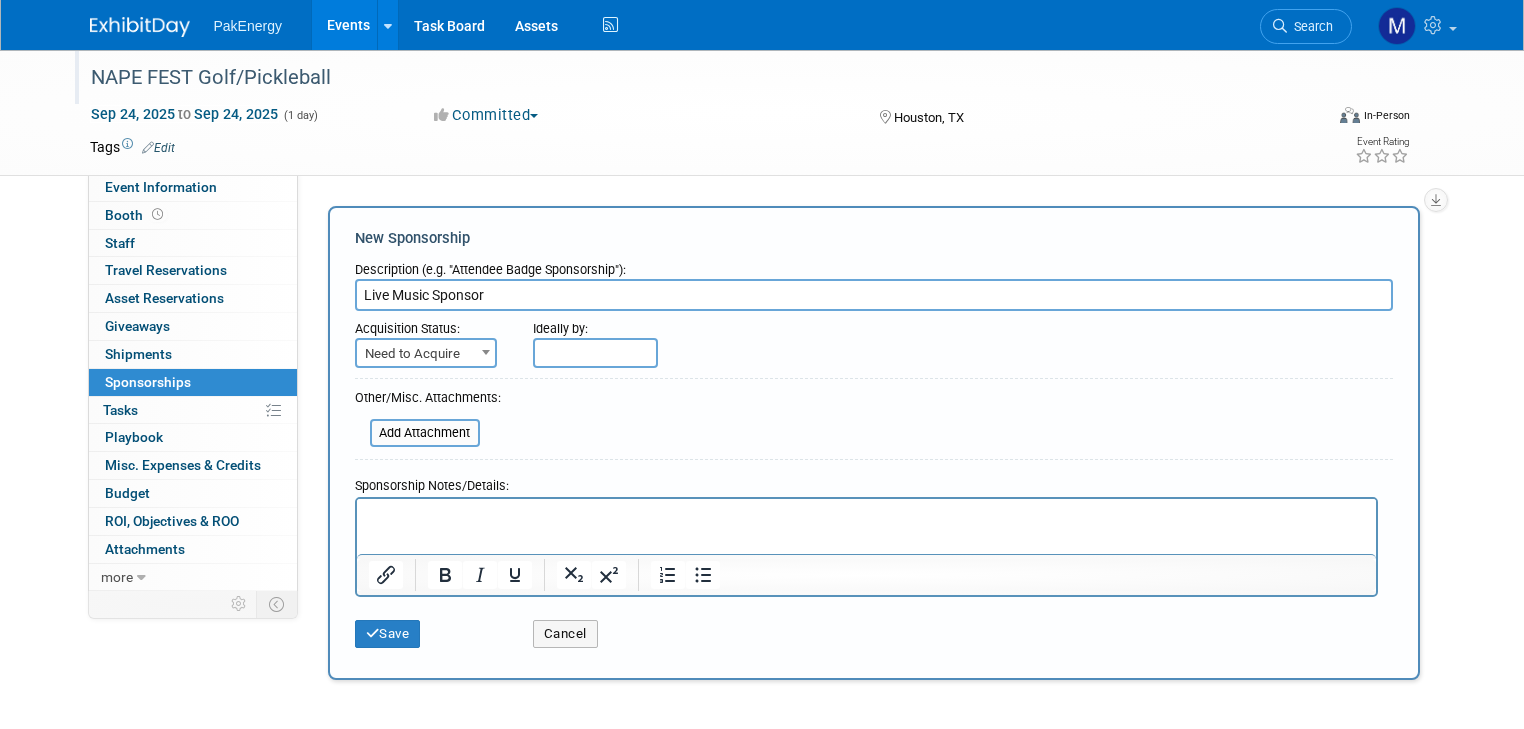 type on "Live Music Sponsor" 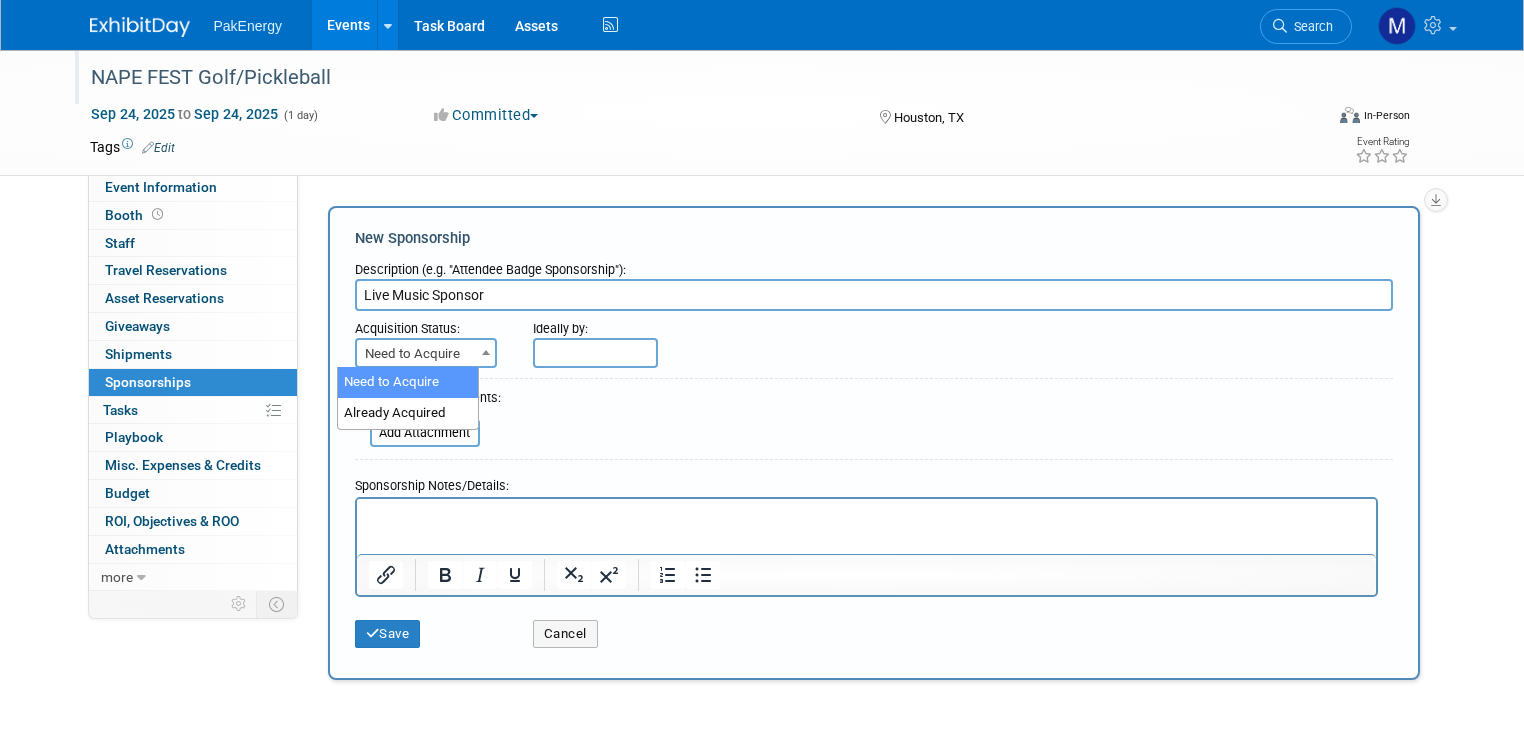 click at bounding box center [486, 352] 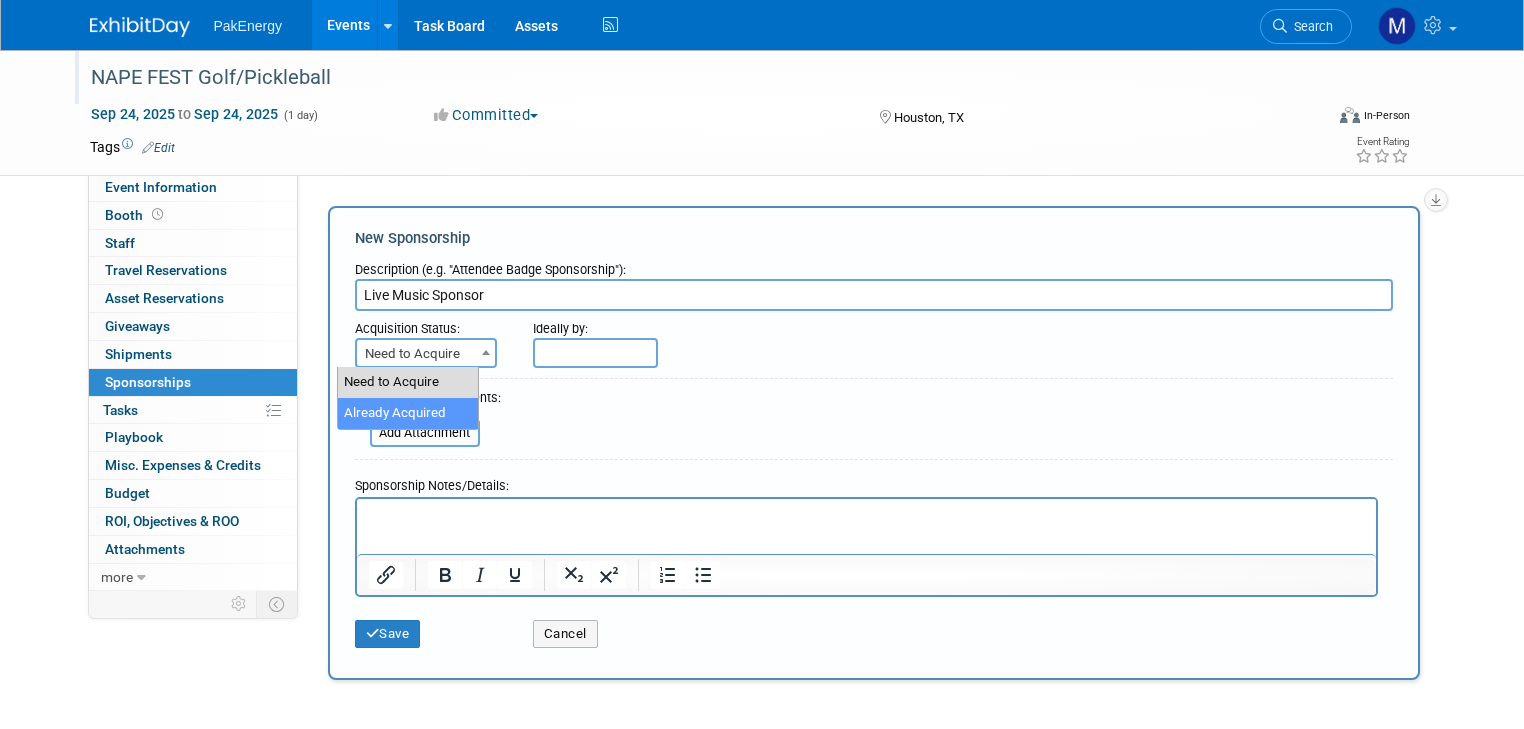 select on "2" 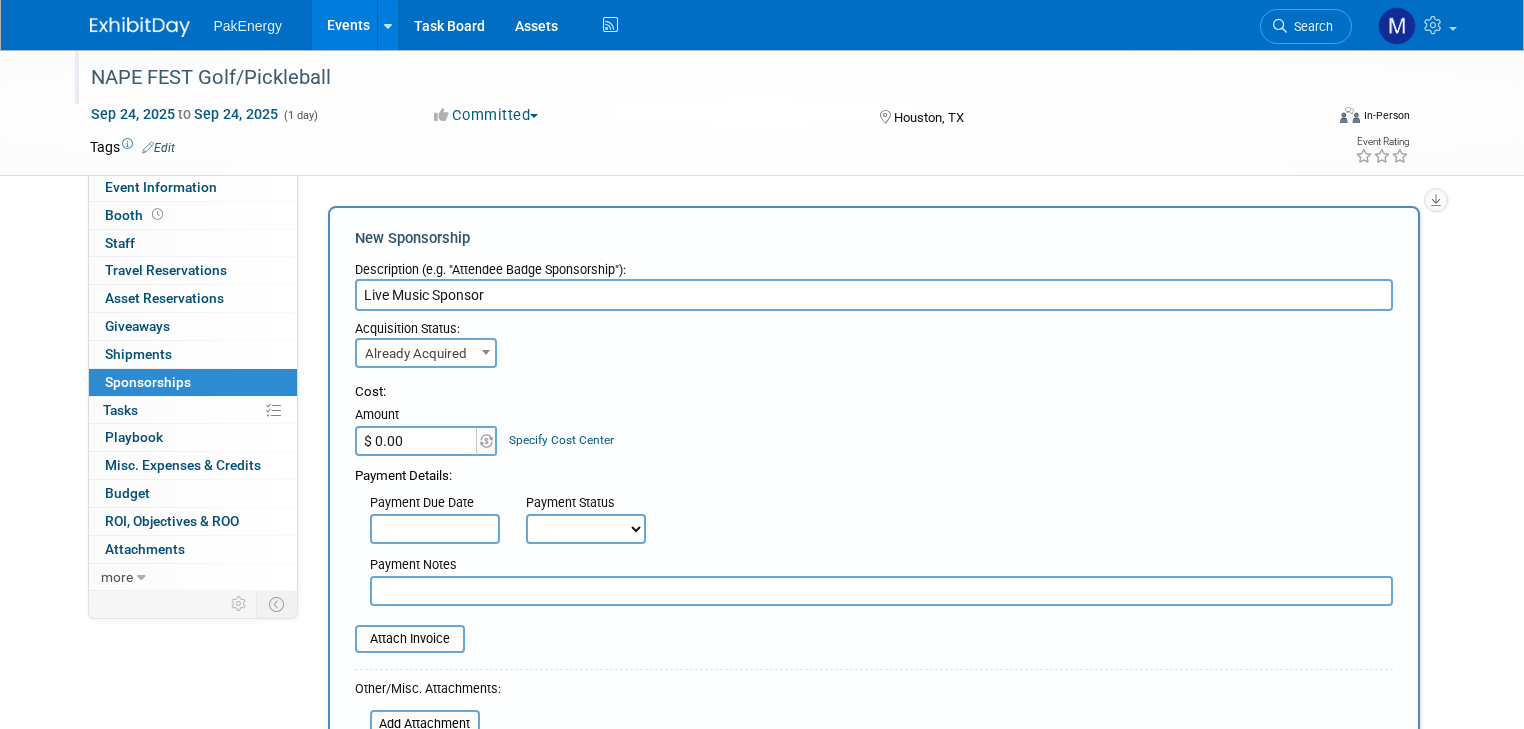 click on "$ 0.00" at bounding box center [417, 441] 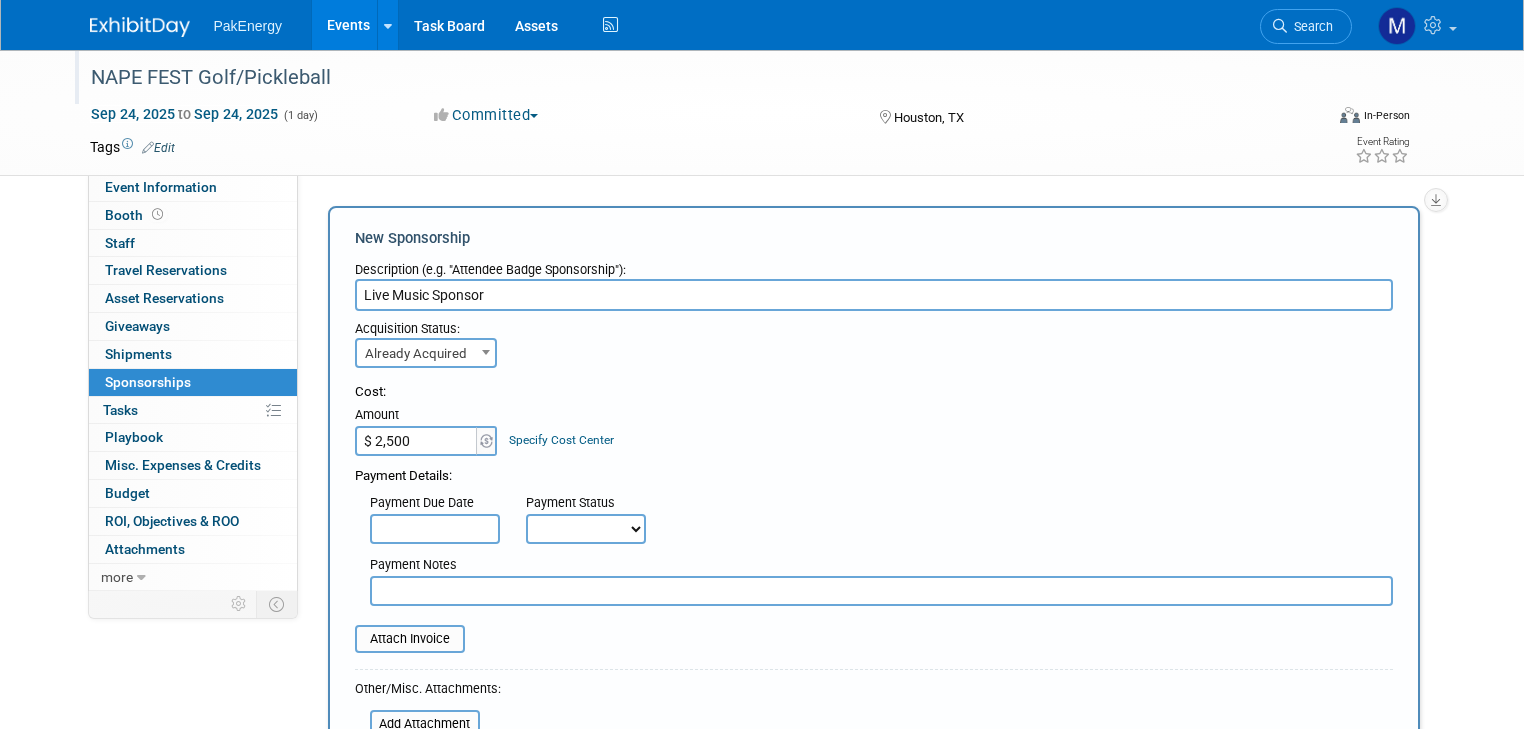 type on "$ 2,500.00" 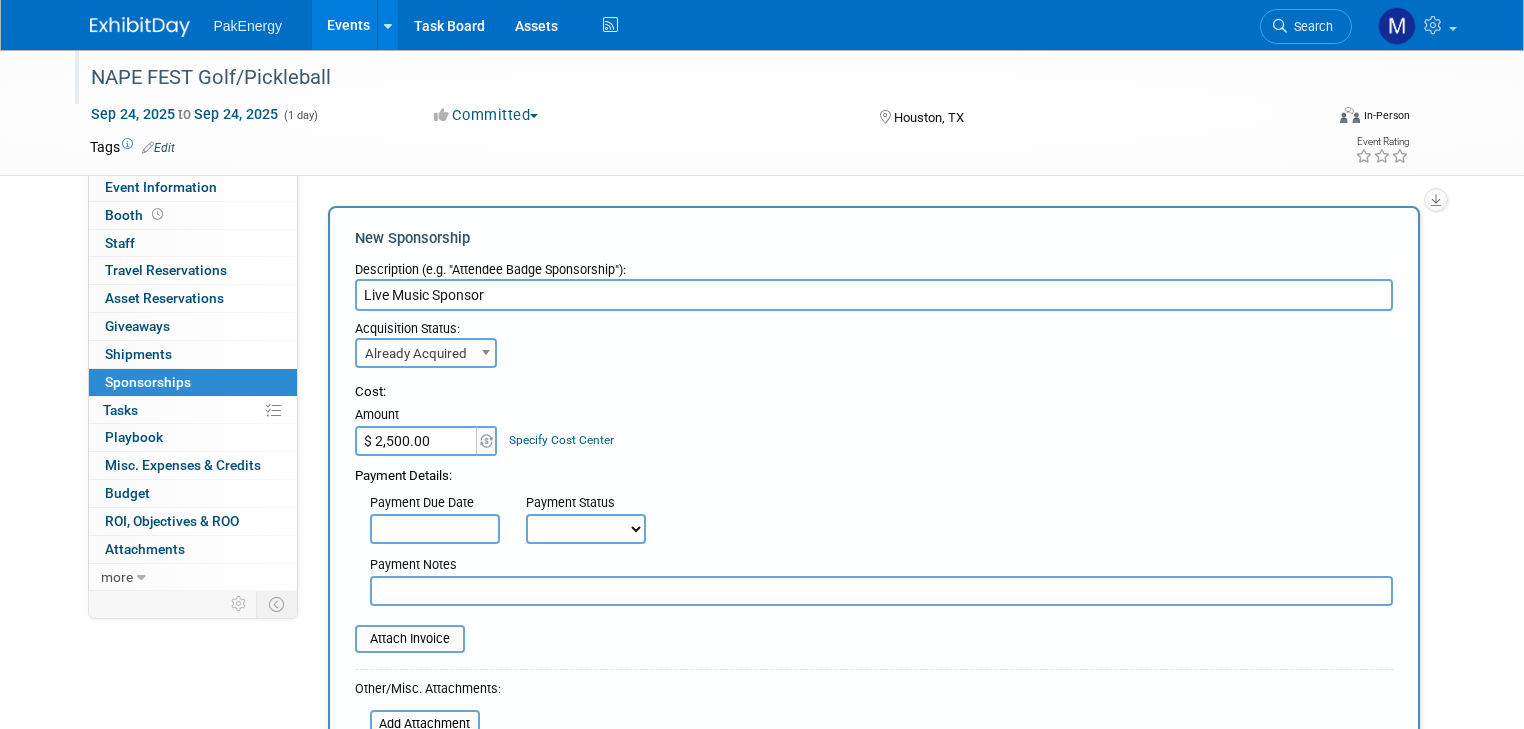 click at bounding box center [435, 529] 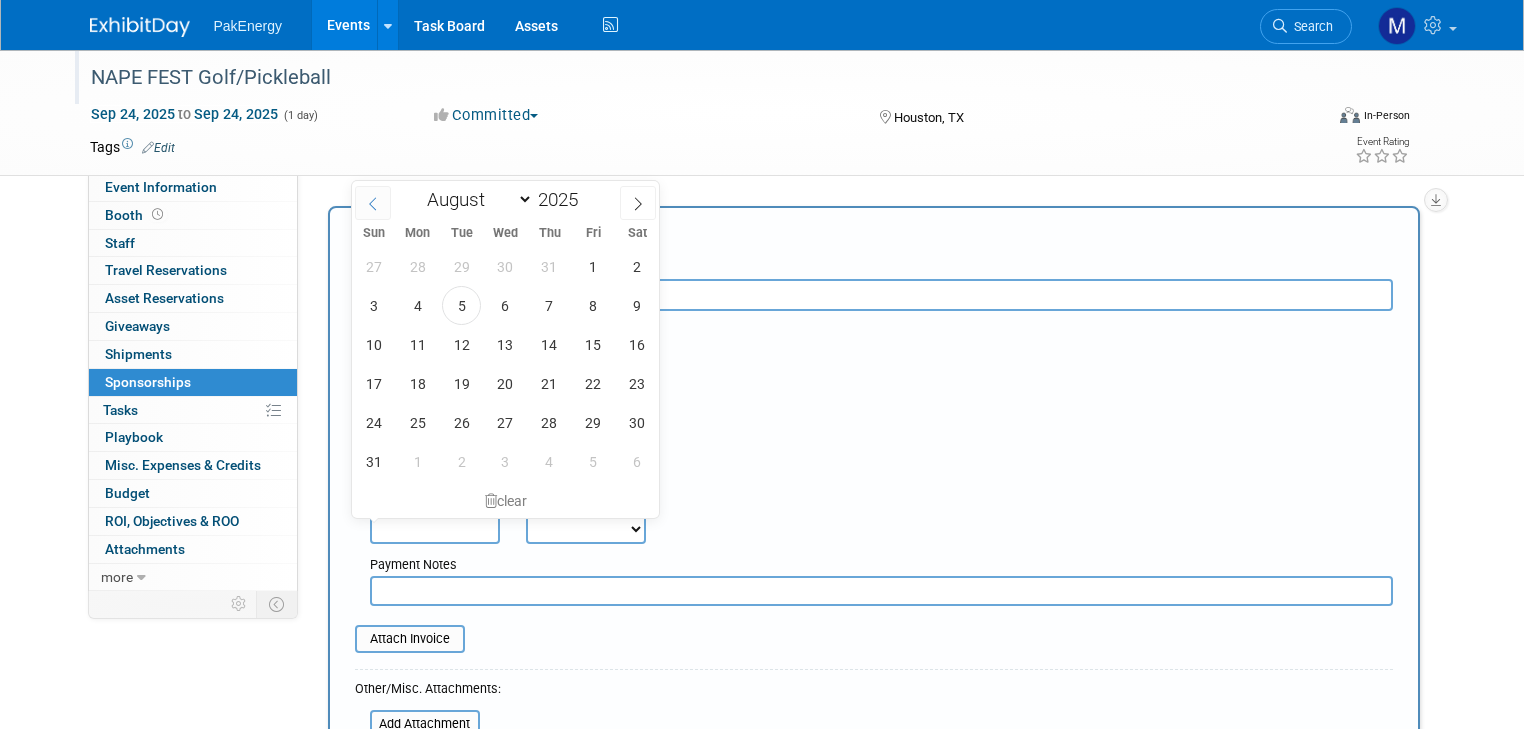 click 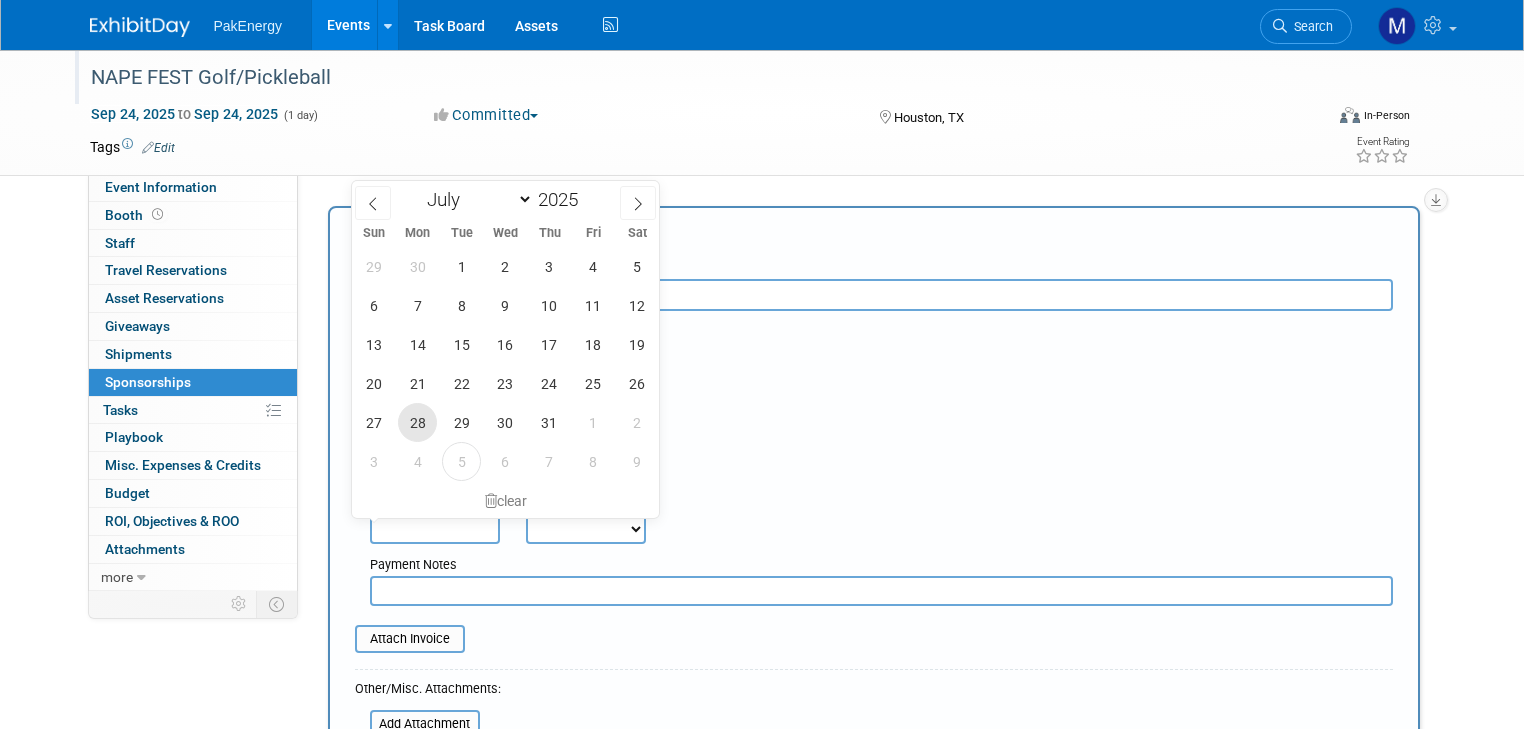 click on "28" at bounding box center [417, 422] 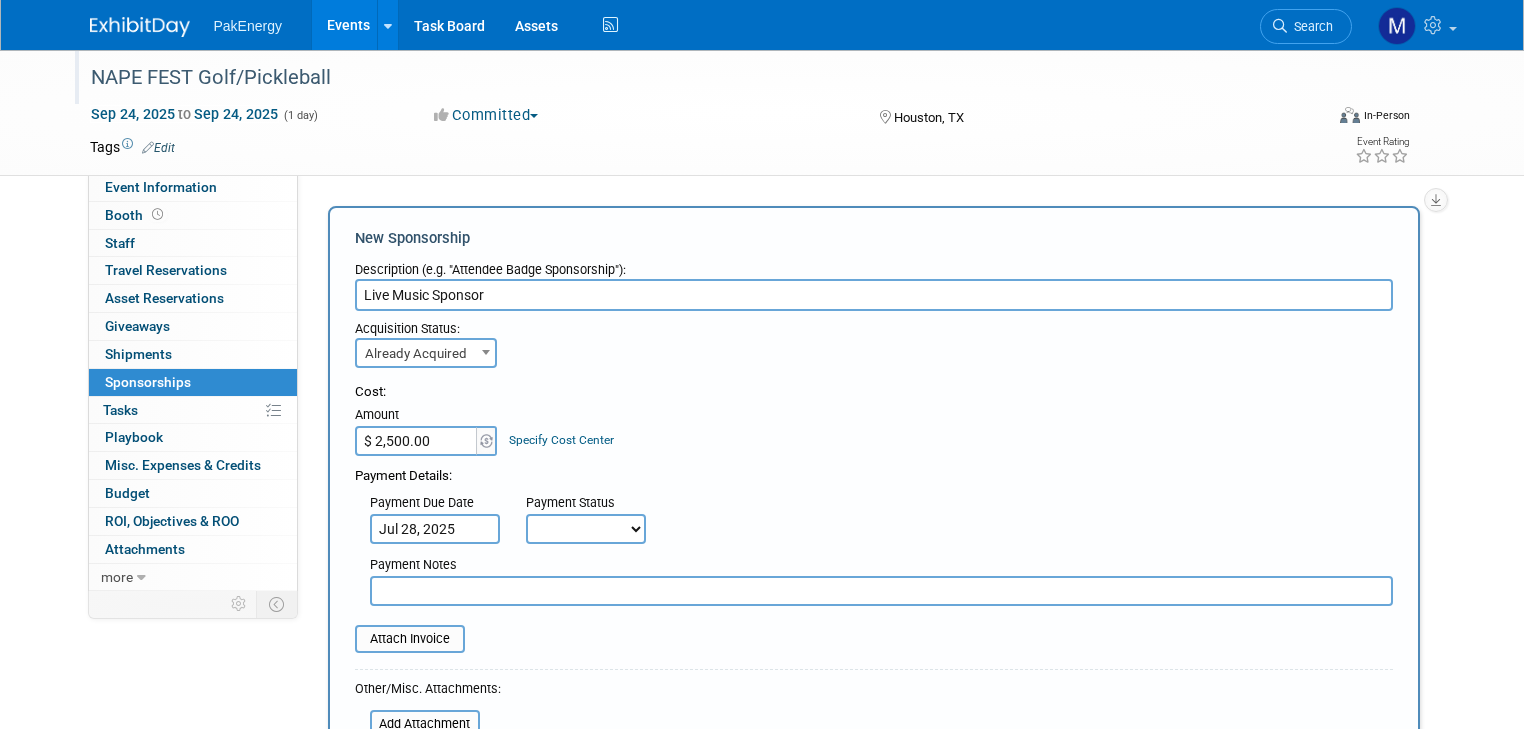 click on "Not Paid Yet
Partially Paid
Paid in Full" at bounding box center (586, 529) 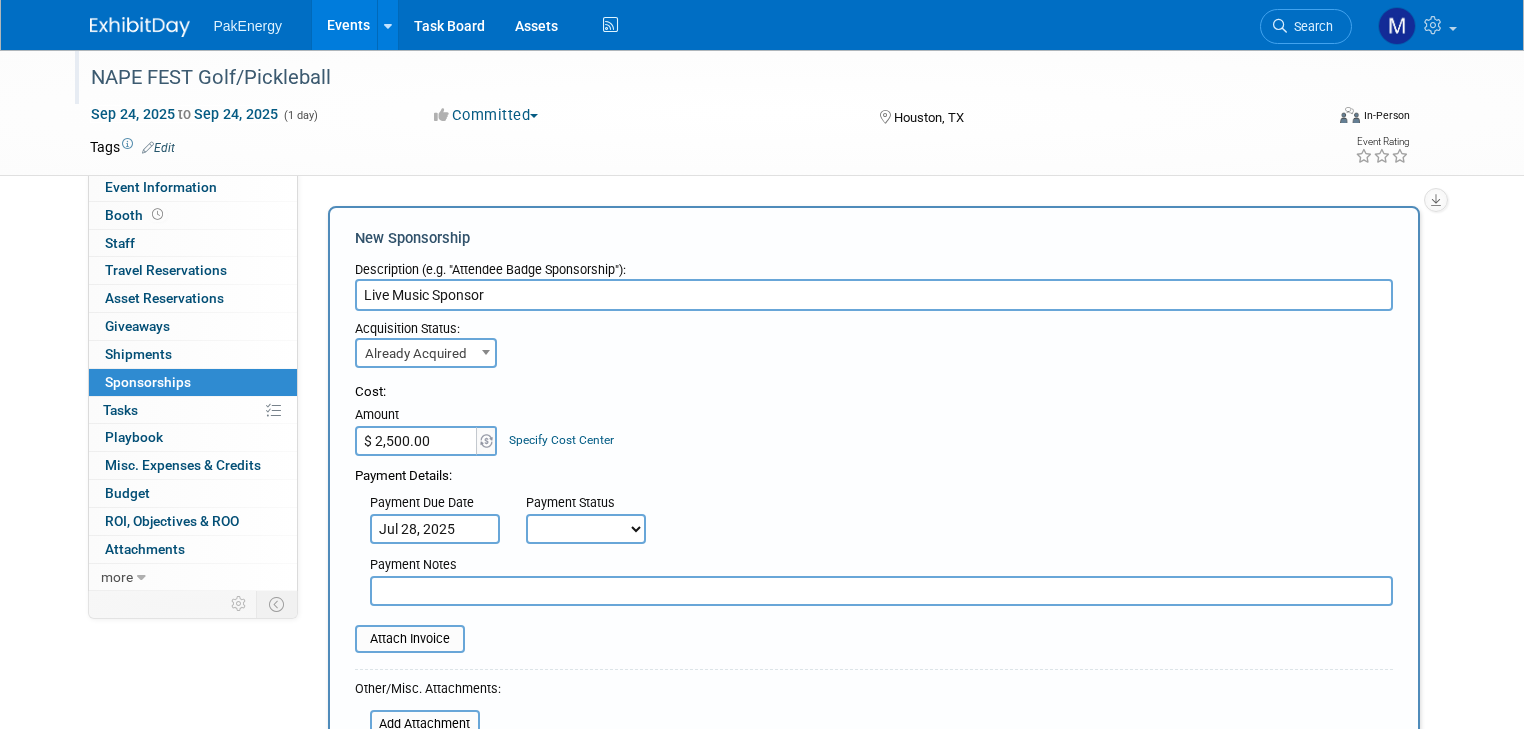 select on "1" 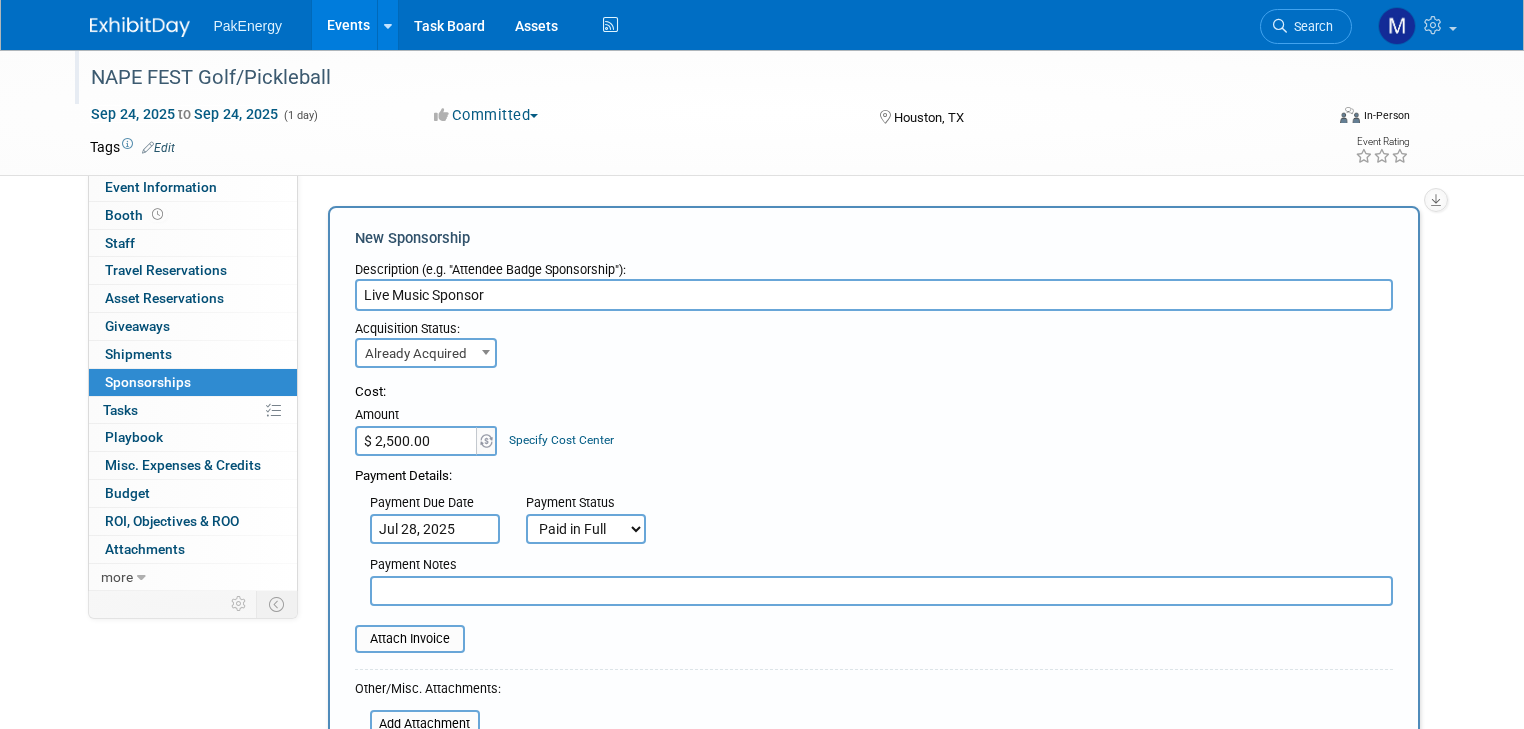 click on "Not Paid Yet
Partially Paid
Paid in Full" at bounding box center (586, 529) 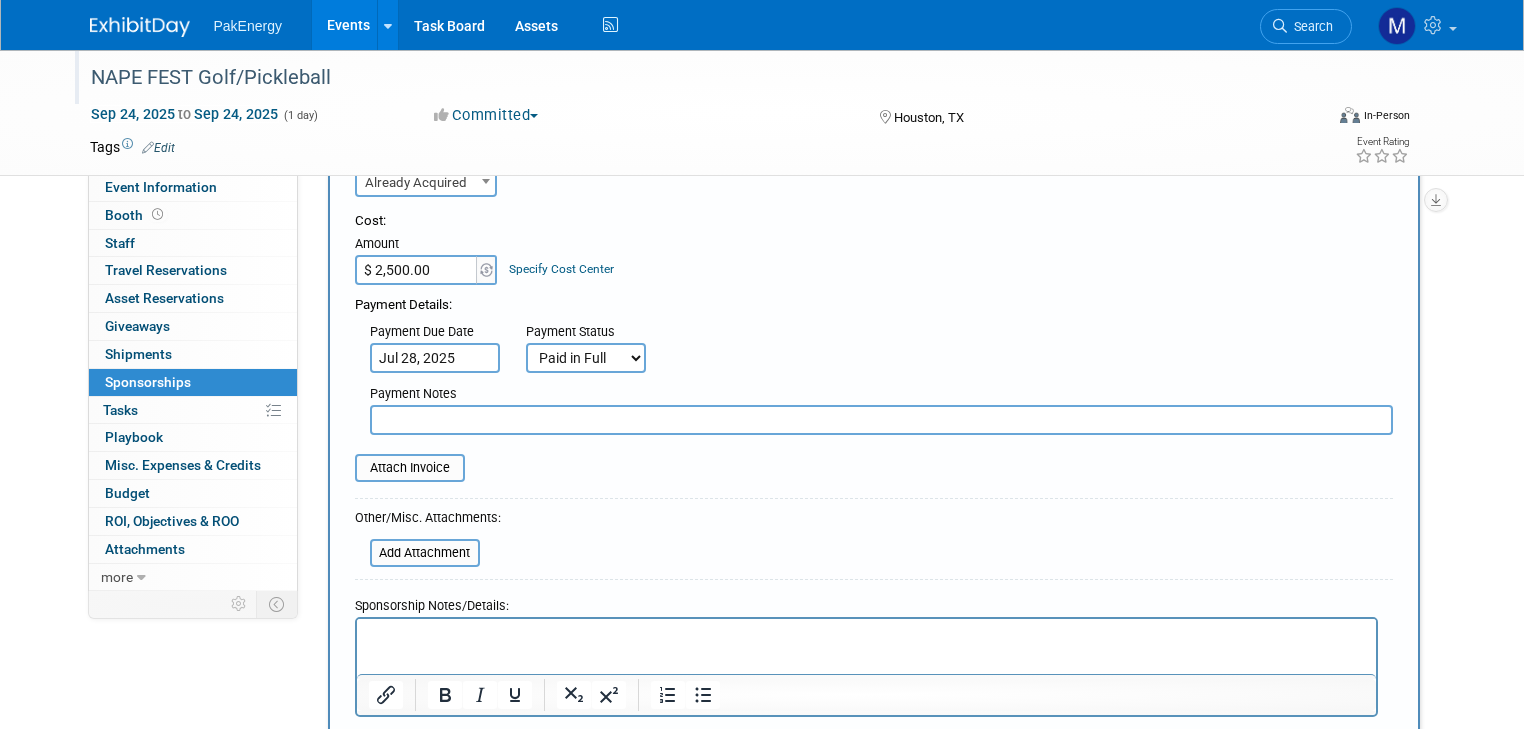 scroll, scrollTop: 181, scrollLeft: 0, axis: vertical 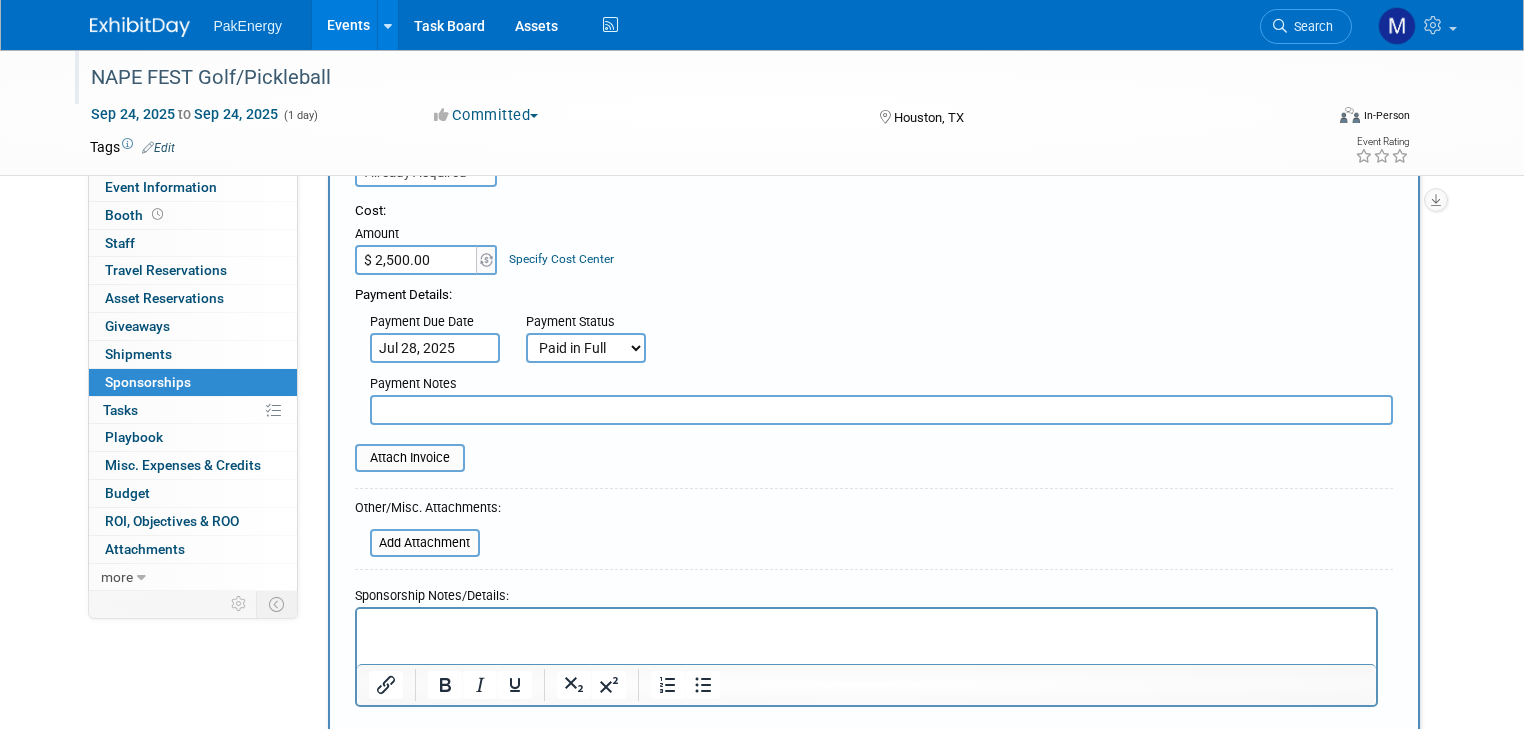 click at bounding box center [866, 626] 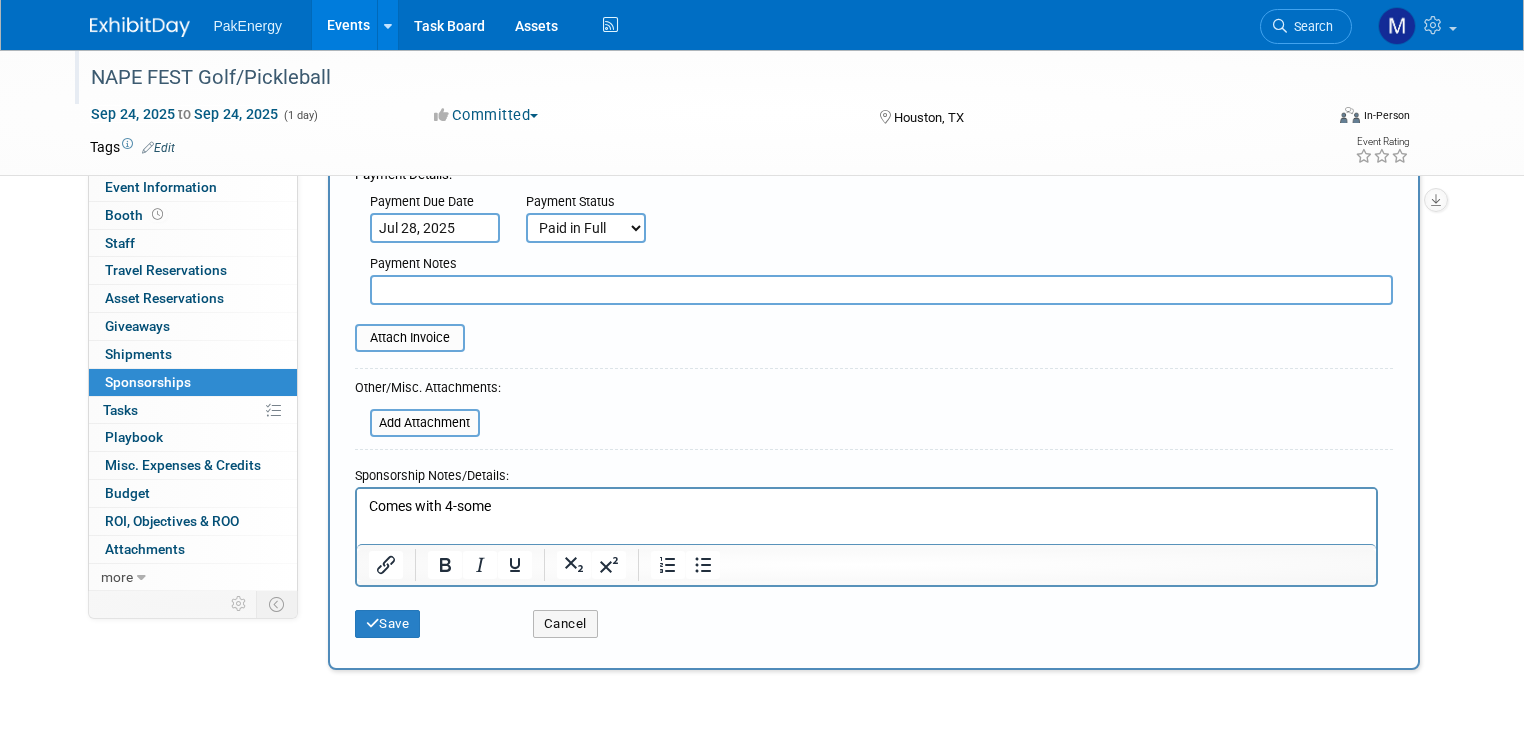 scroll, scrollTop: 366, scrollLeft: 0, axis: vertical 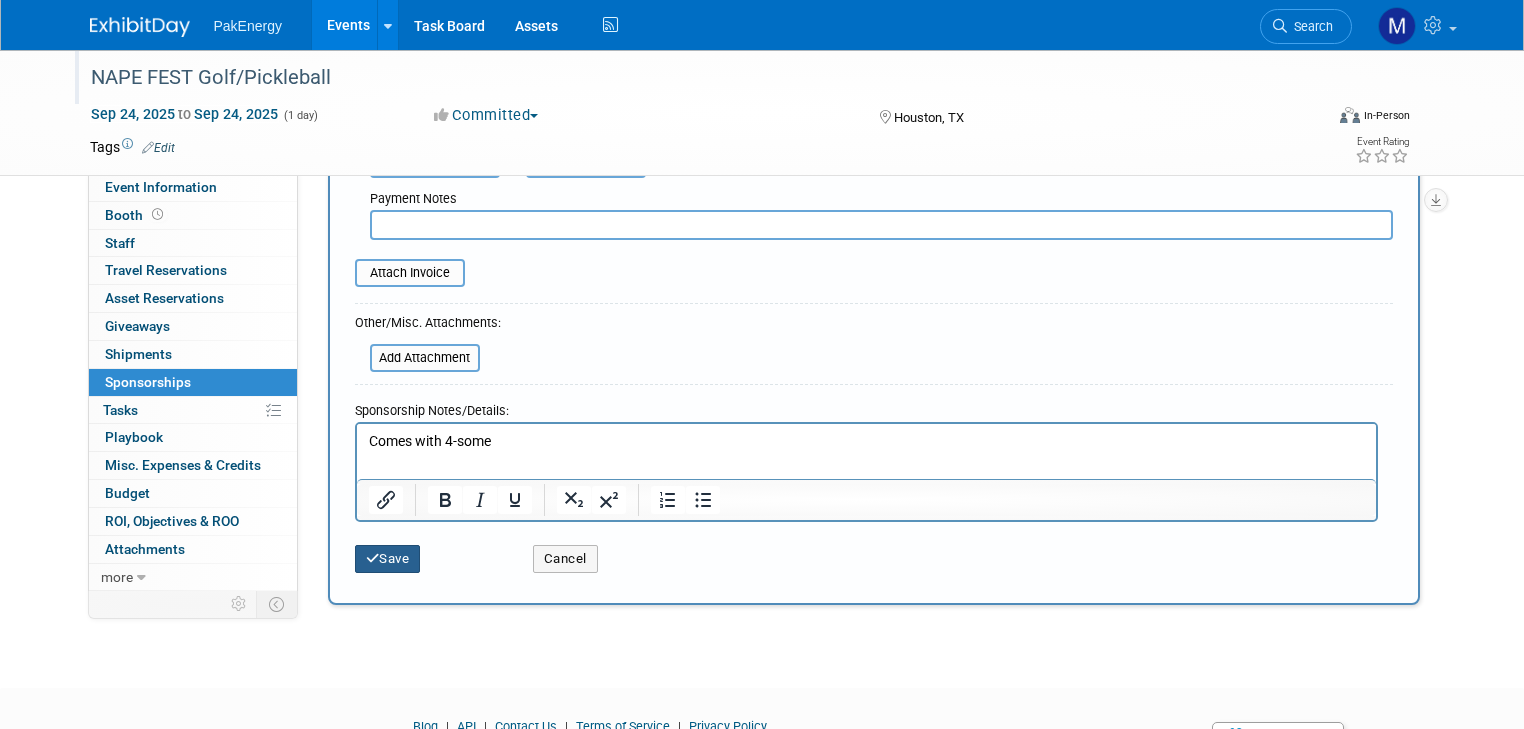 click at bounding box center (373, 558) 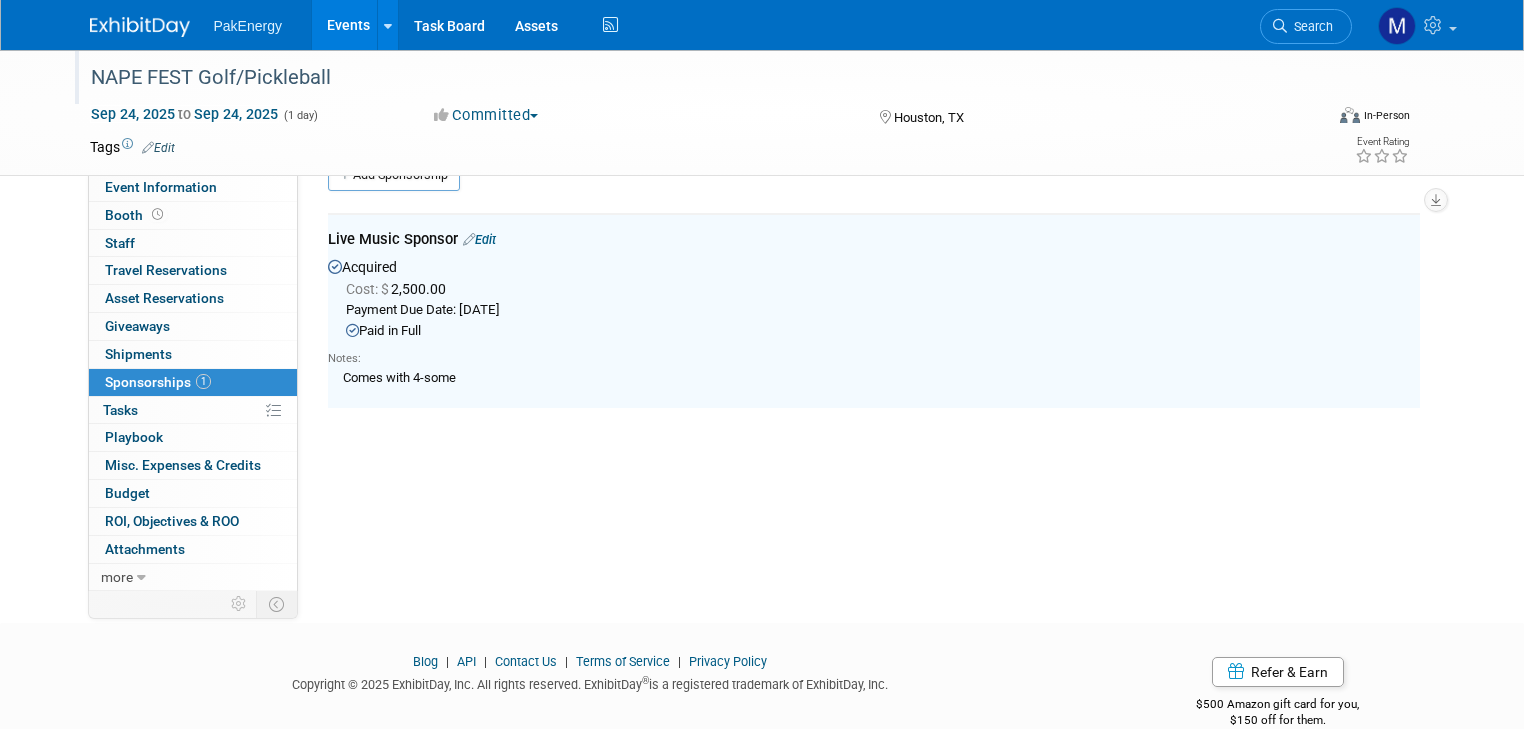 scroll, scrollTop: 40, scrollLeft: 0, axis: vertical 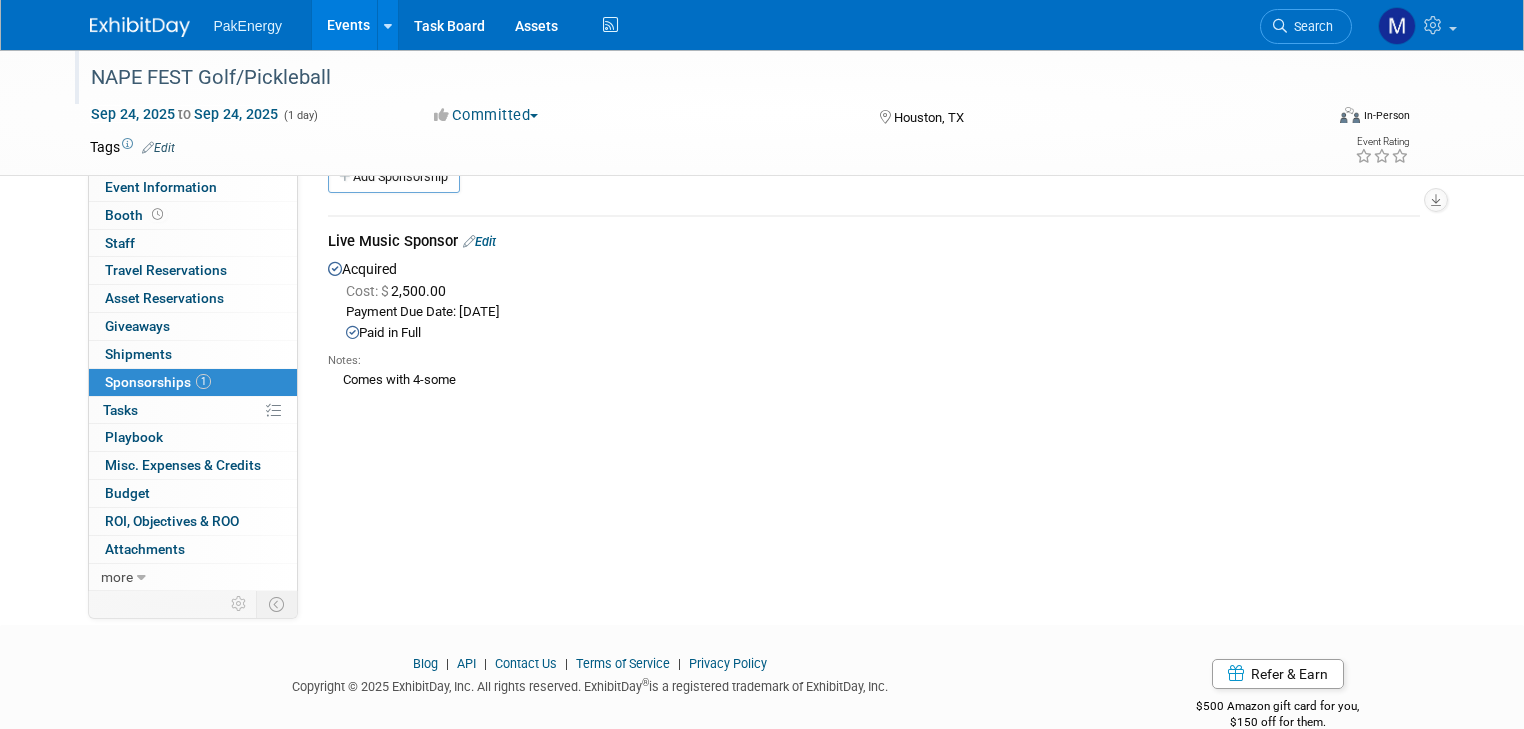 click on "1
Sponsorships 1" at bounding box center [193, 382] 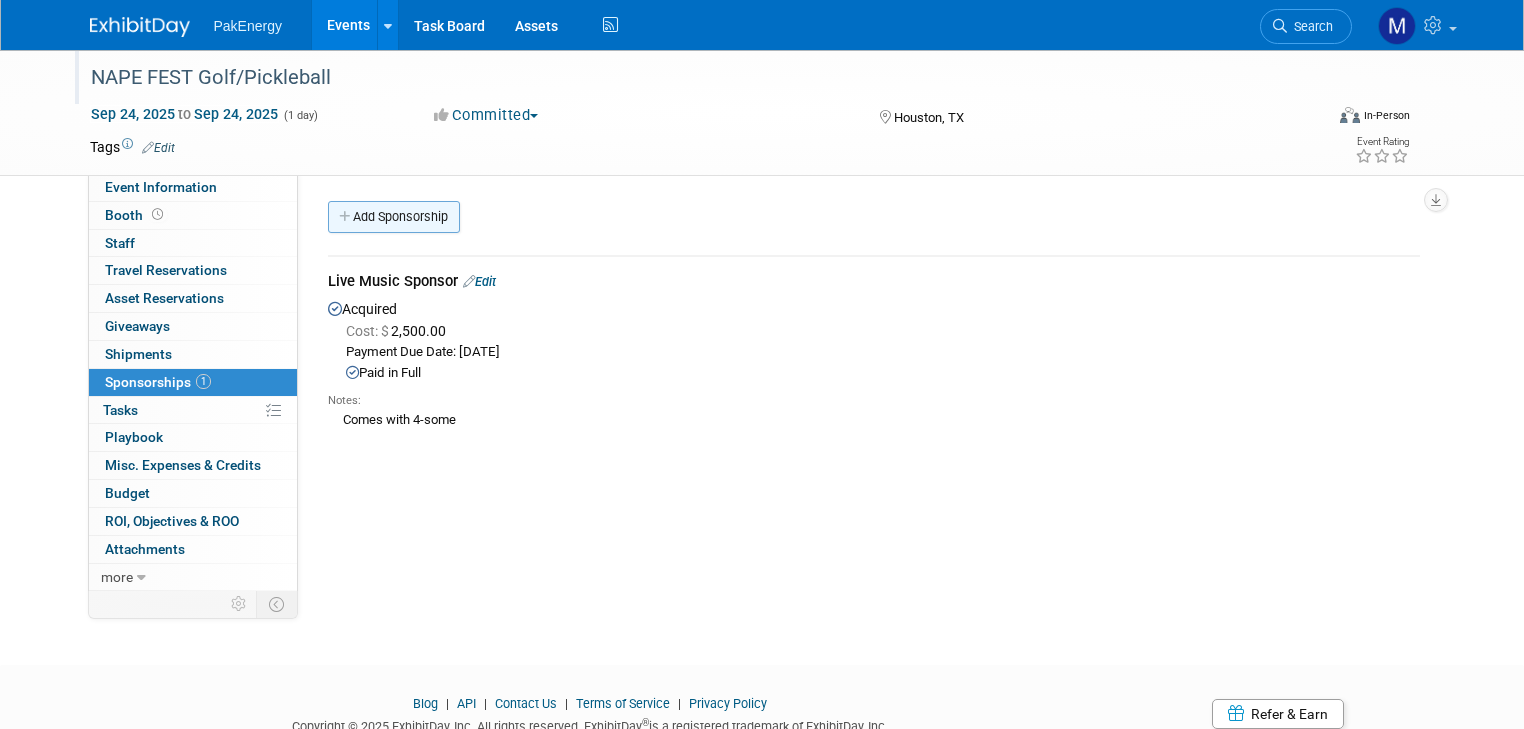 click on "Add Sponsorship" at bounding box center (394, 217) 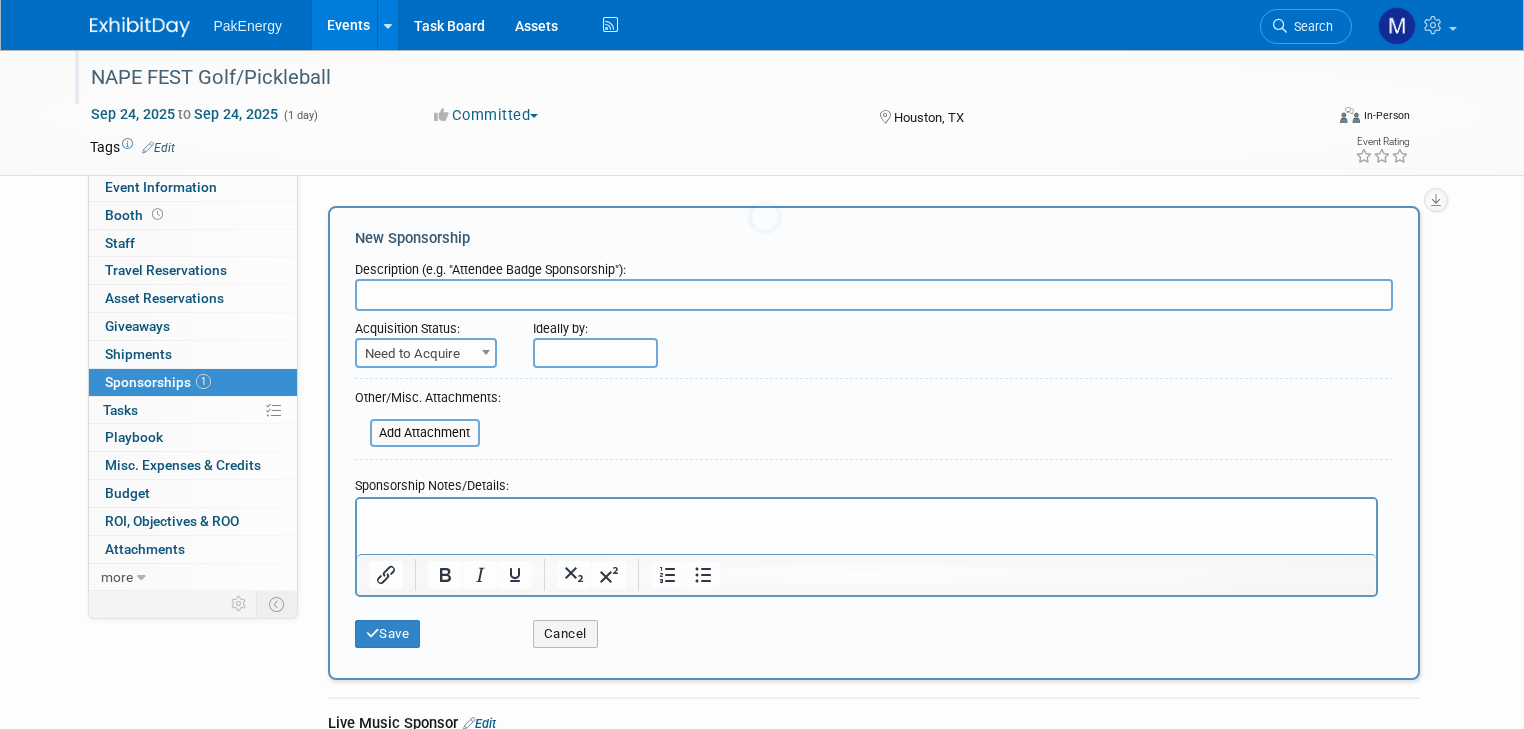 scroll, scrollTop: 0, scrollLeft: 0, axis: both 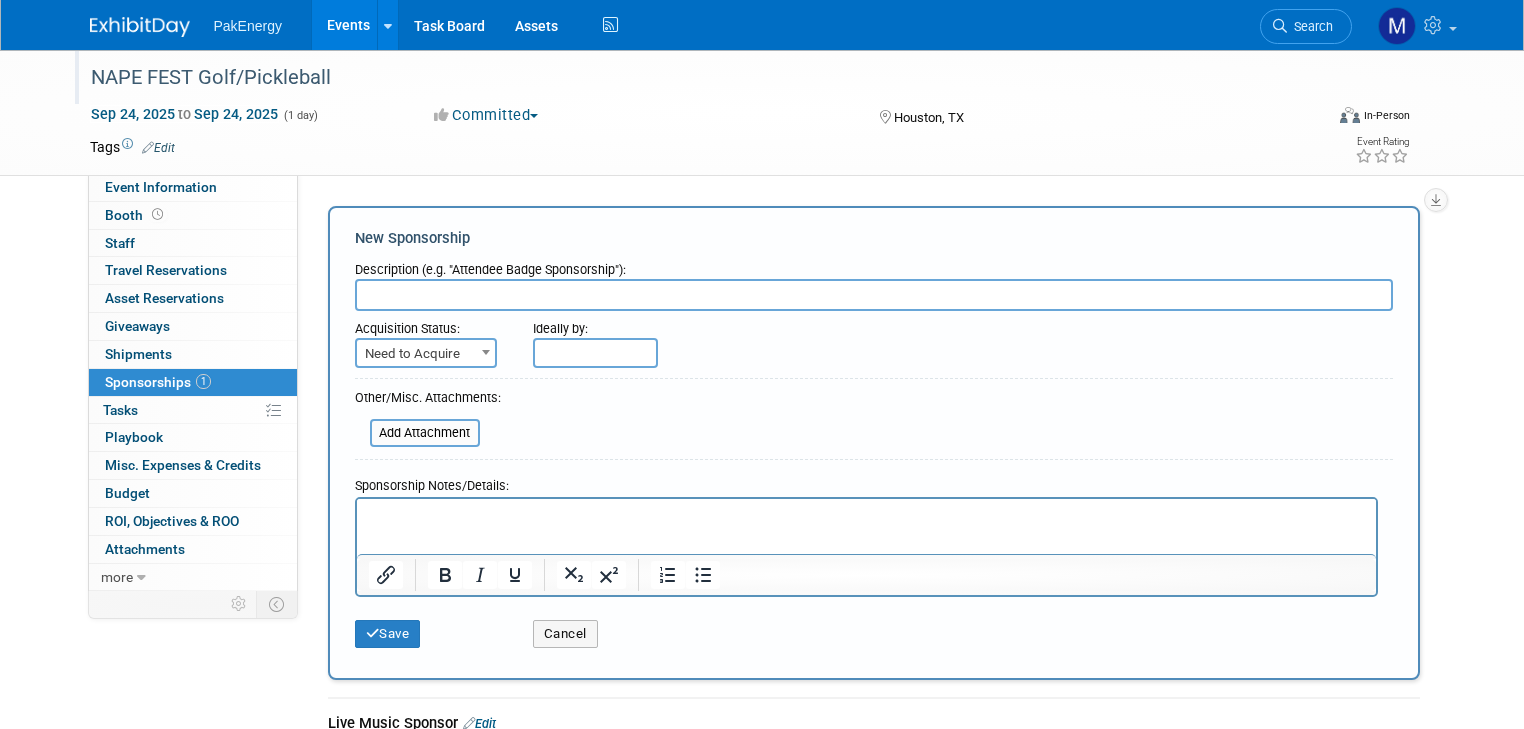 click at bounding box center (874, 295) 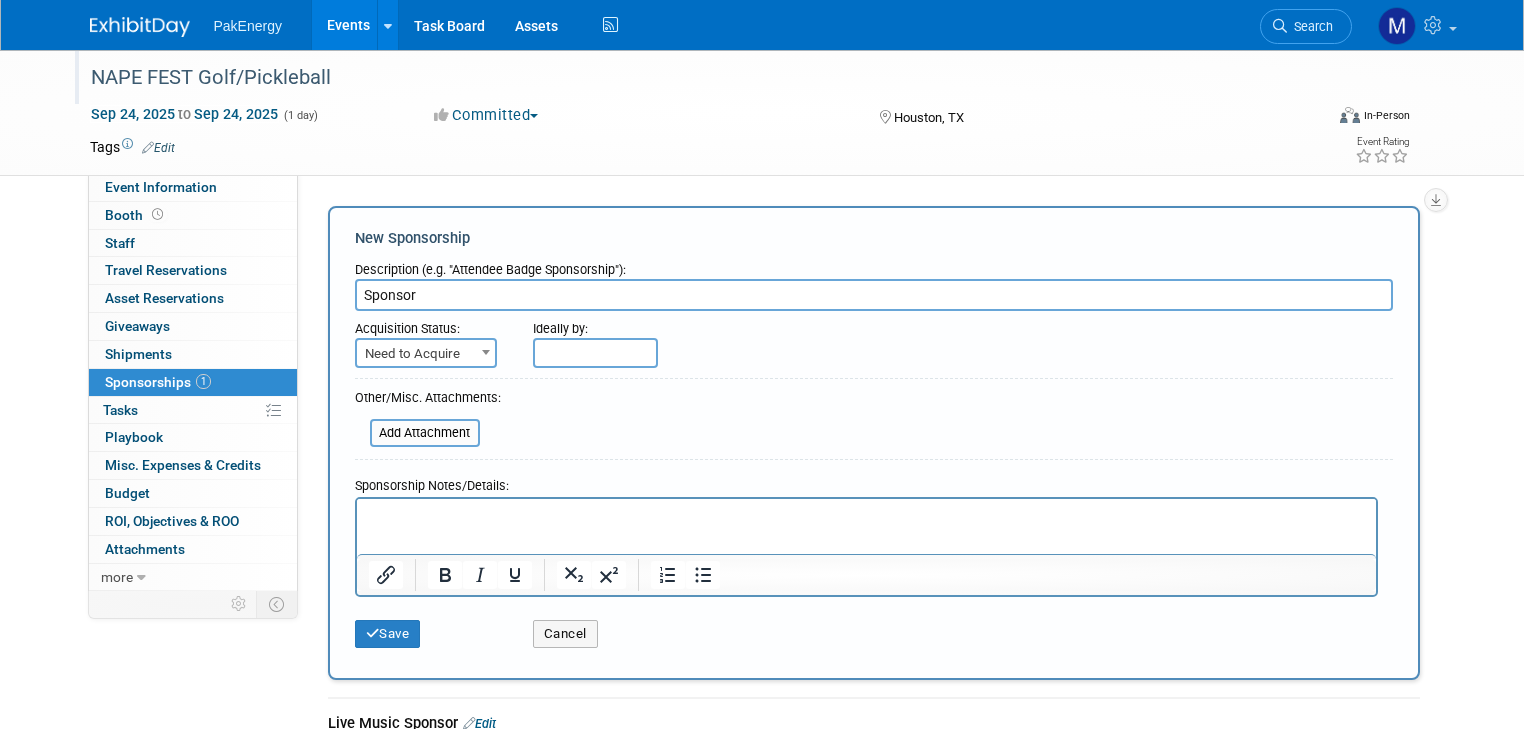 type on "Sponsor" 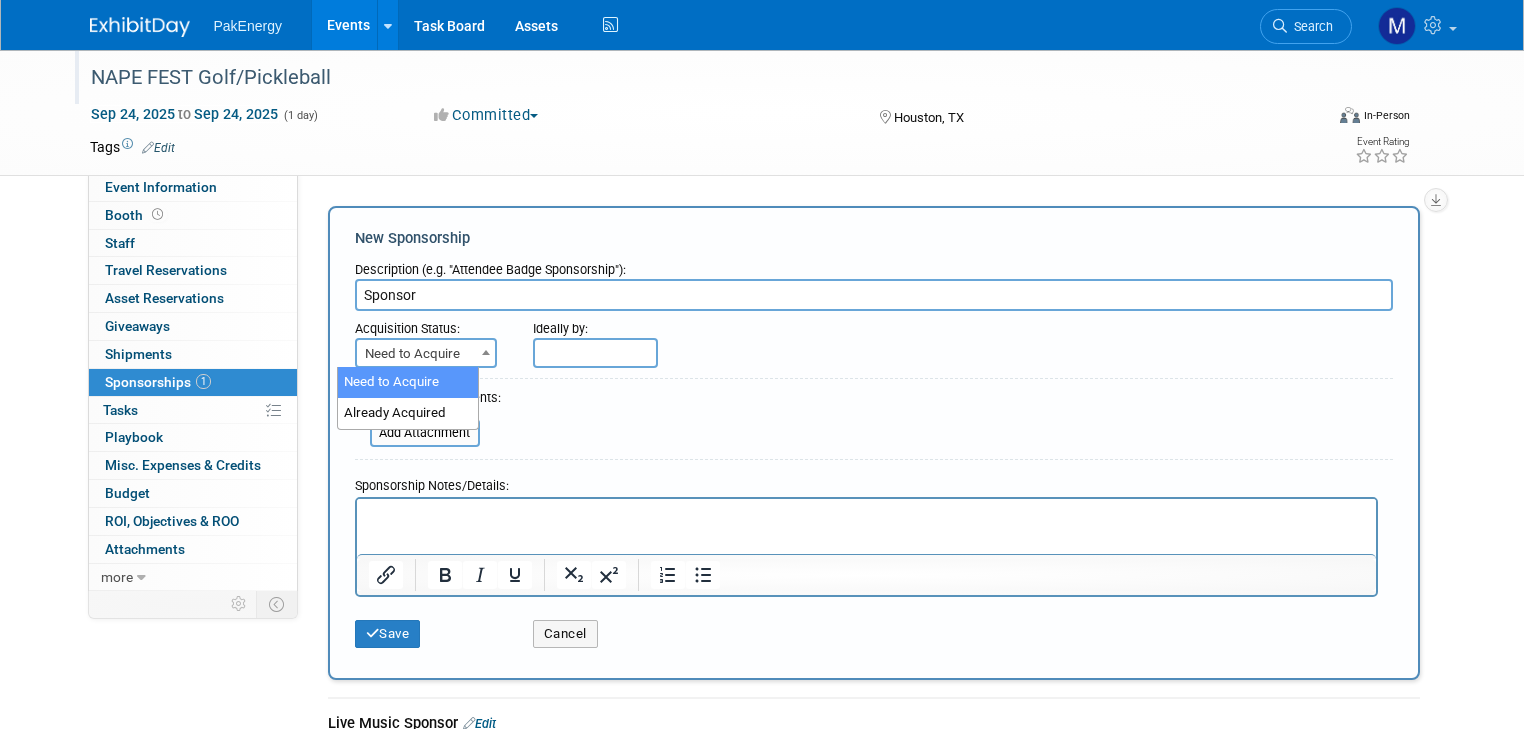 click at bounding box center (486, 352) 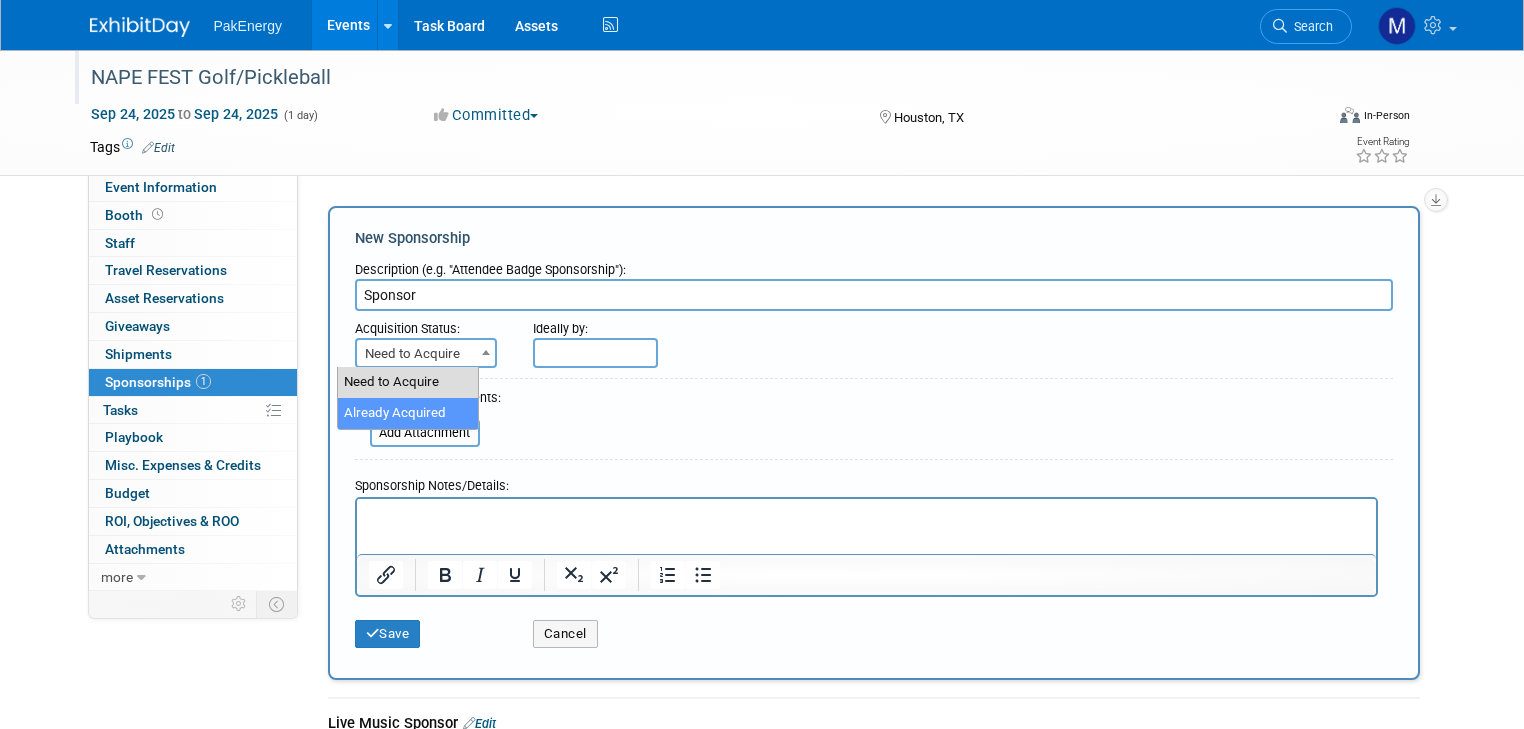 select on "2" 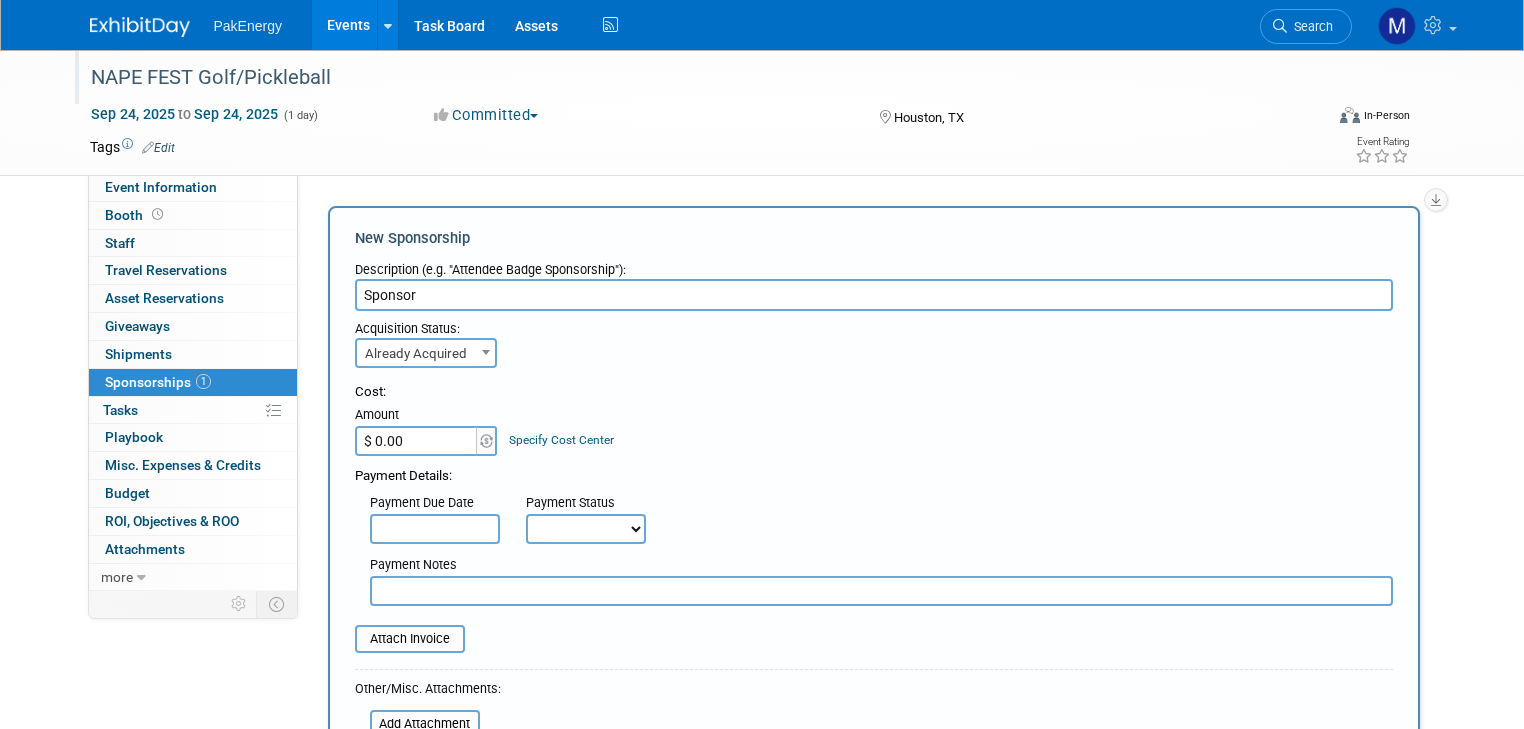 click on "$ 0.00" at bounding box center [417, 441] 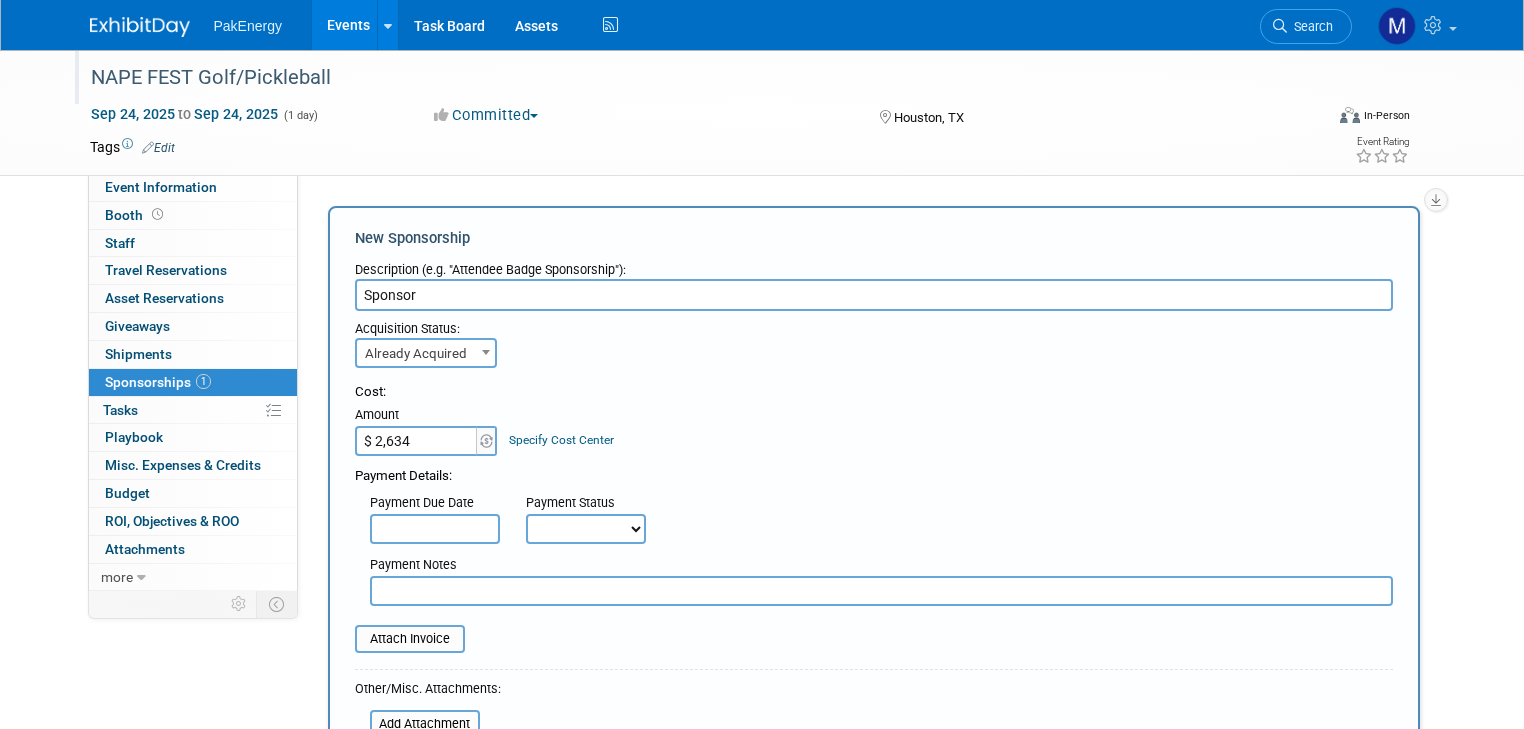 type on "$ 2,634.00" 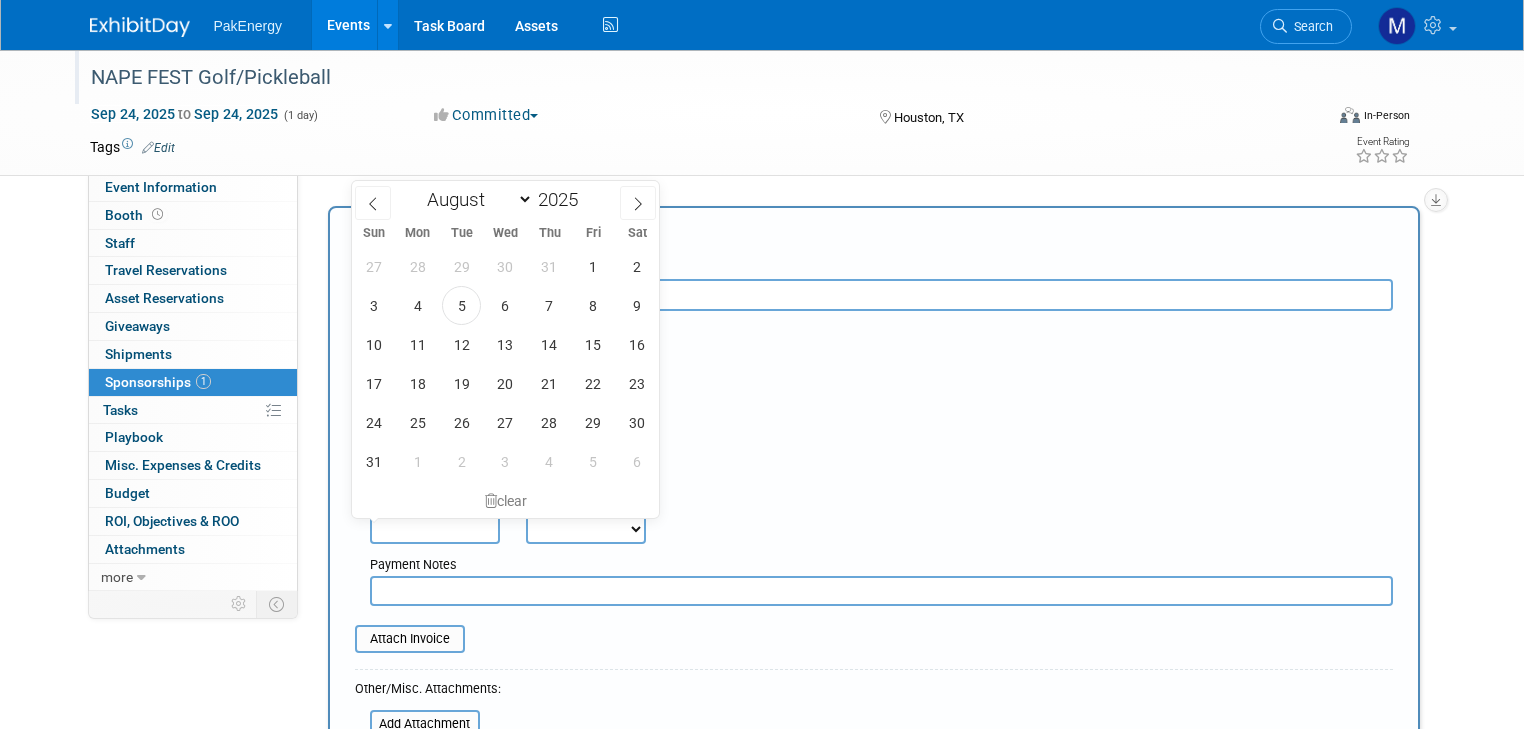 click at bounding box center [435, 529] 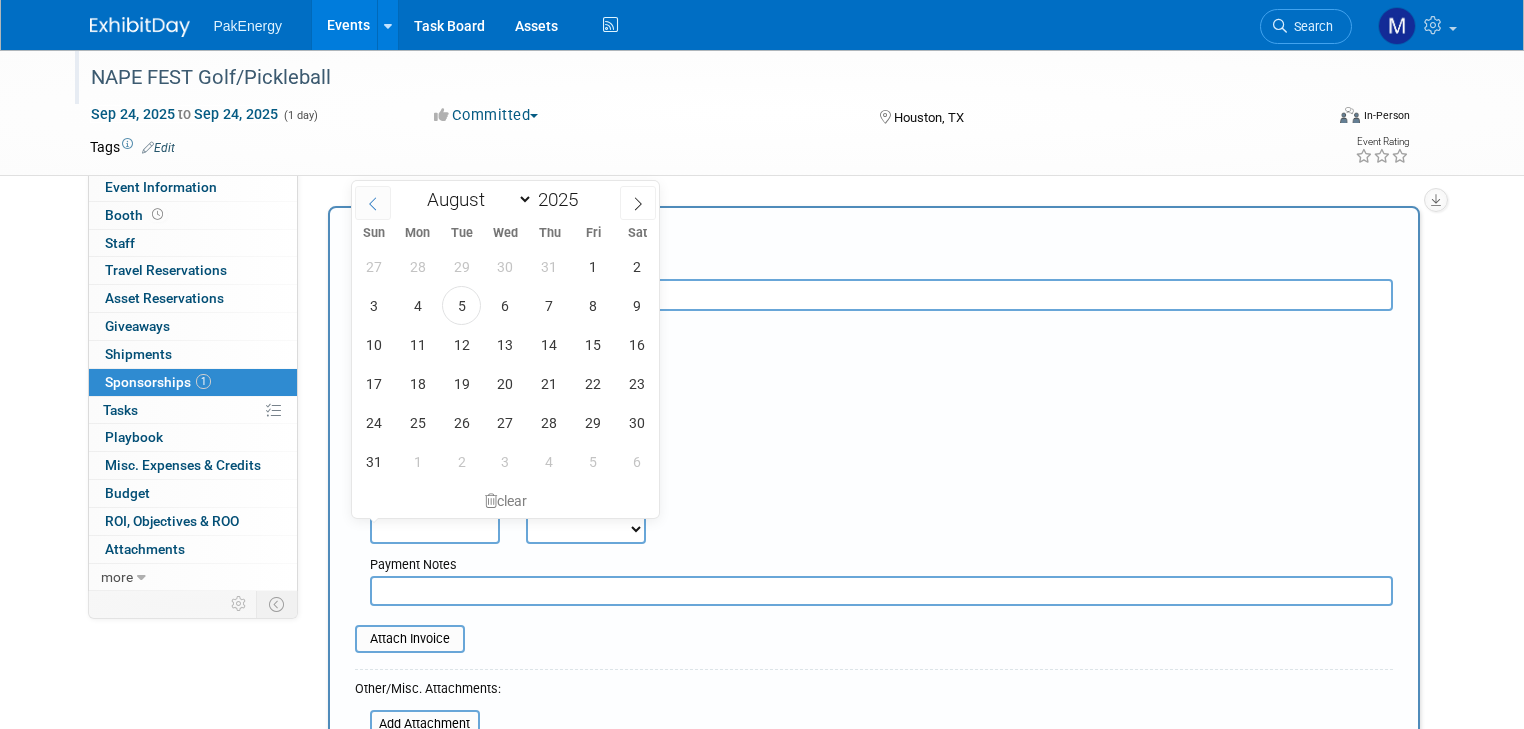 click 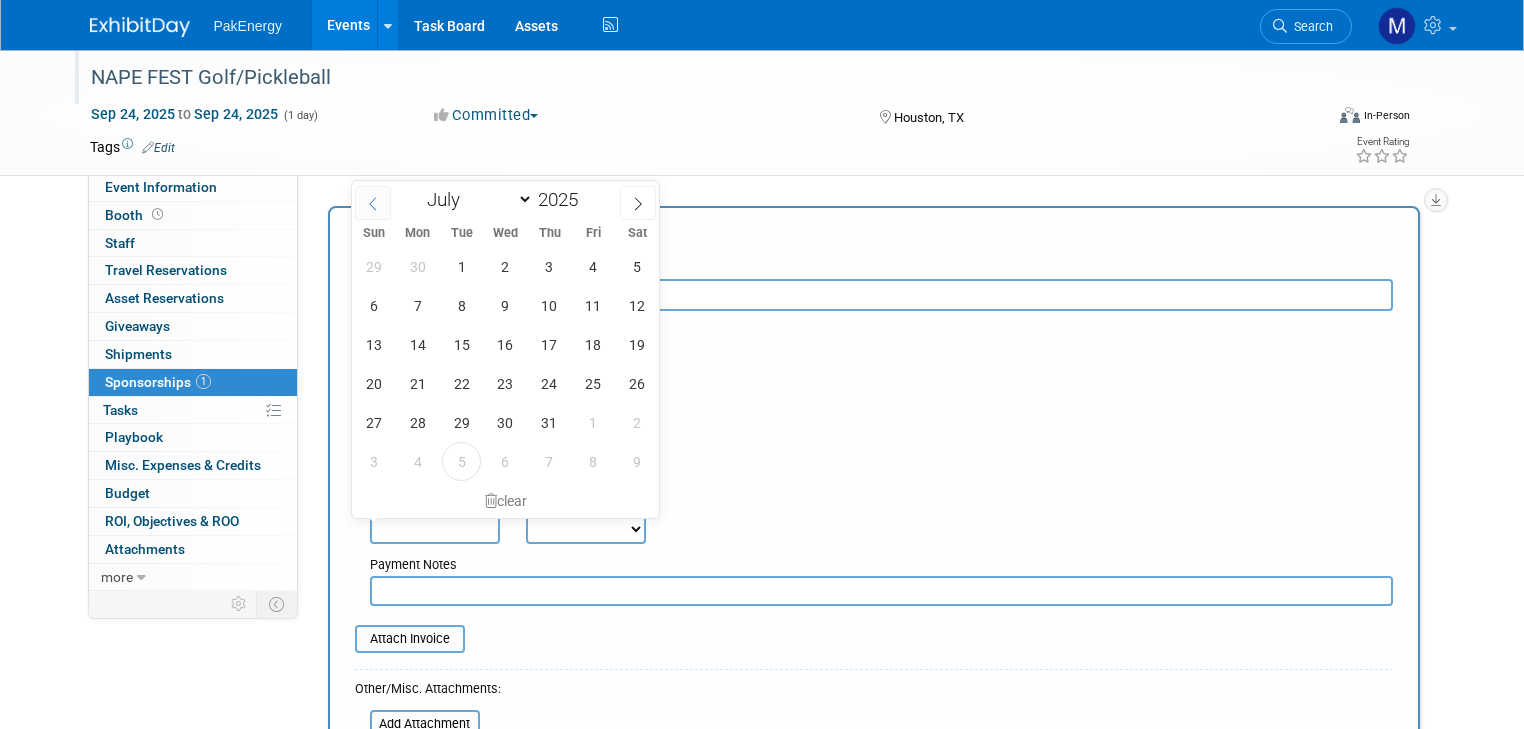 click 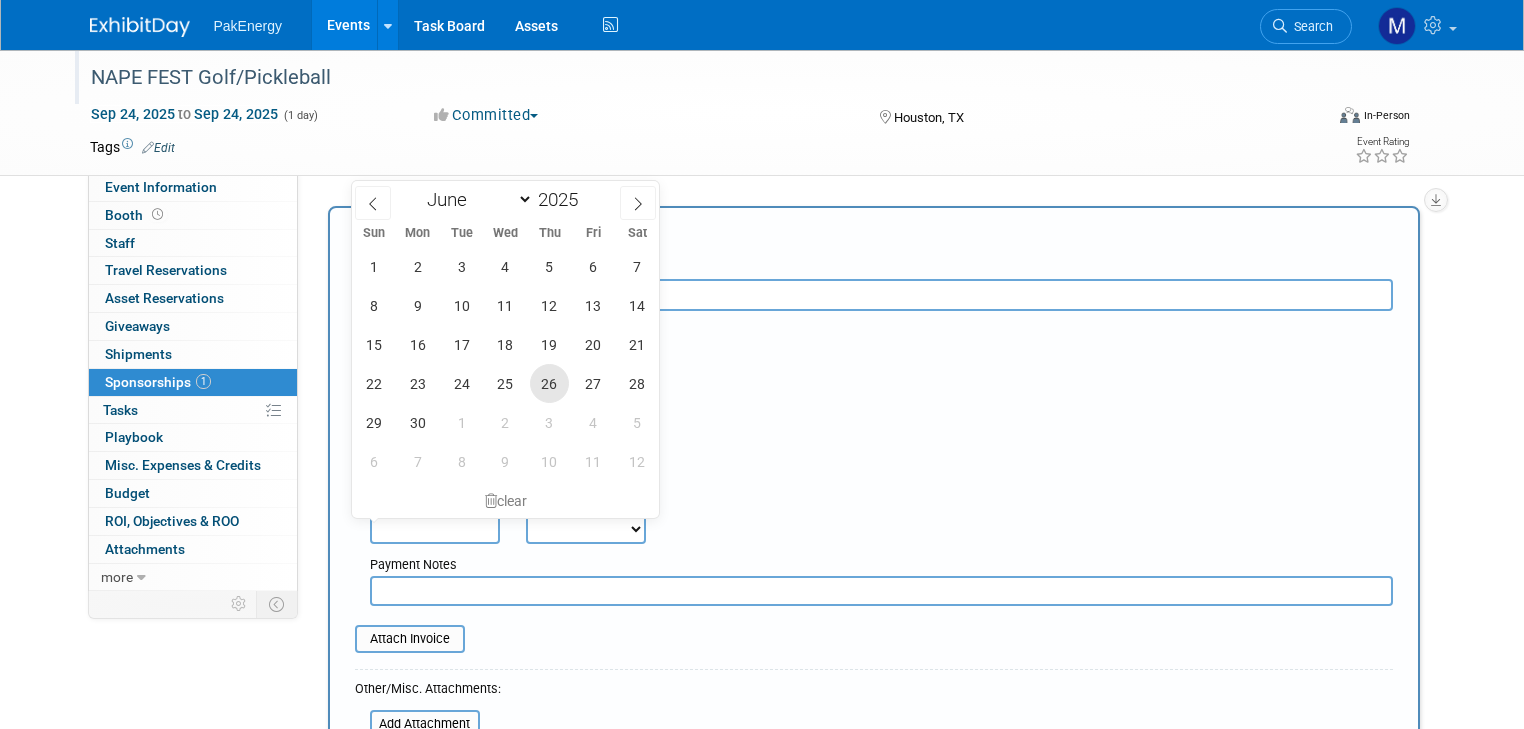 click on "26" at bounding box center [549, 383] 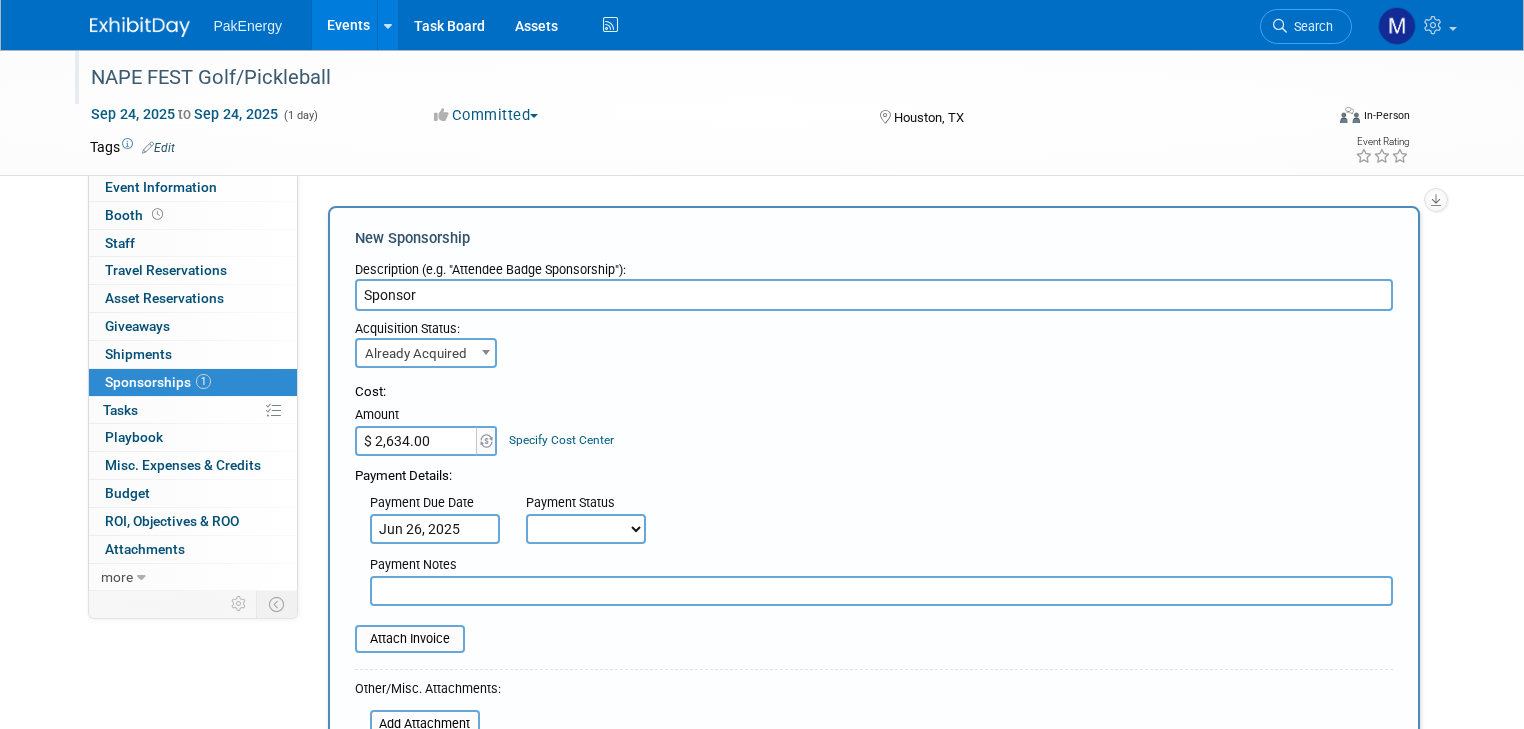 click on "Not Paid Yet
Partially Paid
Paid in Full" at bounding box center [586, 529] 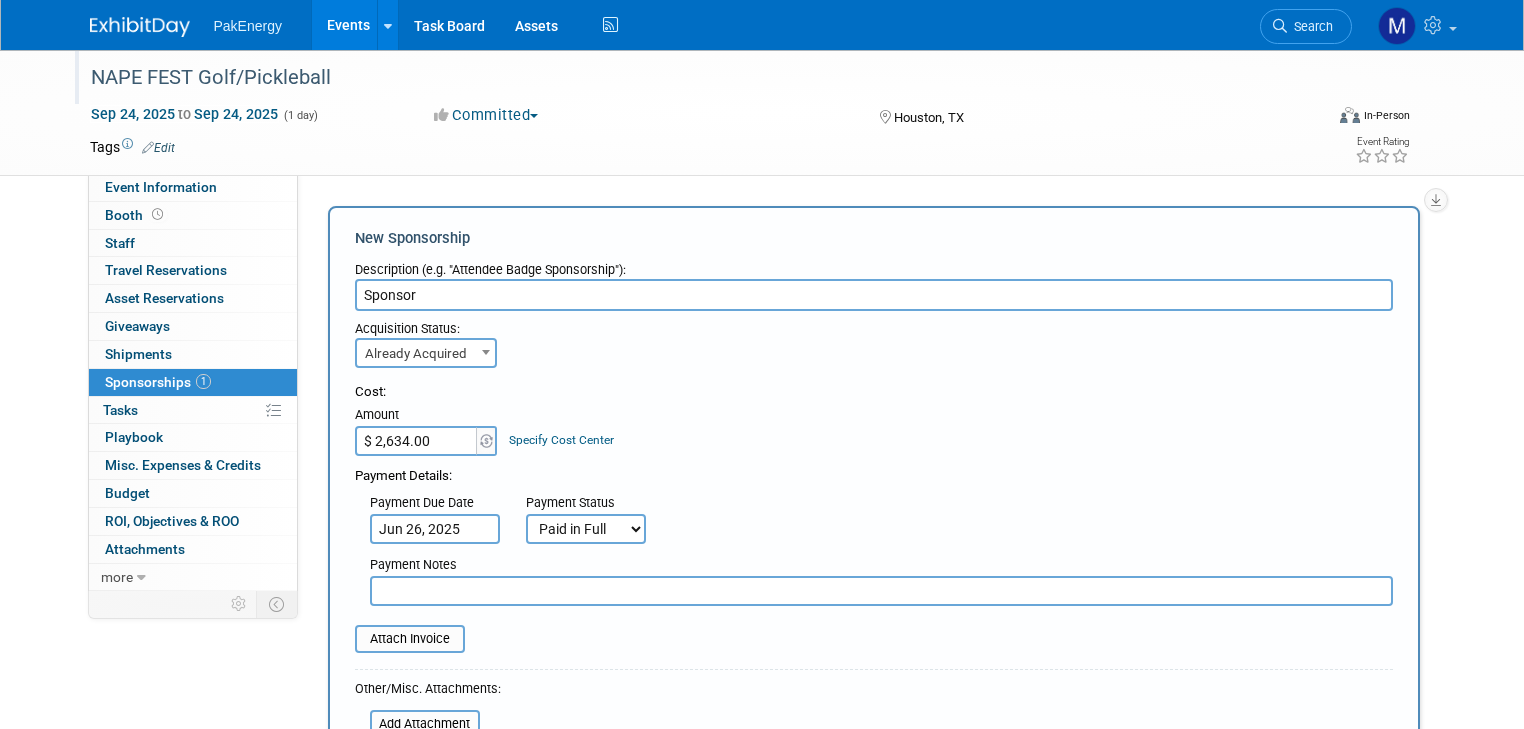 click on "Not Paid Yet
Partially Paid
Paid in Full" at bounding box center (586, 529) 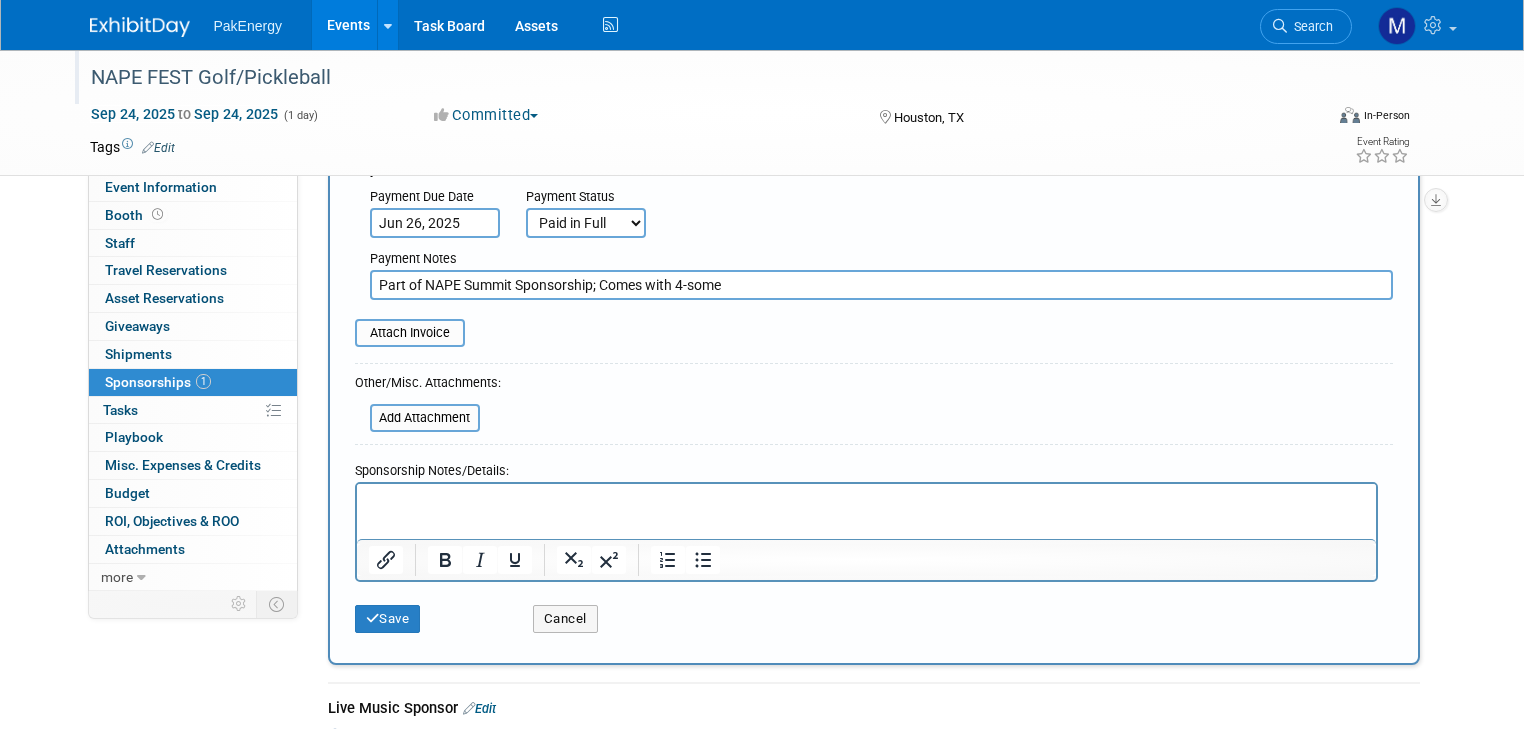 scroll, scrollTop: 363, scrollLeft: 0, axis: vertical 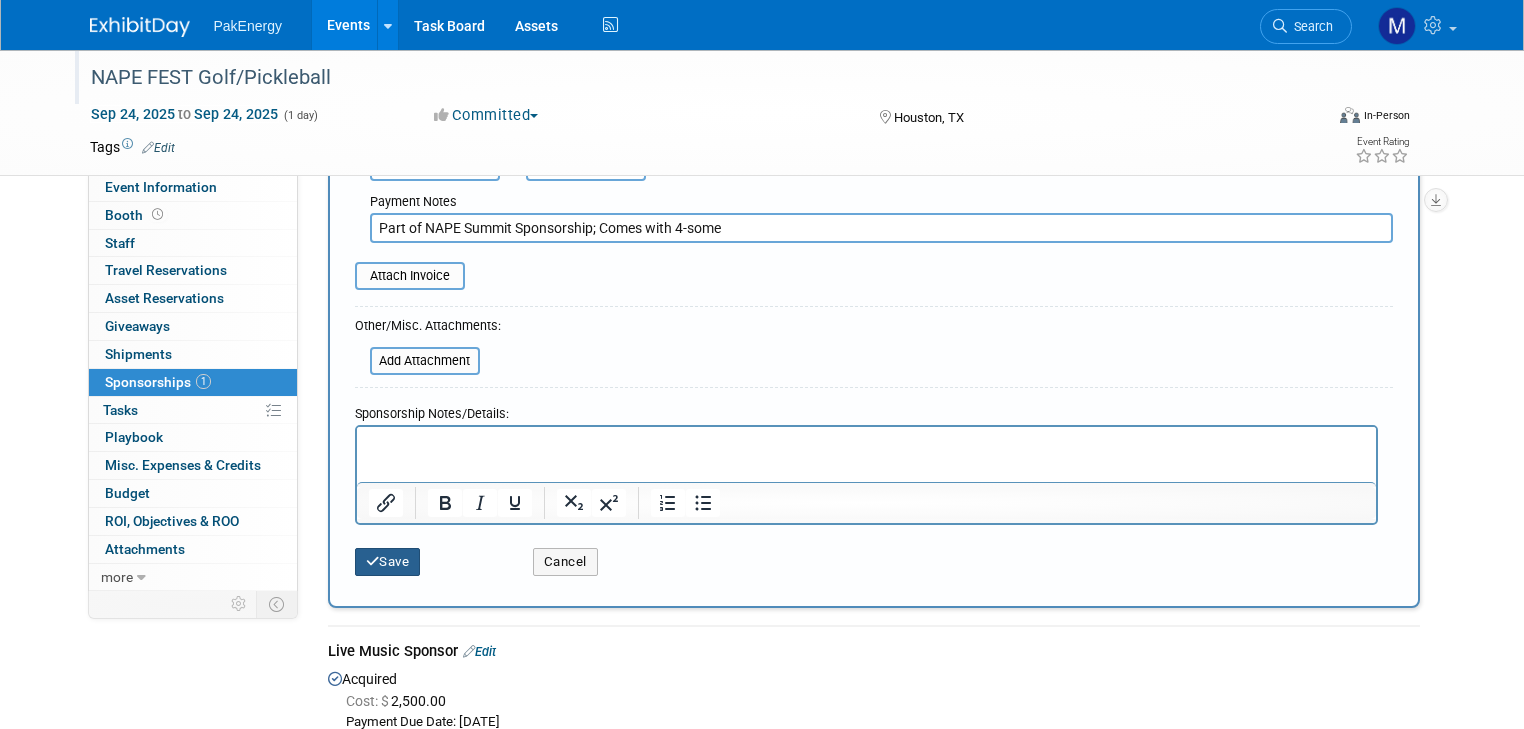 type on "Part of NAPE Summit Sponsorship; Comes with 4-some" 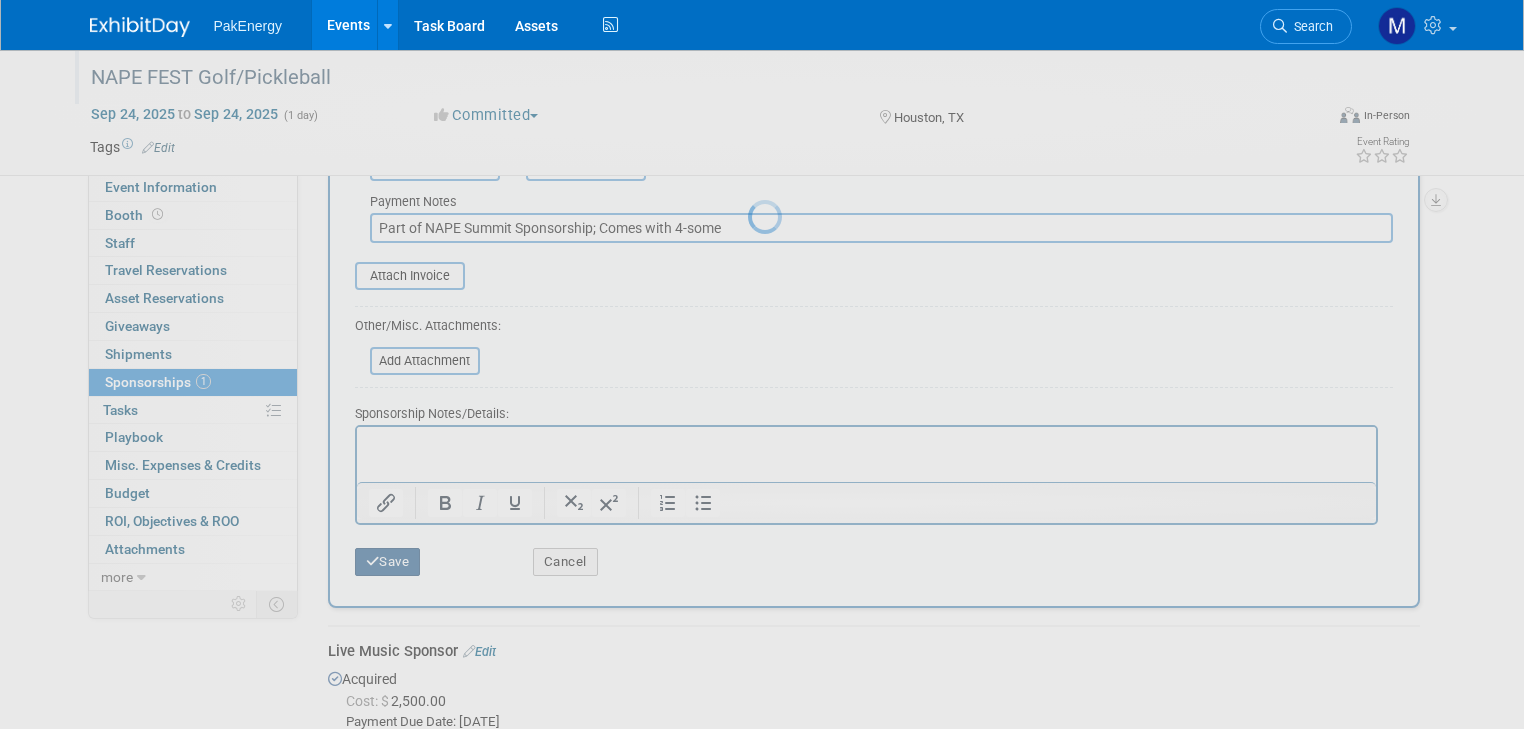 scroll, scrollTop: 101, scrollLeft: 0, axis: vertical 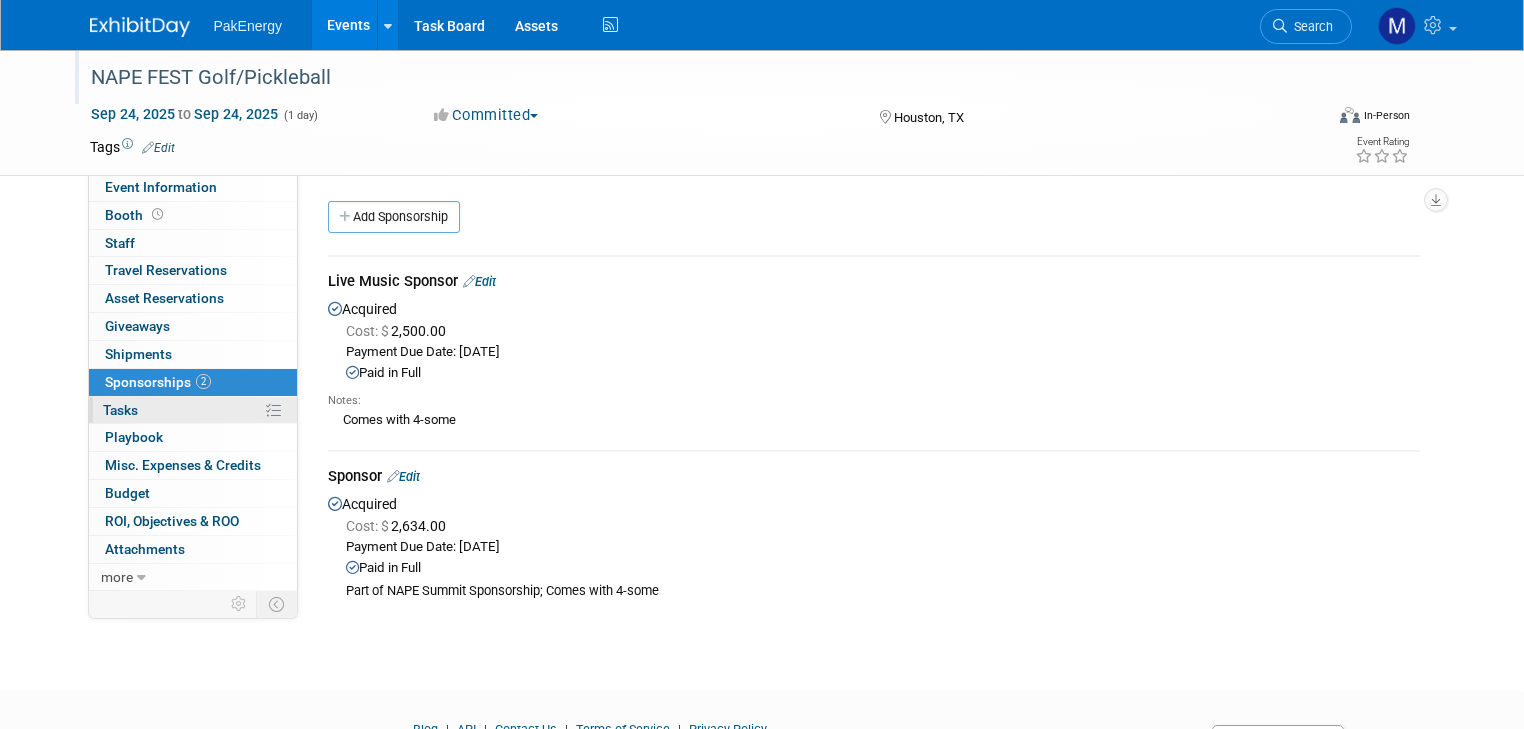 click on "Tasks 0%" at bounding box center (120, 410) 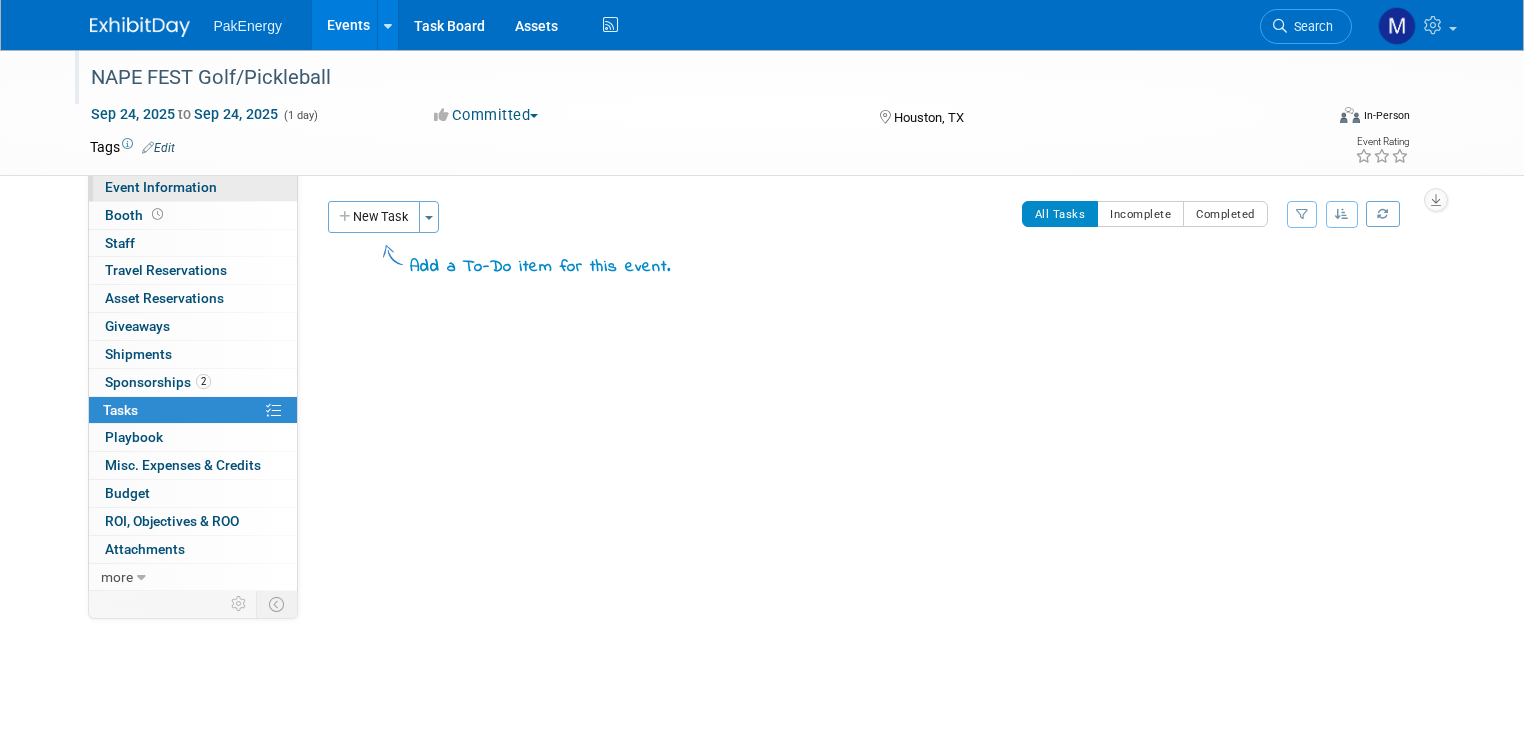 click on "Event Information" at bounding box center (161, 187) 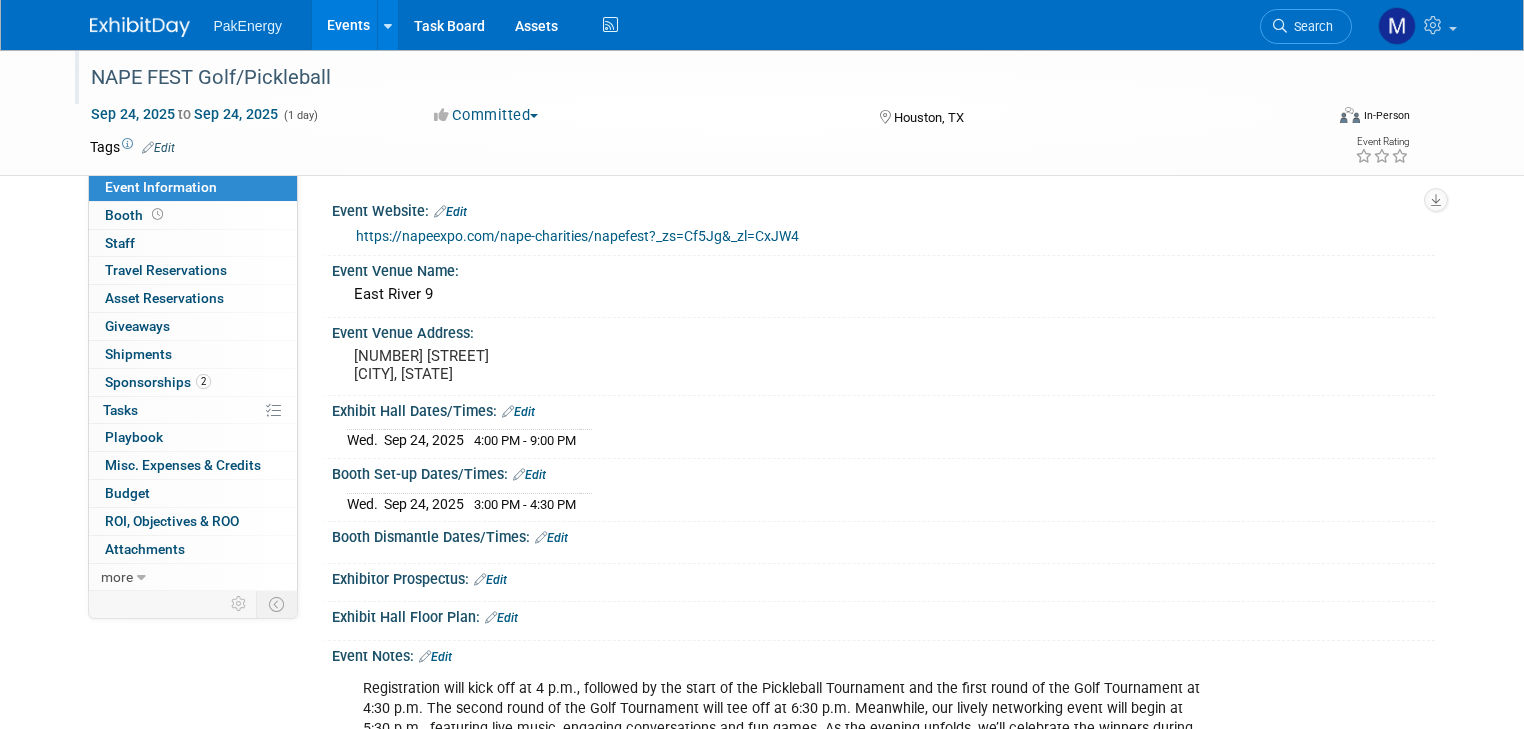 scroll, scrollTop: 101, scrollLeft: 0, axis: vertical 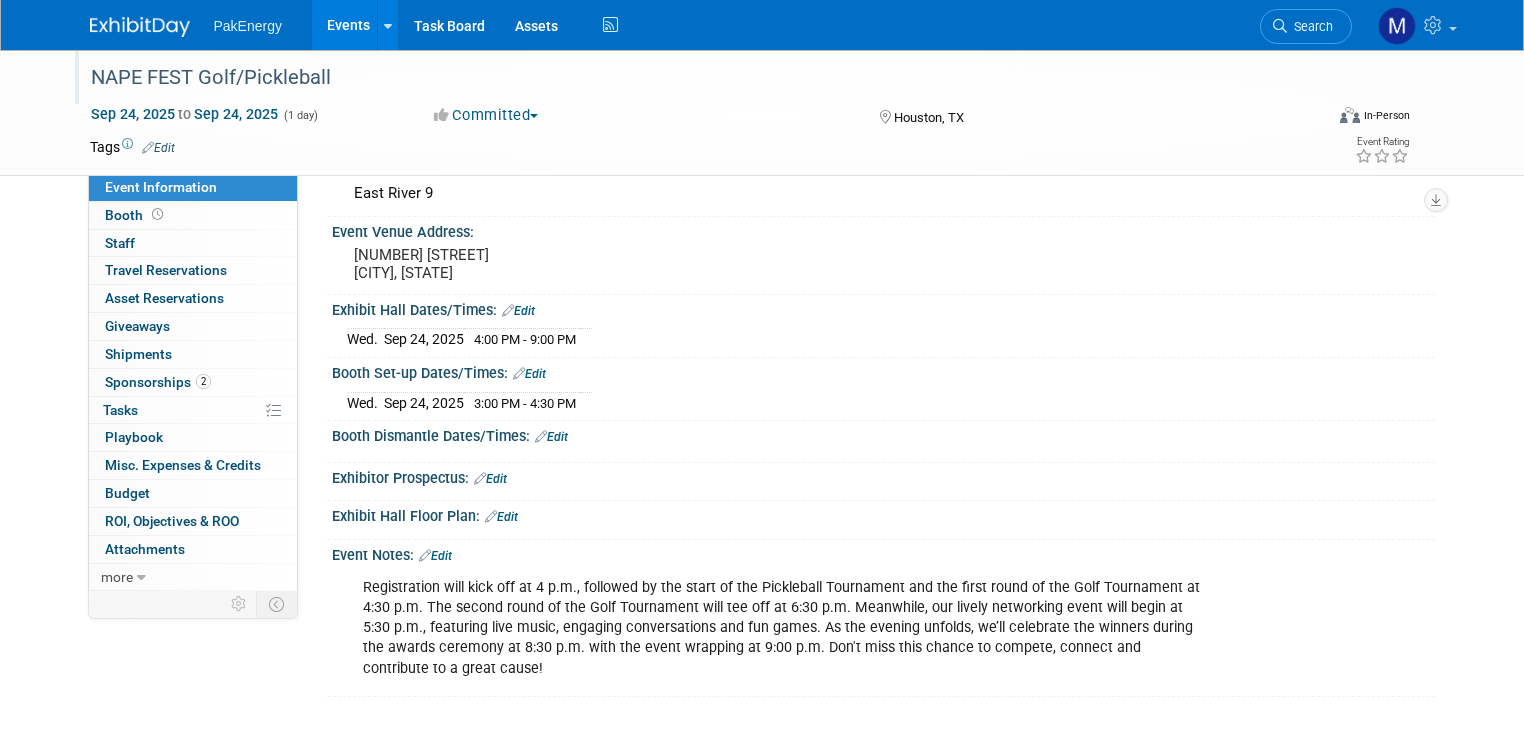 click on "Edit" at bounding box center (435, 556) 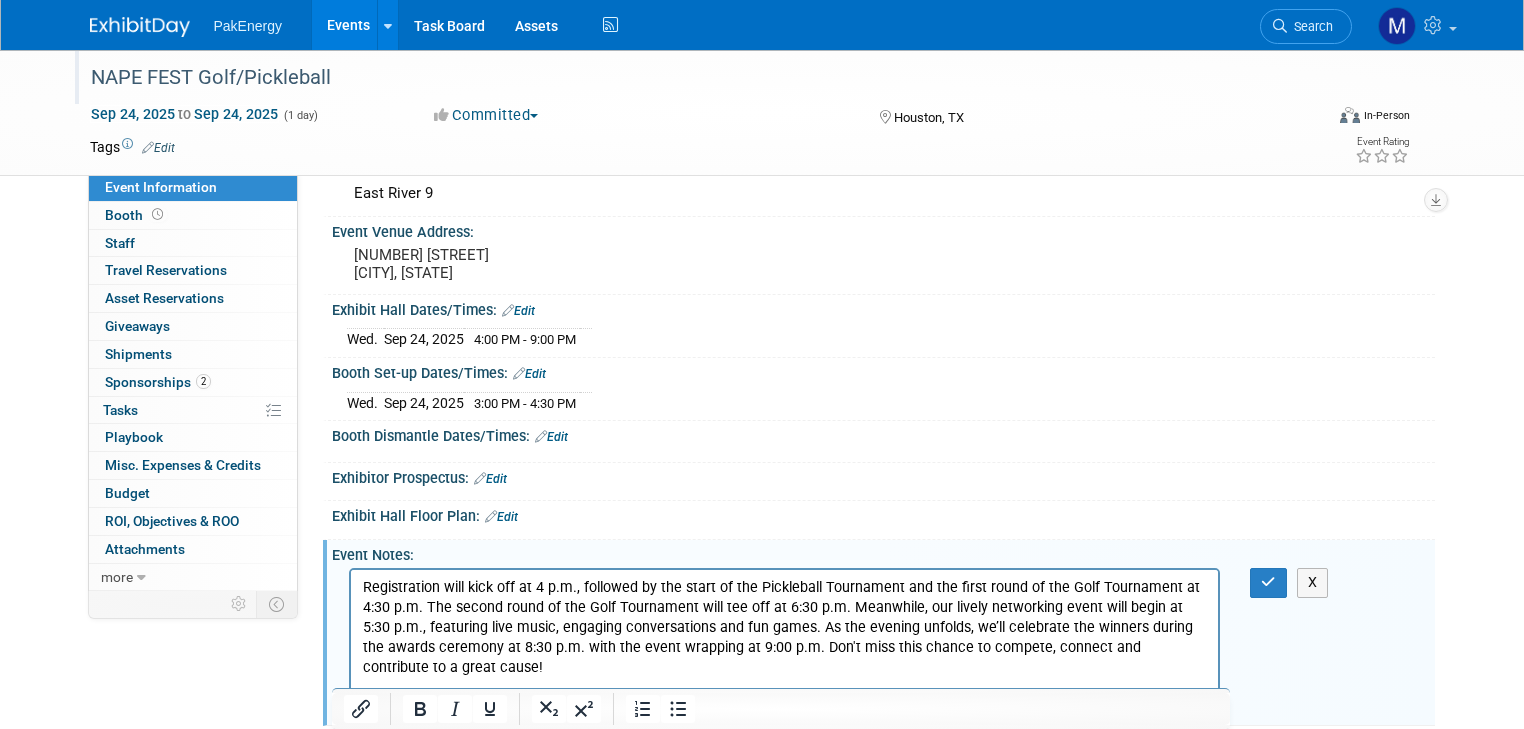 scroll, scrollTop: 0, scrollLeft: 0, axis: both 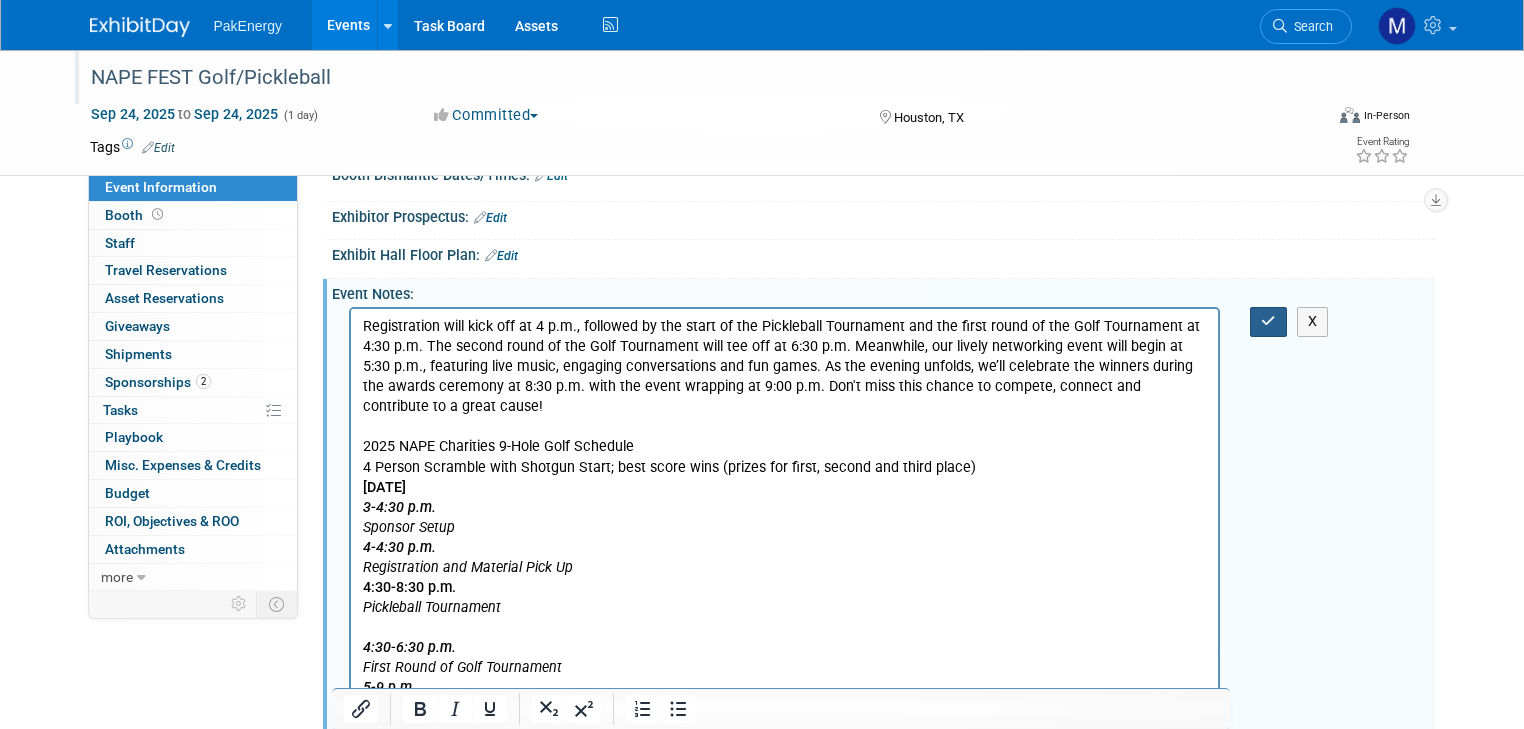 click at bounding box center (1268, 321) 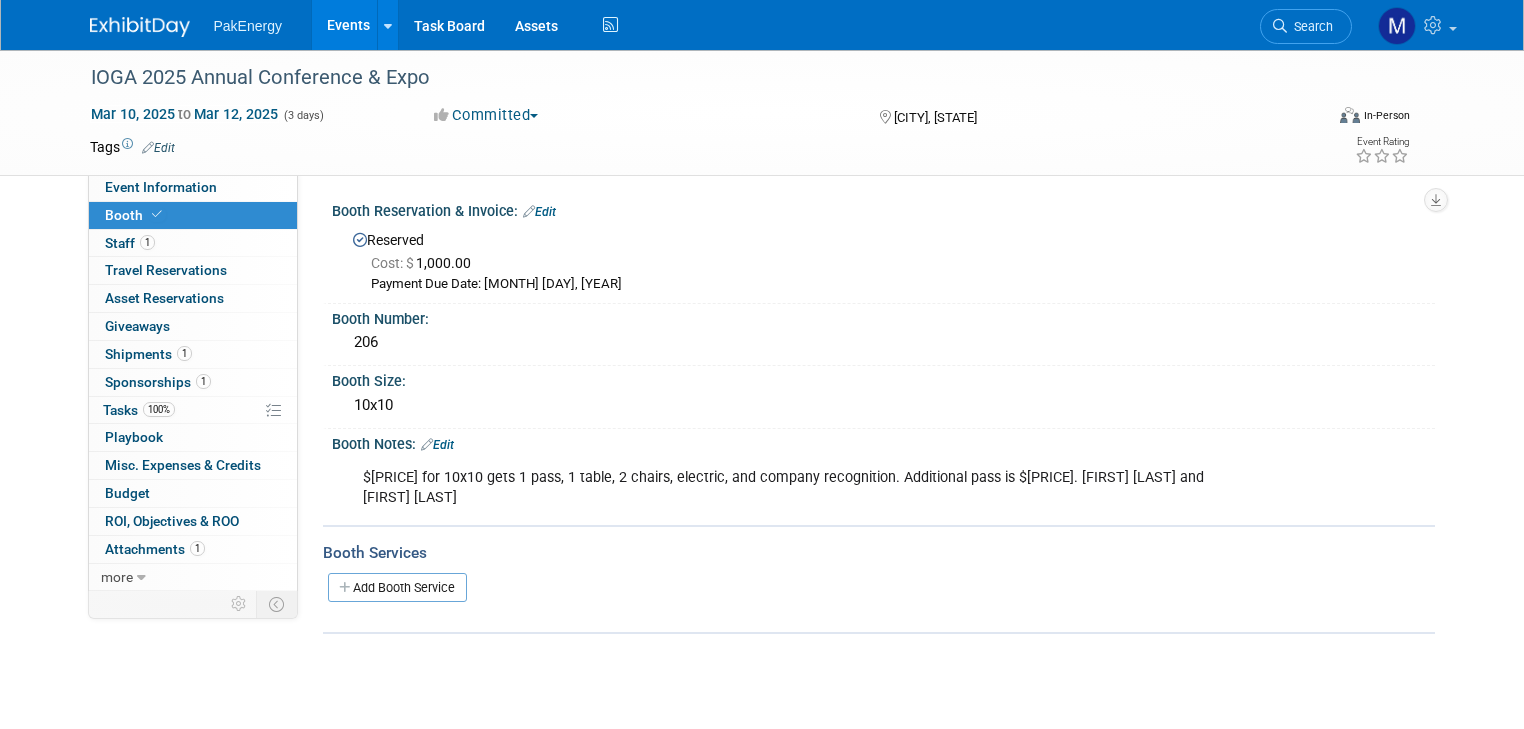 scroll, scrollTop: 0, scrollLeft: 0, axis: both 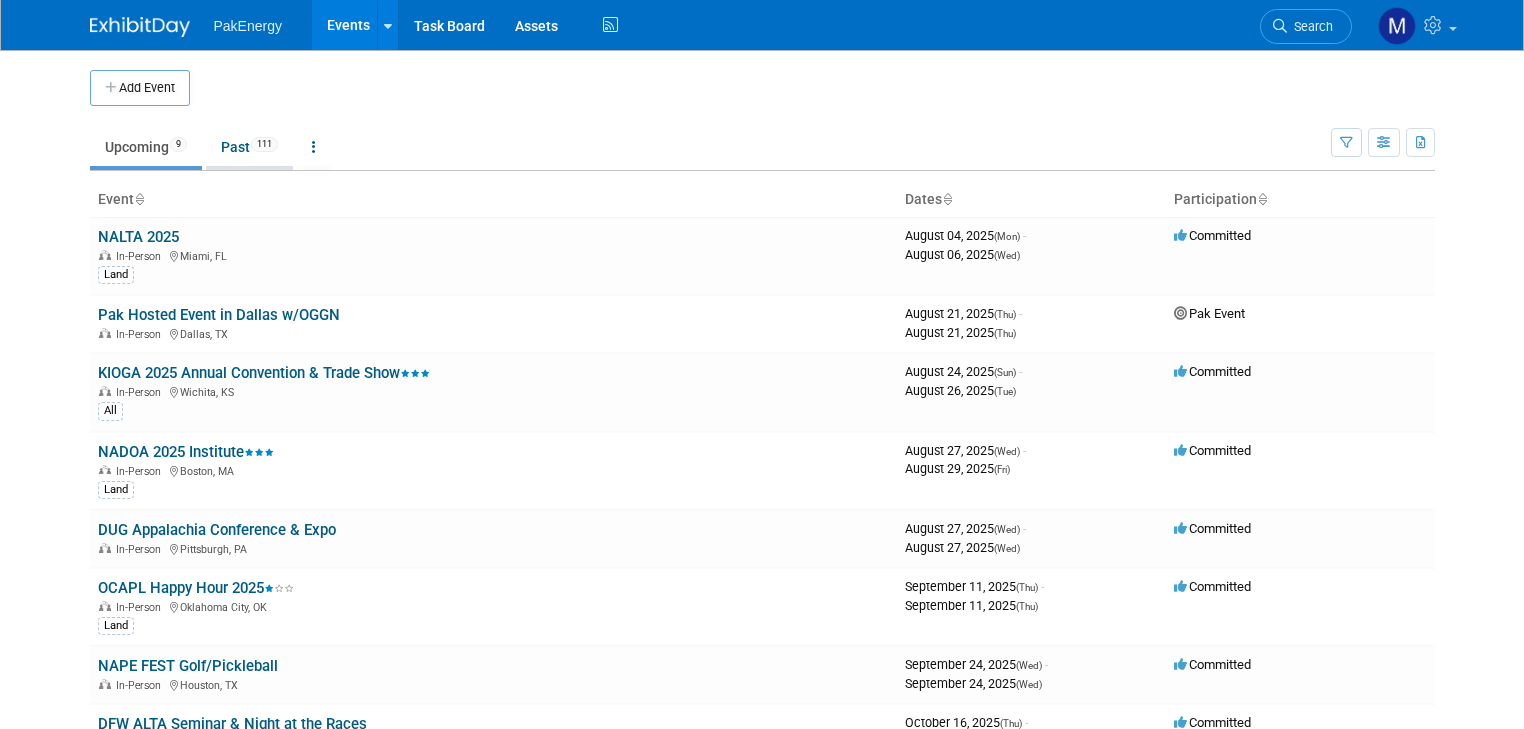 click on "Past
111" at bounding box center (249, 147) 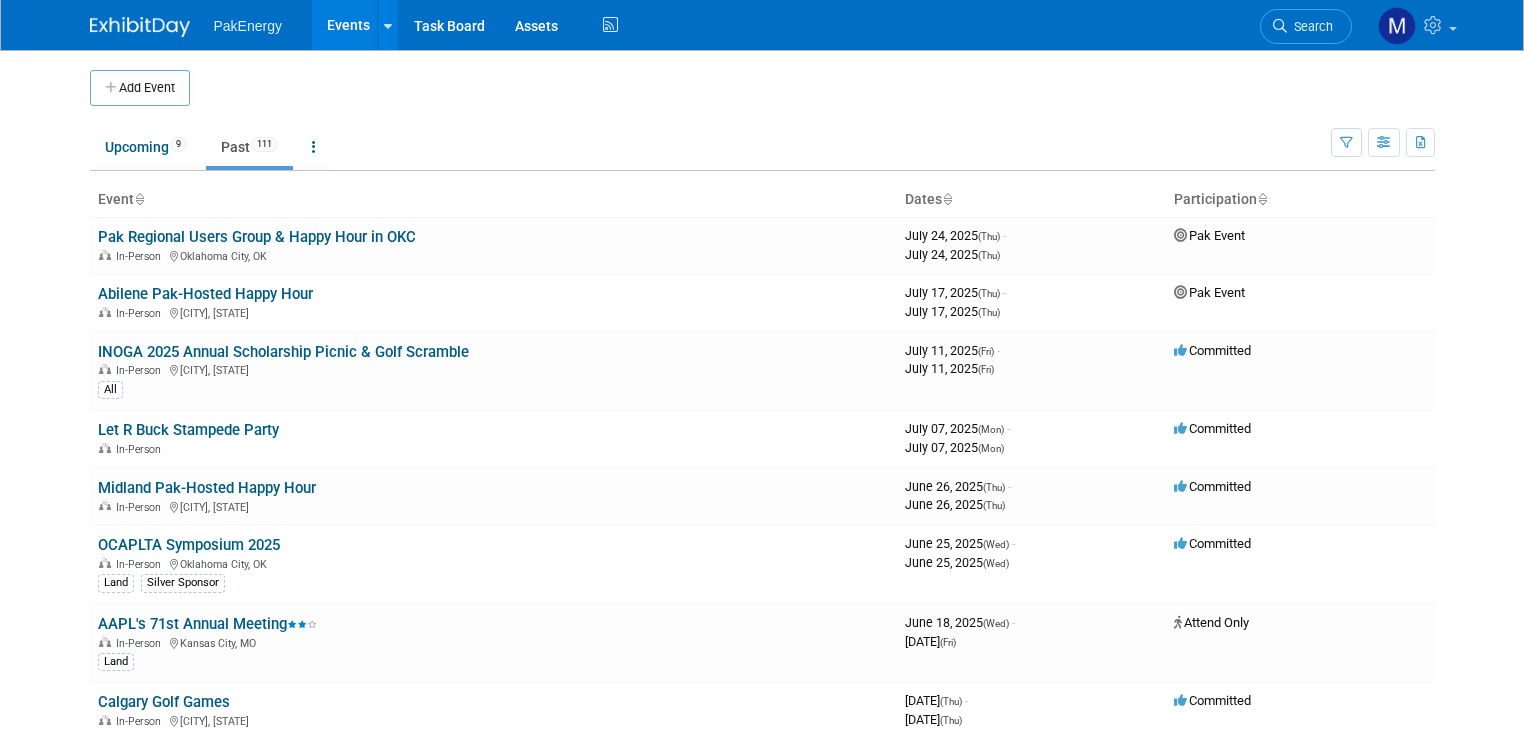 scroll, scrollTop: 0, scrollLeft: 0, axis: both 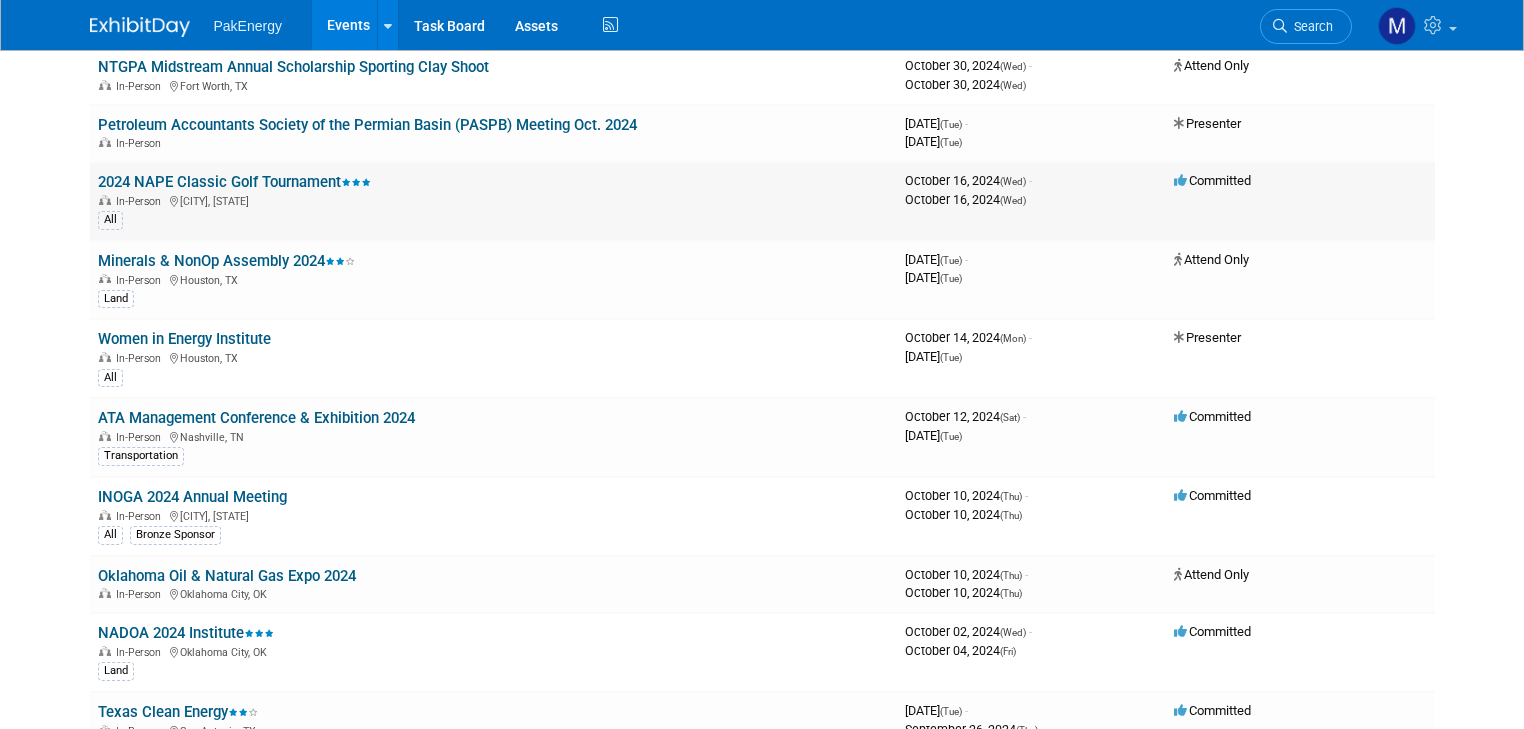 click on "2024 NAPE Classic Golf Tournament" at bounding box center [234, 182] 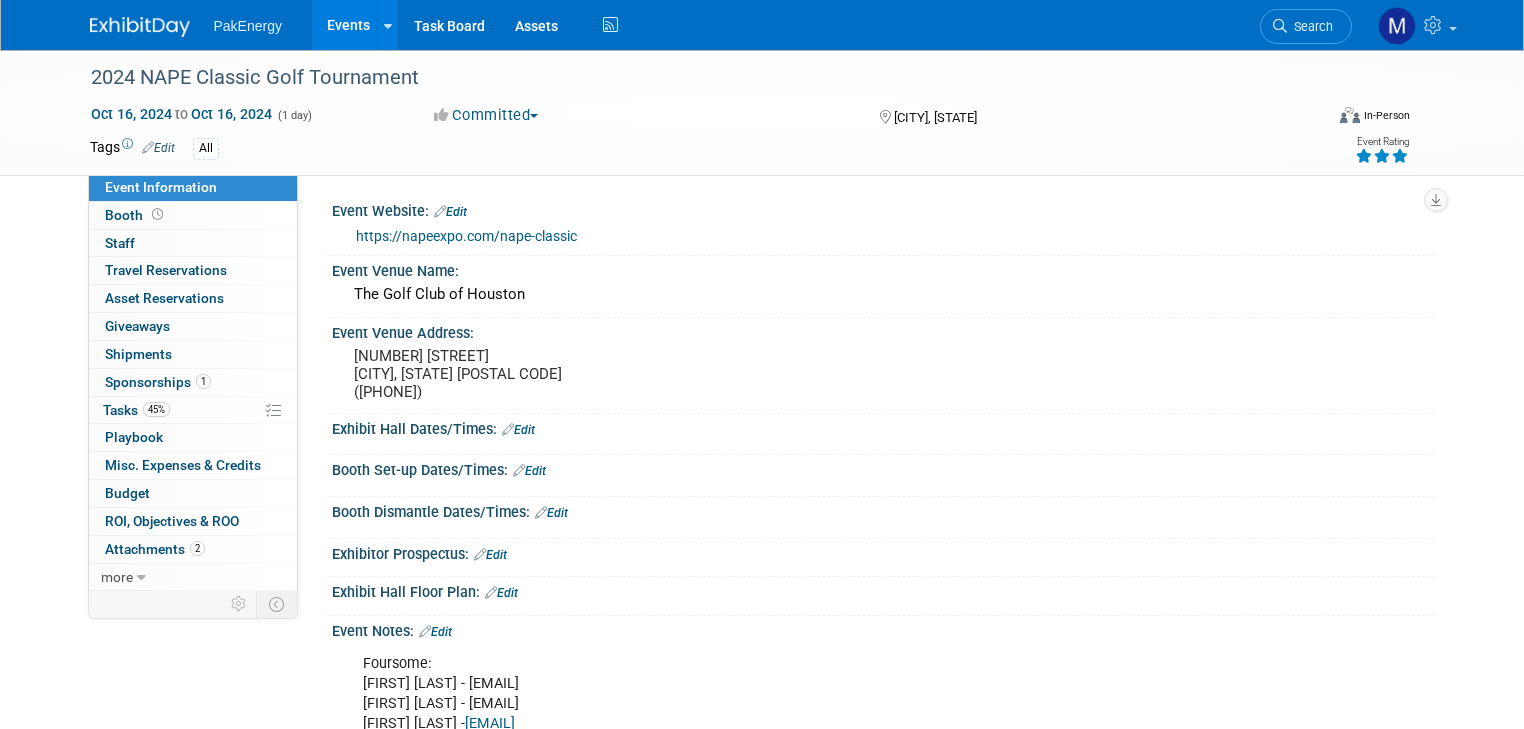 scroll, scrollTop: 0, scrollLeft: 0, axis: both 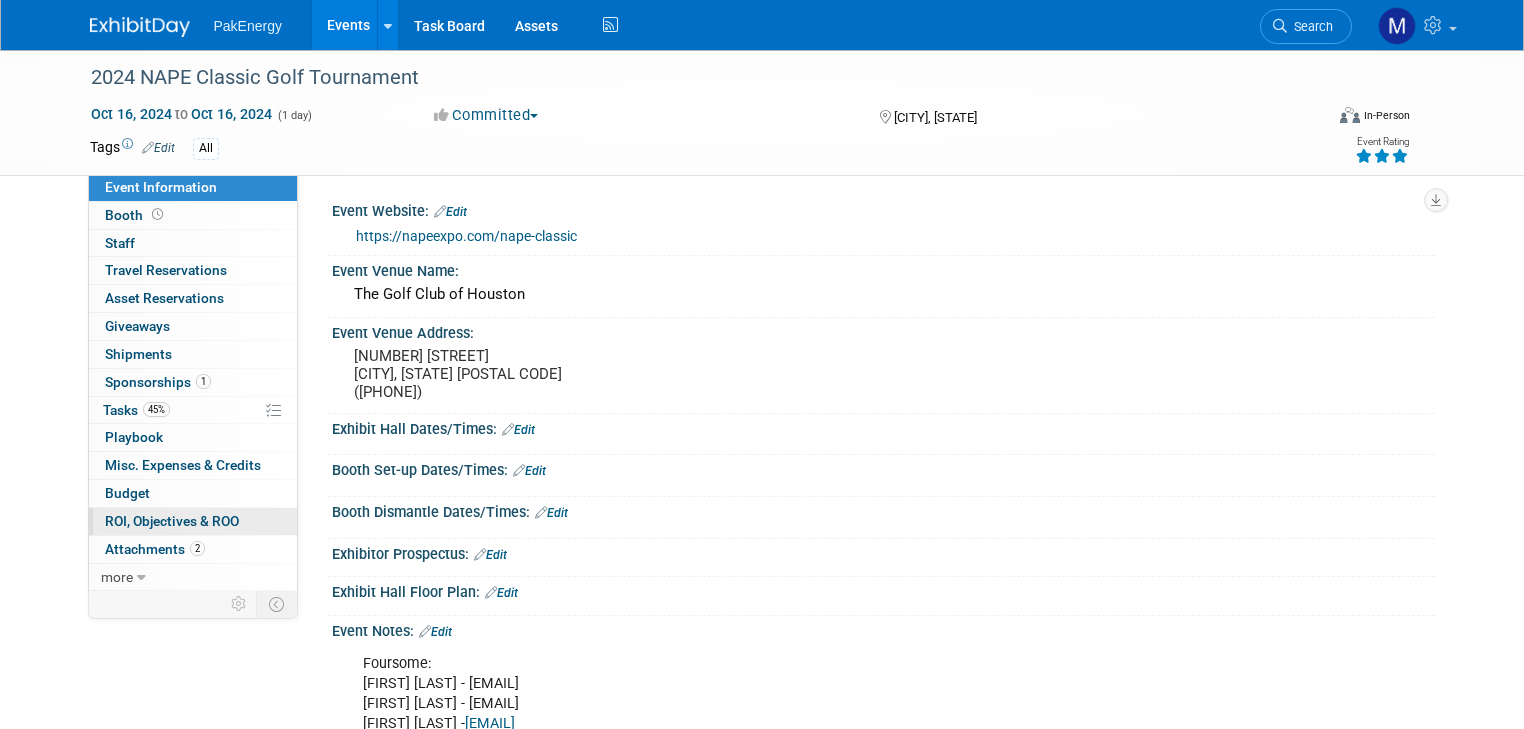 click on "ROI, Objectives & ROO 0" at bounding box center [172, 521] 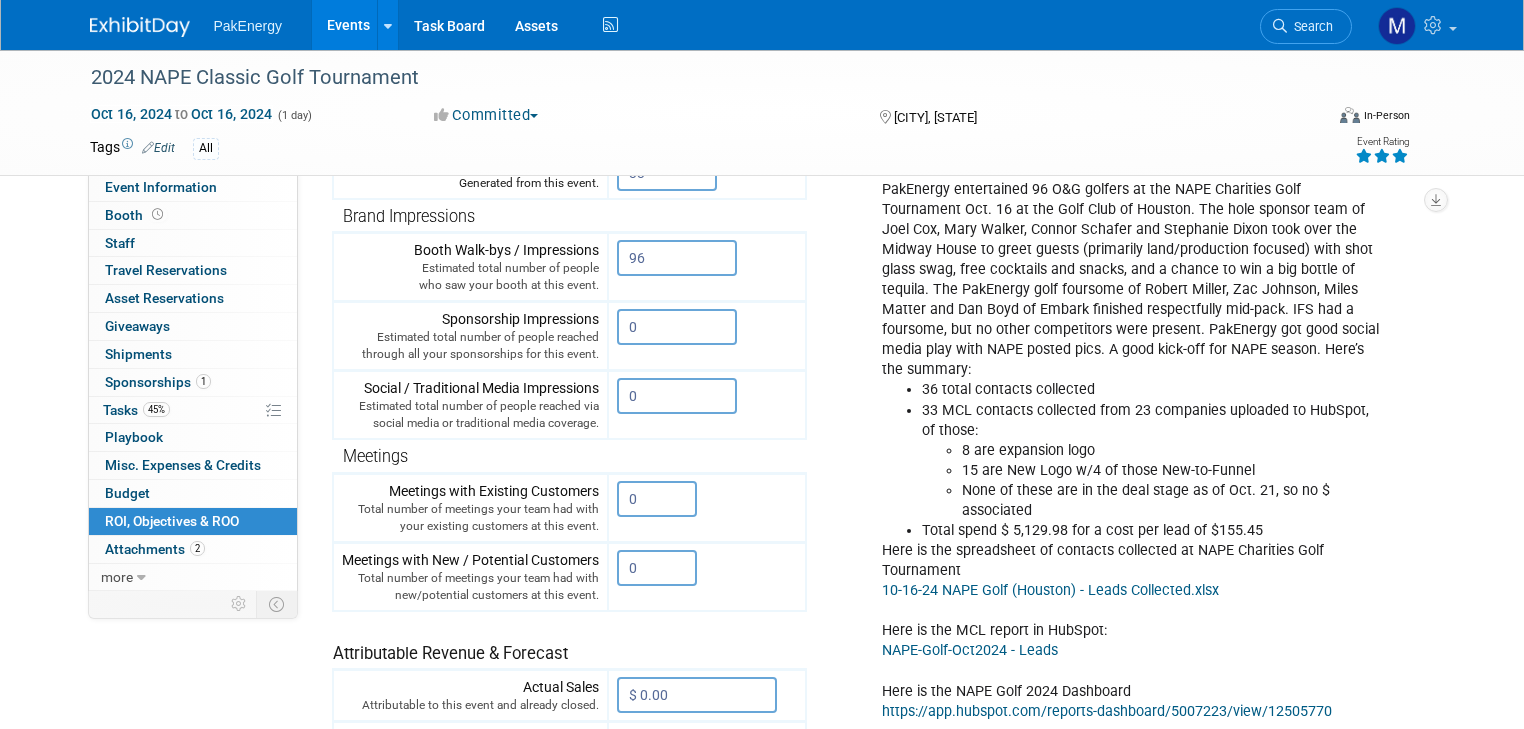 scroll, scrollTop: 333, scrollLeft: 0, axis: vertical 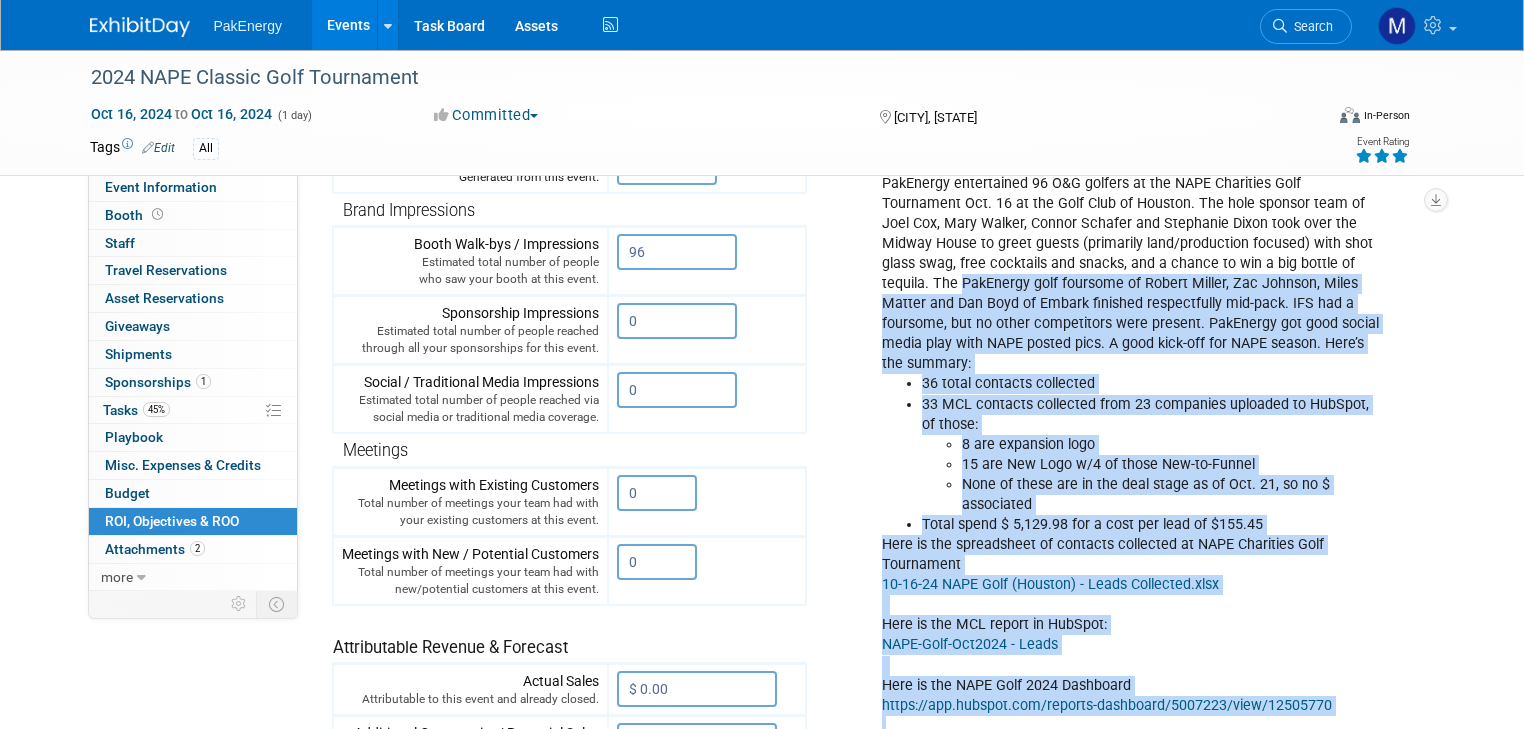 drag, startPoint x: 1216, startPoint y: 262, endPoint x: 1356, endPoint y: 668, distance: 429.4601 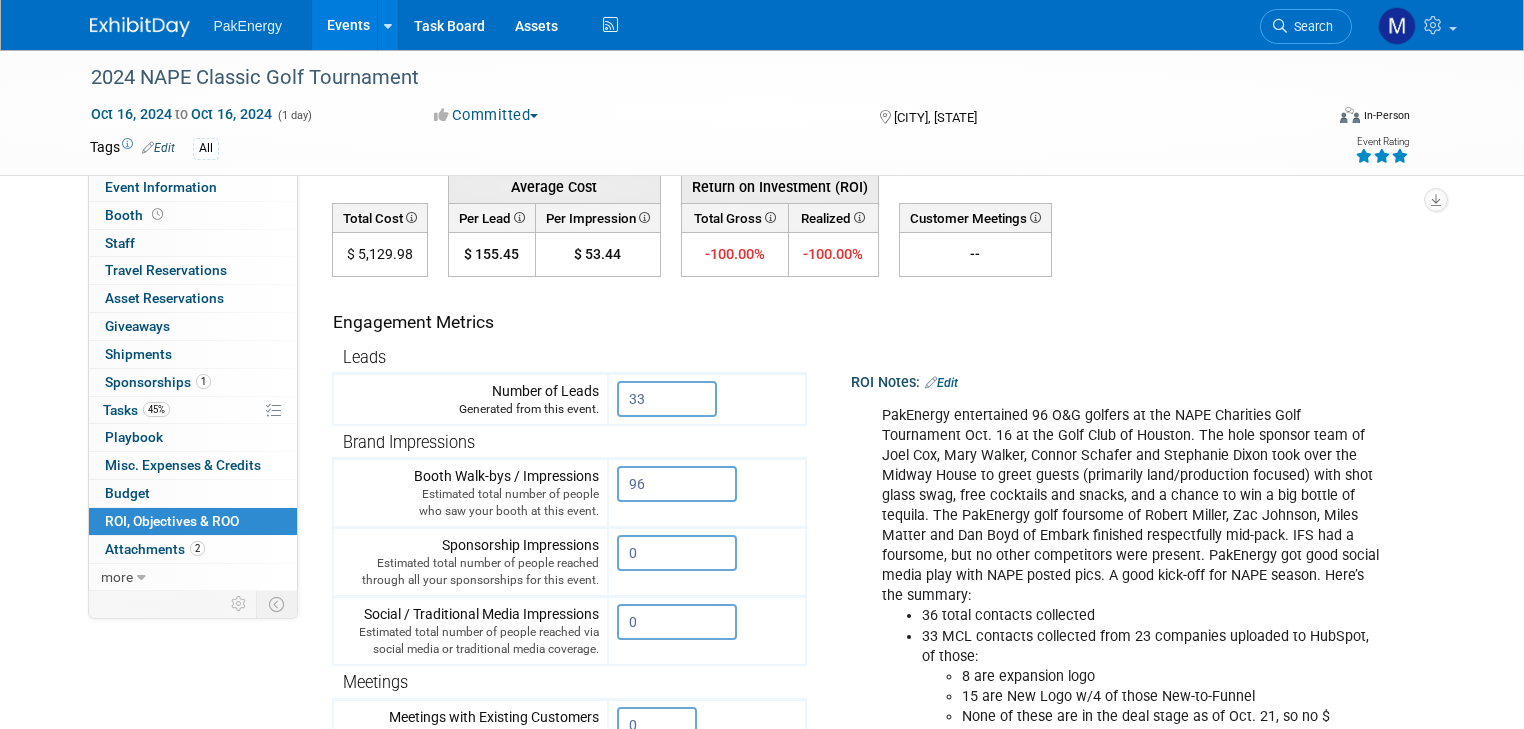 scroll, scrollTop: 98, scrollLeft: 0, axis: vertical 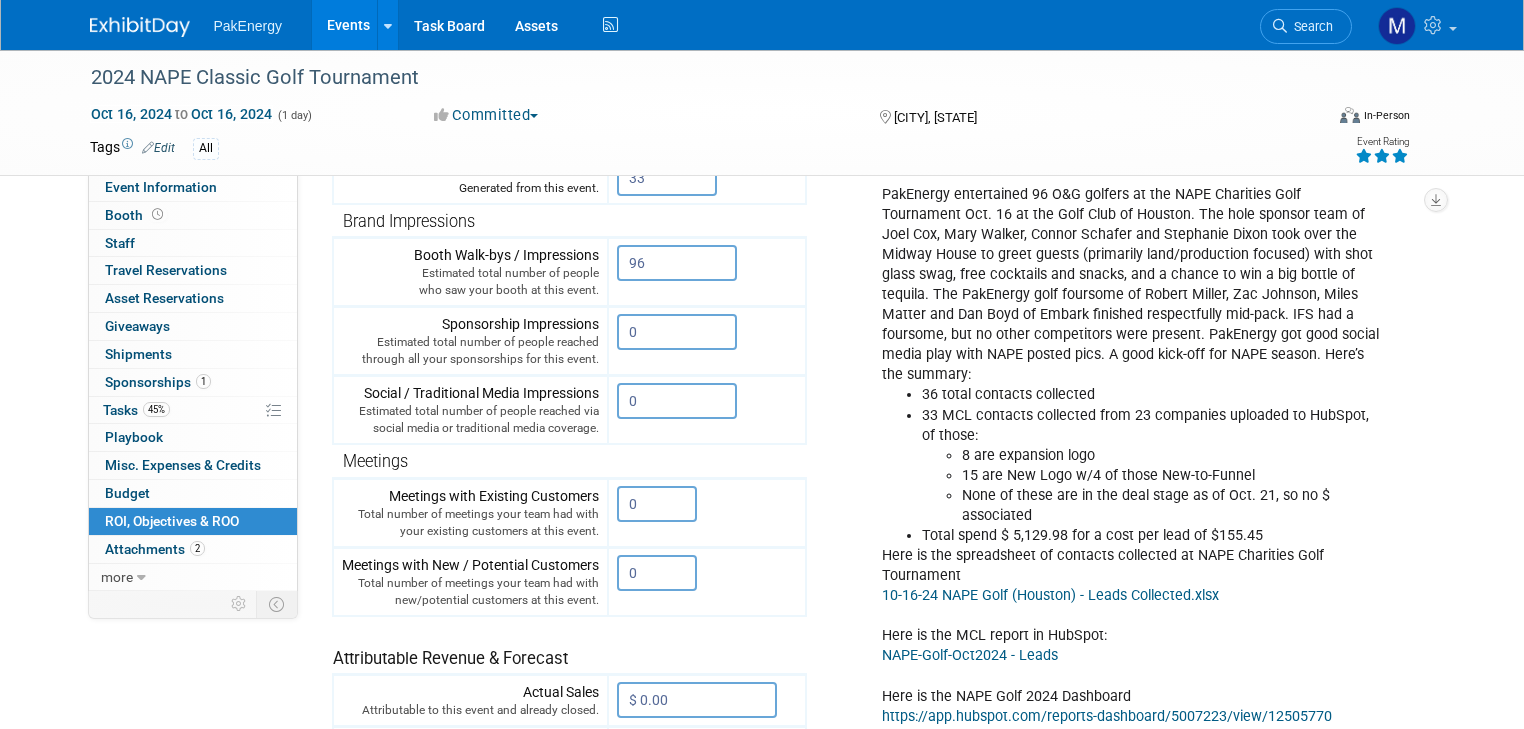 click on "None of these are in the deal stage as of Oct. 21, so no $ associated" at bounding box center (1171, 506) 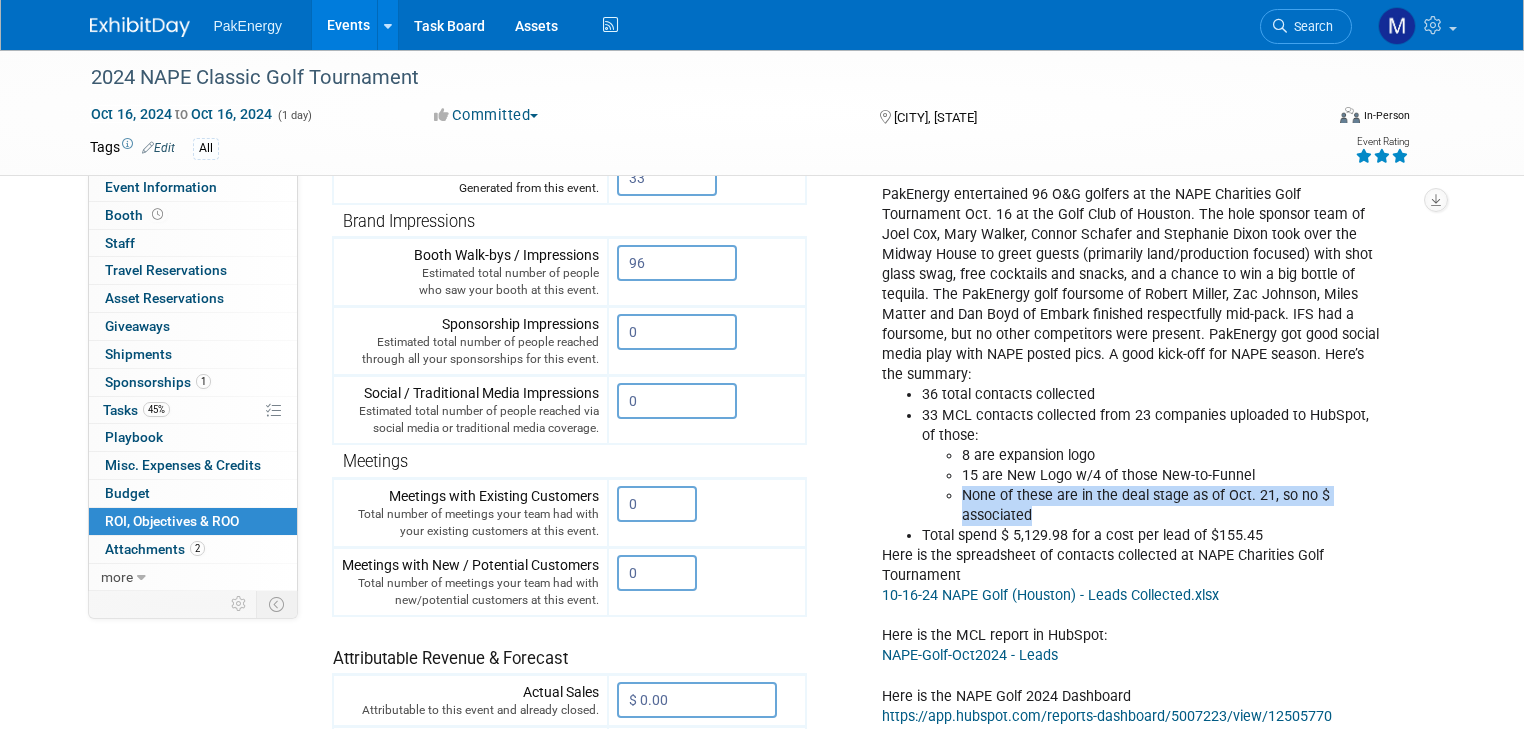 drag, startPoint x: 945, startPoint y: 472, endPoint x: 1378, endPoint y: 468, distance: 433.01846 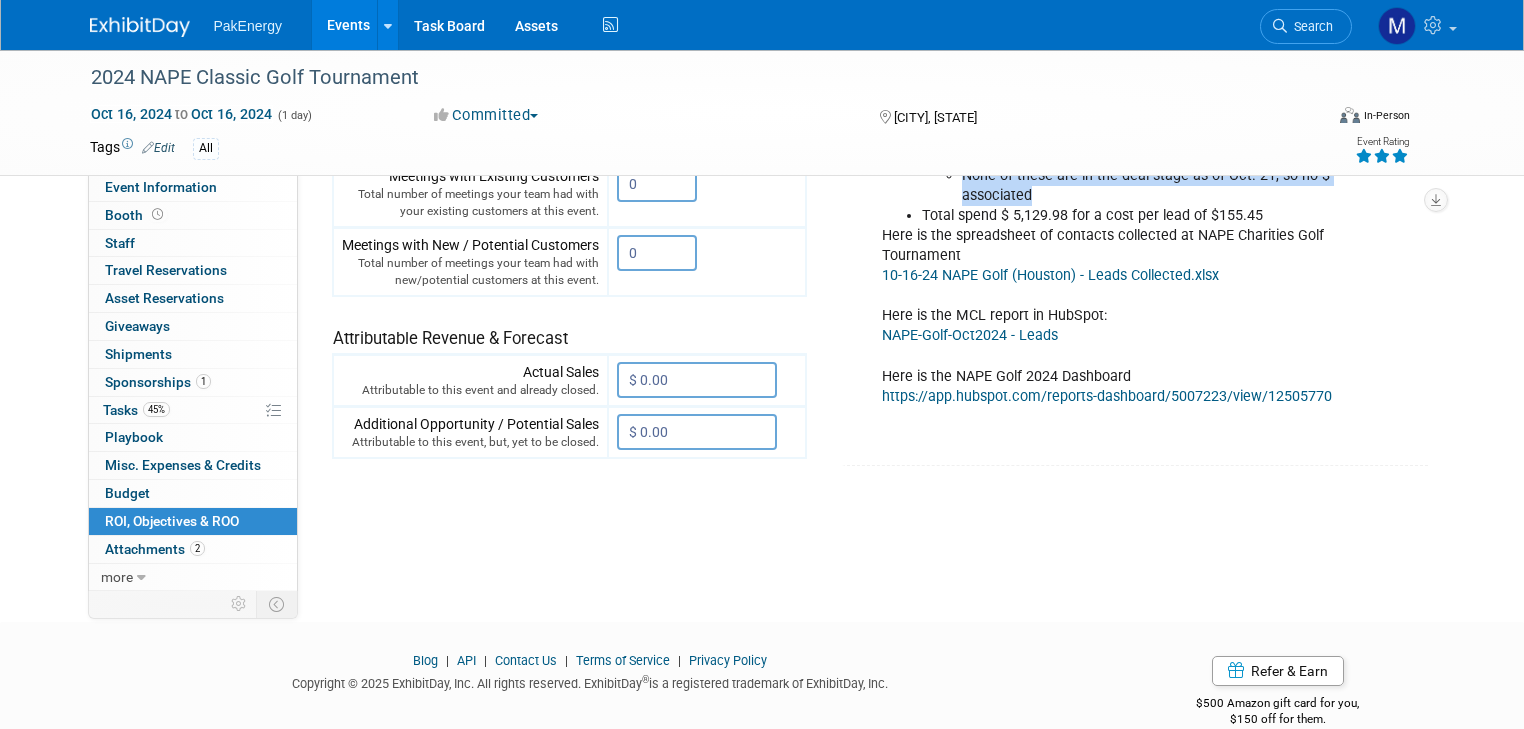 scroll, scrollTop: 660, scrollLeft: 0, axis: vertical 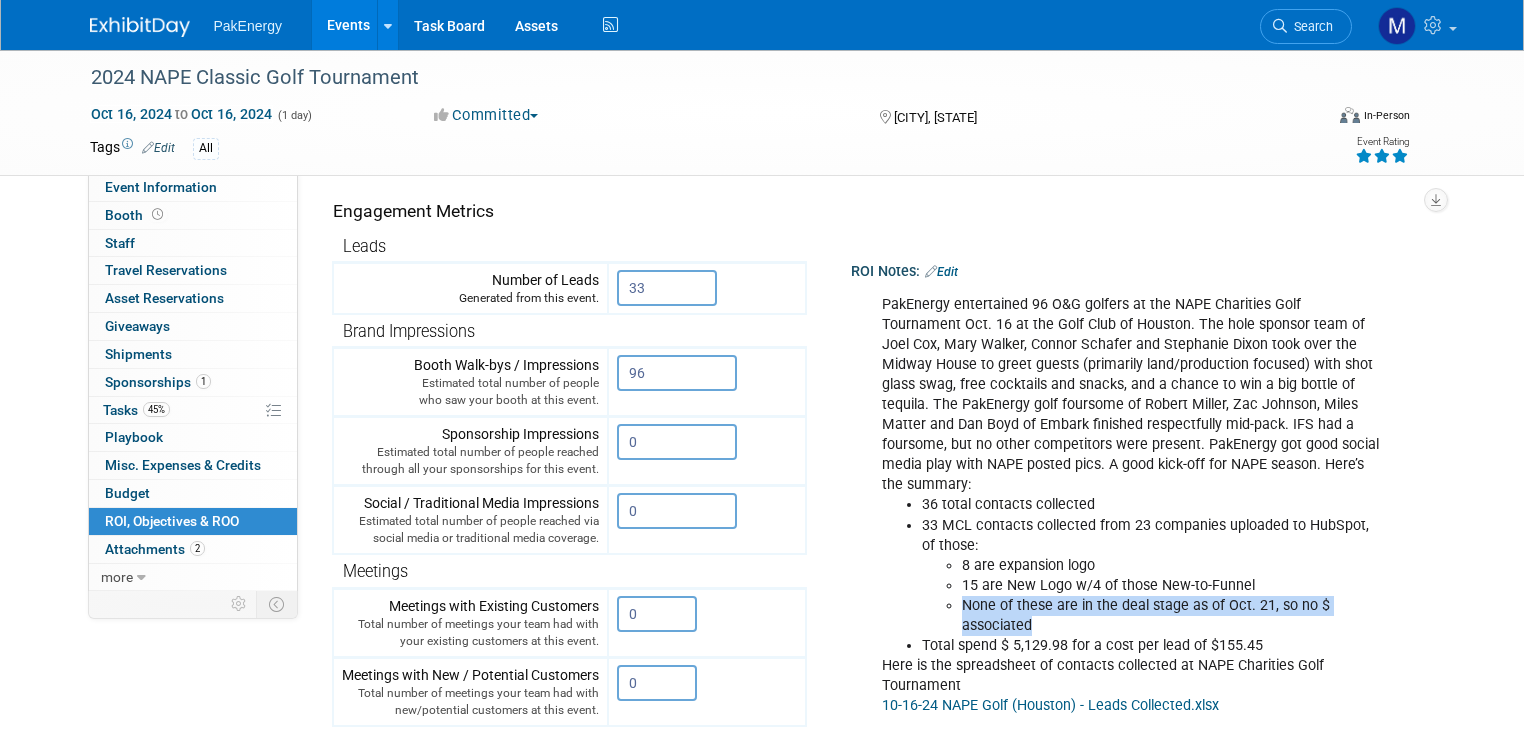 click on "Edit" at bounding box center [941, 272] 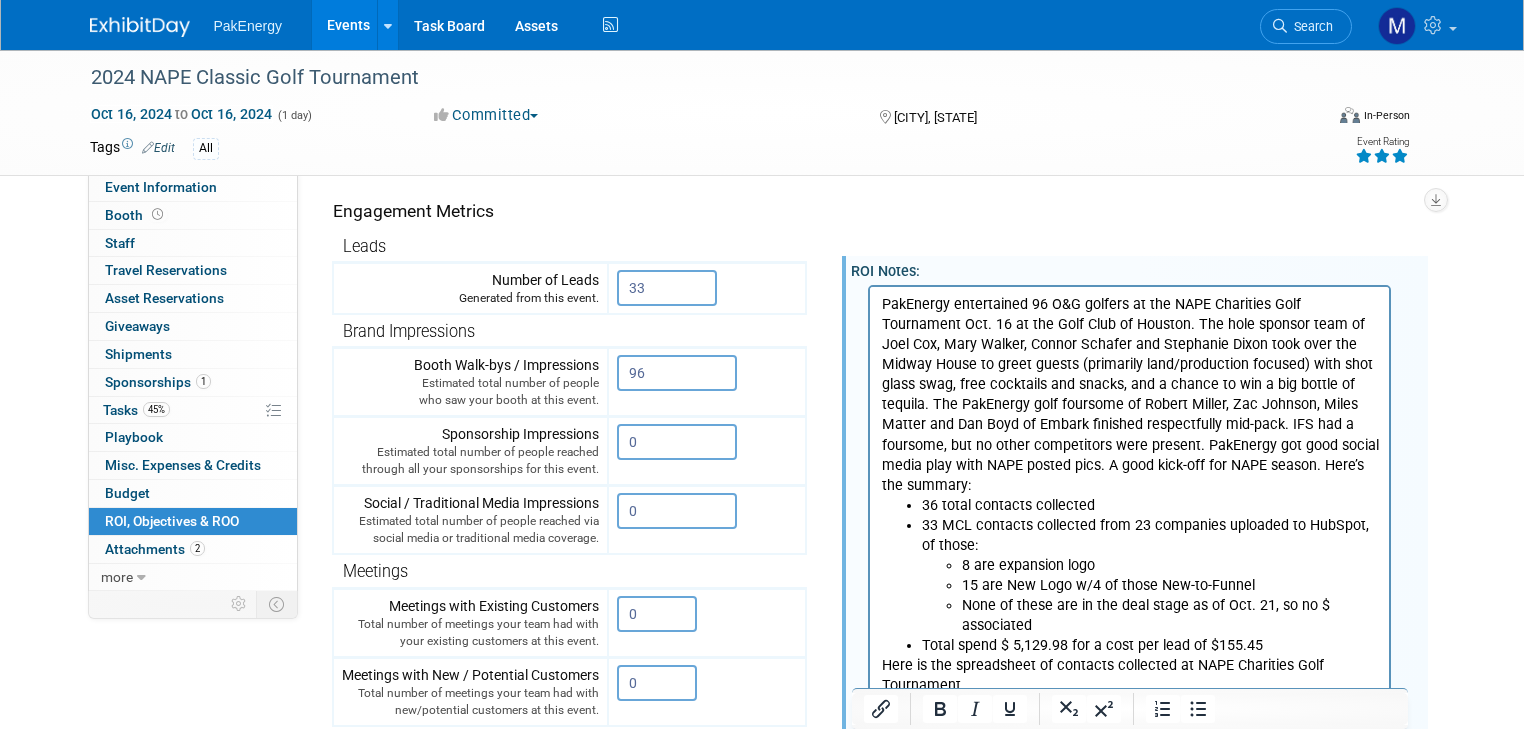 scroll, scrollTop: 0, scrollLeft: 0, axis: both 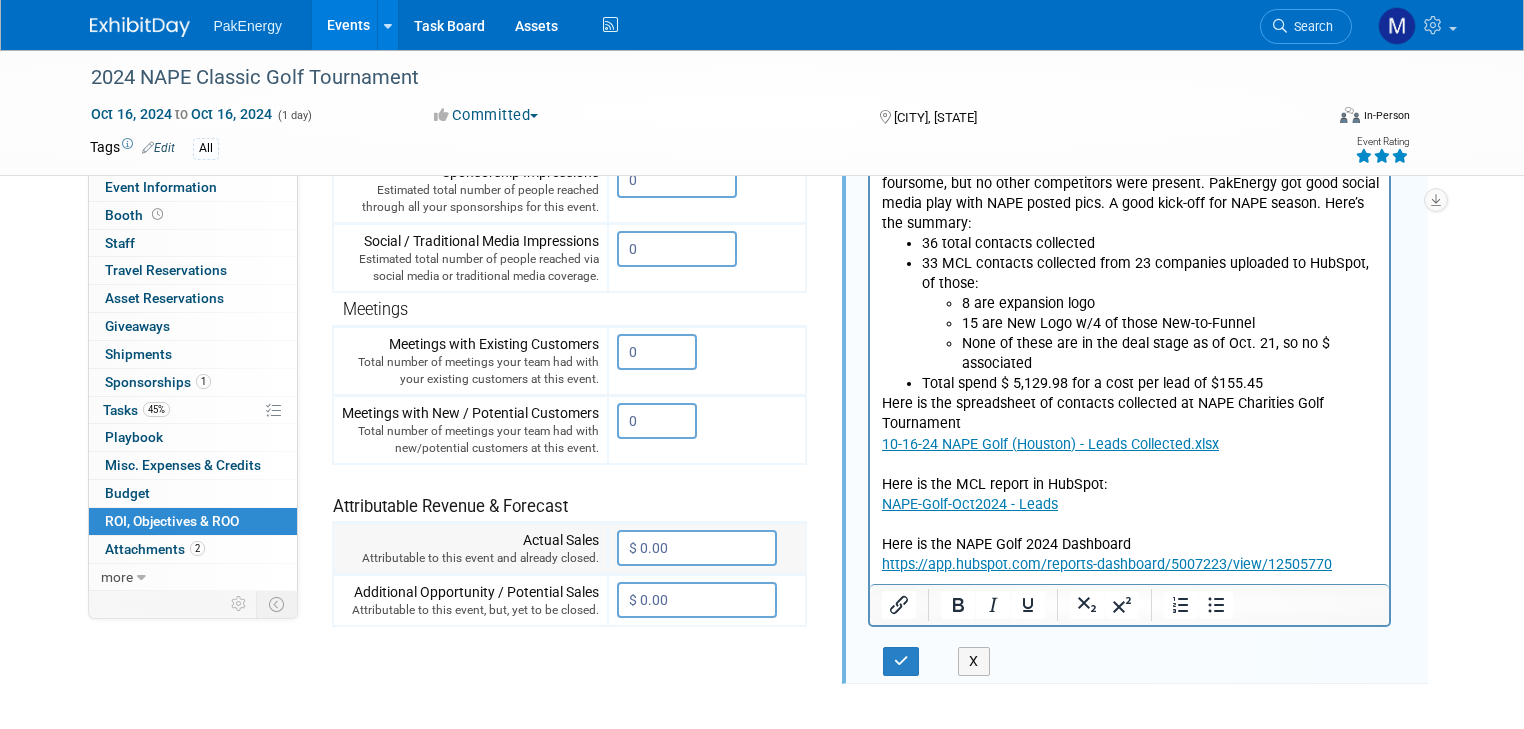 click on "$ 0.00" at bounding box center [697, 548] 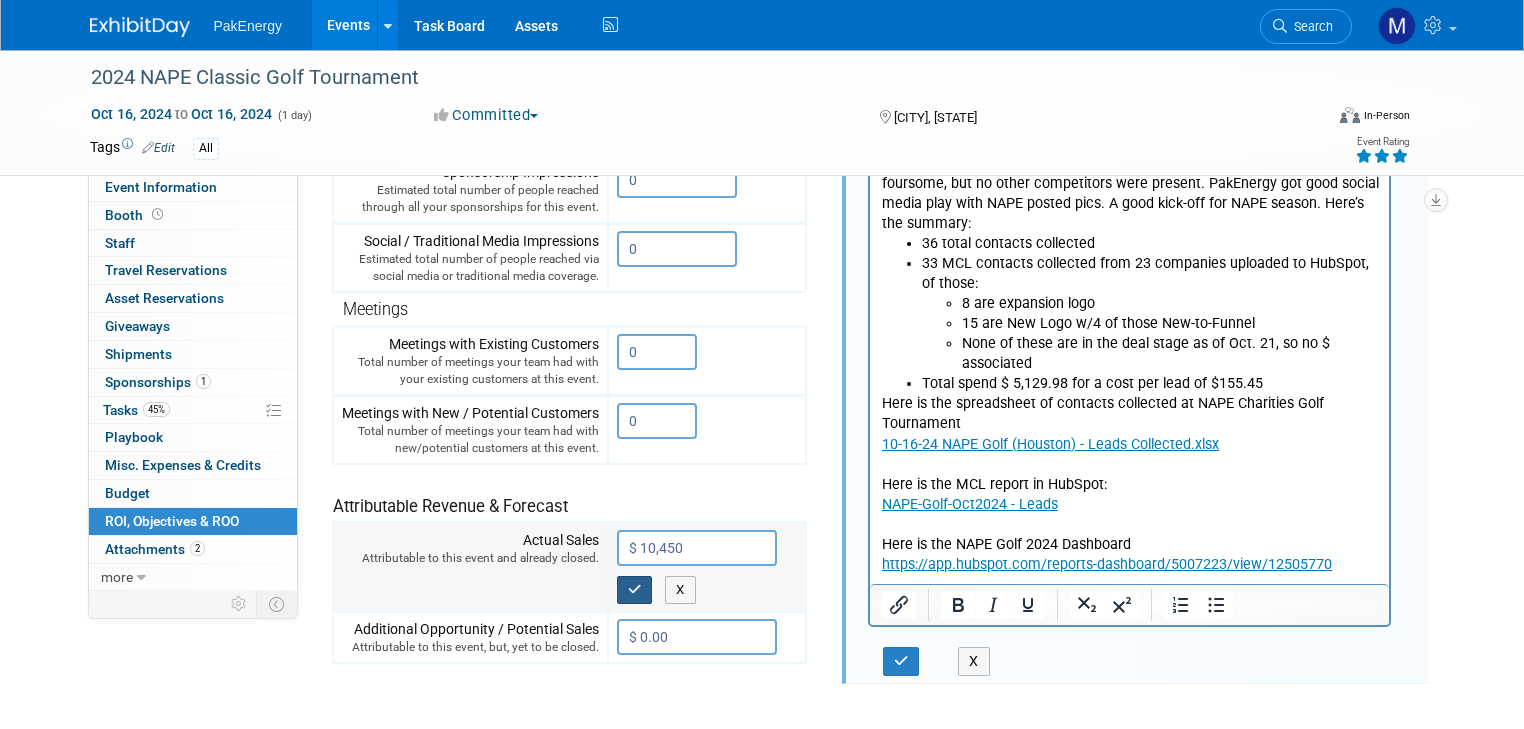 type on "$ 10,450.00" 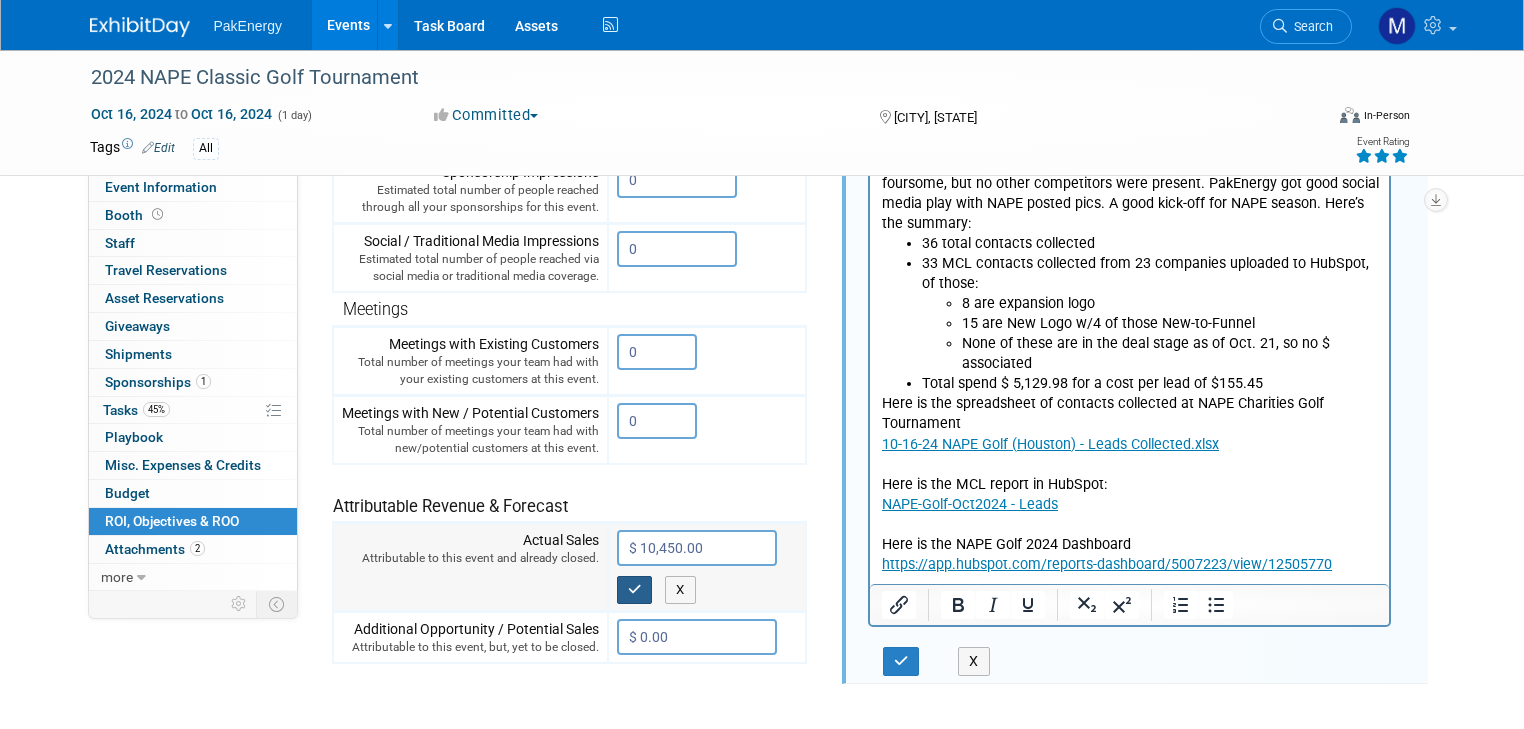 click at bounding box center (635, 589) 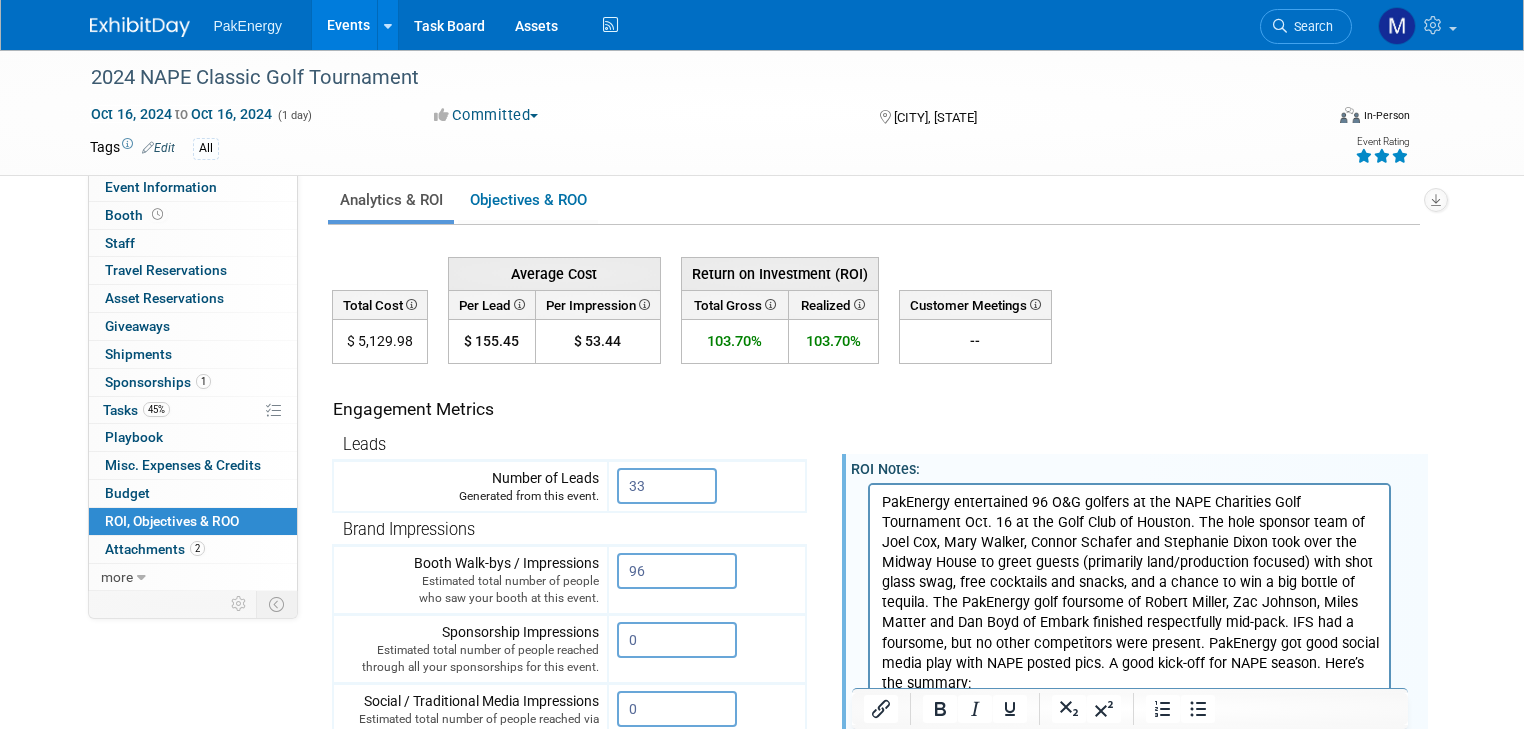 scroll, scrollTop: 0, scrollLeft: 0, axis: both 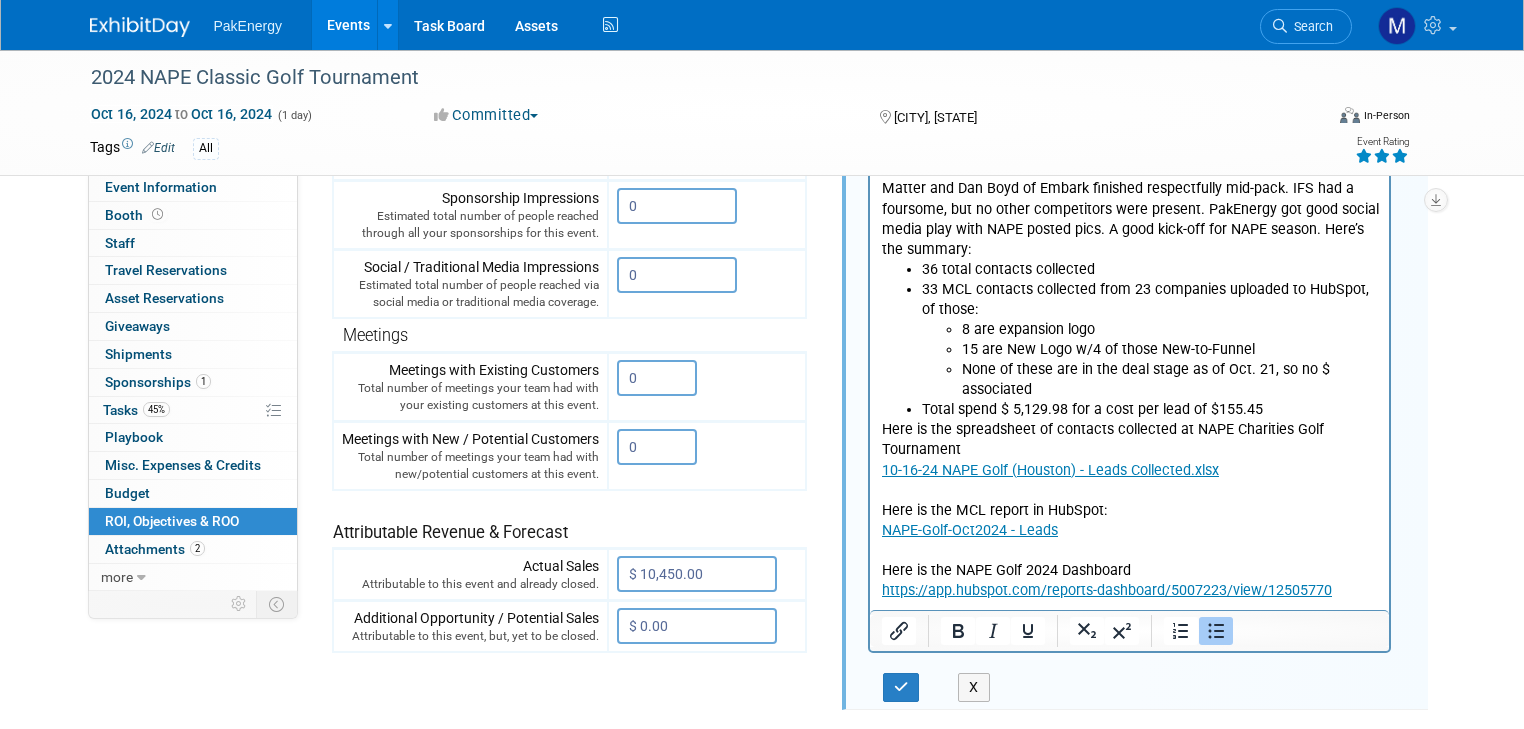 click on "None of these are in the deal stage as of Oct. 21, so no $ associated" at bounding box center (1169, 379) 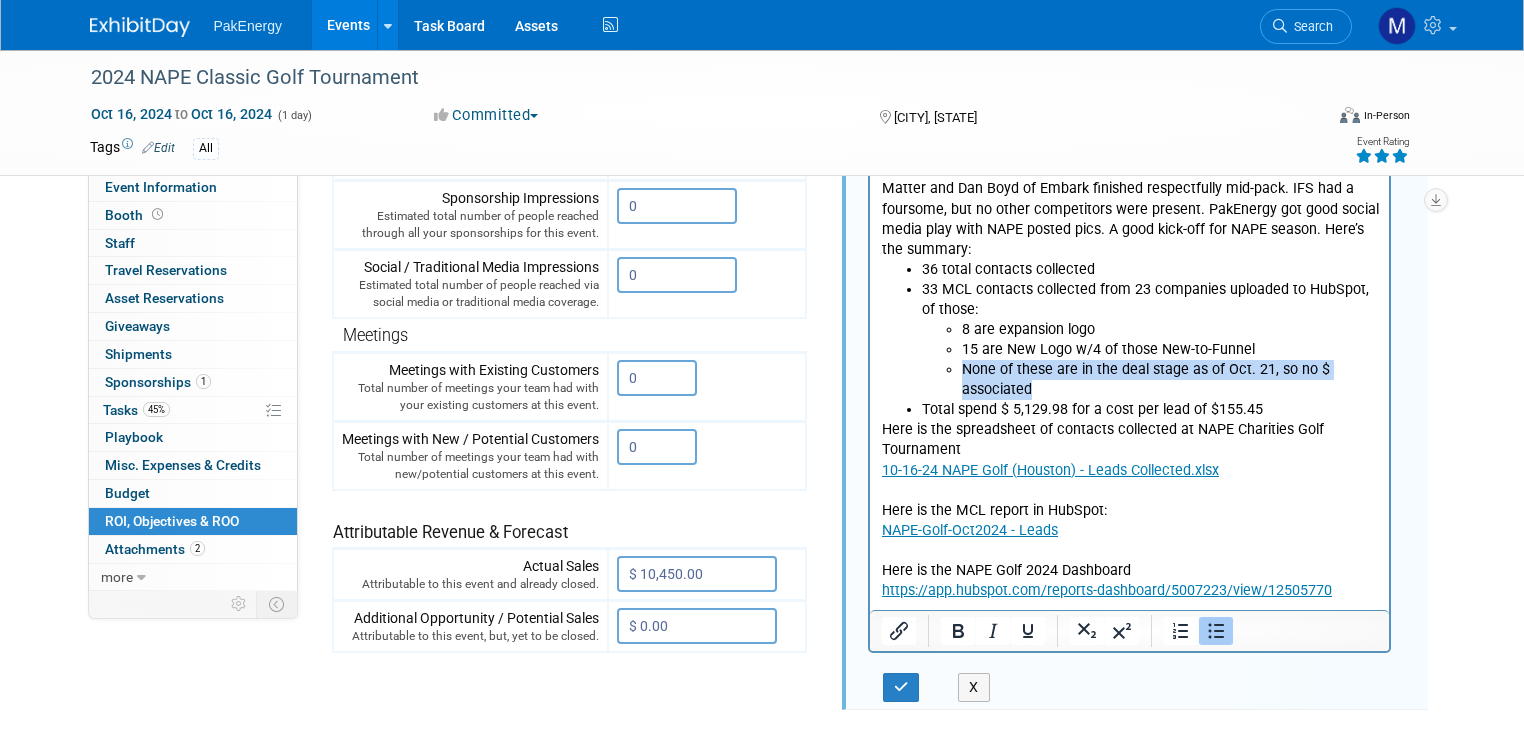 drag, startPoint x: 961, startPoint y: 348, endPoint x: 1395, endPoint y: 343, distance: 434.0288 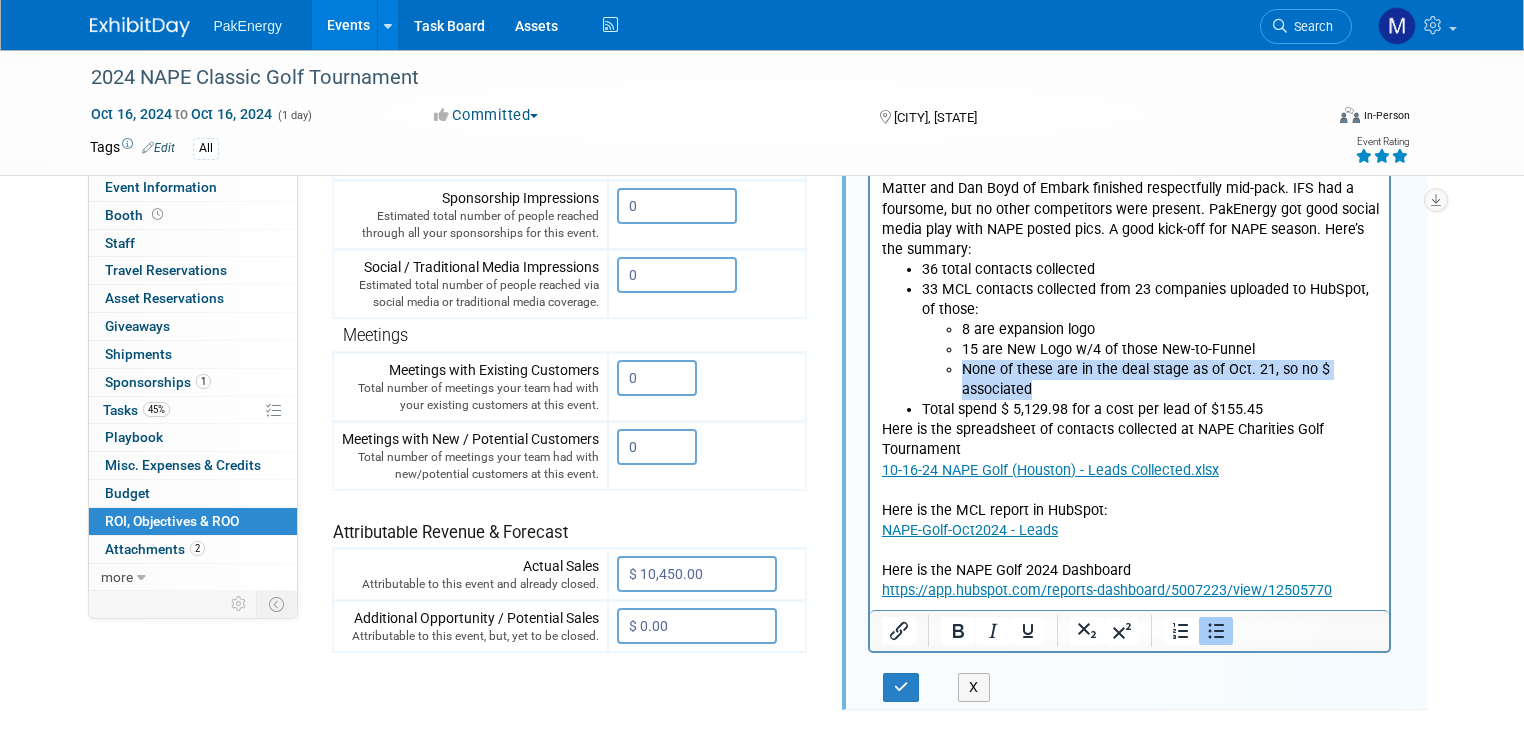 click on "None of these are in the deal stage as of Oct. 21, so no $ associated" at bounding box center (1169, 379) 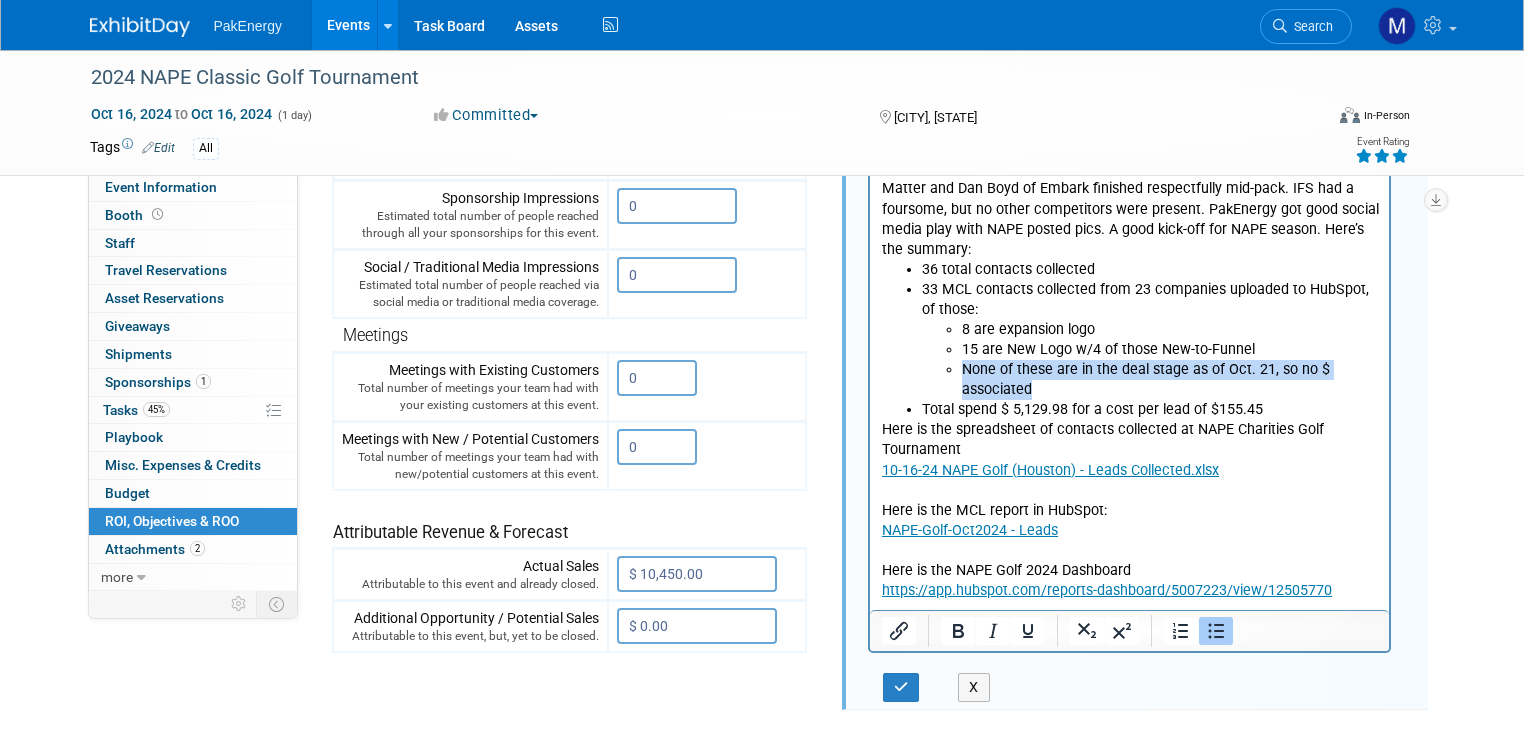 type 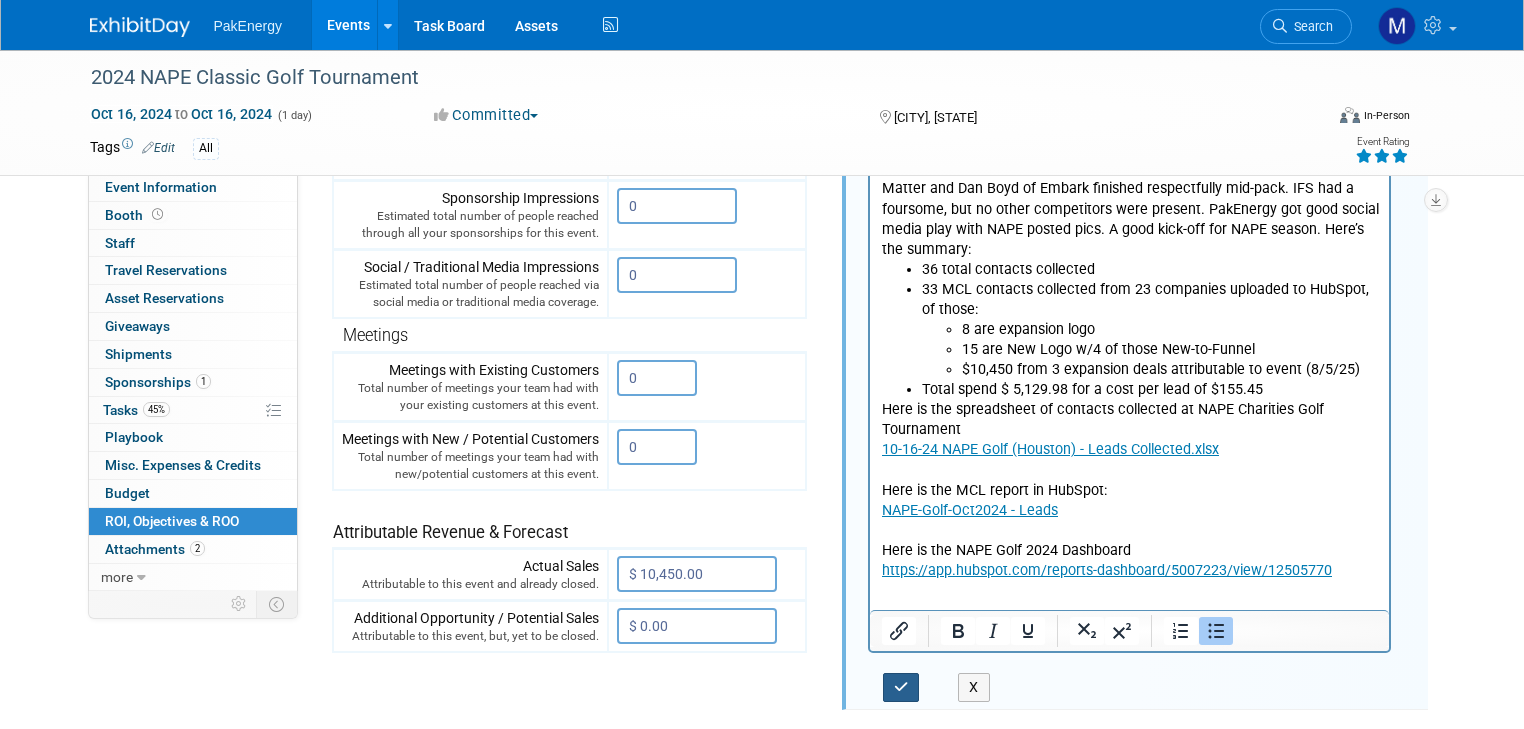 click at bounding box center (901, 687) 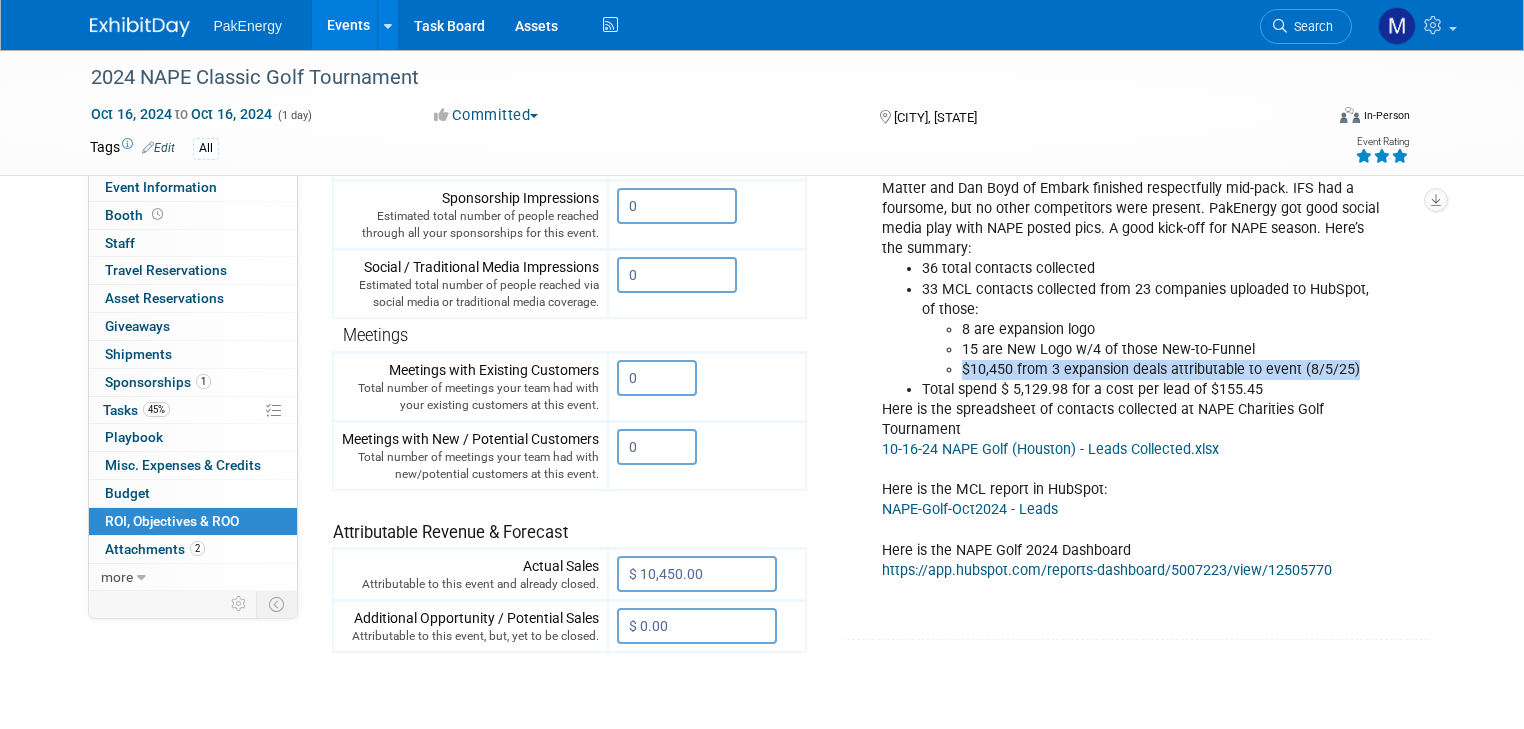 drag, startPoint x: 944, startPoint y: 345, endPoint x: 1374, endPoint y: 348, distance: 430.01047 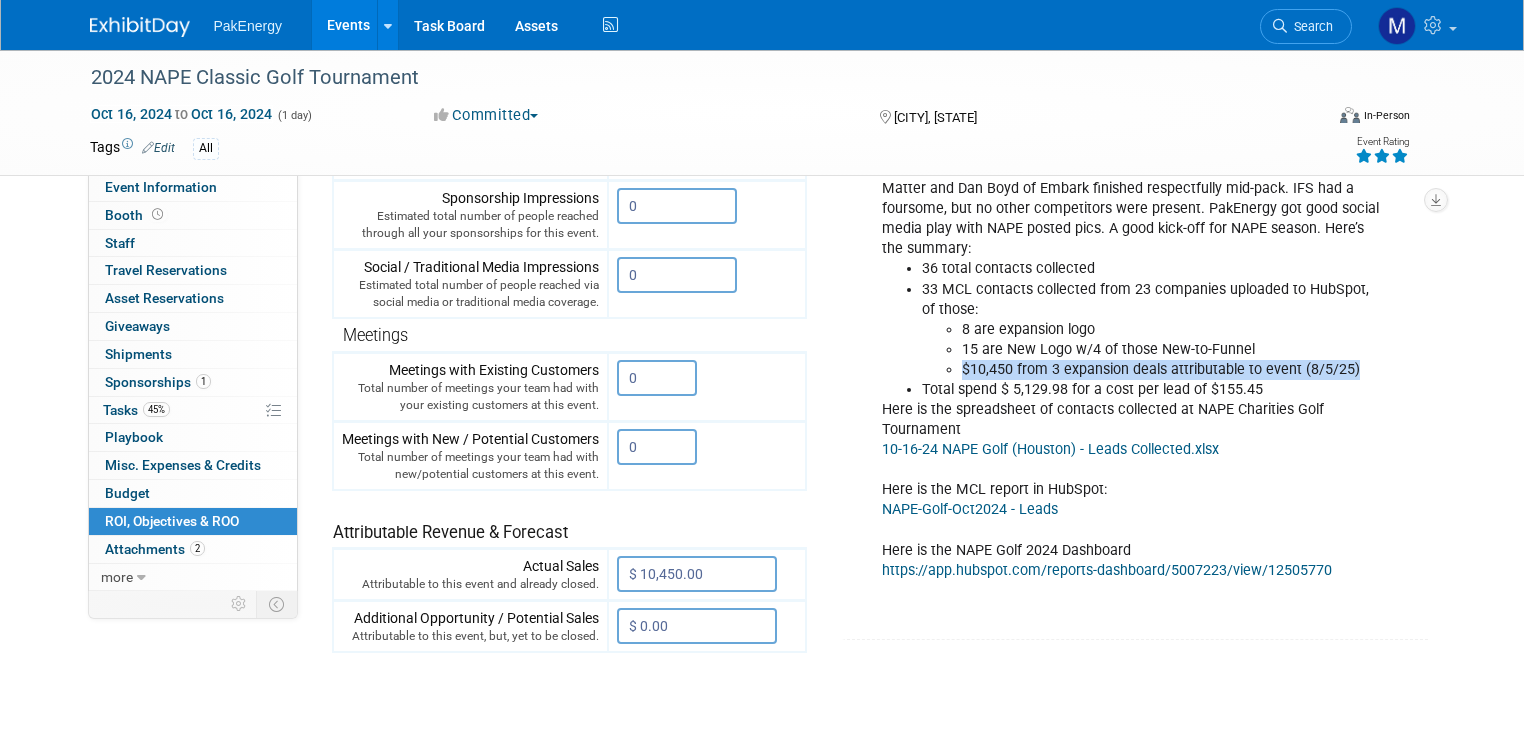 click on "$10,450 from 3 expansion deals attributable to event (8/5/25)" at bounding box center (1171, 370) 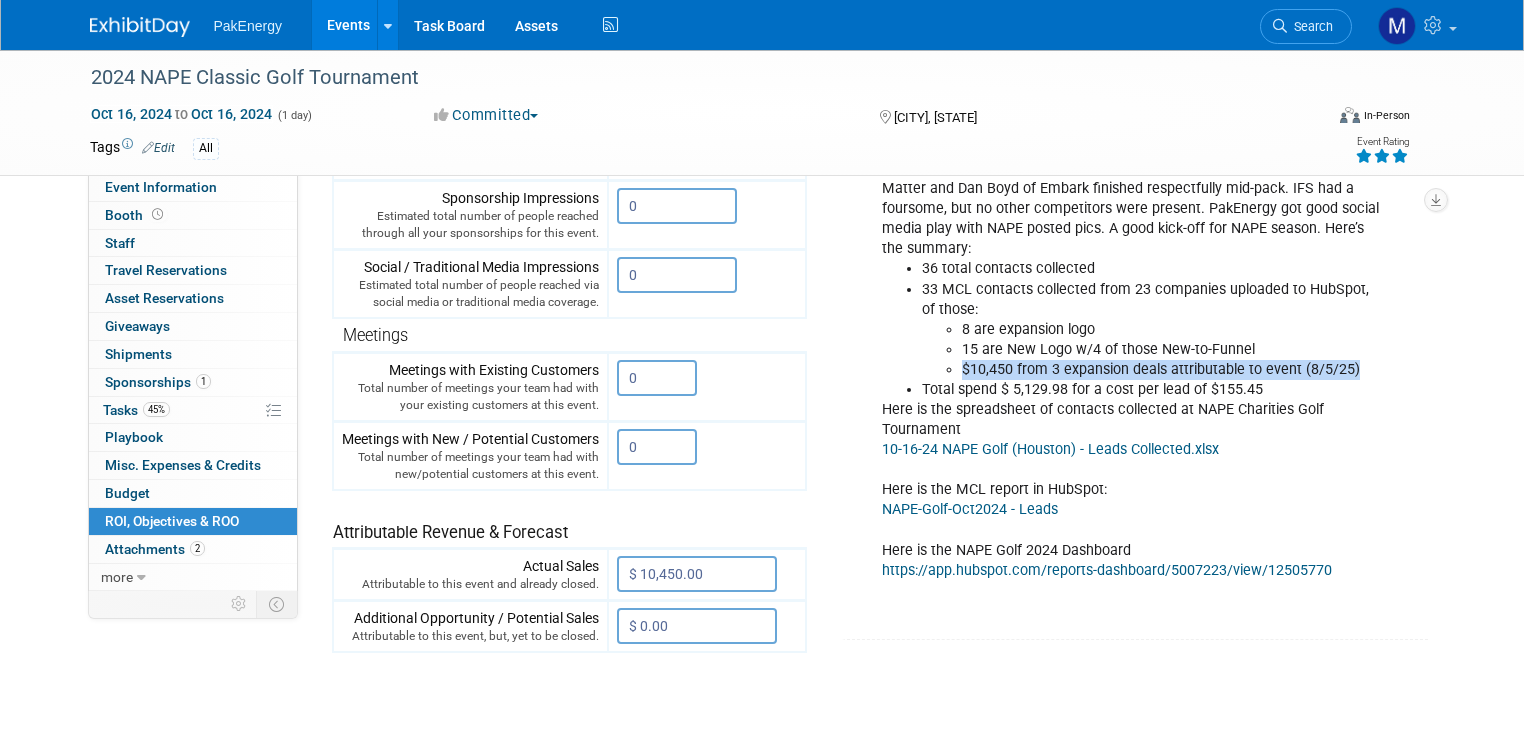 copy on "$10,450 from 3 expansion deals attributable to event (8/5/25)" 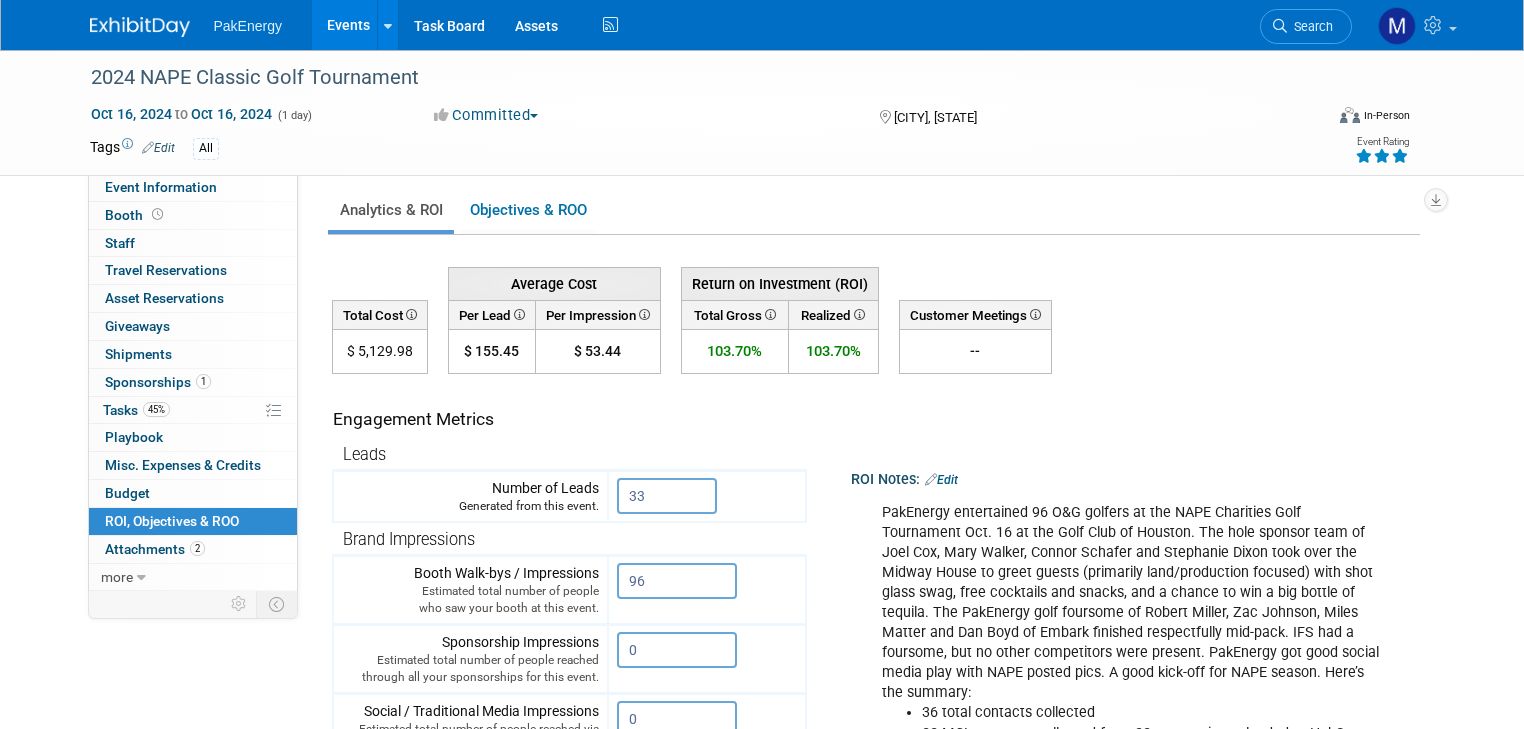 scroll, scrollTop: 0, scrollLeft: 0, axis: both 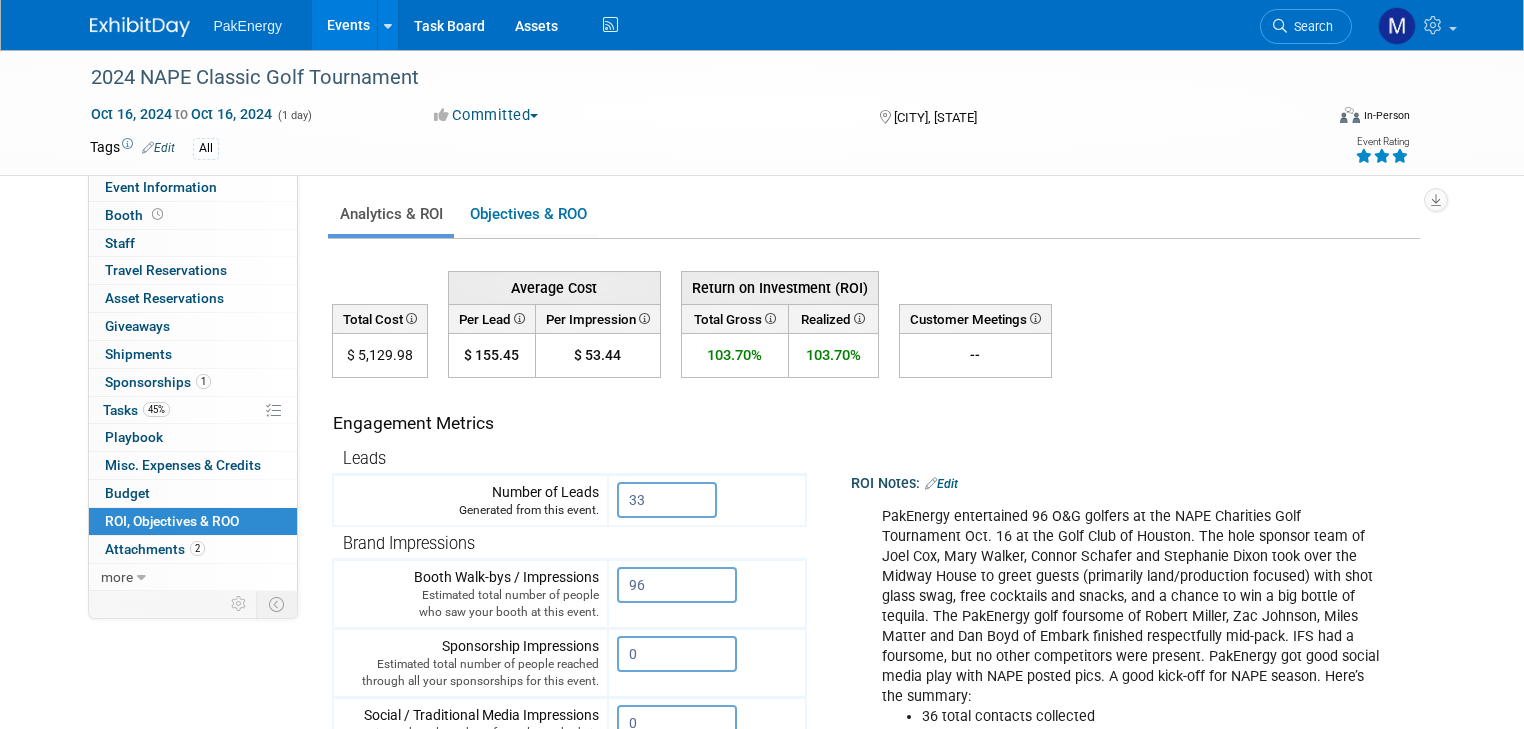 click on "ROI Notes:
Edit
36 total contacts collected 33 MCL contacts collected from 23 companies uploaded to HubSpot, of those: 8 are expansion logo 15 are New Logo w/4 of those New-to-Funnel $10,450 from 3 expansion deals attributable to event (8/5/25) Total spend $ 5,129.98 for a cost per lead of $155.45 Here is the spreadsheet of contacts collected at NAPE Charities Golf Tournament       X" at bounding box center [1110, 733] 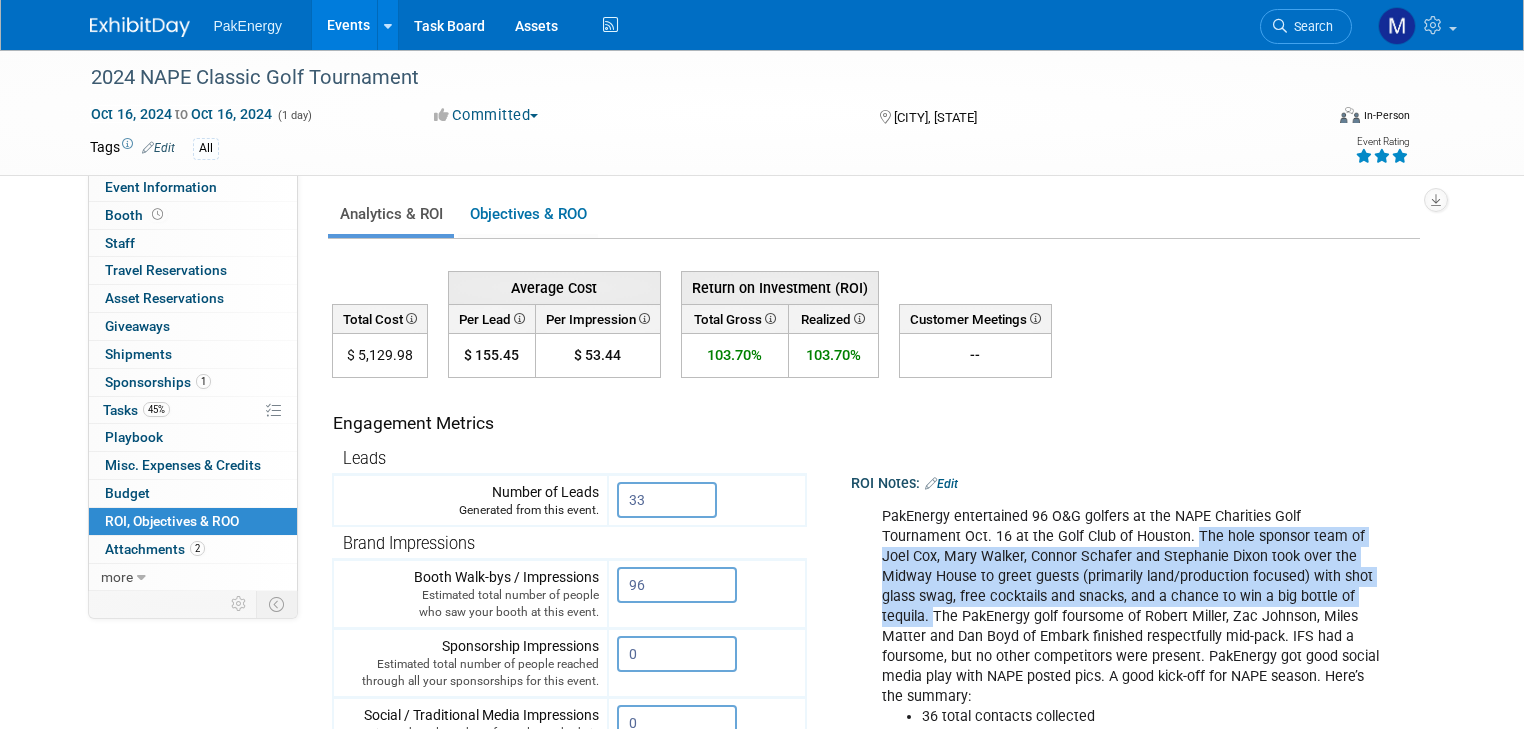 drag, startPoint x: 1064, startPoint y: 536, endPoint x: 1191, endPoint y: 592, distance: 138.79842 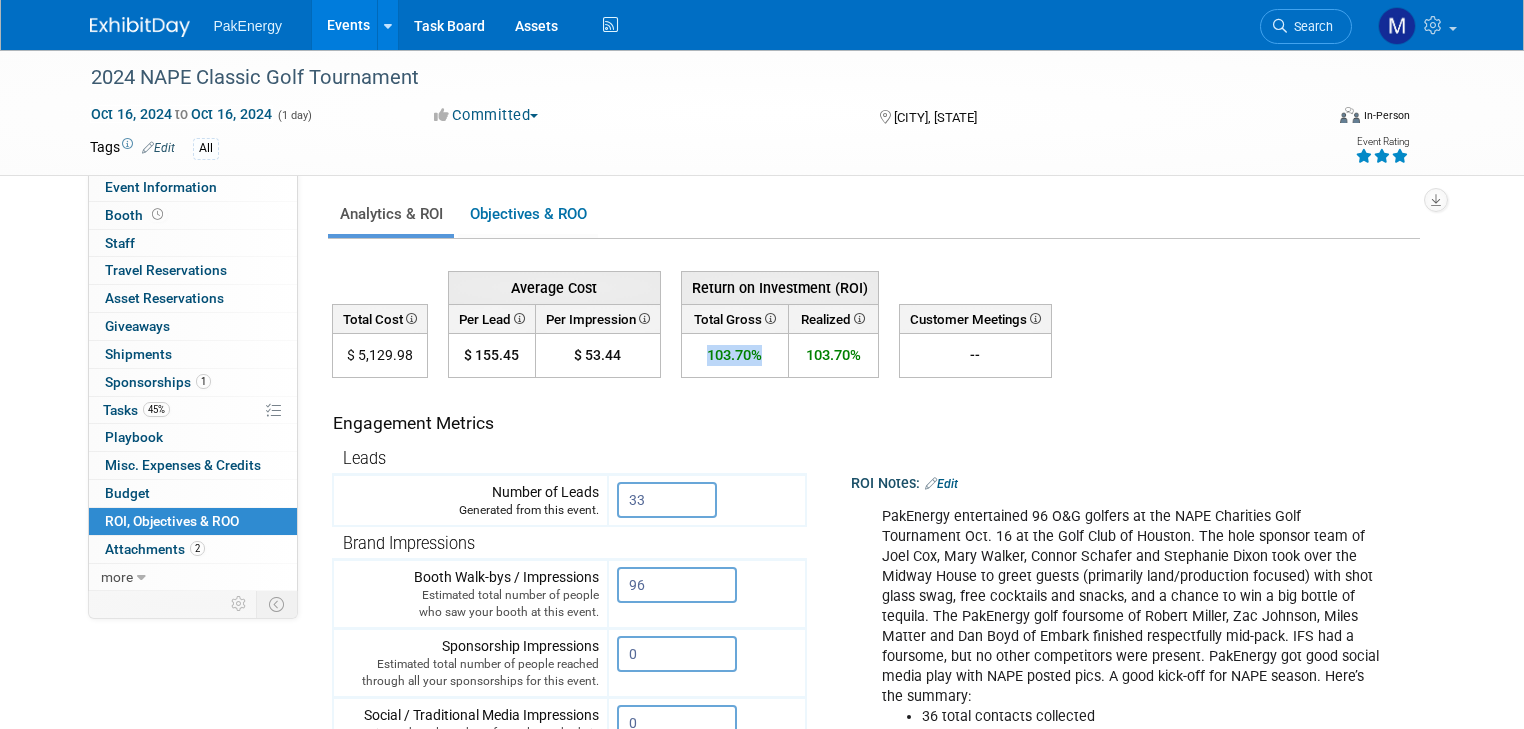 drag, startPoint x: 683, startPoint y: 346, endPoint x: 746, endPoint y: 348, distance: 63.03174 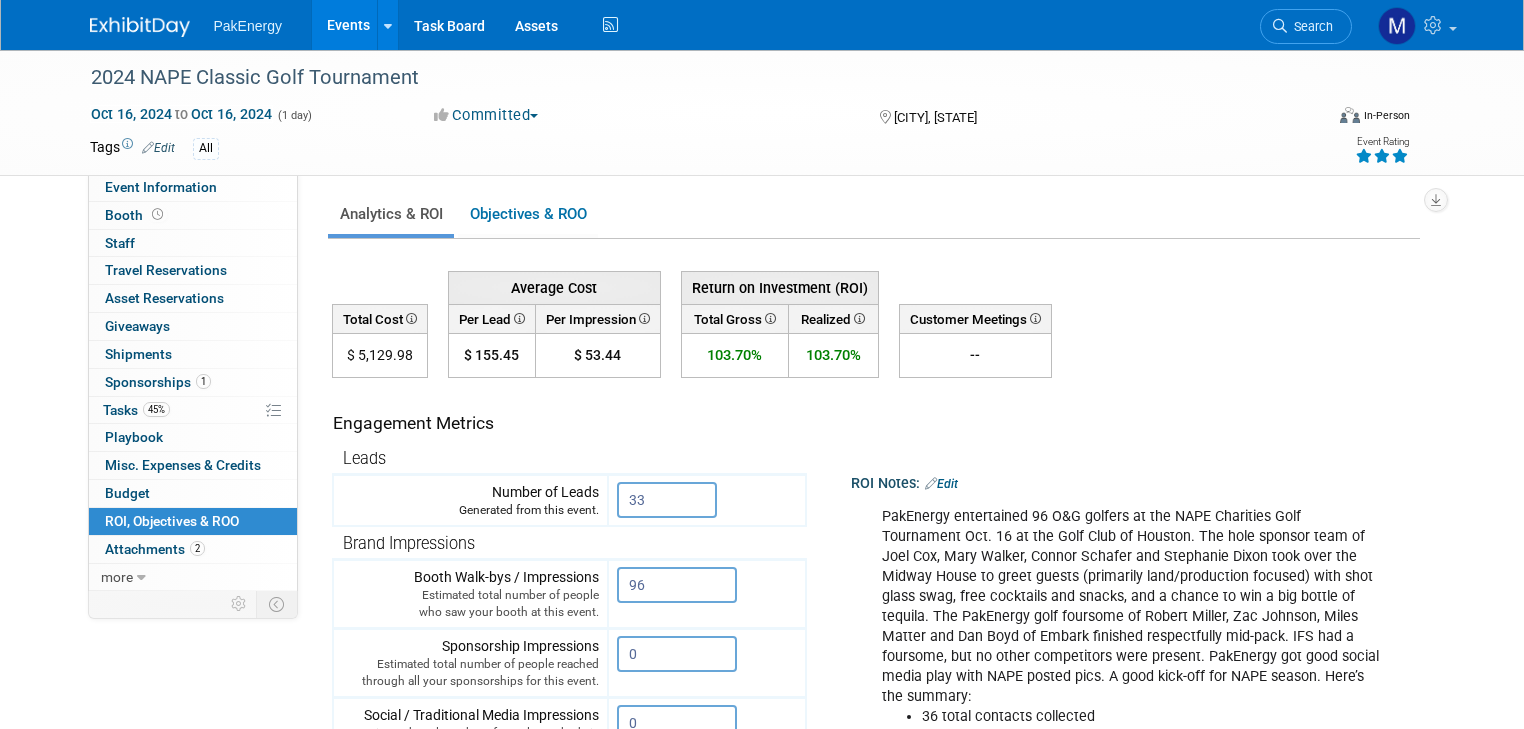 click at bounding box center (769, 318) 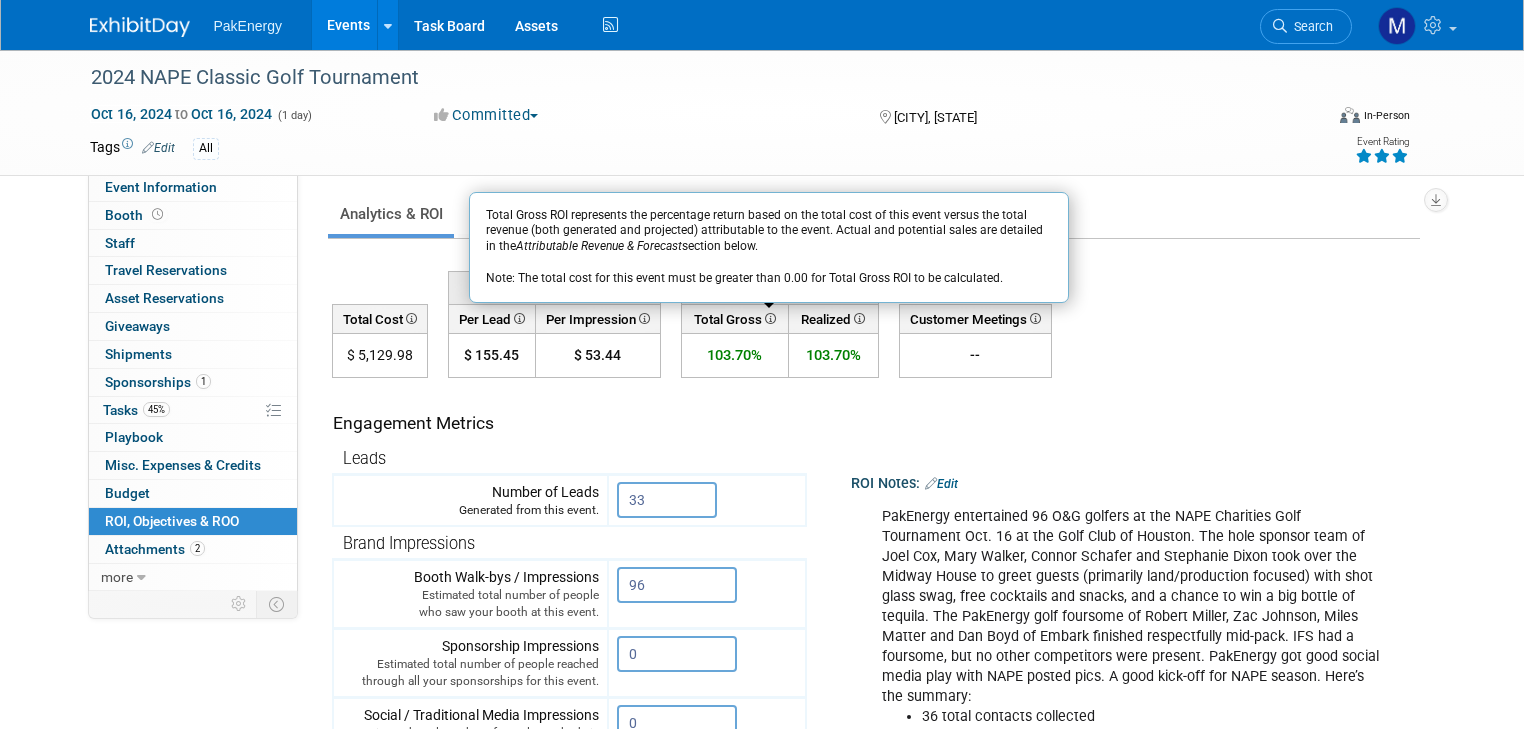 click at bounding box center [858, 318] 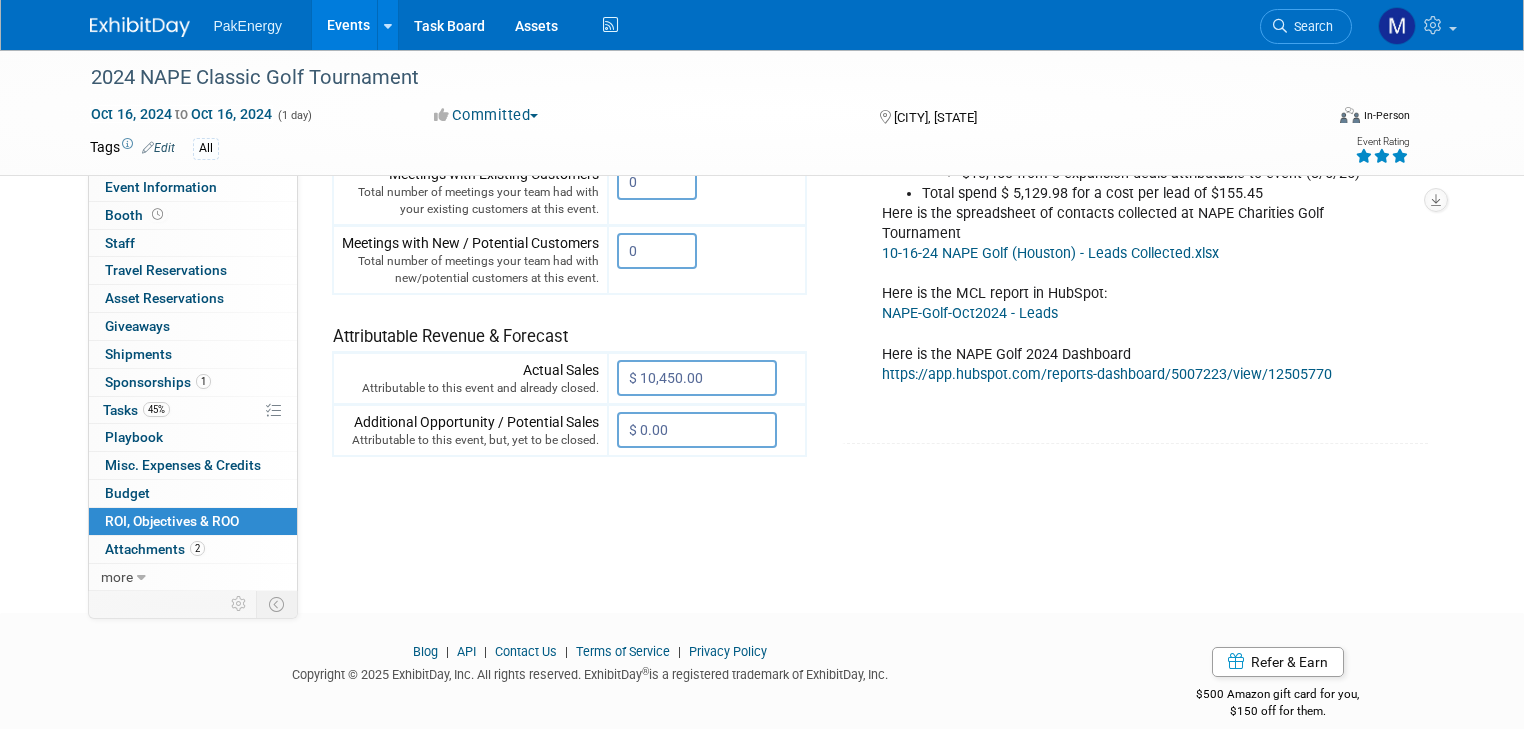 scroll, scrollTop: 660, scrollLeft: 0, axis: vertical 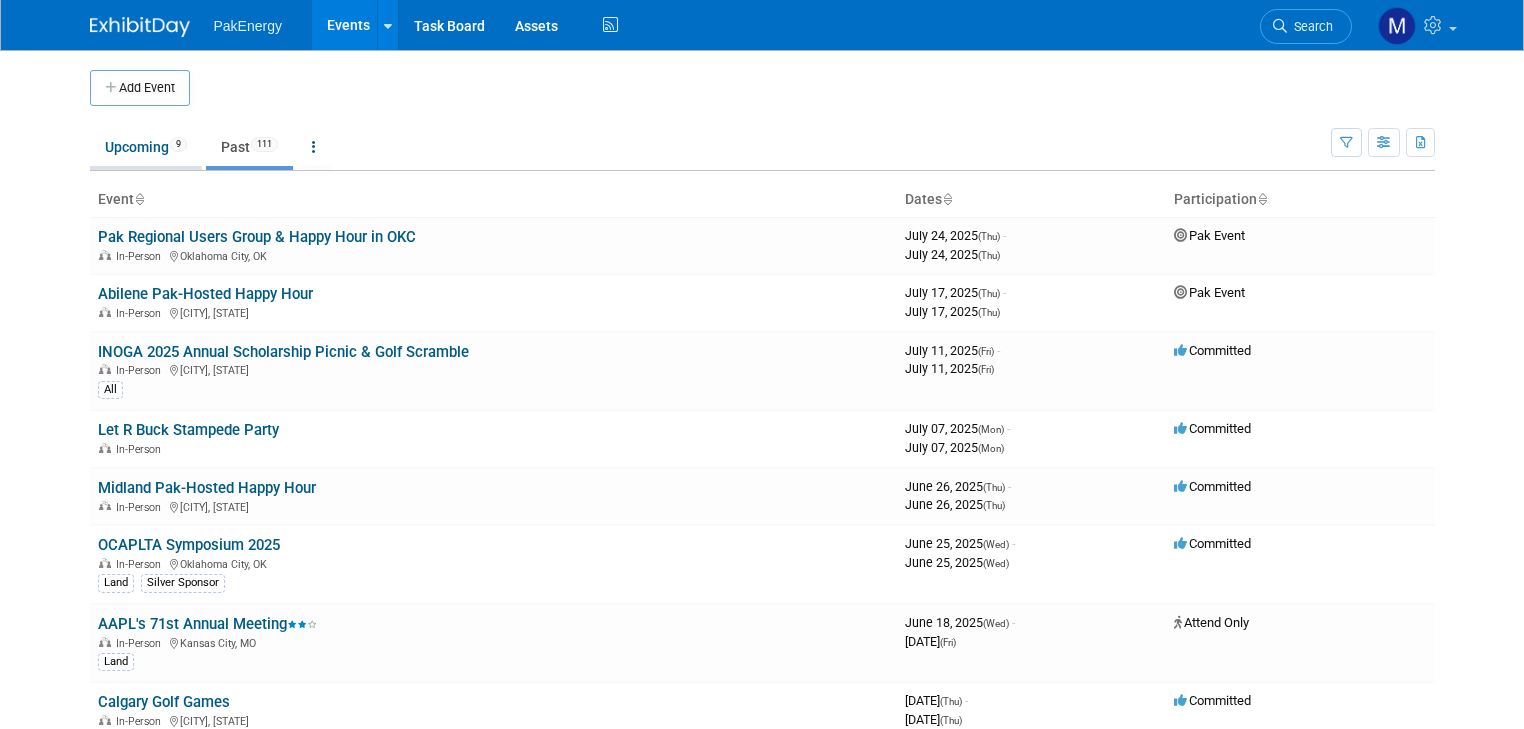 click on "Upcoming
9" at bounding box center (146, 147) 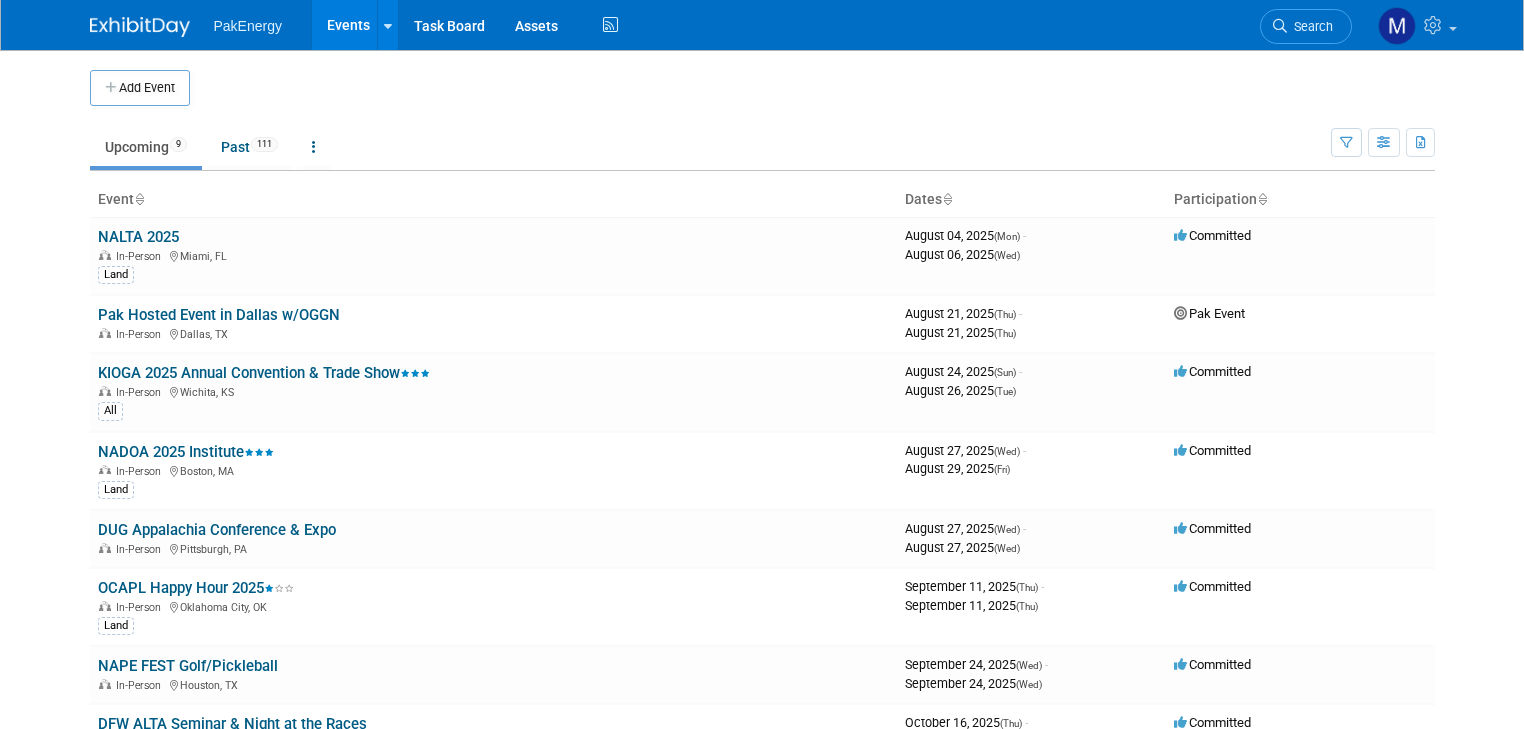 scroll, scrollTop: 0, scrollLeft: 0, axis: both 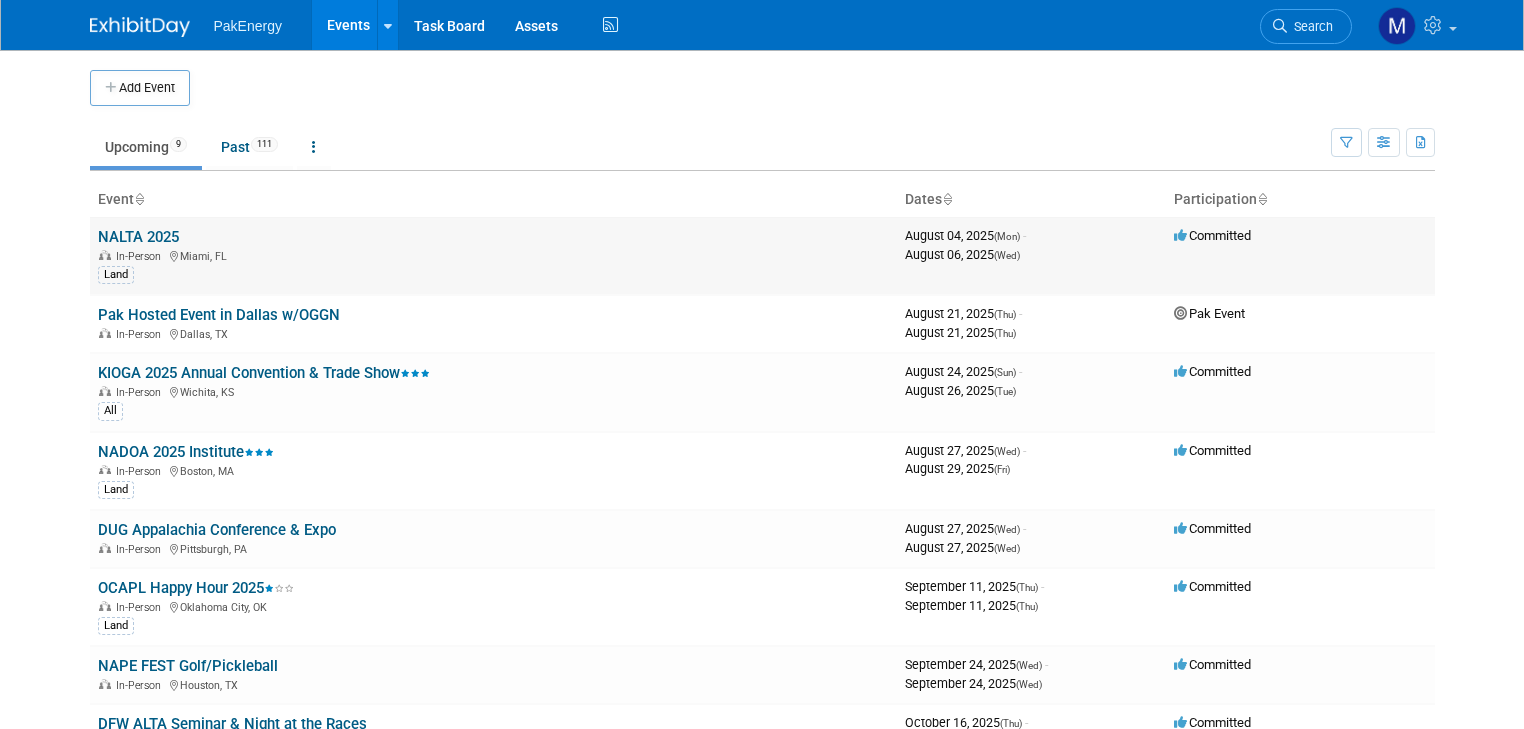 click on "NALTA 2025" at bounding box center [138, 237] 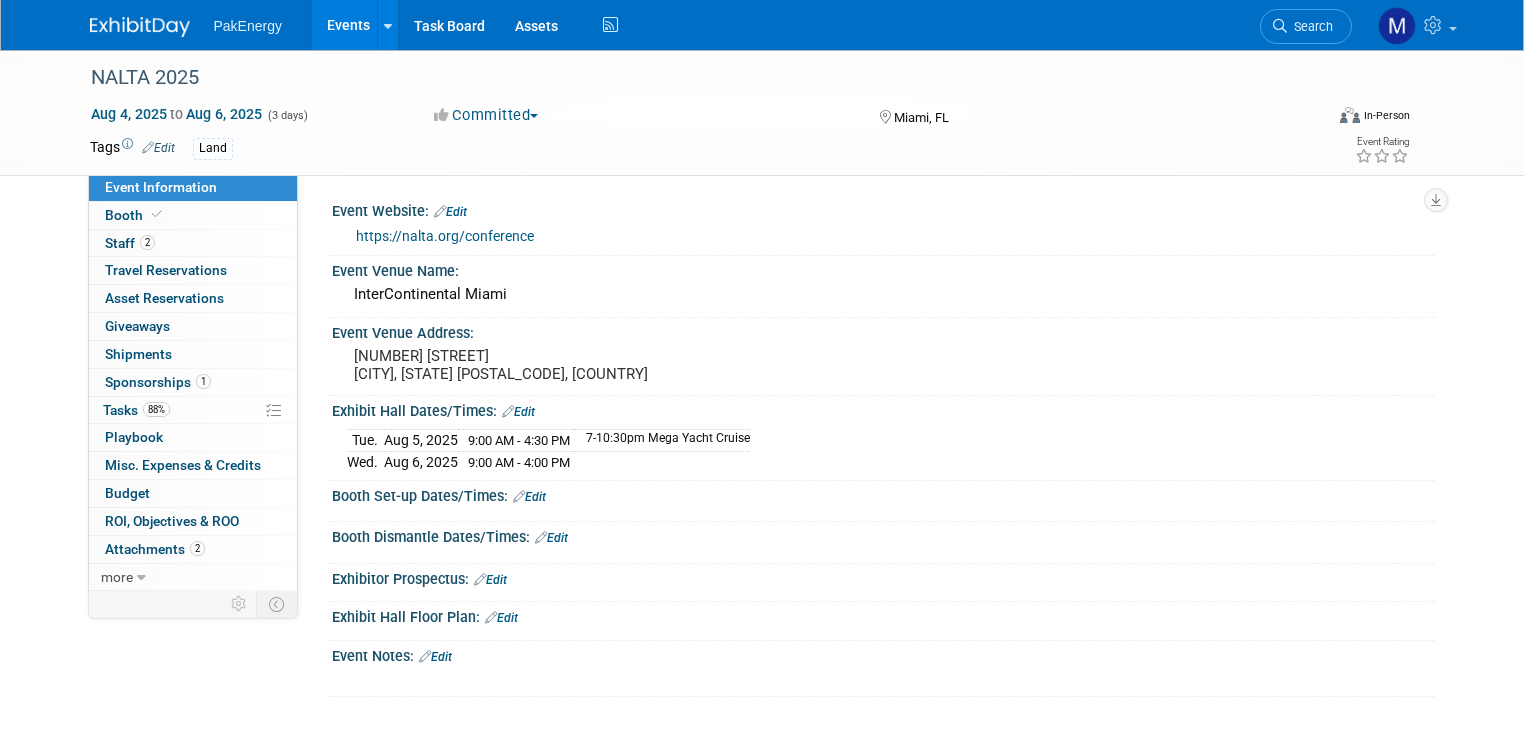 scroll, scrollTop: 0, scrollLeft: 0, axis: both 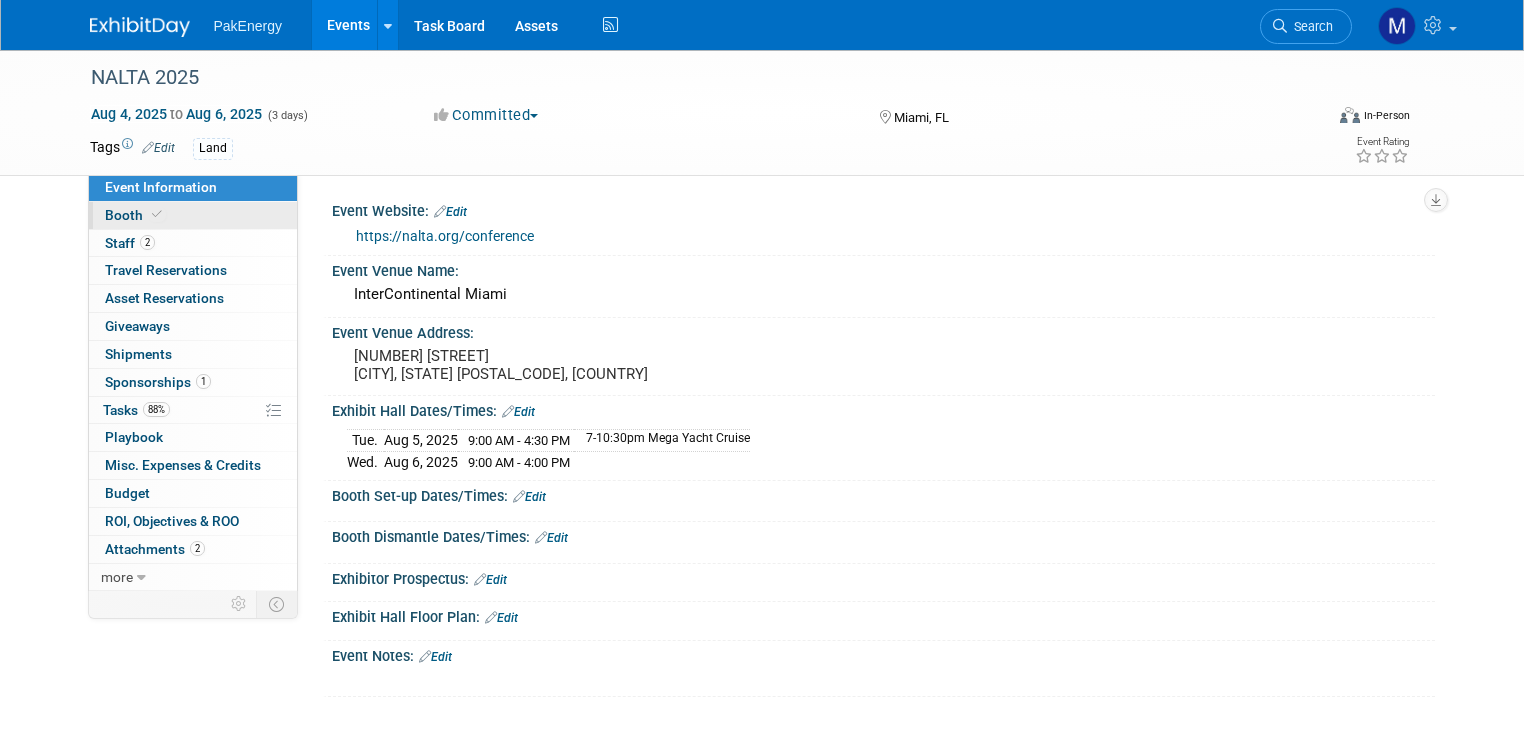 click on "Booth" at bounding box center (135, 215) 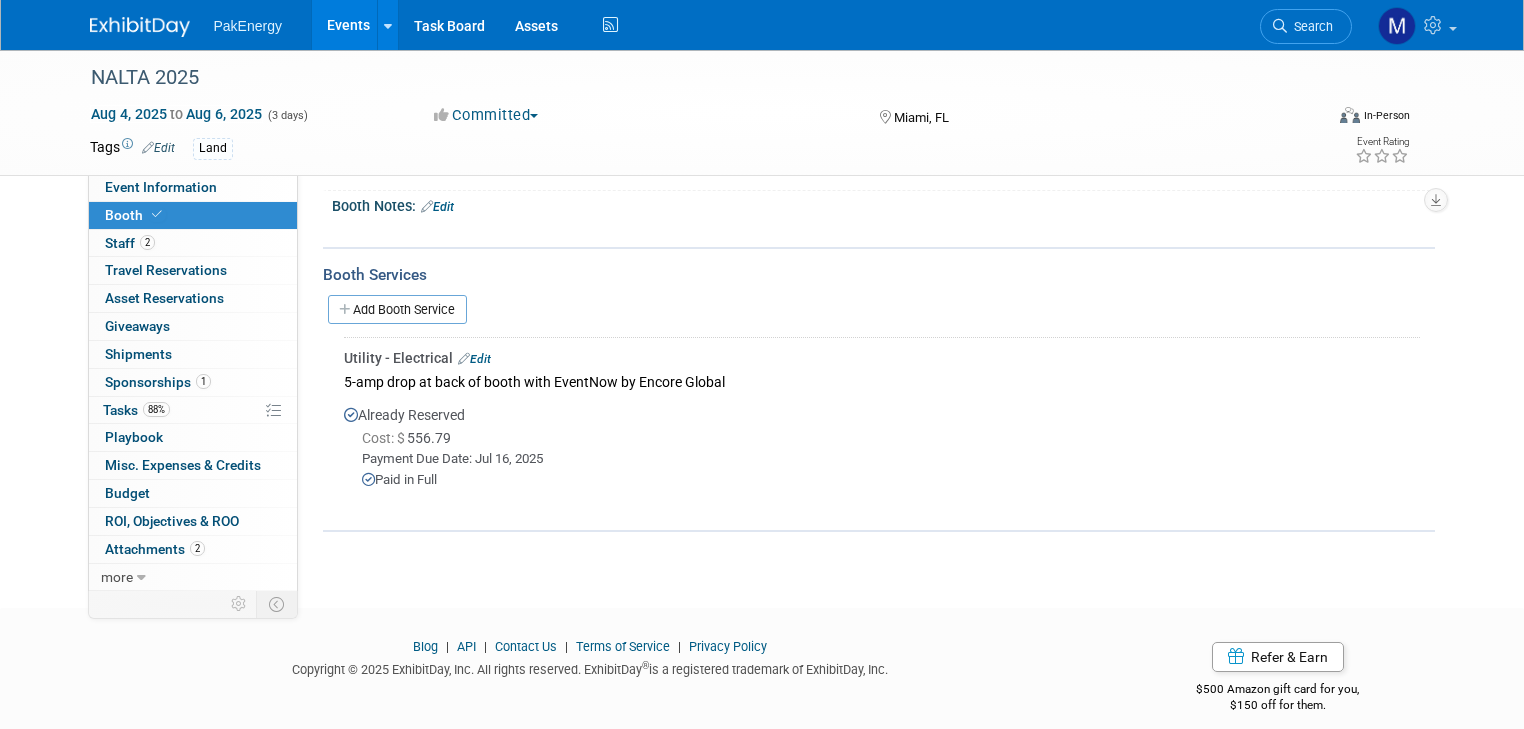 scroll, scrollTop: 271, scrollLeft: 0, axis: vertical 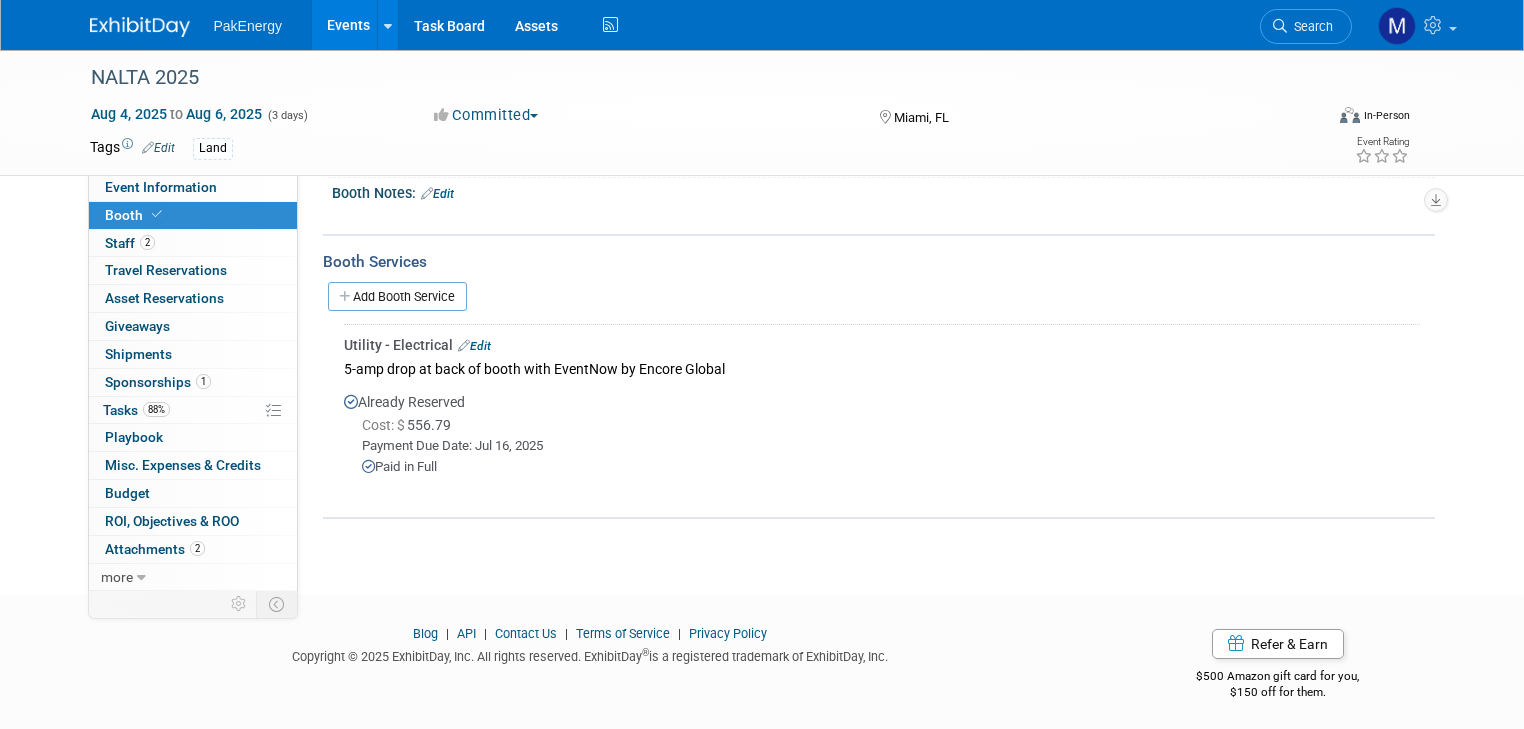 click on "Edit" at bounding box center (474, 346) 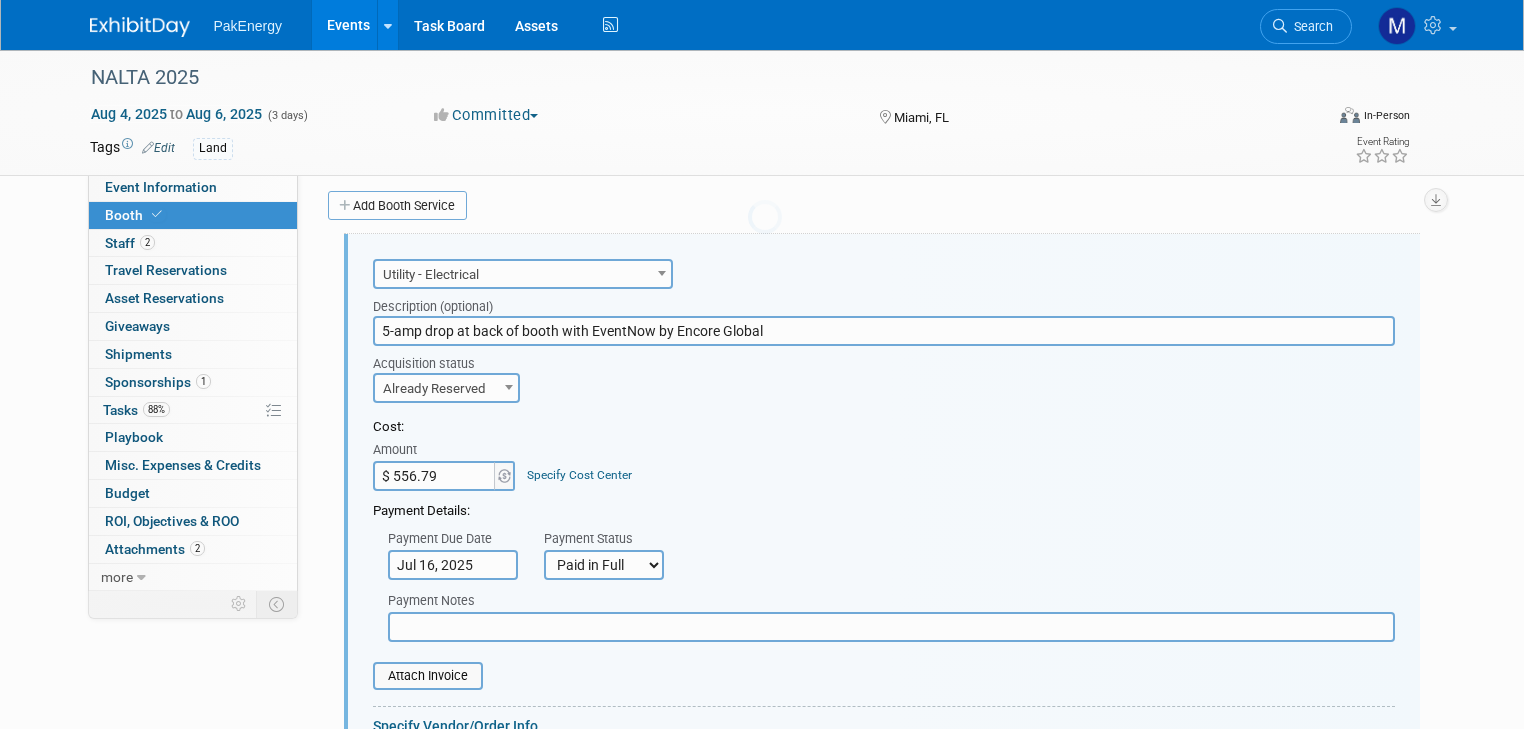 scroll, scrollTop: 0, scrollLeft: 0, axis: both 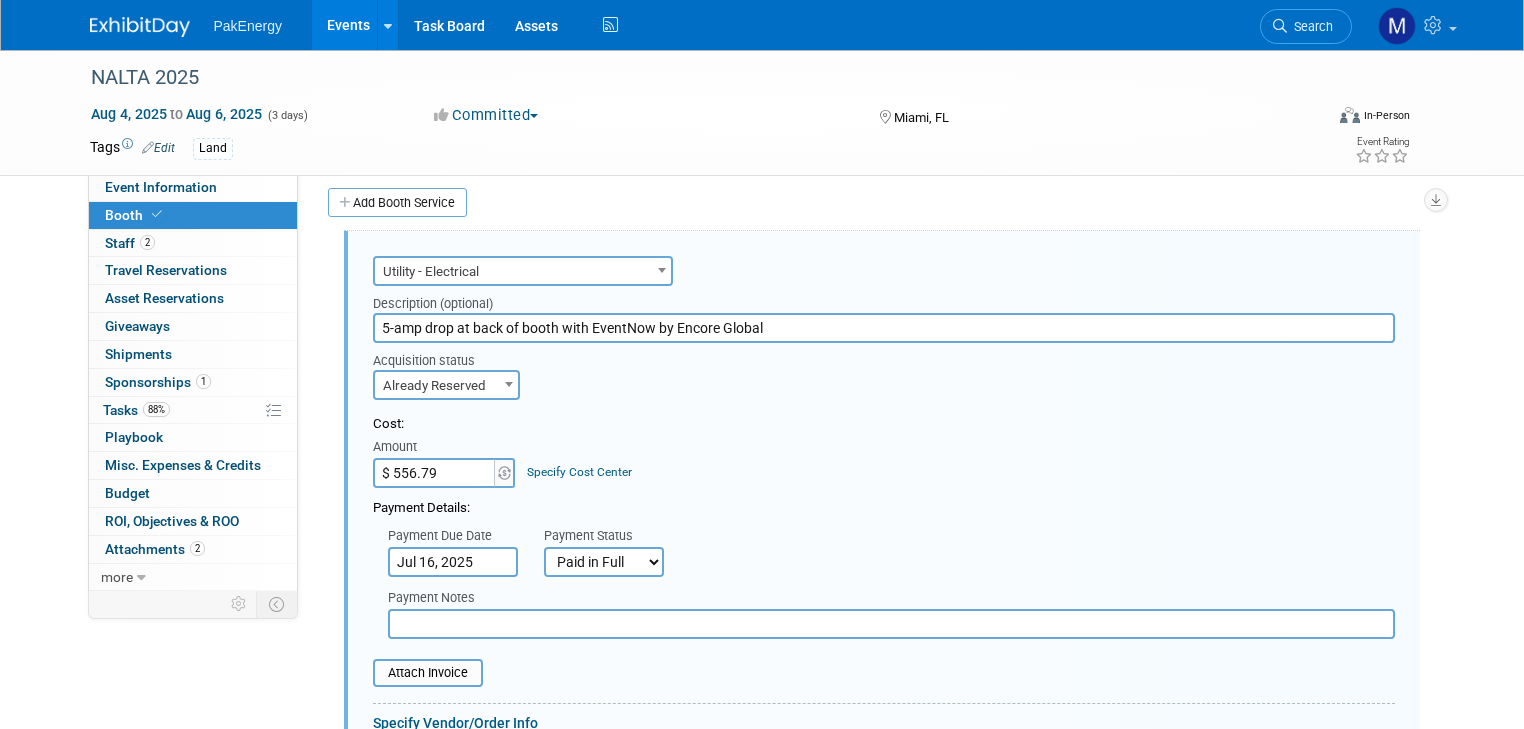 click on "Events" at bounding box center [348, 25] 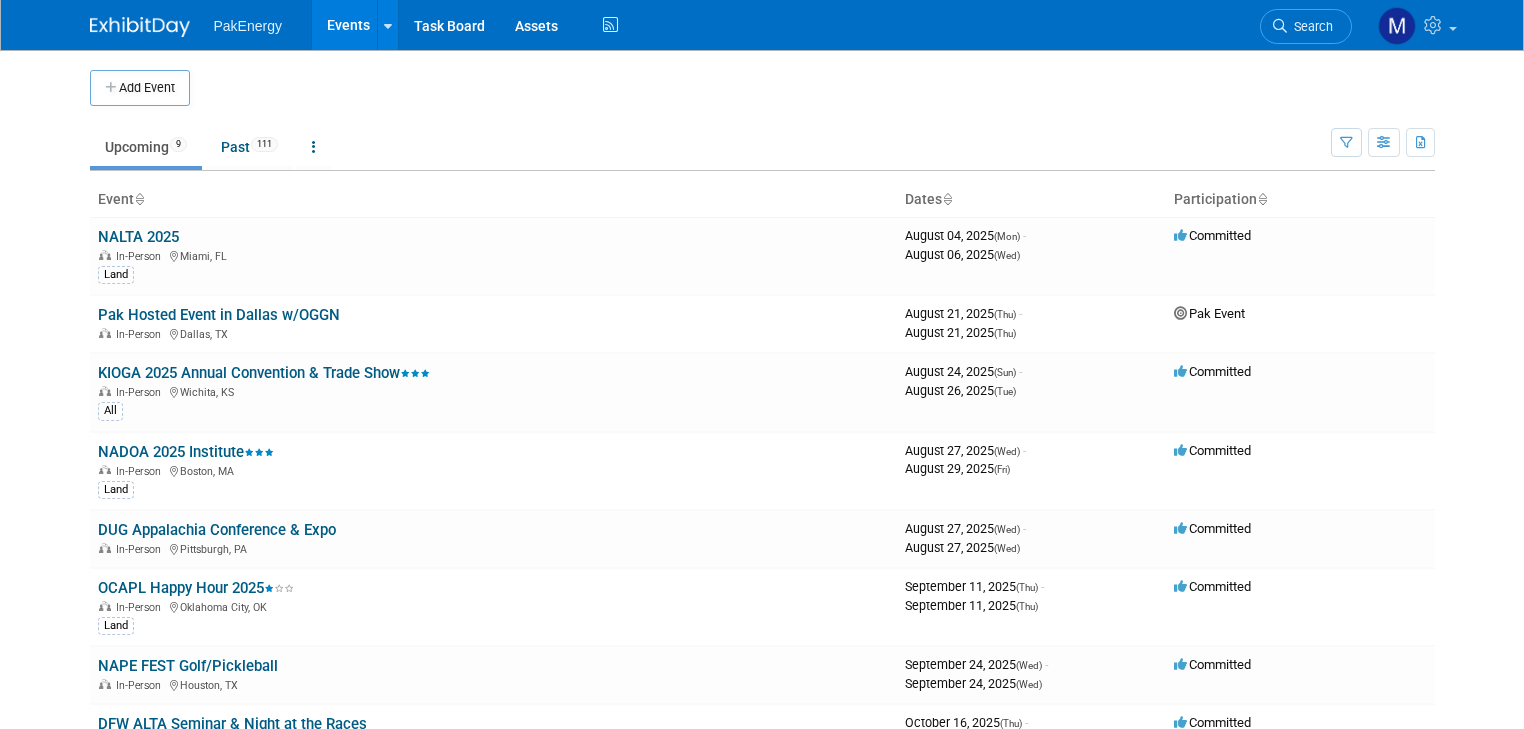scroll, scrollTop: 0, scrollLeft: 0, axis: both 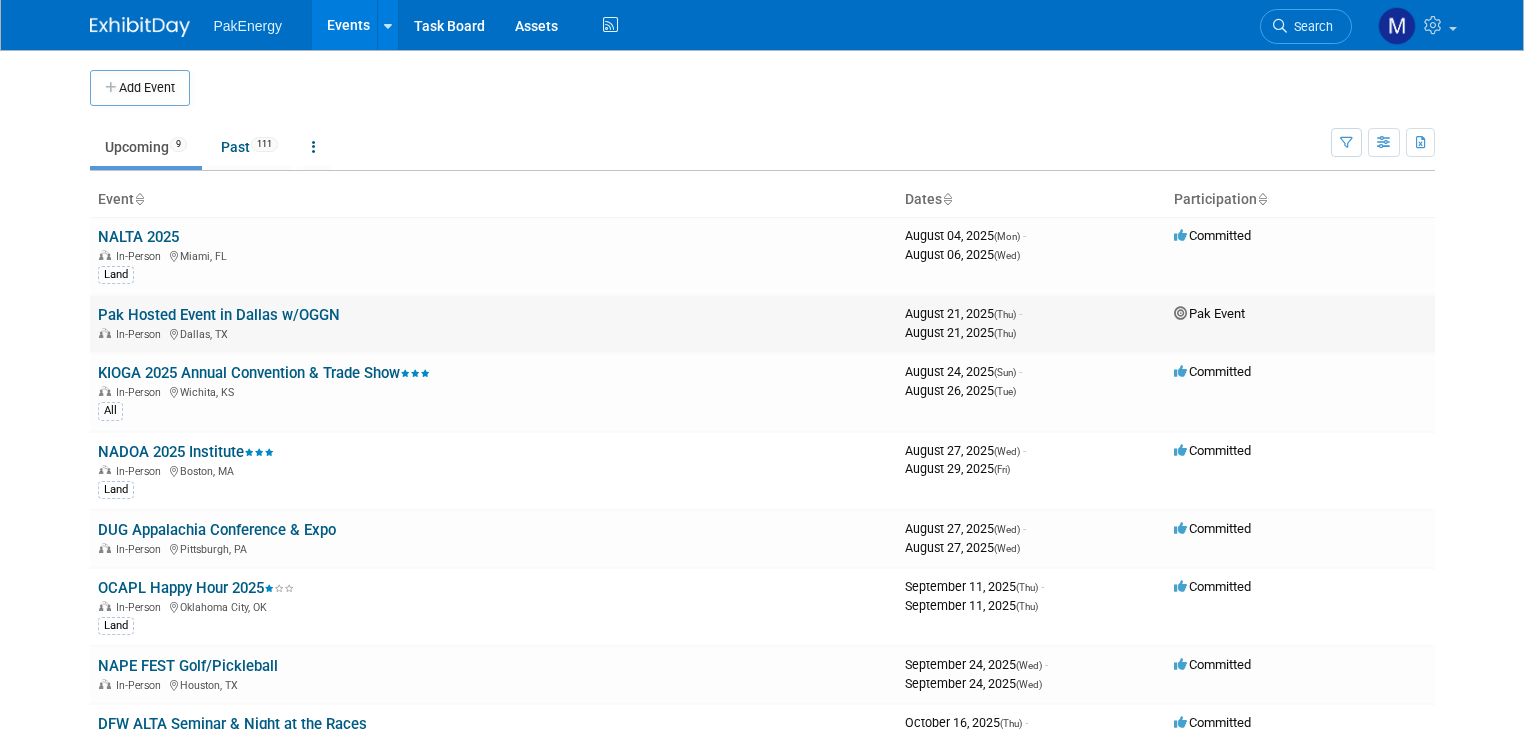 click on "Pak Hosted Event in Dallas w/OGGN" at bounding box center (219, 315) 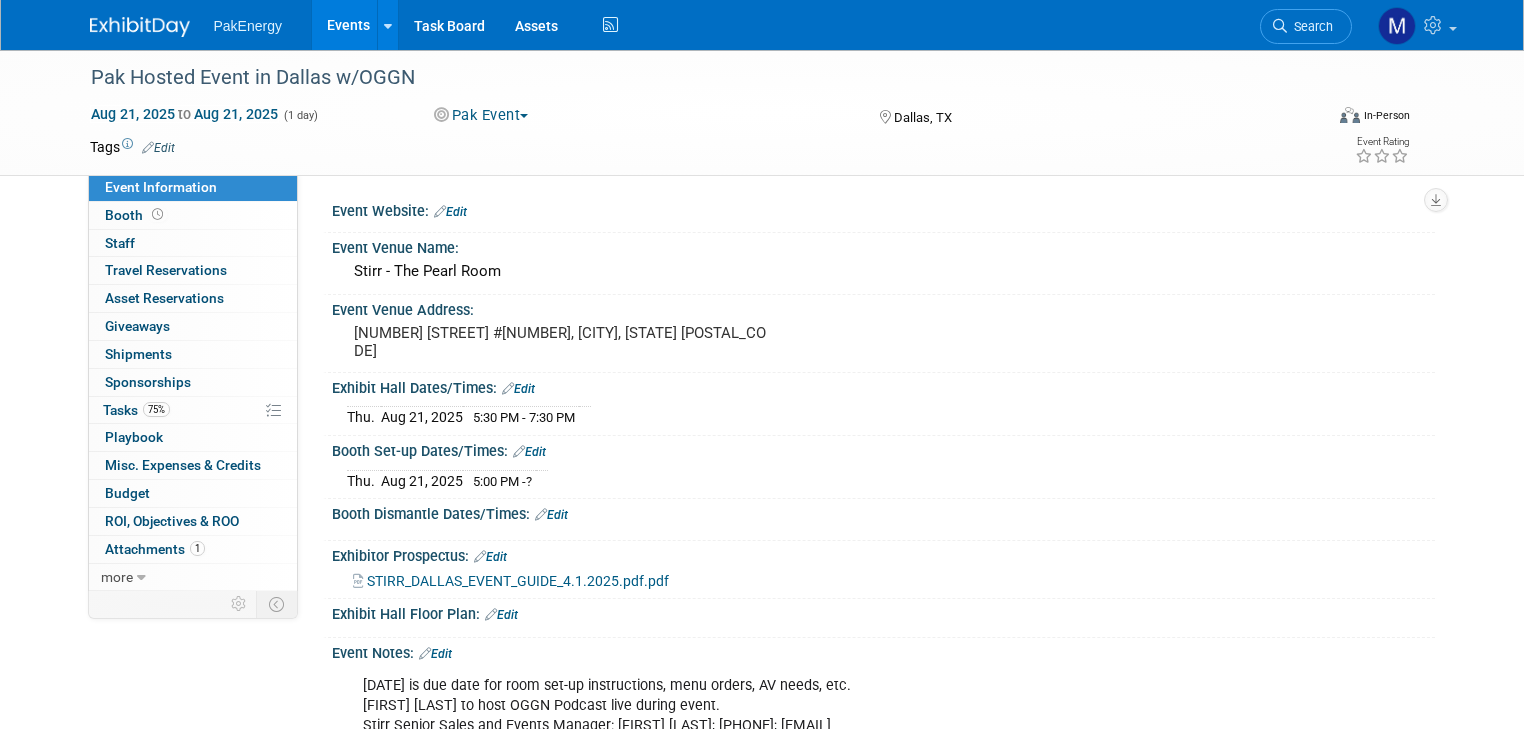 scroll, scrollTop: 0, scrollLeft: 0, axis: both 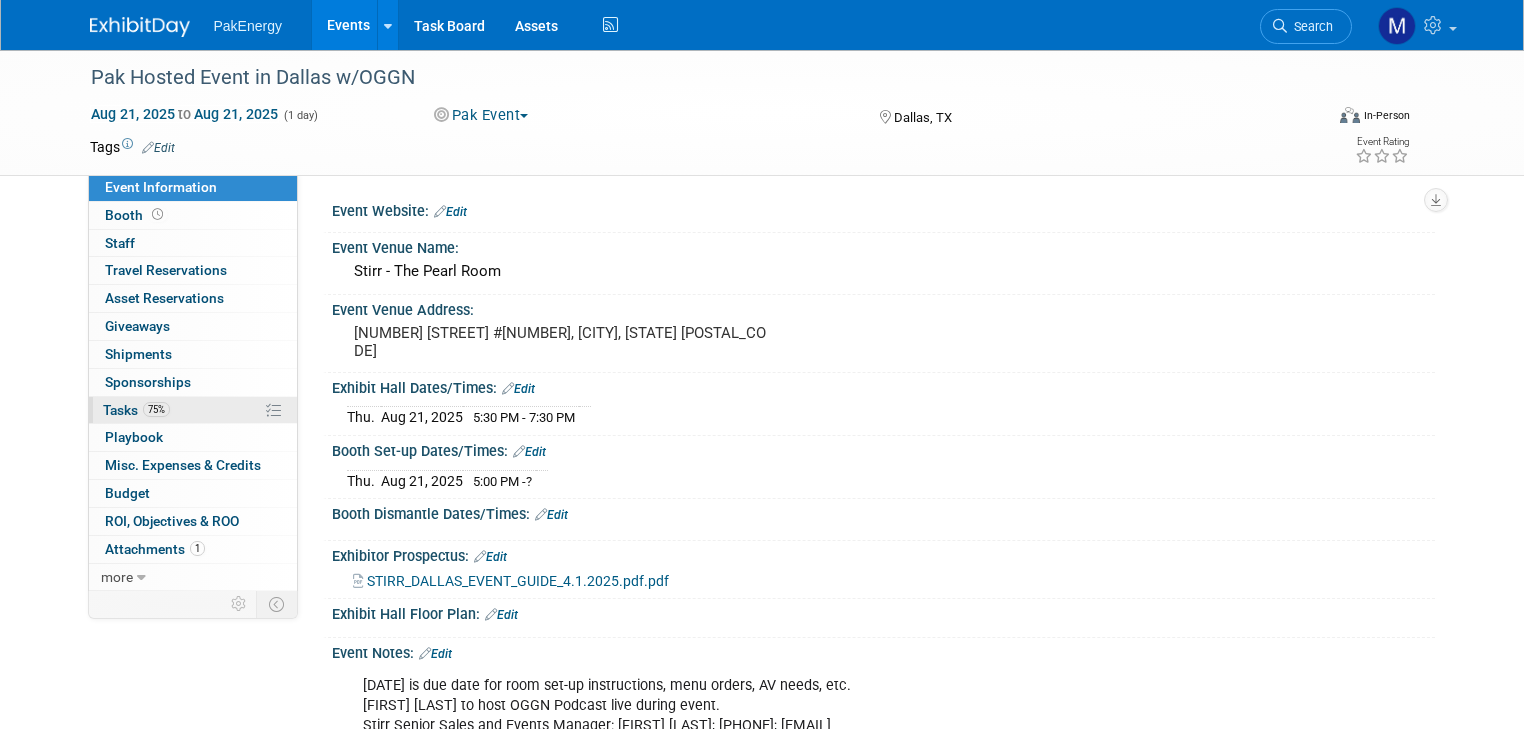 click on "Tasks 75%" at bounding box center (136, 410) 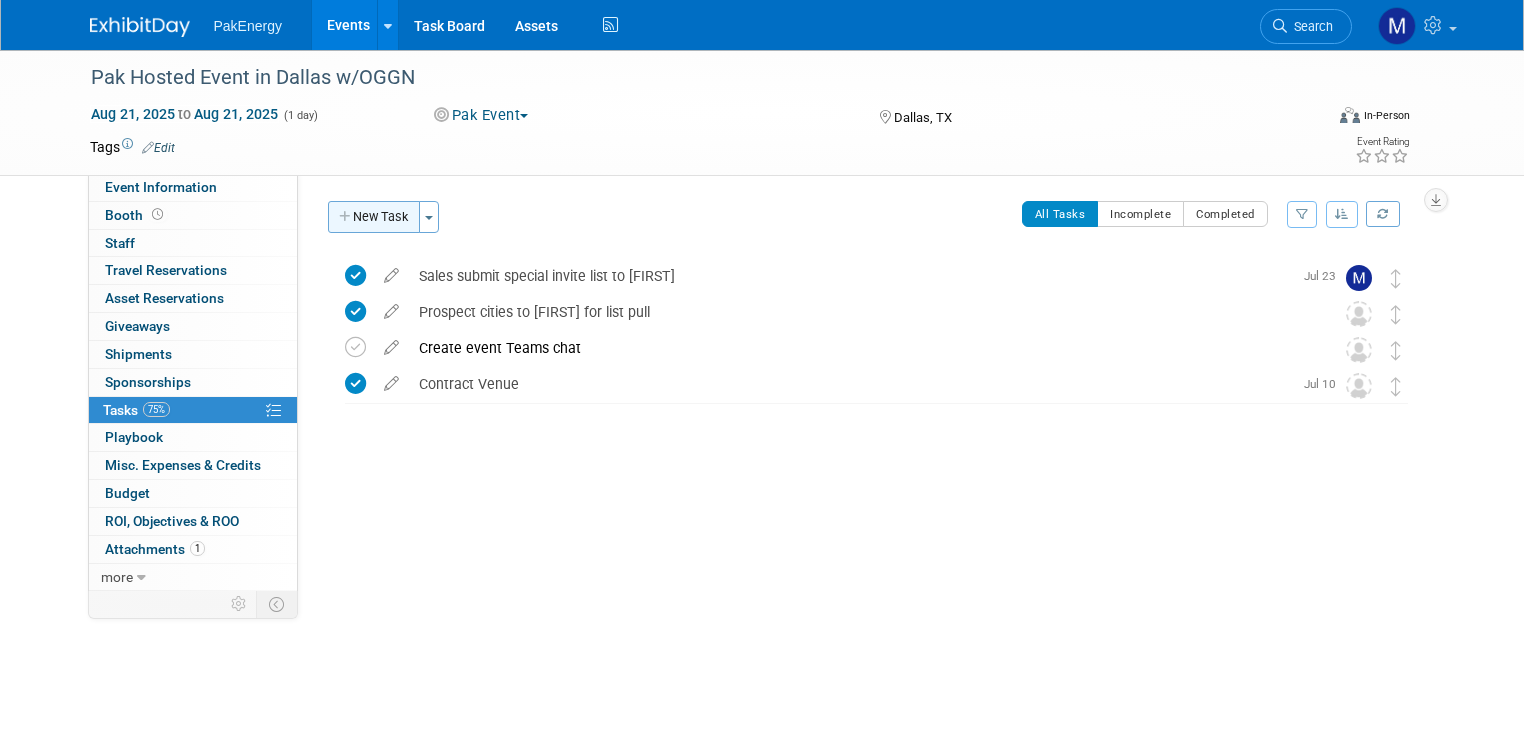click on "New Task" at bounding box center (374, 217) 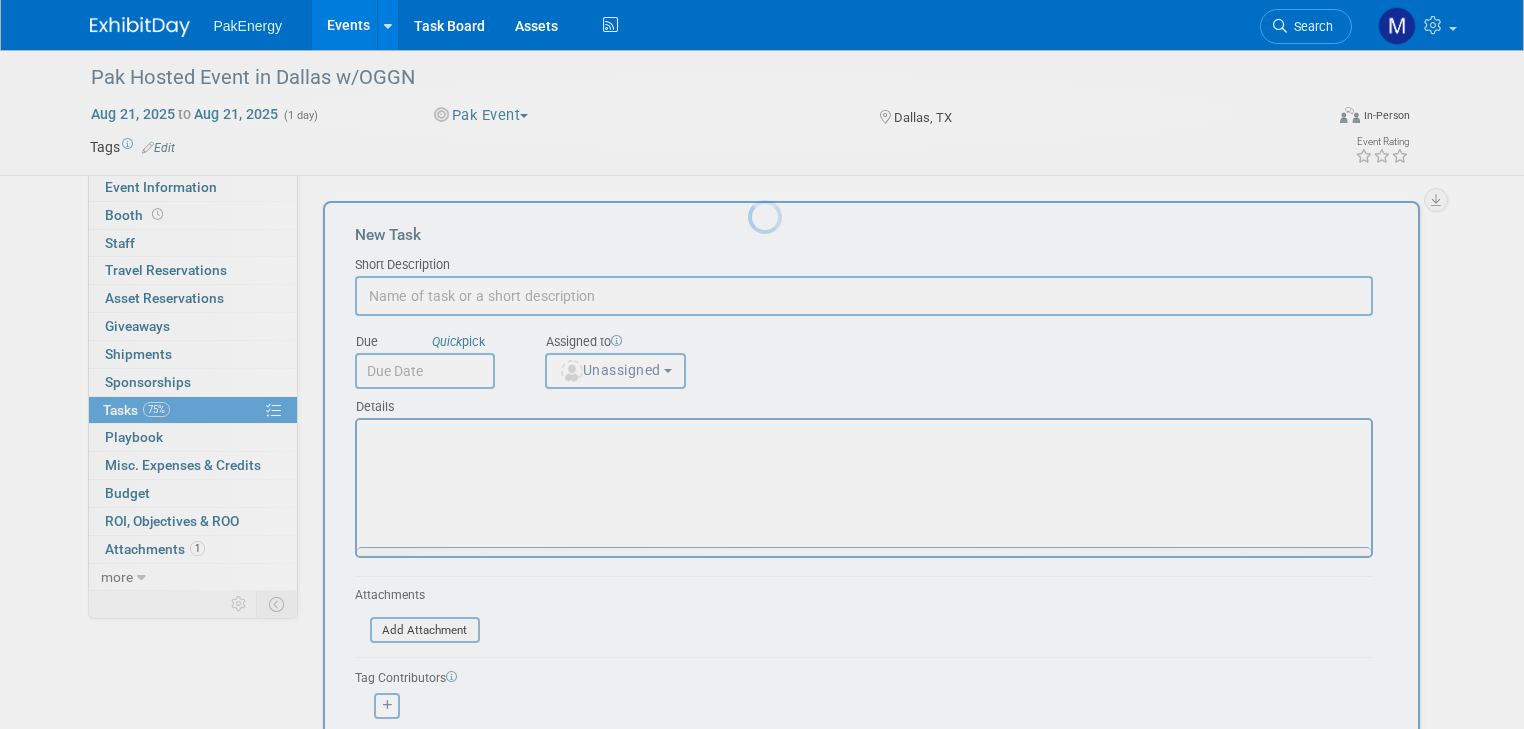 scroll, scrollTop: 0, scrollLeft: 0, axis: both 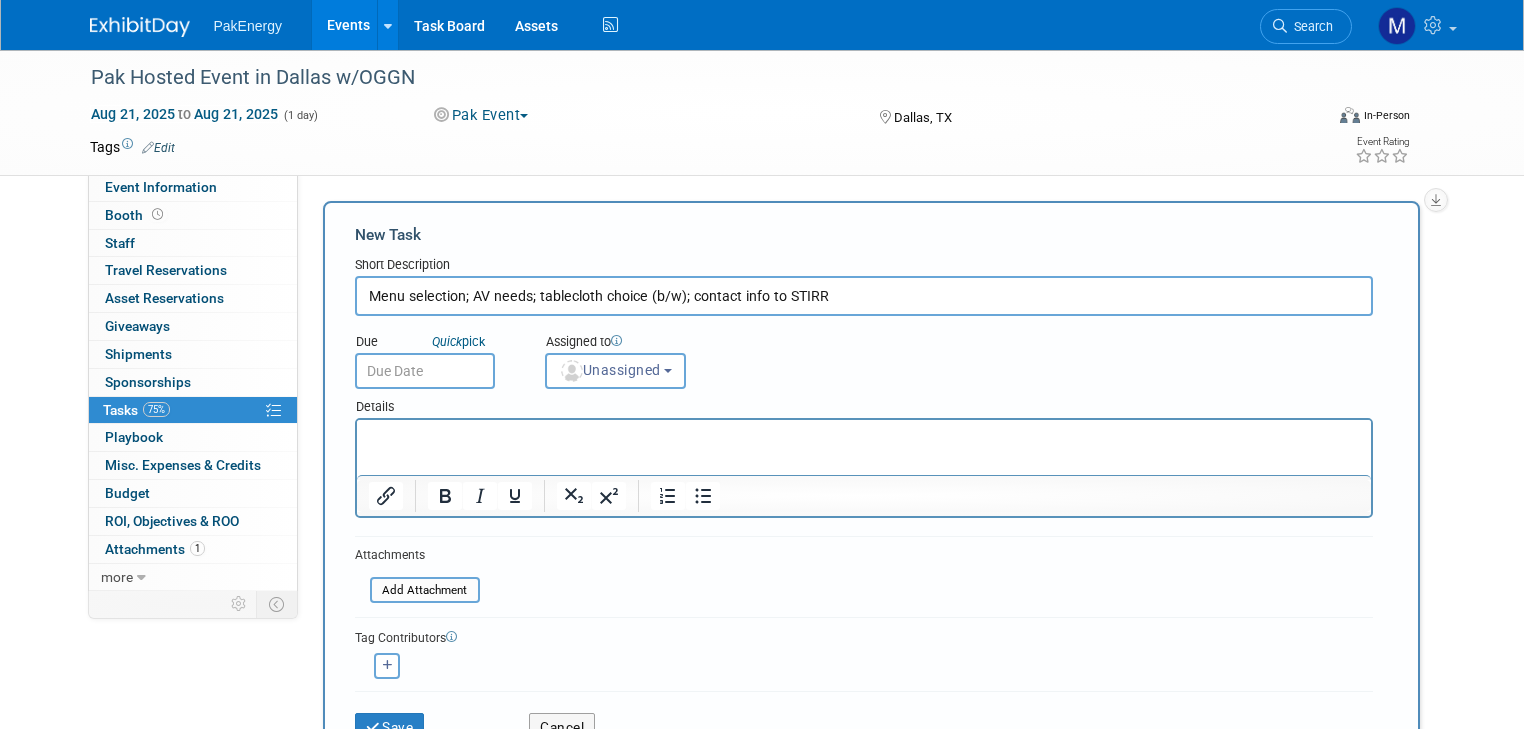 type on "Menu selection; AV needs; tablecloth choice (b/w); contact info to STIRR" 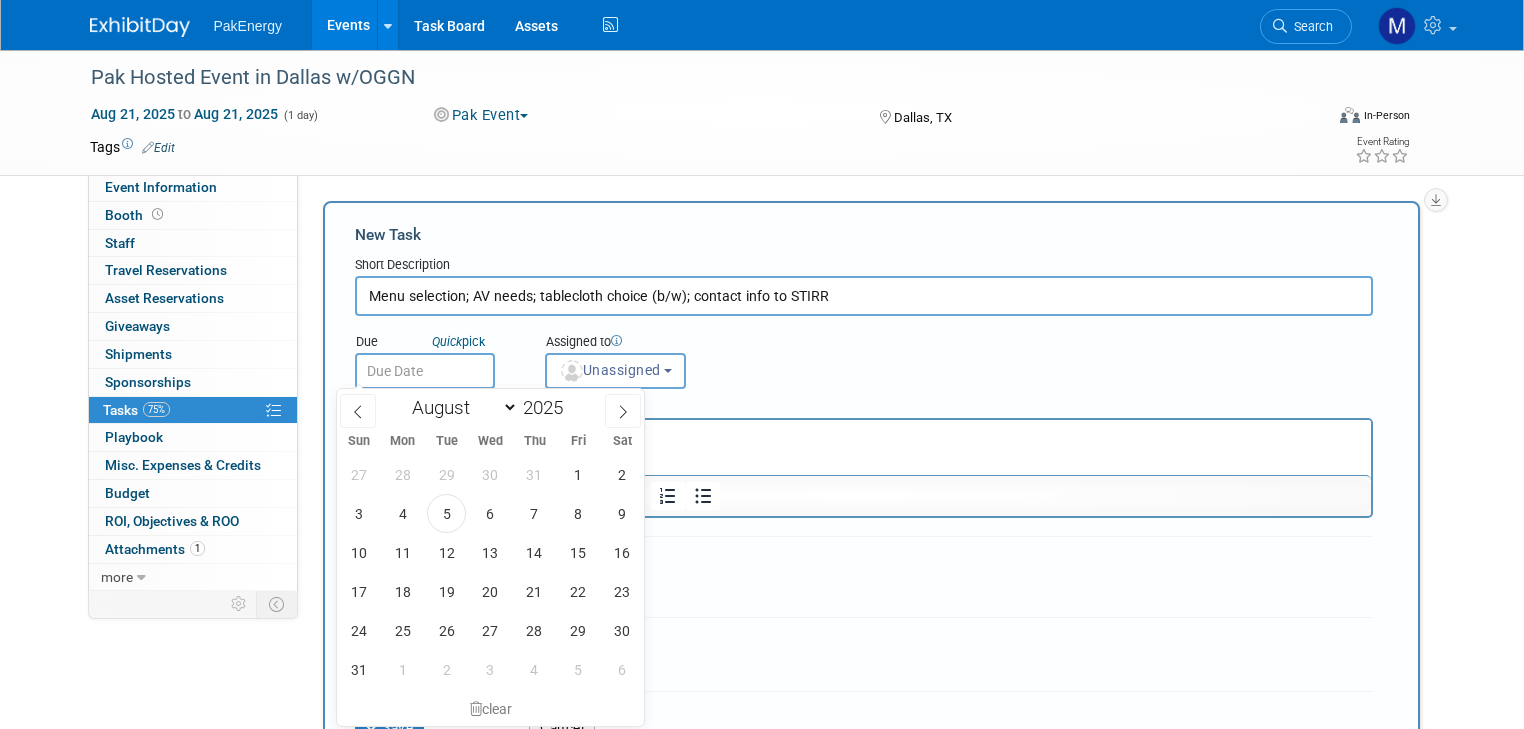 click at bounding box center (425, 371) 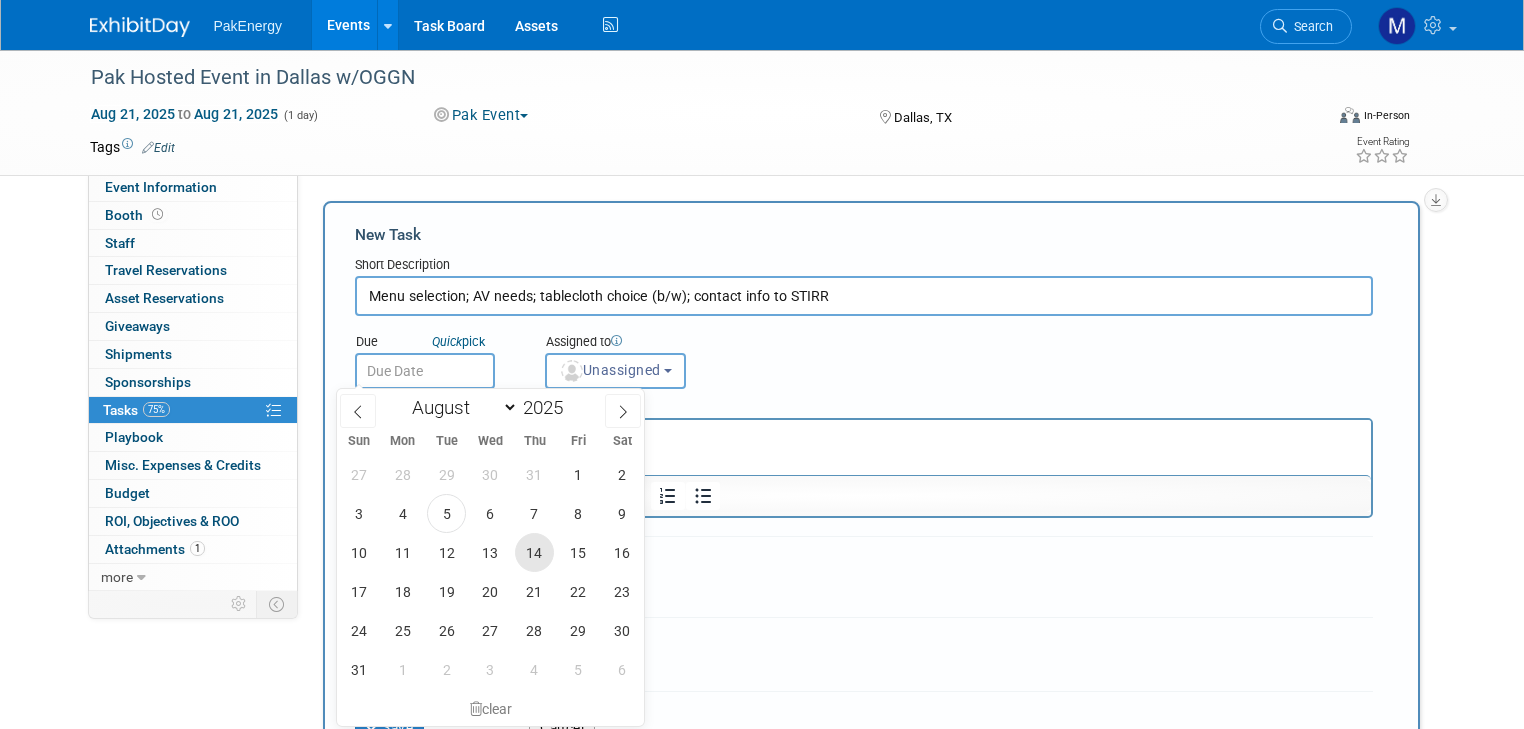 click on "14" at bounding box center [534, 552] 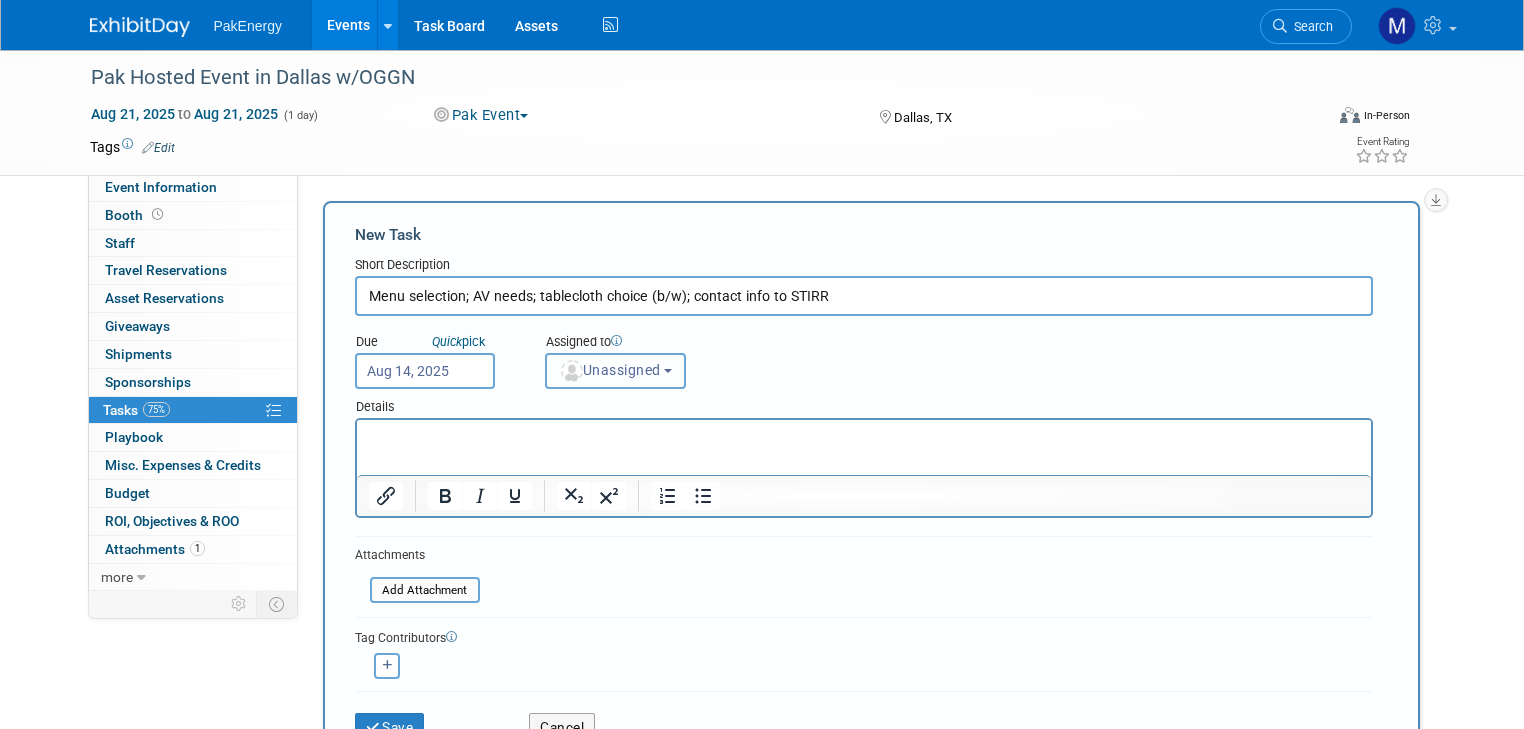 click on "Unassigned" at bounding box center (610, 370) 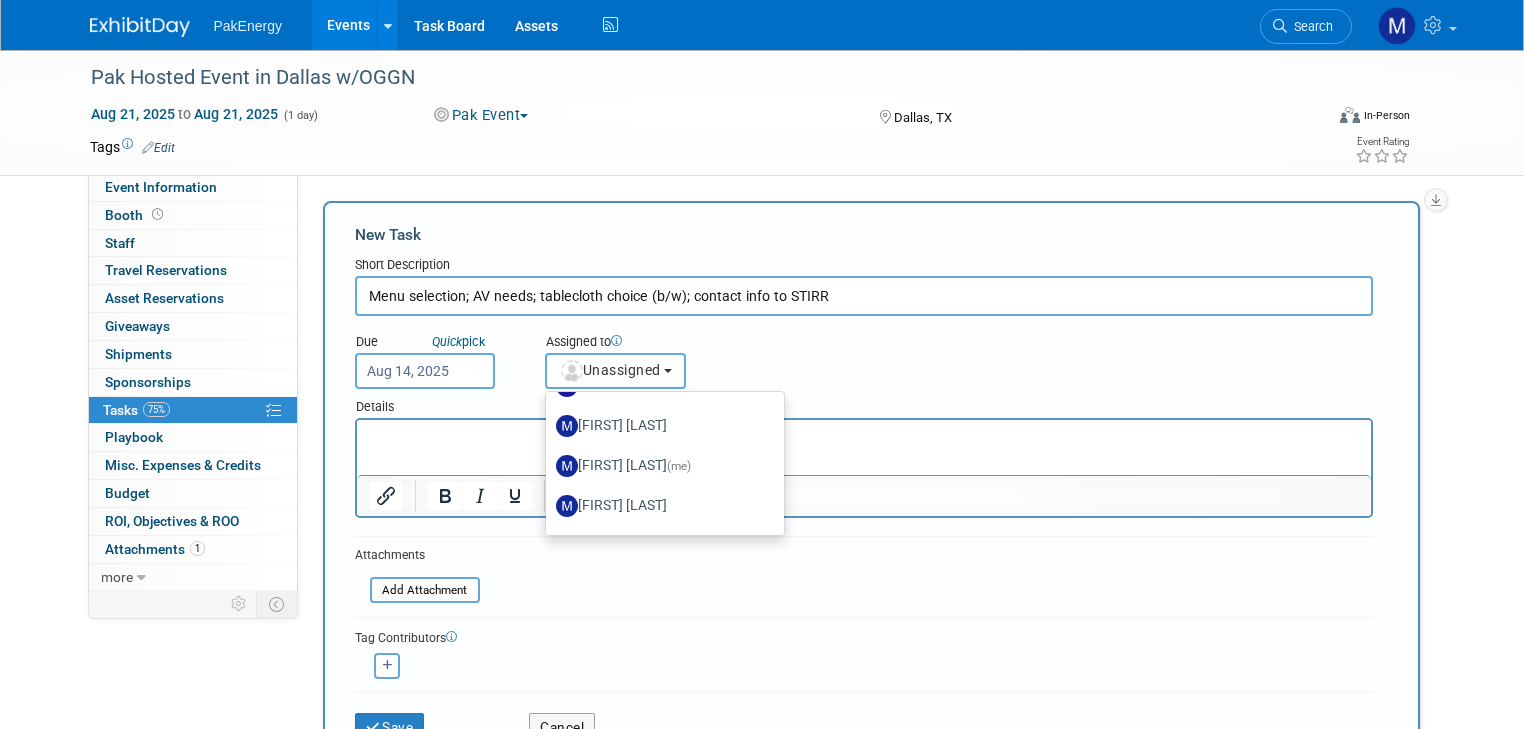 scroll, scrollTop: 283, scrollLeft: 0, axis: vertical 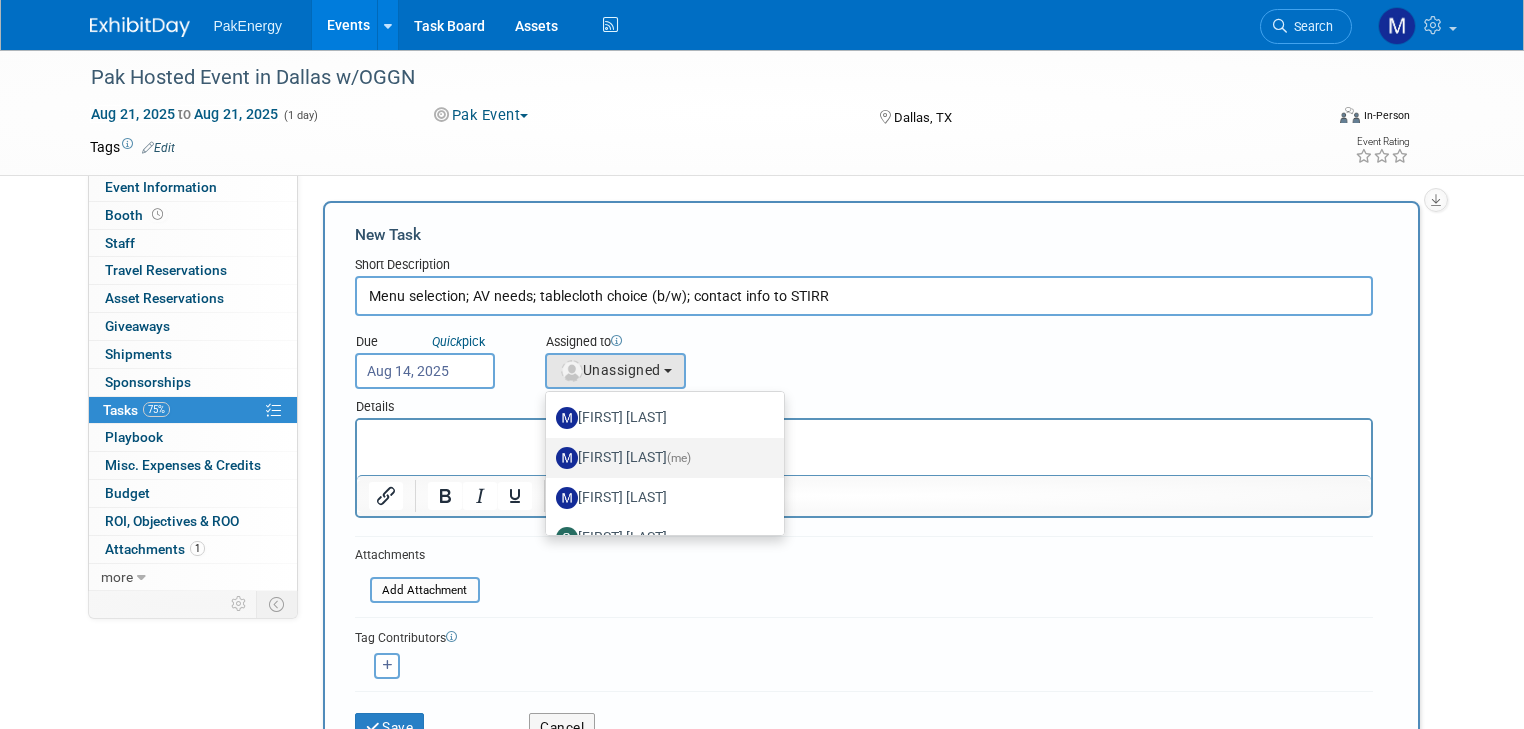 click on "Mary Walker
(me)" at bounding box center [660, 458] 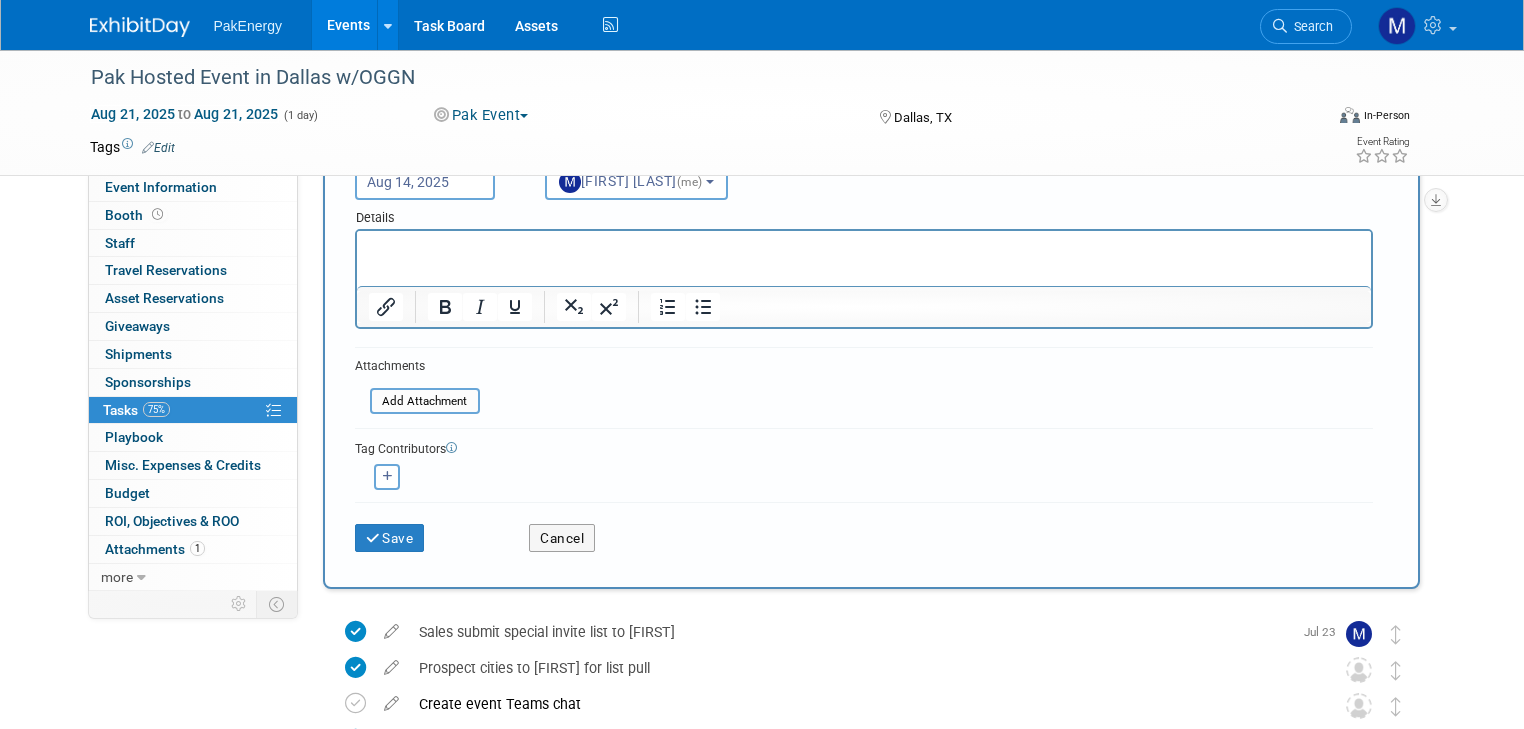 scroll, scrollTop: 194, scrollLeft: 0, axis: vertical 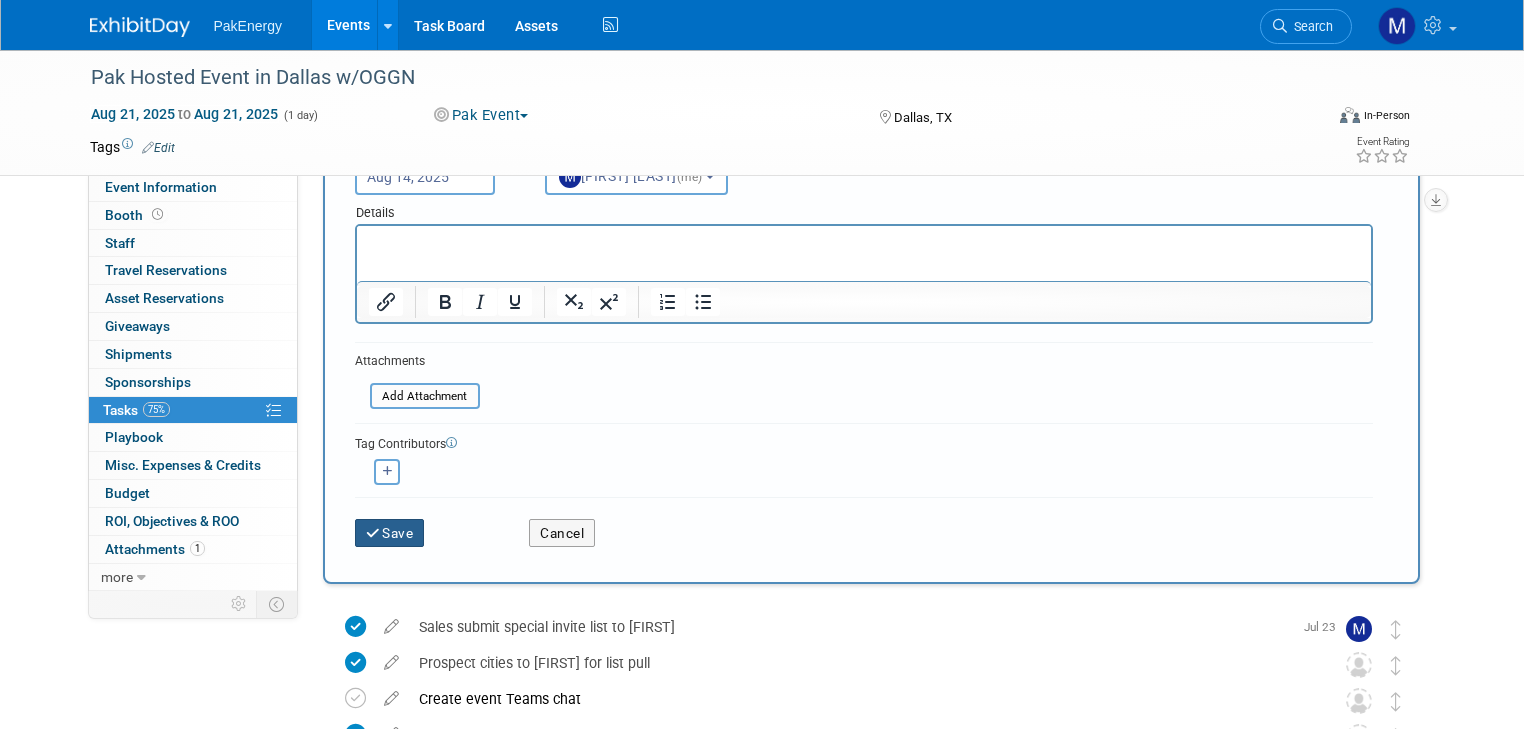 click on "Save" at bounding box center (390, 533) 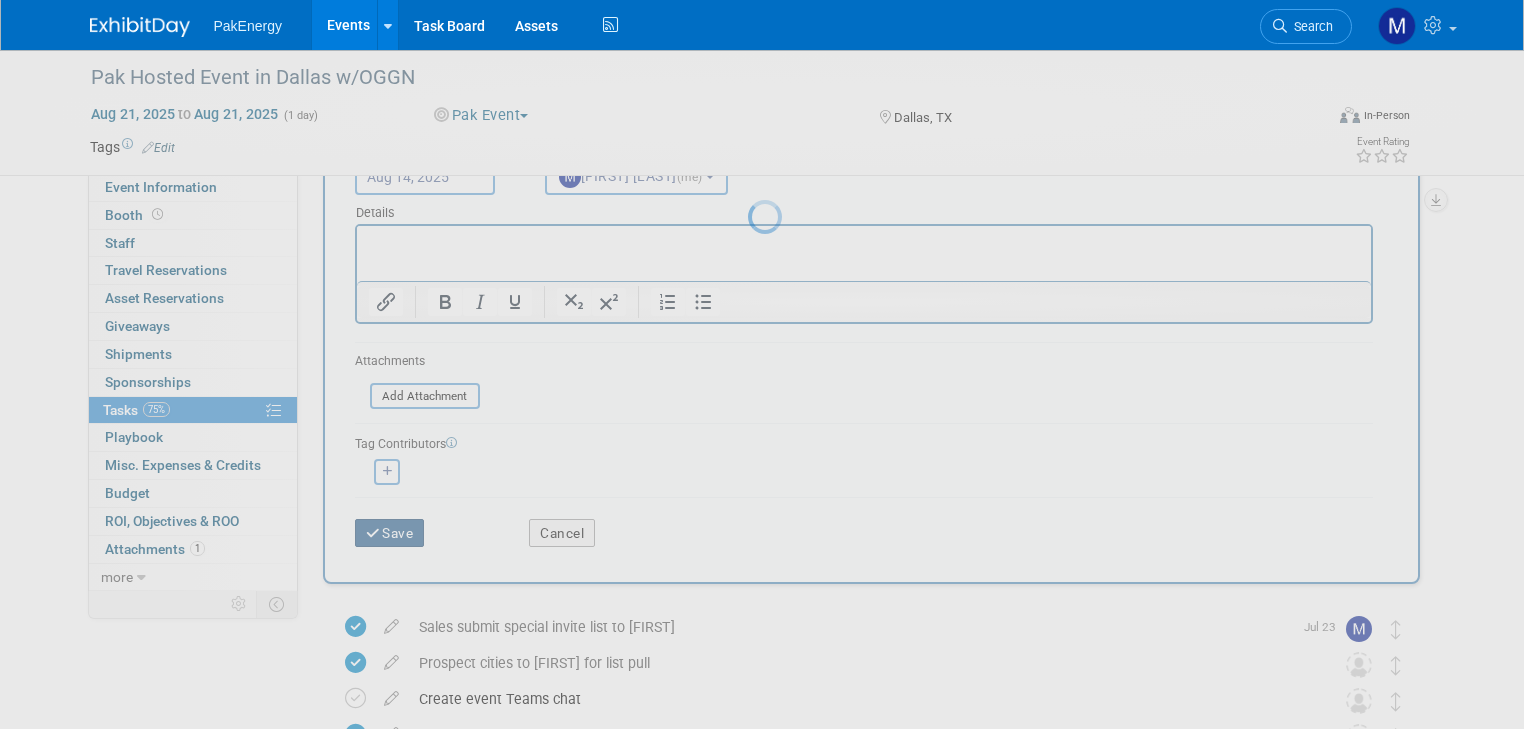 scroll, scrollTop: 0, scrollLeft: 0, axis: both 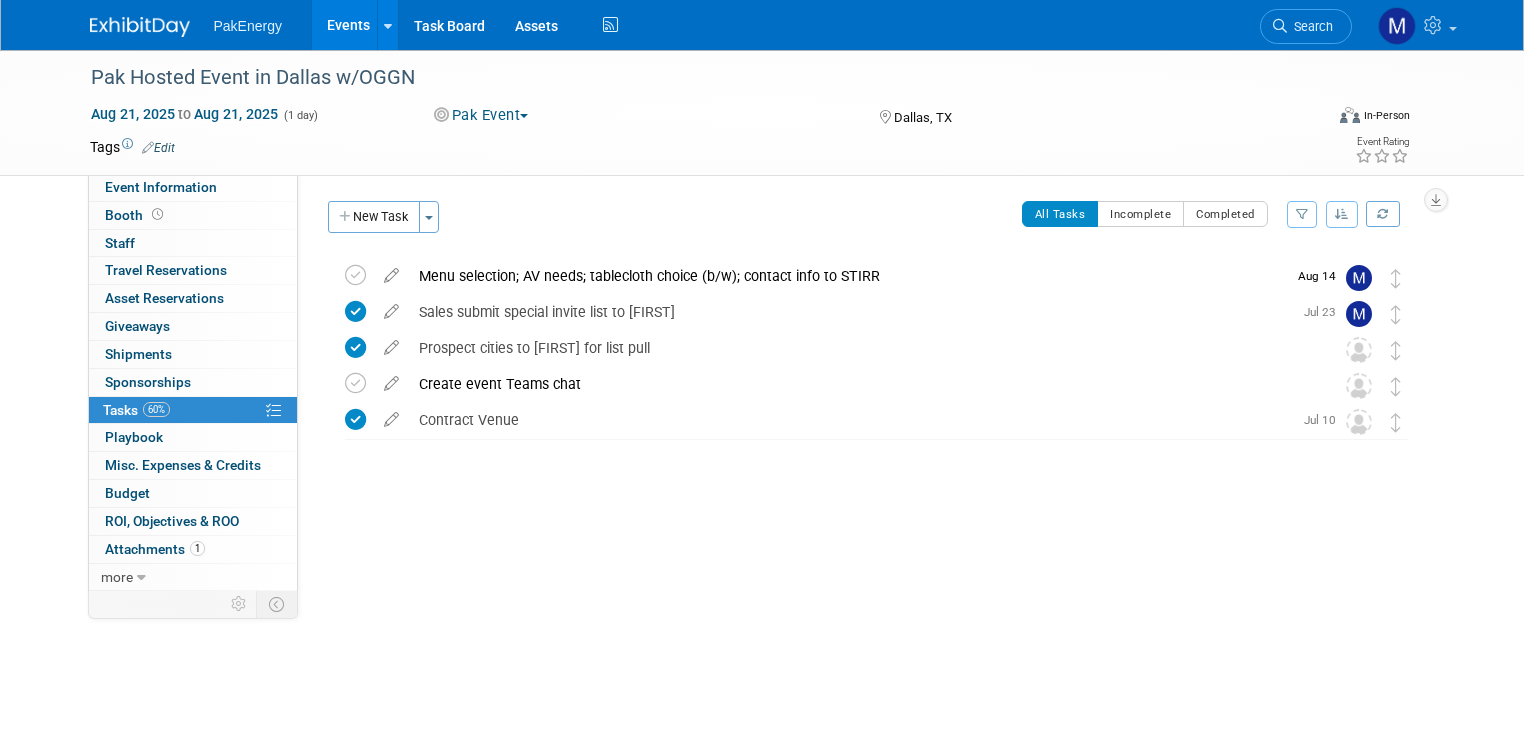 click on "Events" at bounding box center (348, 25) 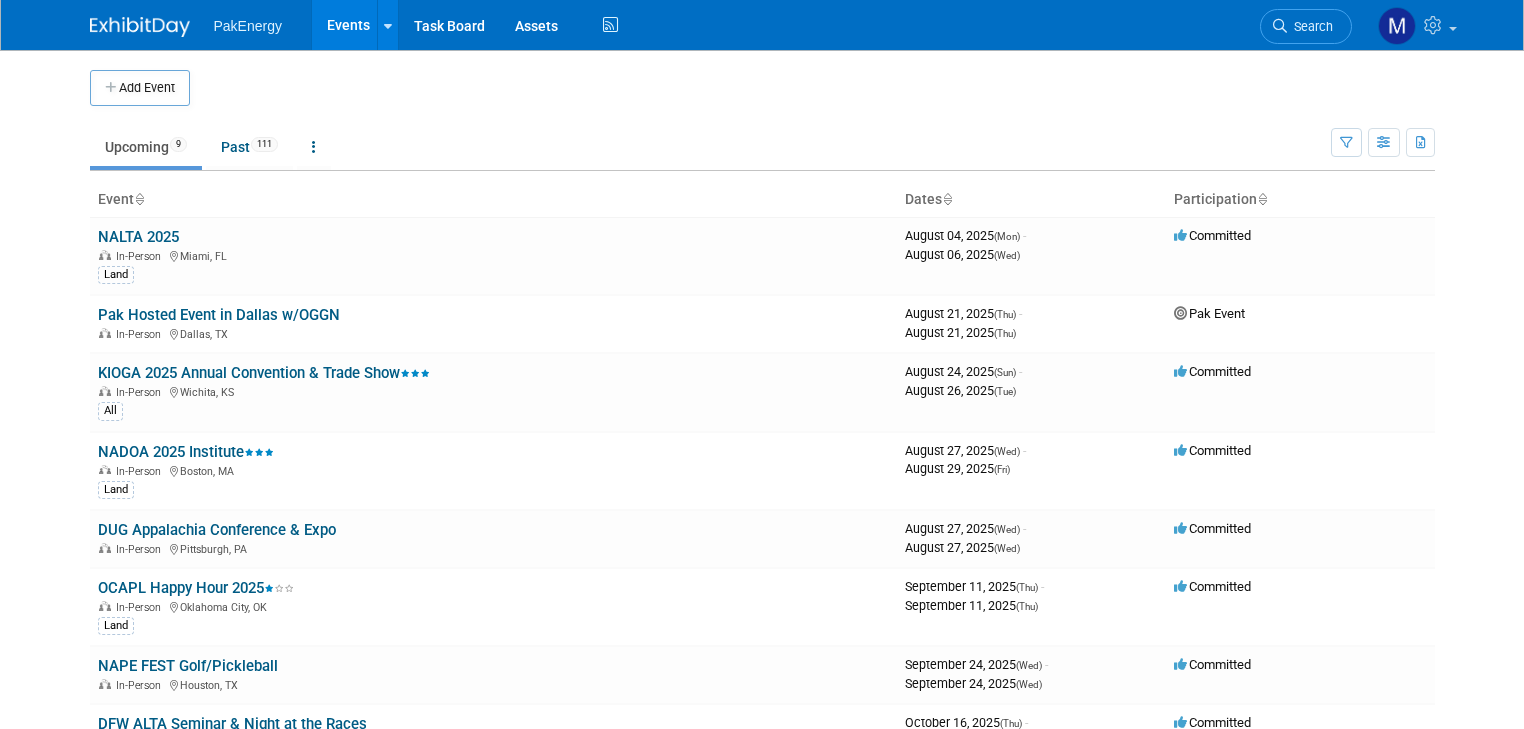 scroll, scrollTop: 0, scrollLeft: 0, axis: both 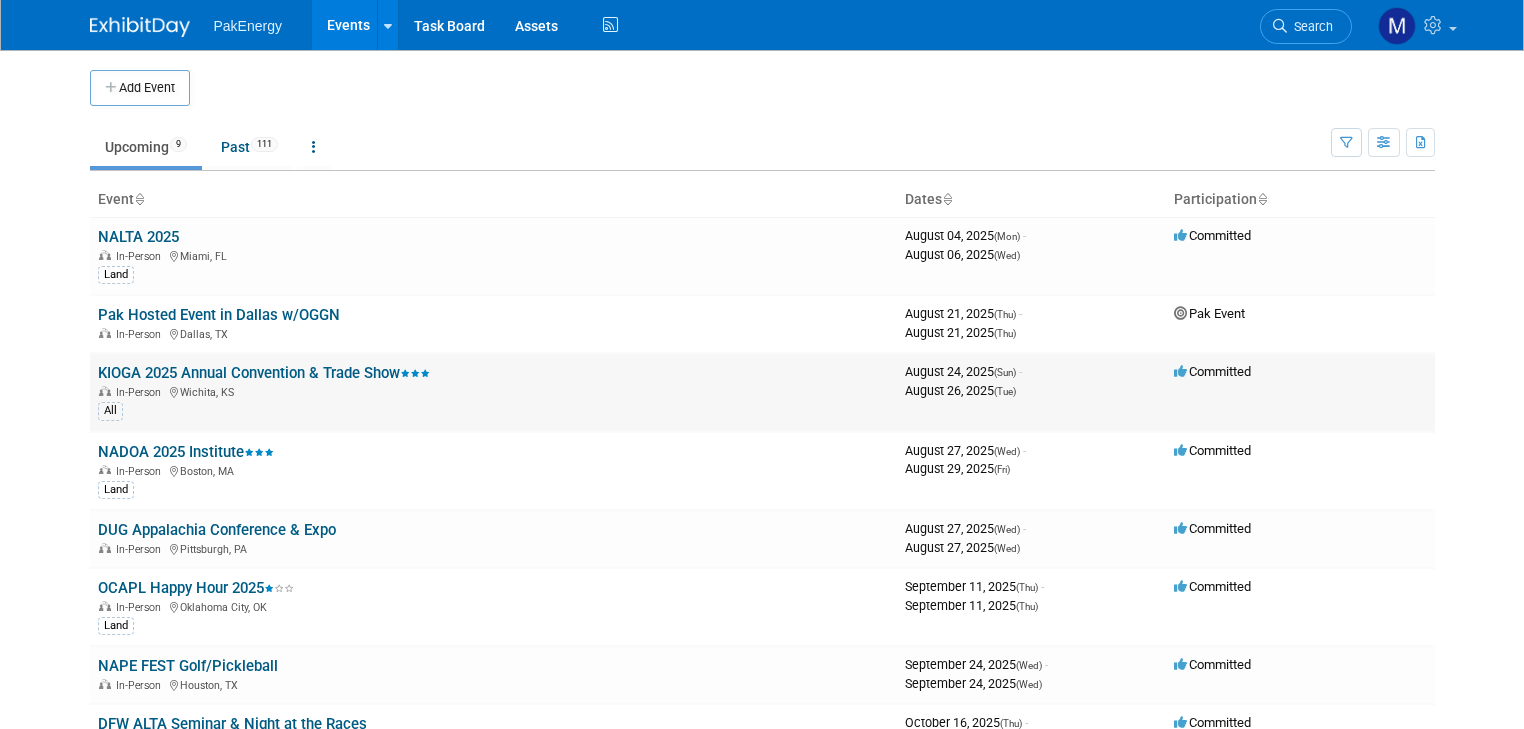 click on "KIOGA 2025 Annual Convention & Trade Show" at bounding box center (264, 373) 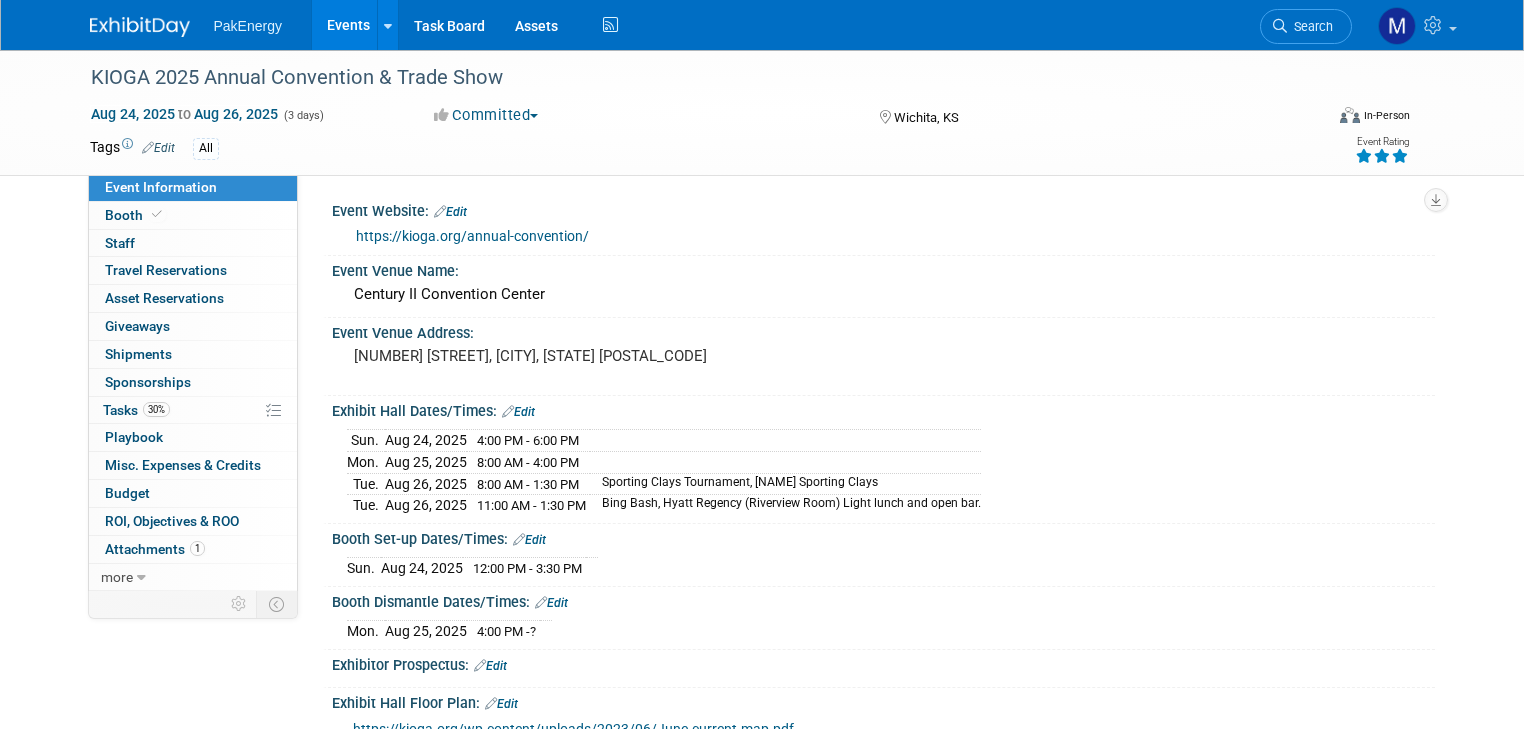 scroll, scrollTop: 0, scrollLeft: 0, axis: both 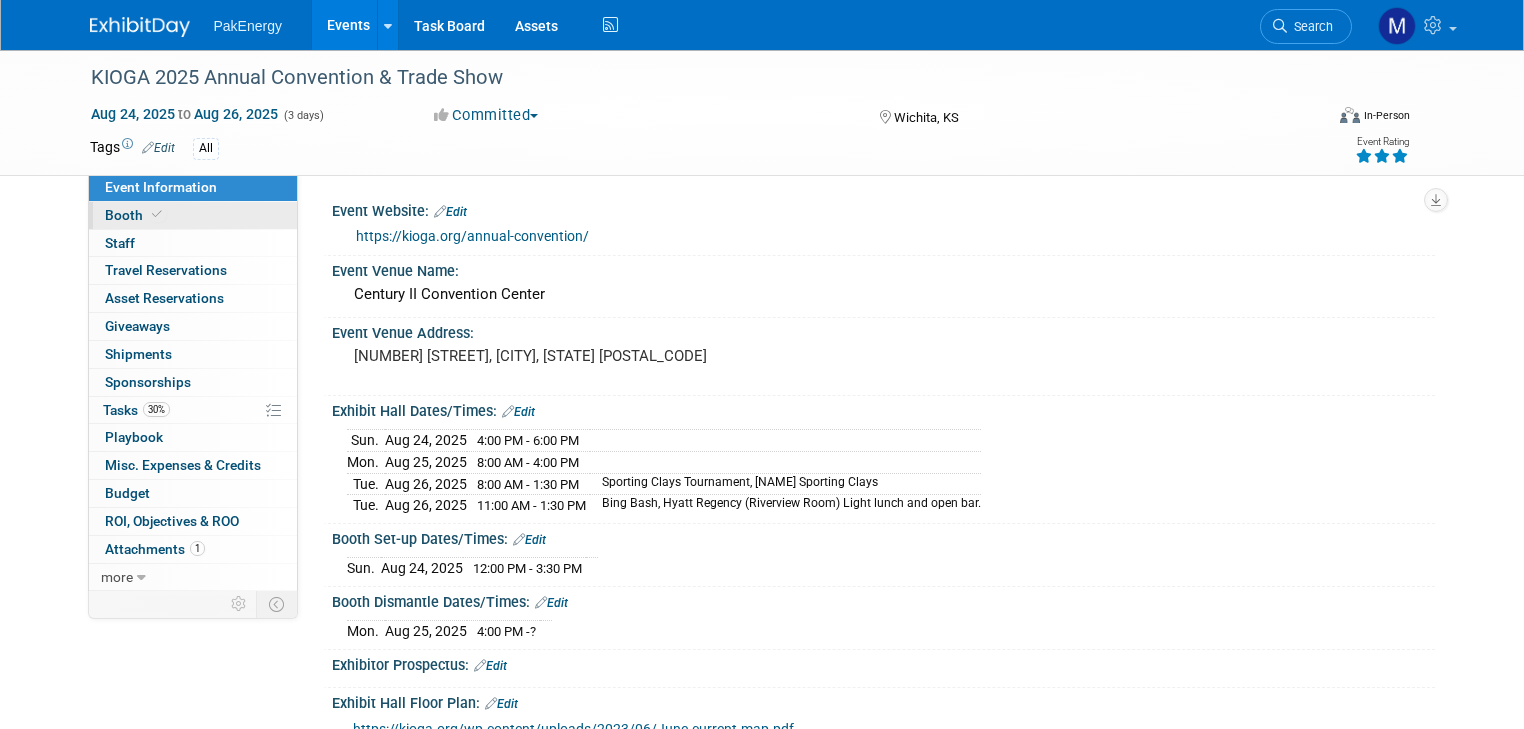 click on "Booth" at bounding box center [135, 215] 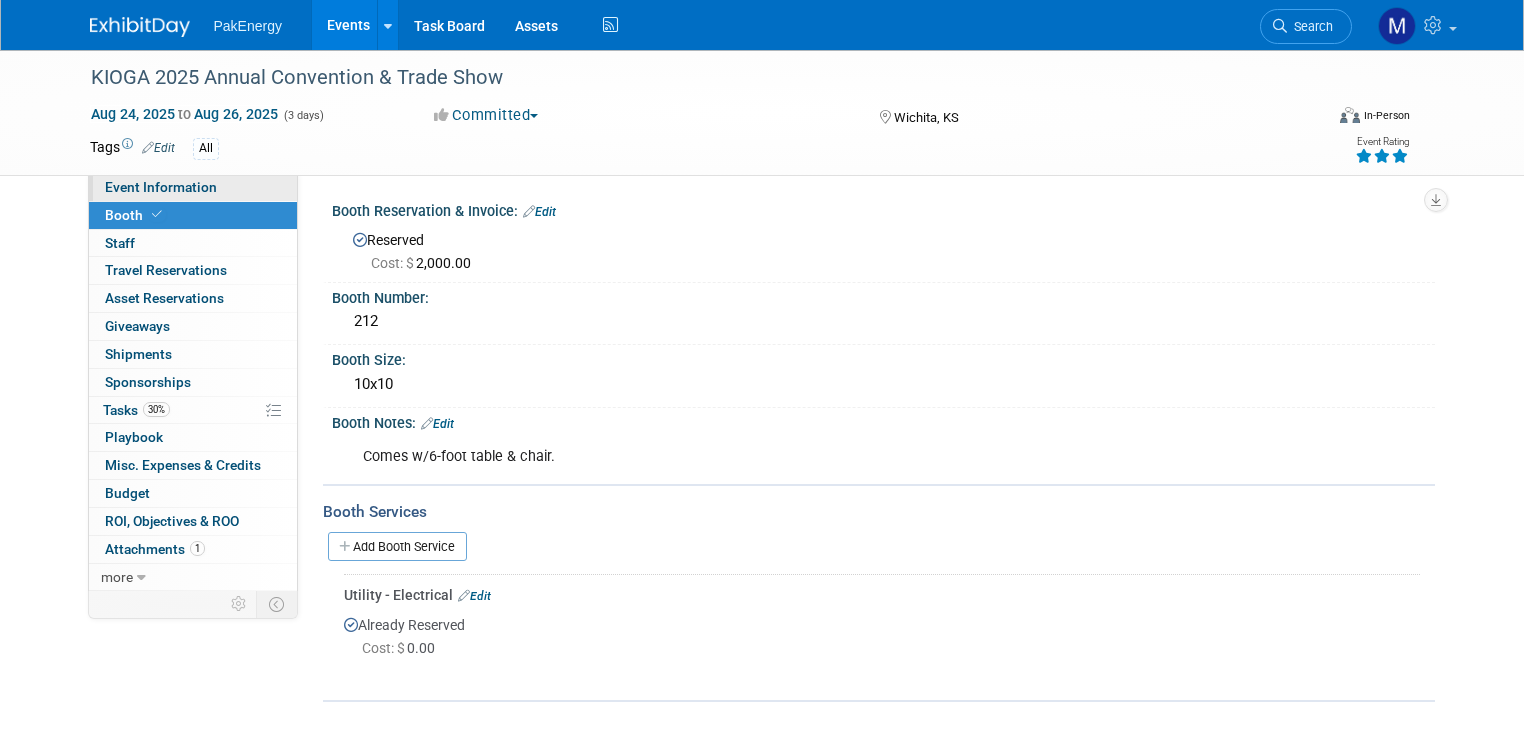 click on "Event Information" at bounding box center (161, 187) 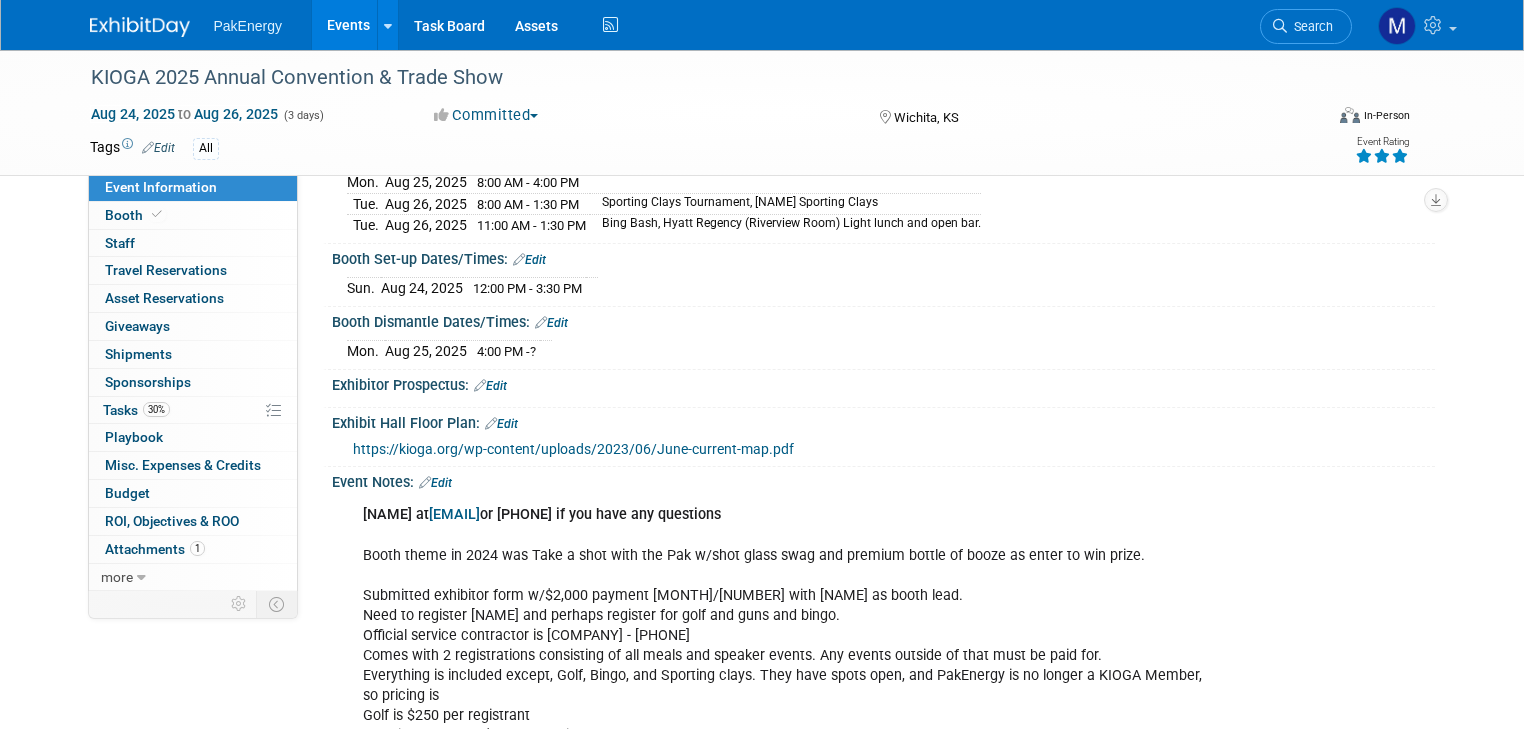 scroll, scrollTop: 319, scrollLeft: 0, axis: vertical 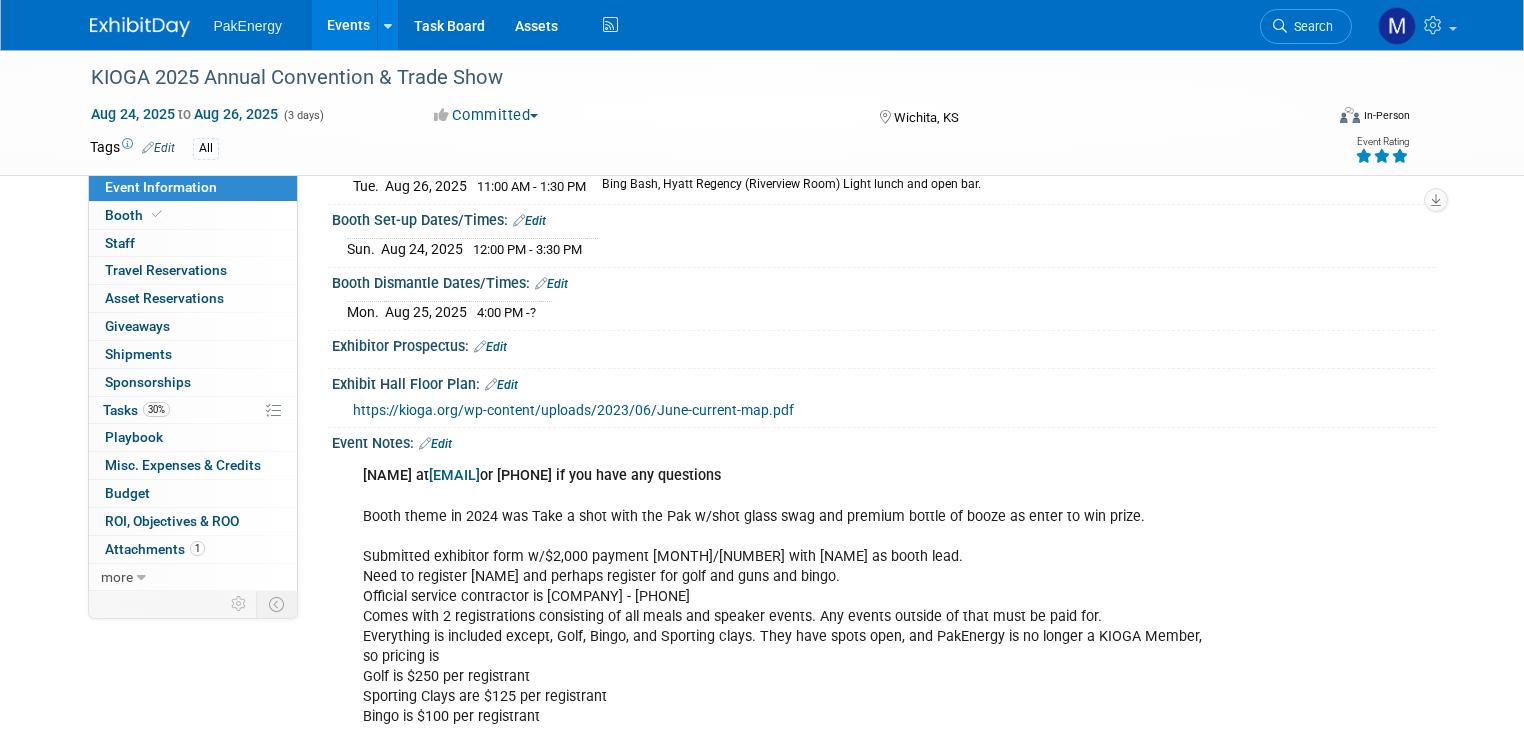 click on "Edit" at bounding box center [490, 347] 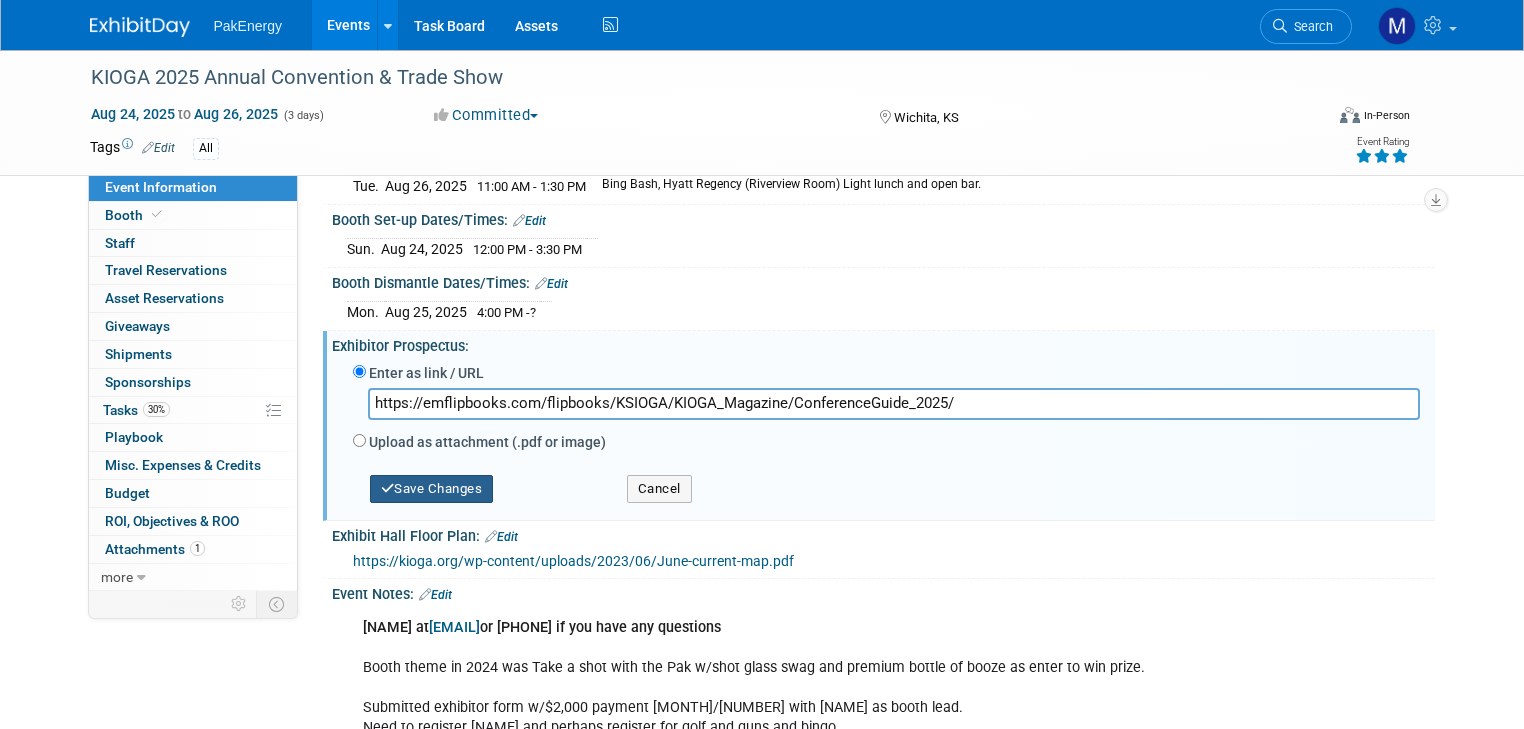 type on "https://emflipbooks.com/flipbooks/KSIOGA/KIOGA_Magazine/ConferenceGuide_2025/" 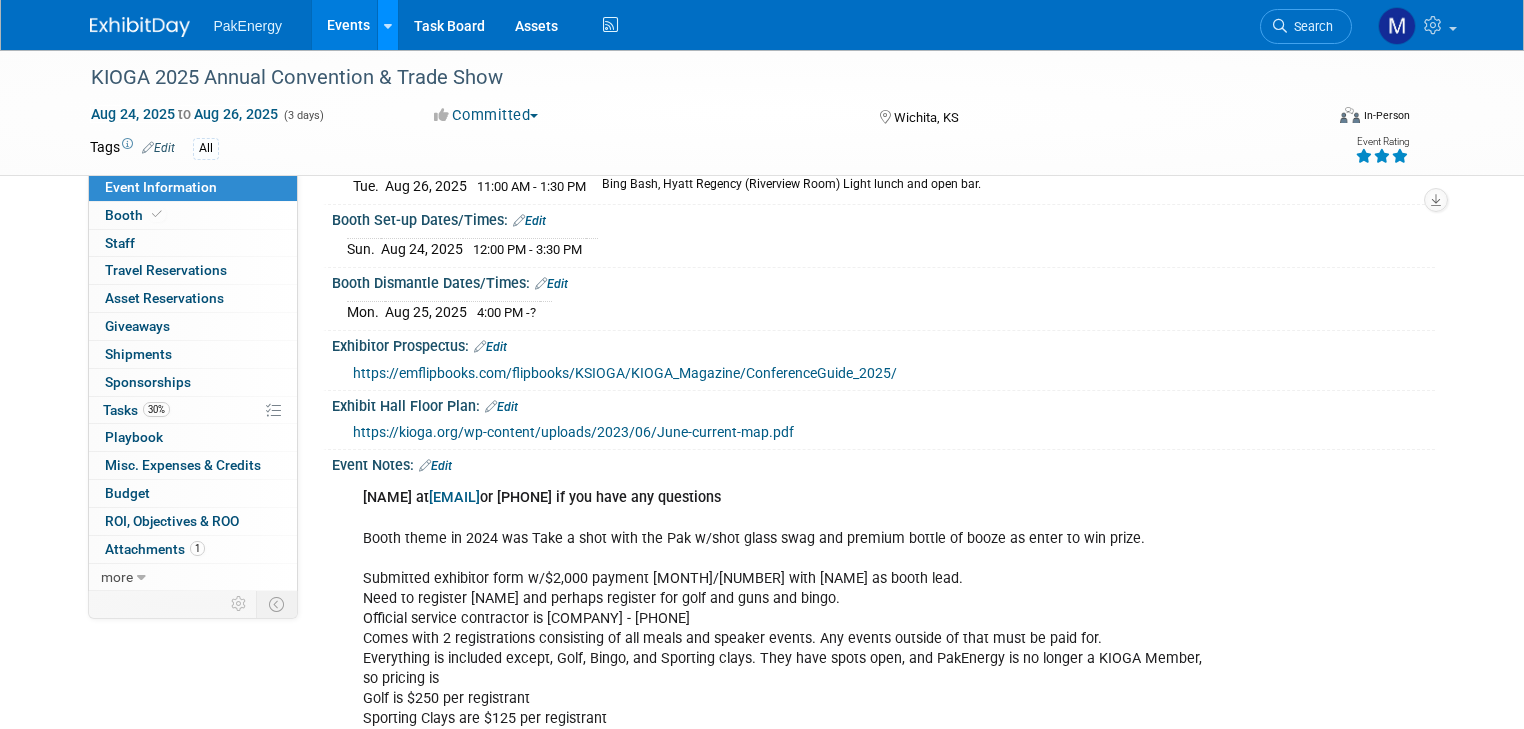click at bounding box center (387, 25) 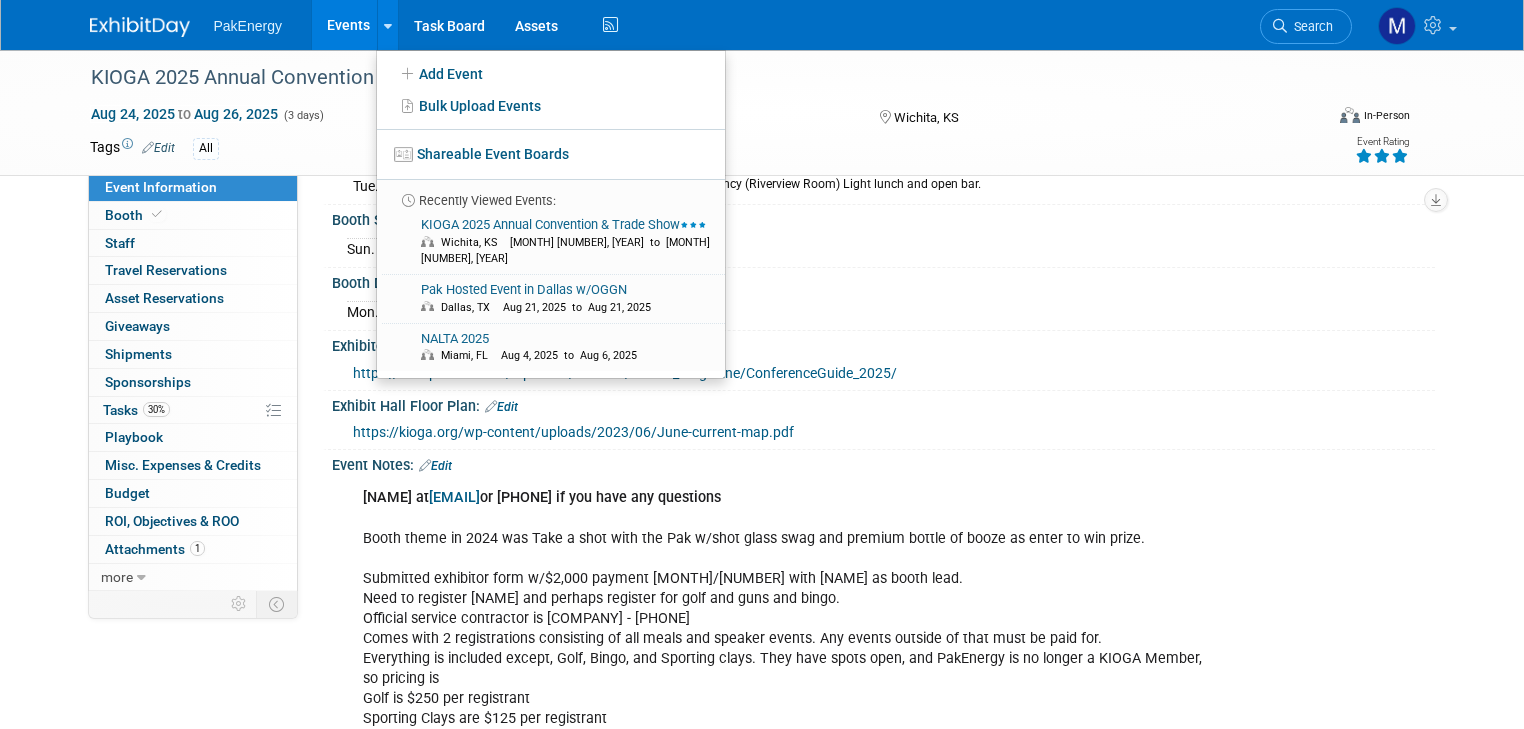 click on "Events" at bounding box center [348, 25] 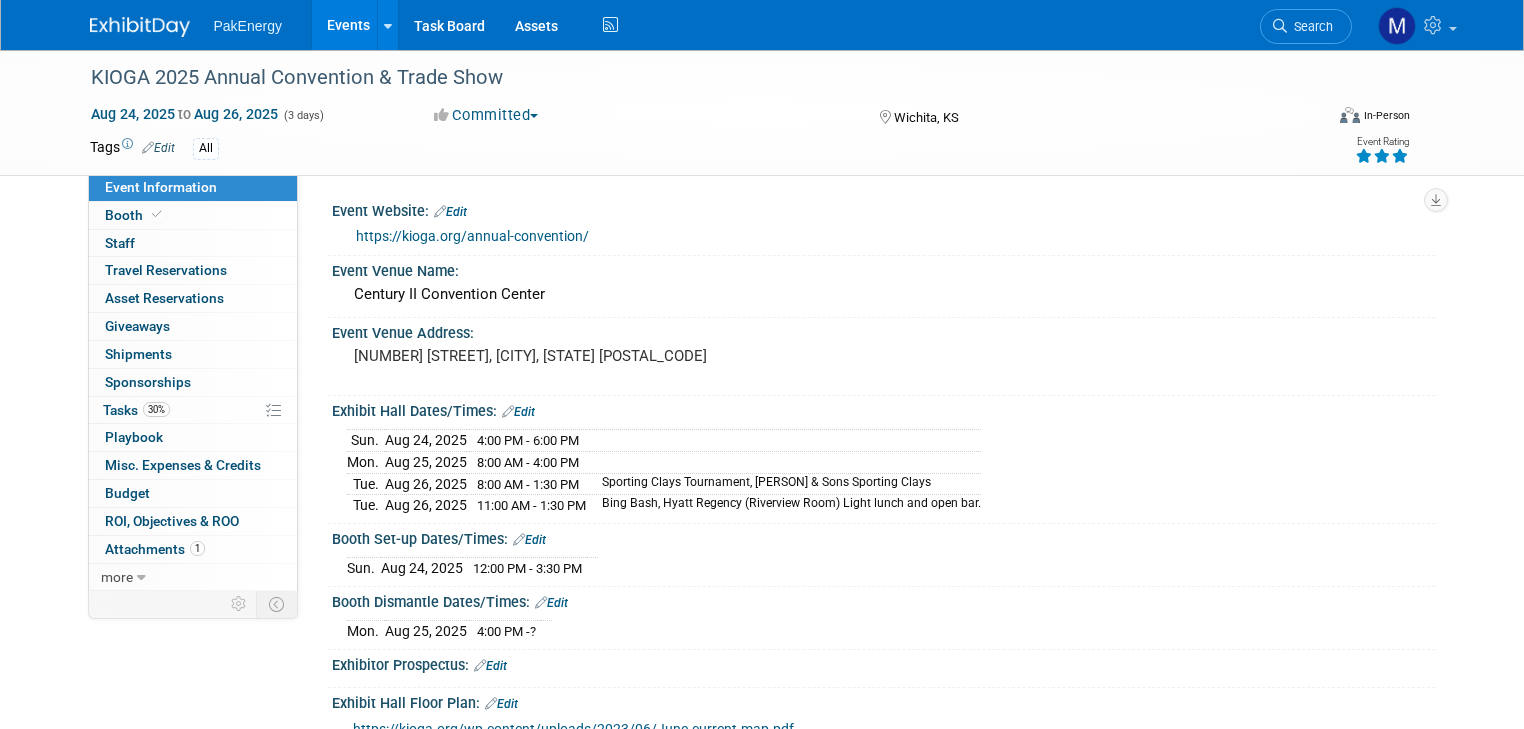 scroll, scrollTop: 552, scrollLeft: 0, axis: vertical 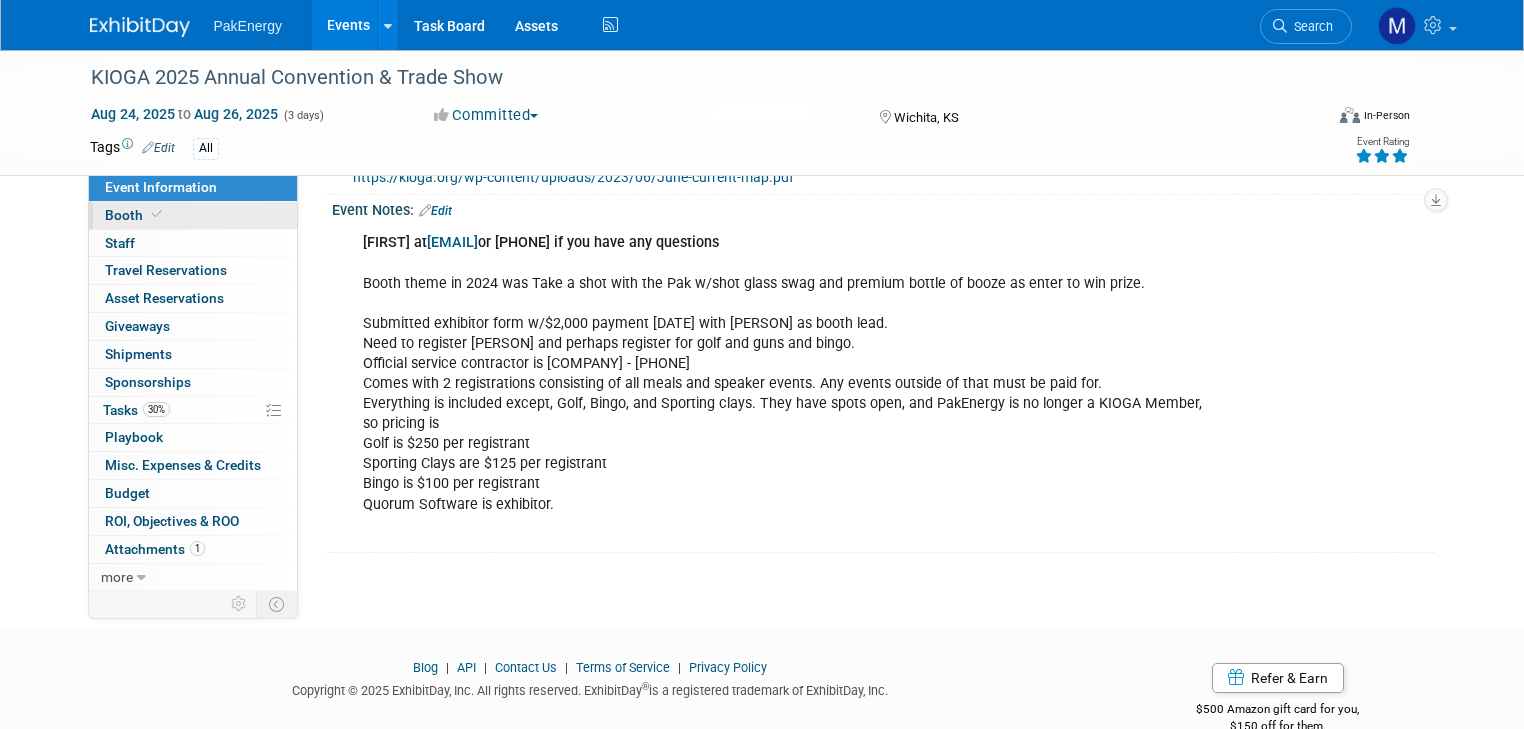 click on "Booth" at bounding box center (135, 215) 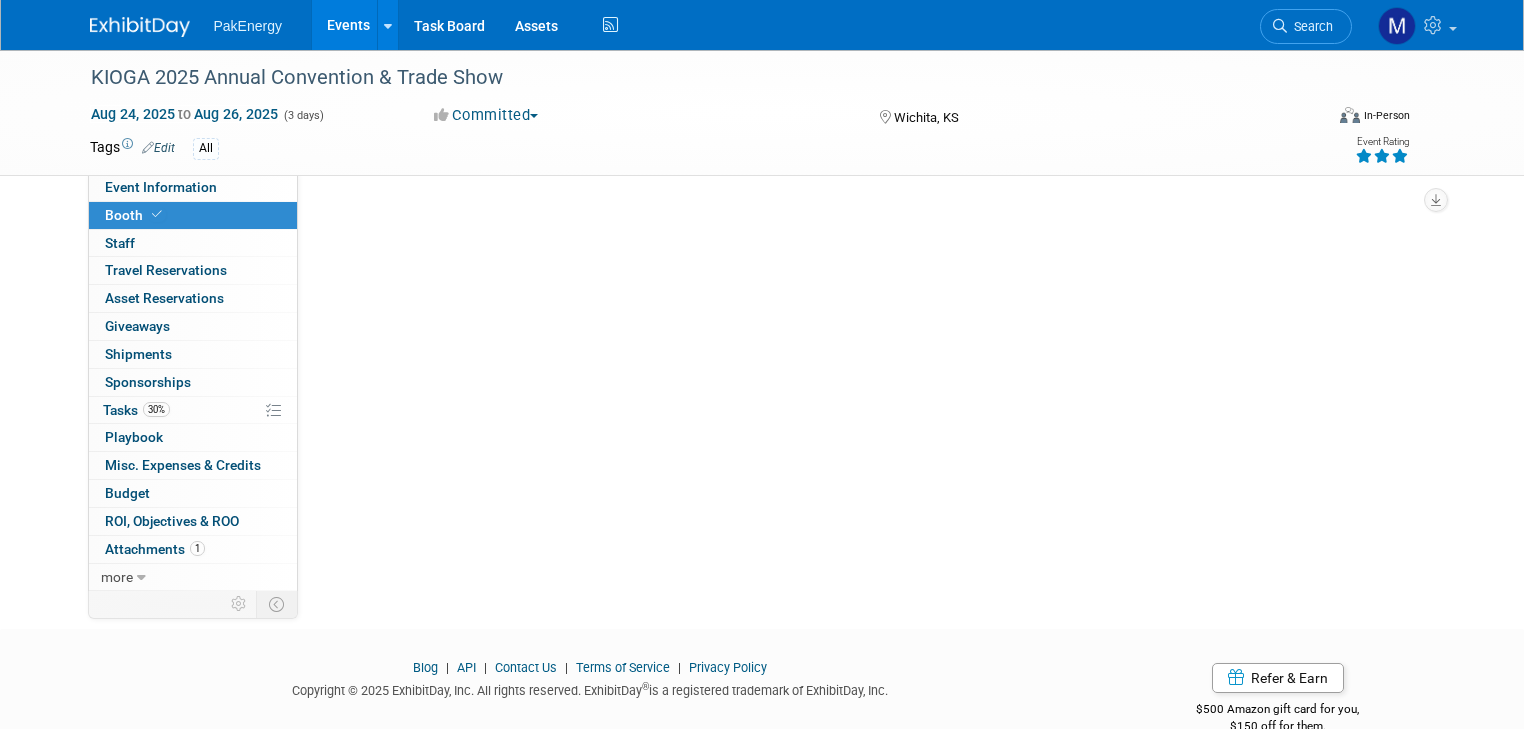 scroll, scrollTop: 0, scrollLeft: 0, axis: both 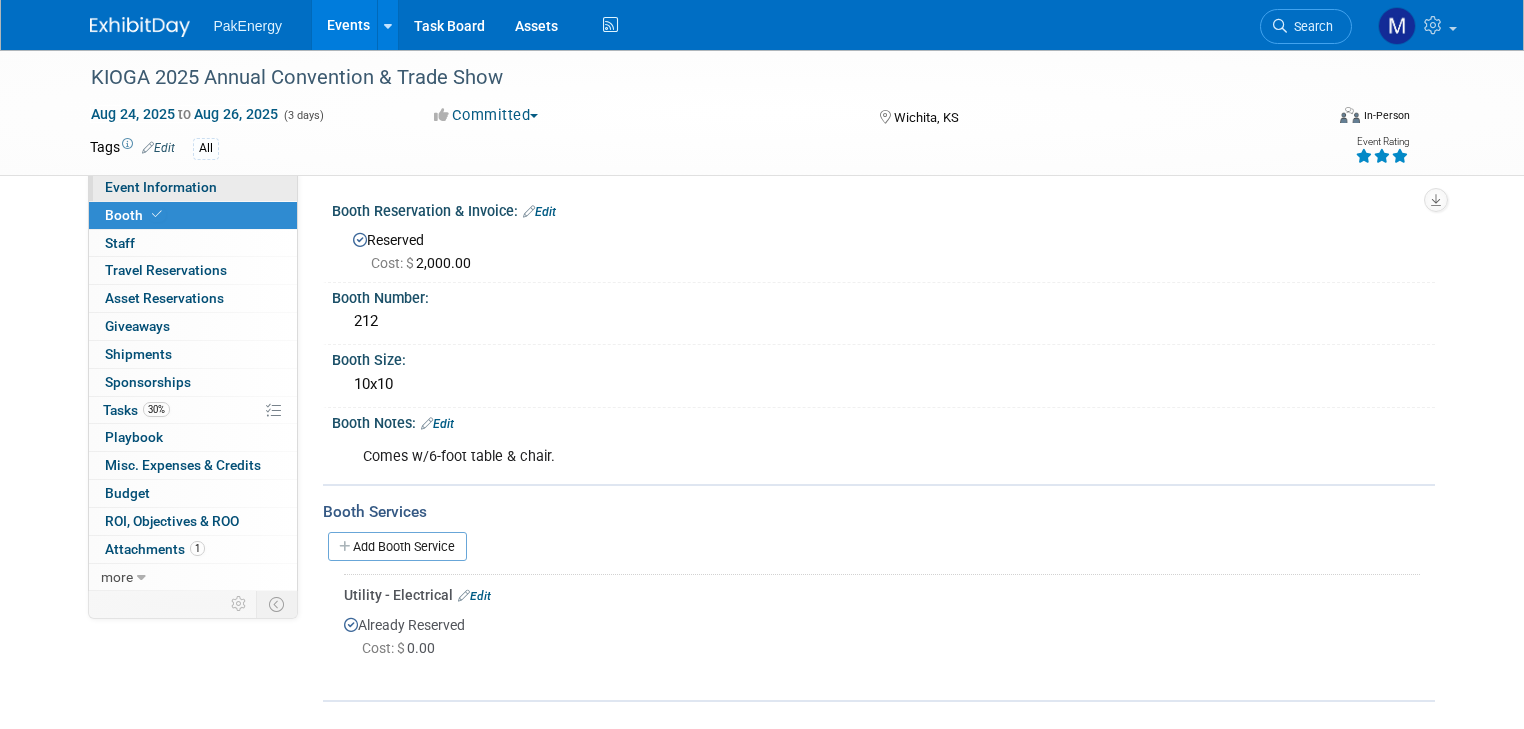 click on "Event Information" at bounding box center [161, 187] 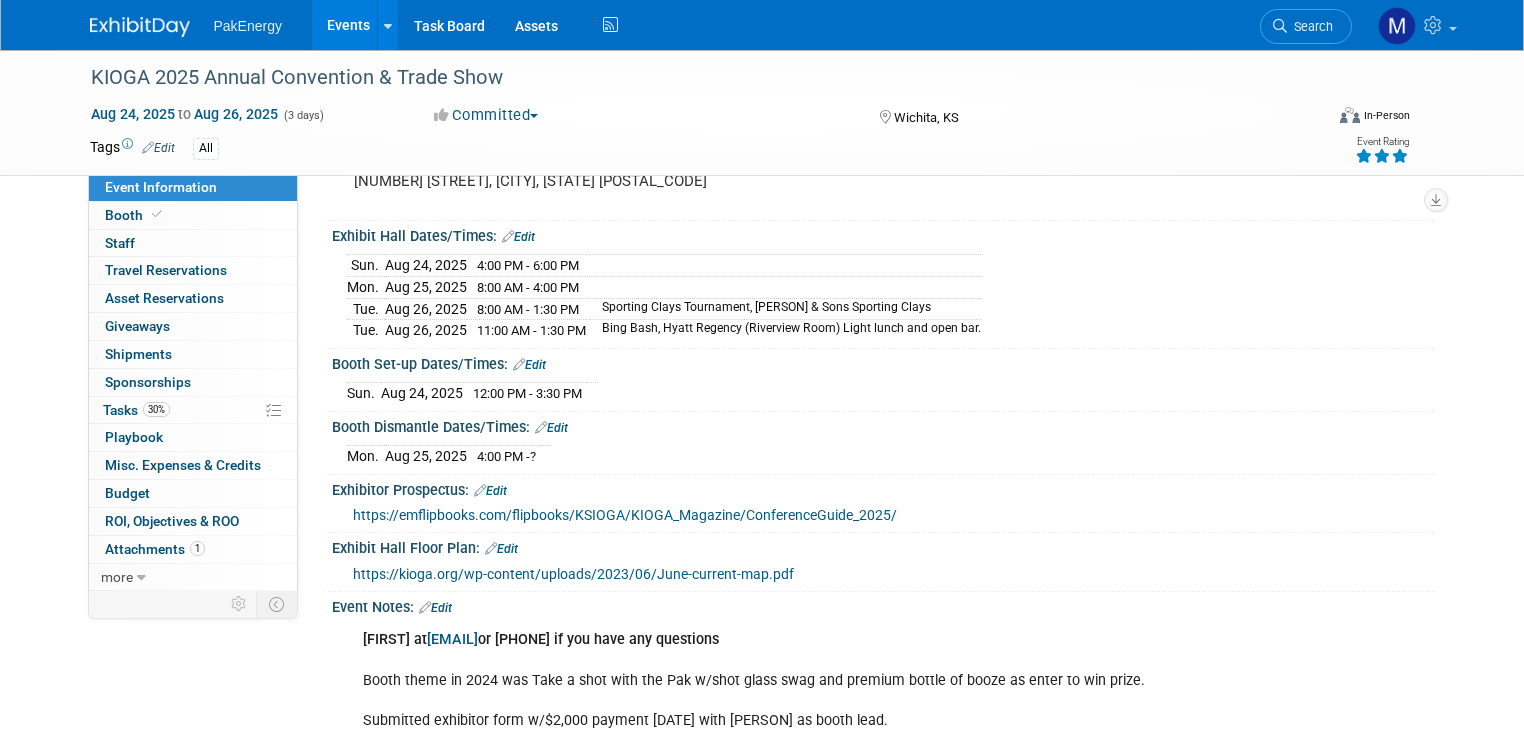 scroll, scrollTop: 192, scrollLeft: 0, axis: vertical 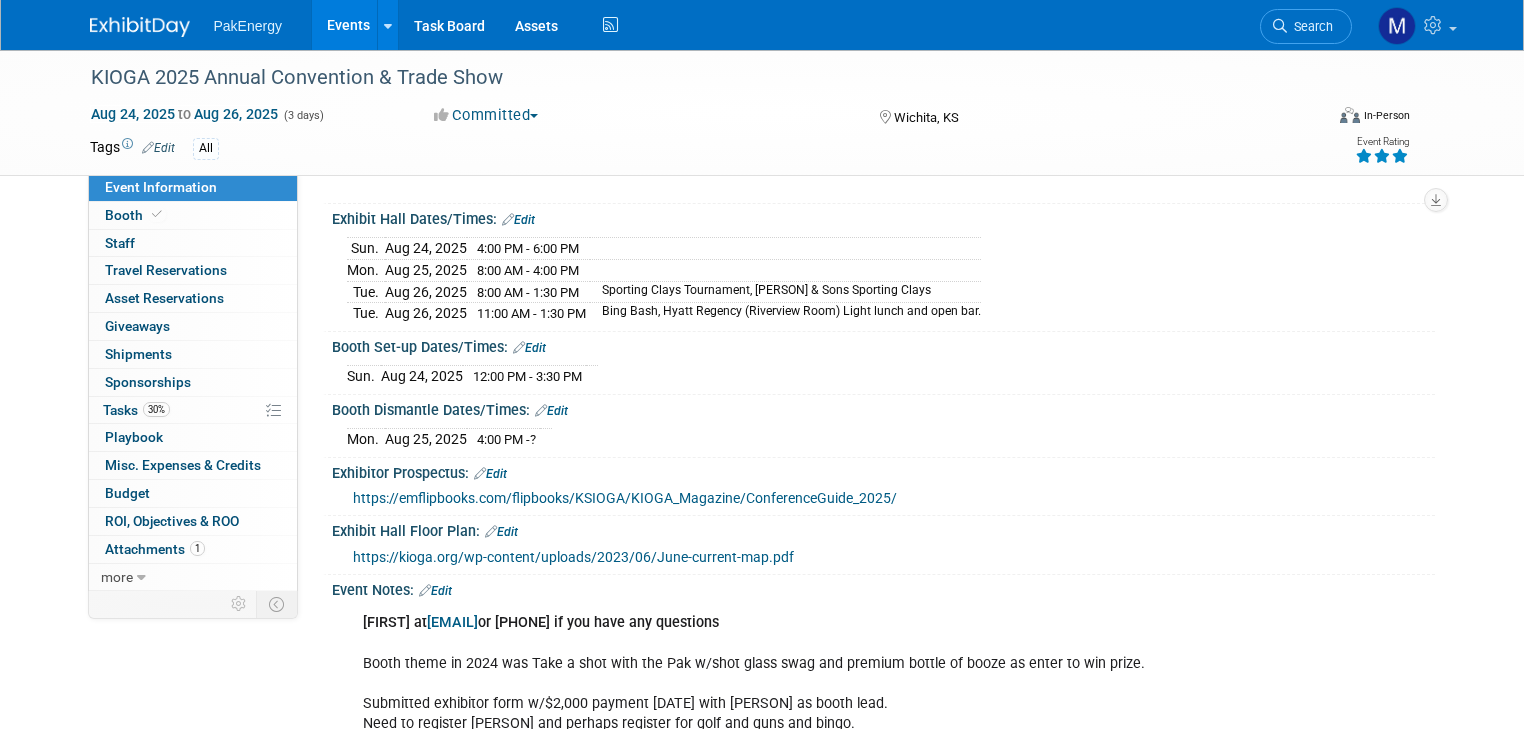 click on "https://kioga.org/wp-content/uploads/2023/06/June-current-map.pdf" at bounding box center (573, 557) 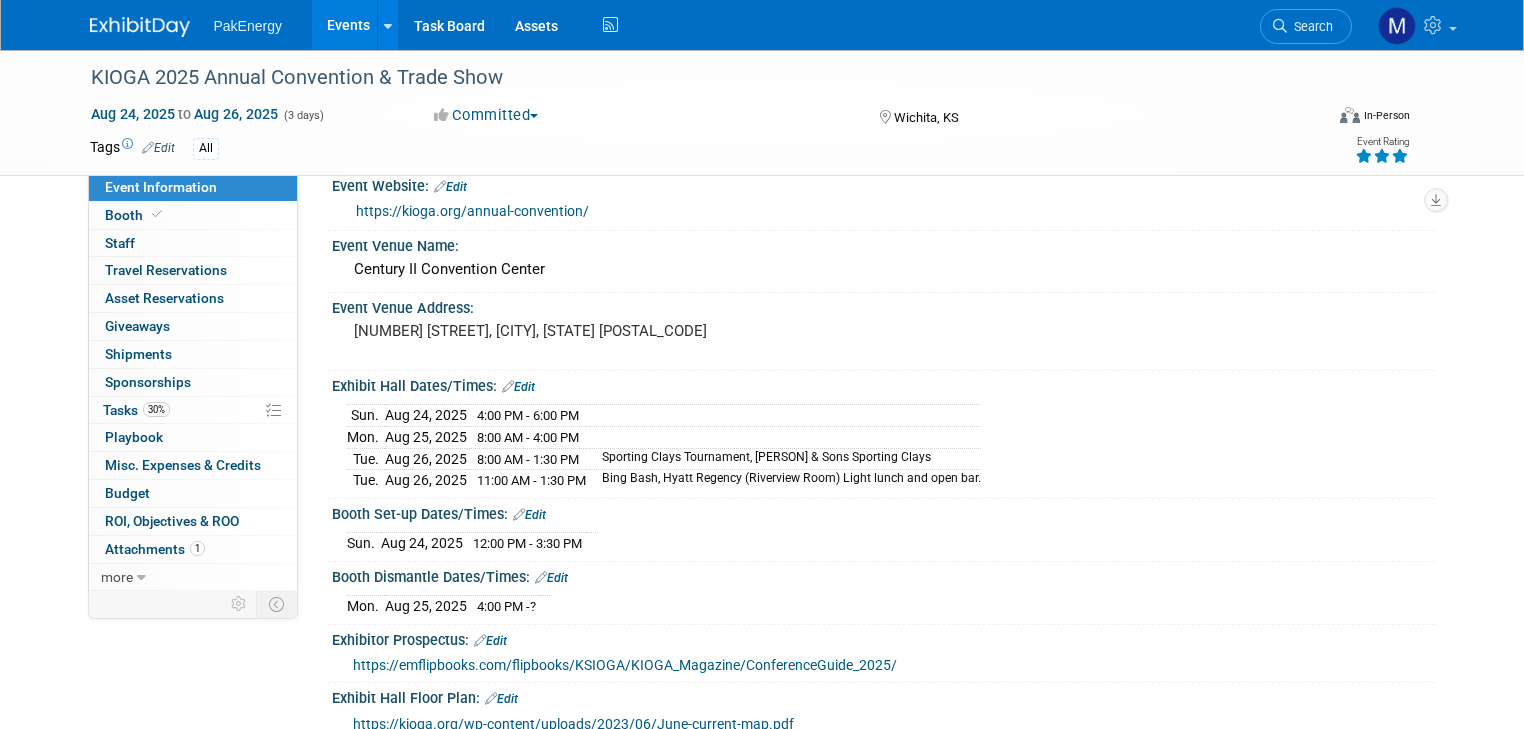 scroll, scrollTop: 0, scrollLeft: 0, axis: both 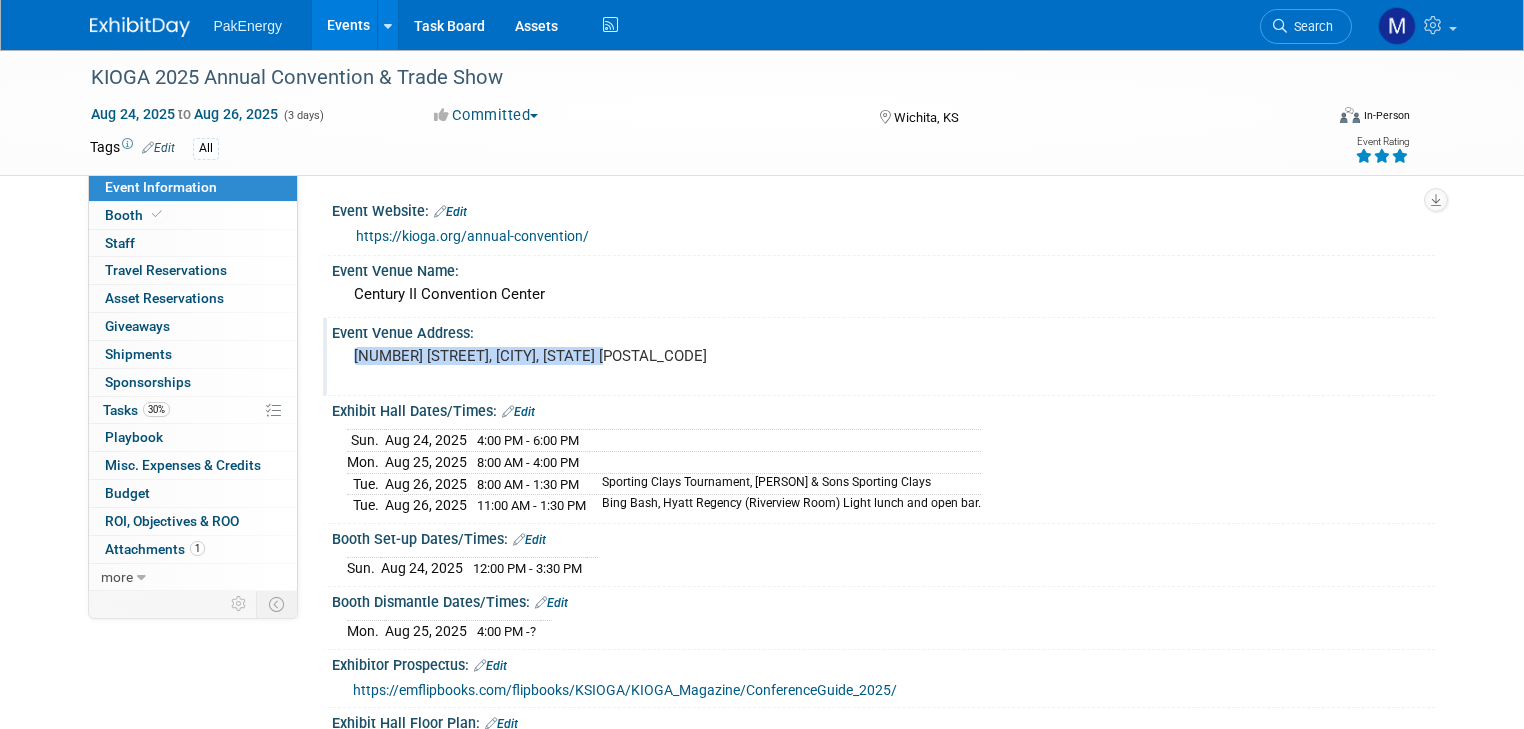drag, startPoint x: 337, startPoint y: 354, endPoint x: 596, endPoint y: 344, distance: 259.193 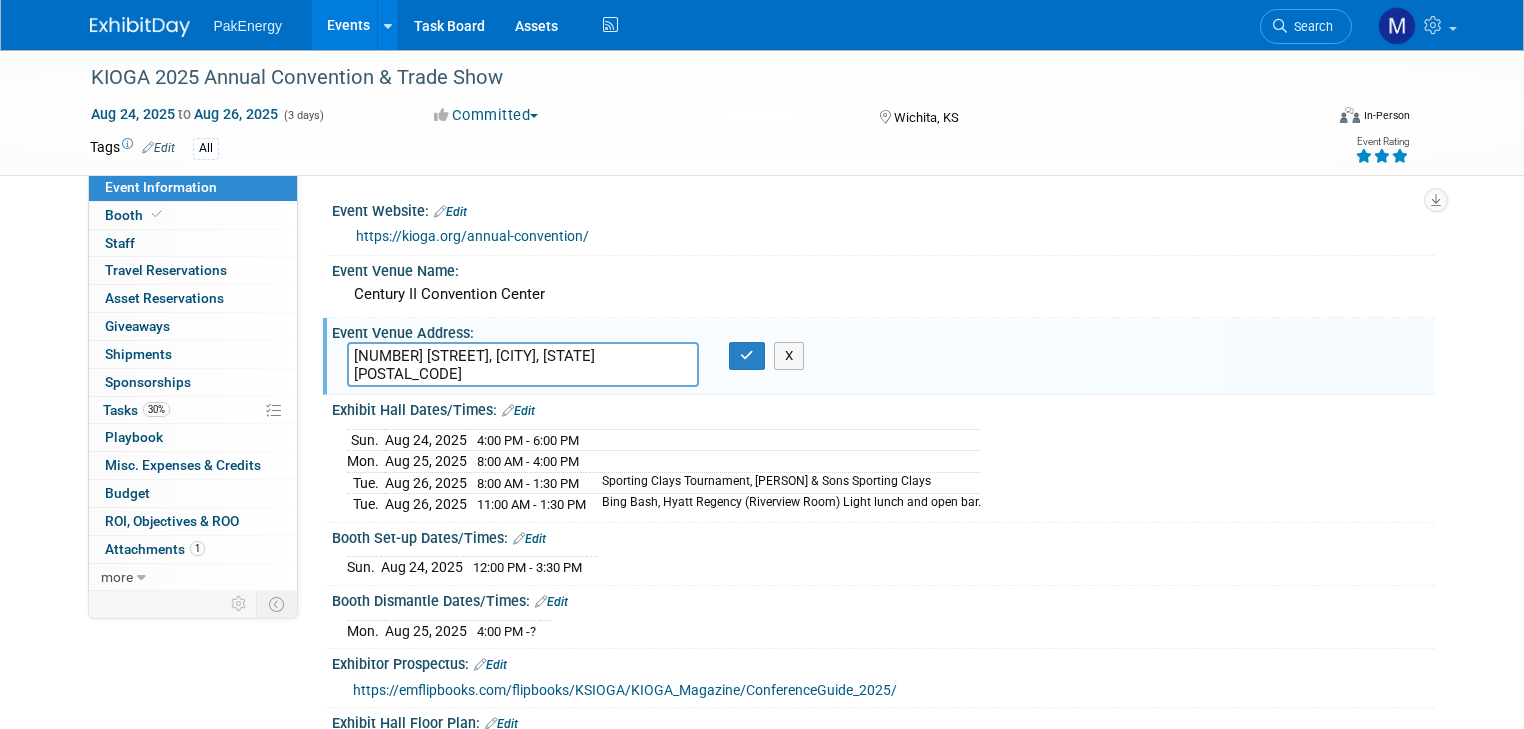 drag, startPoint x: 622, startPoint y: 353, endPoint x: 321, endPoint y: 351, distance: 301.00665 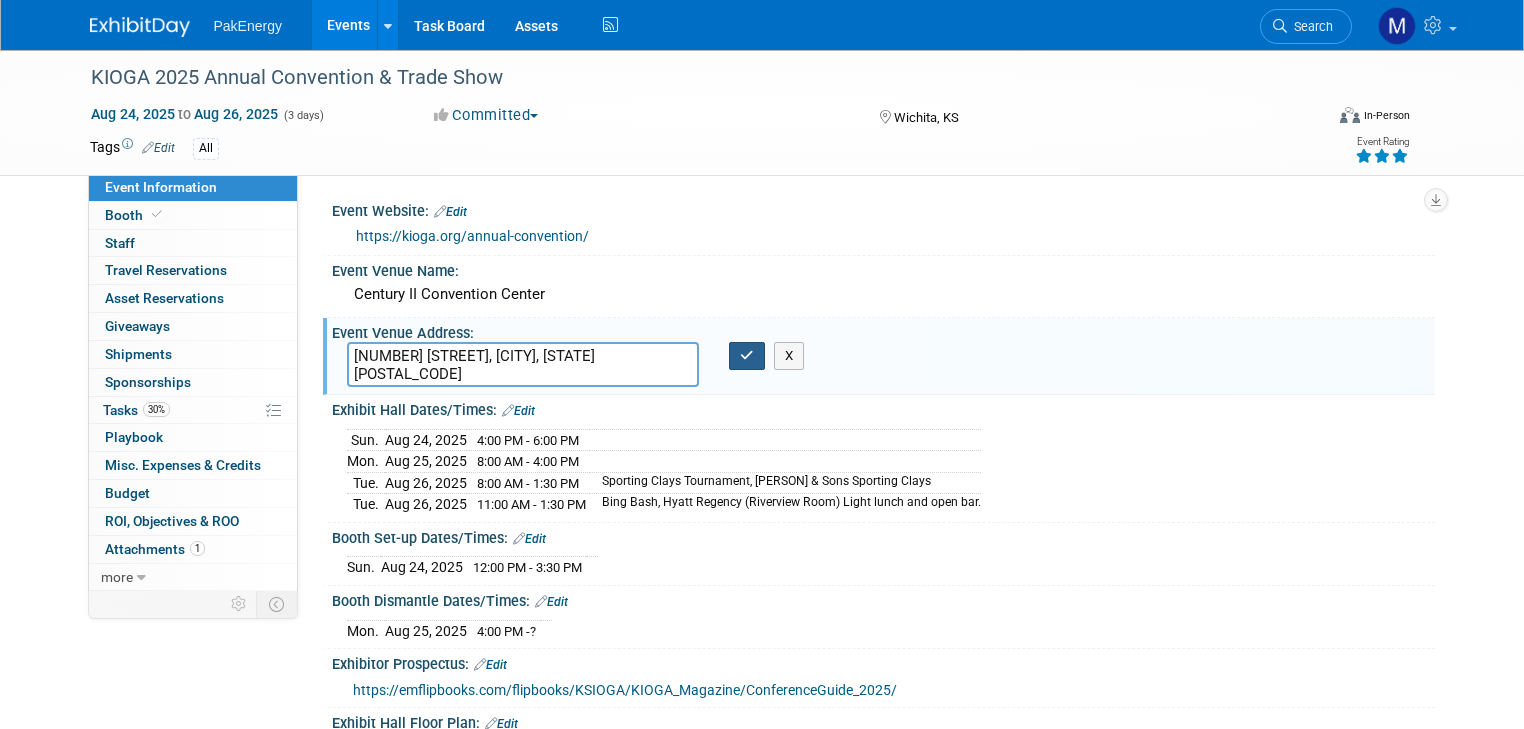 click at bounding box center (747, 355) 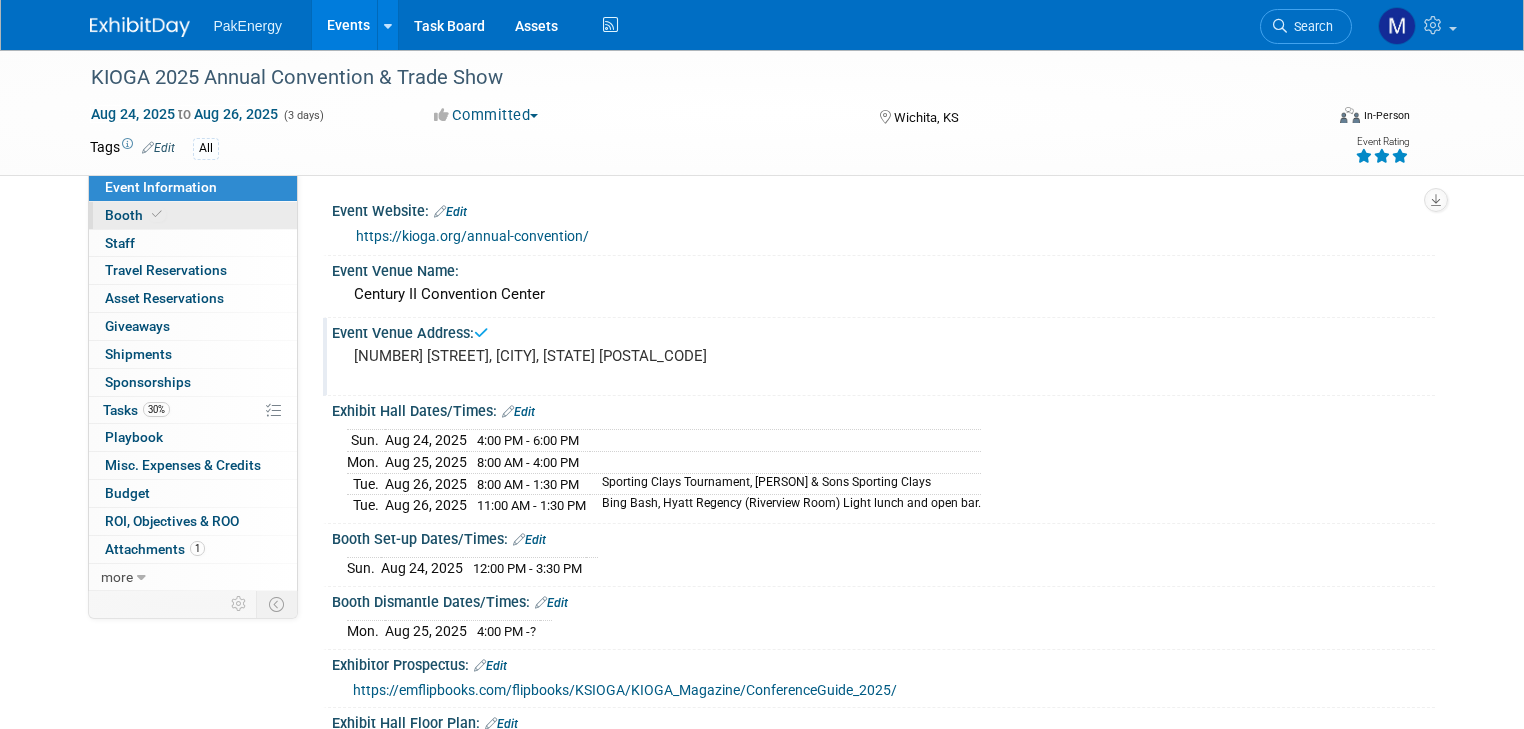 click on "Booth" at bounding box center [135, 215] 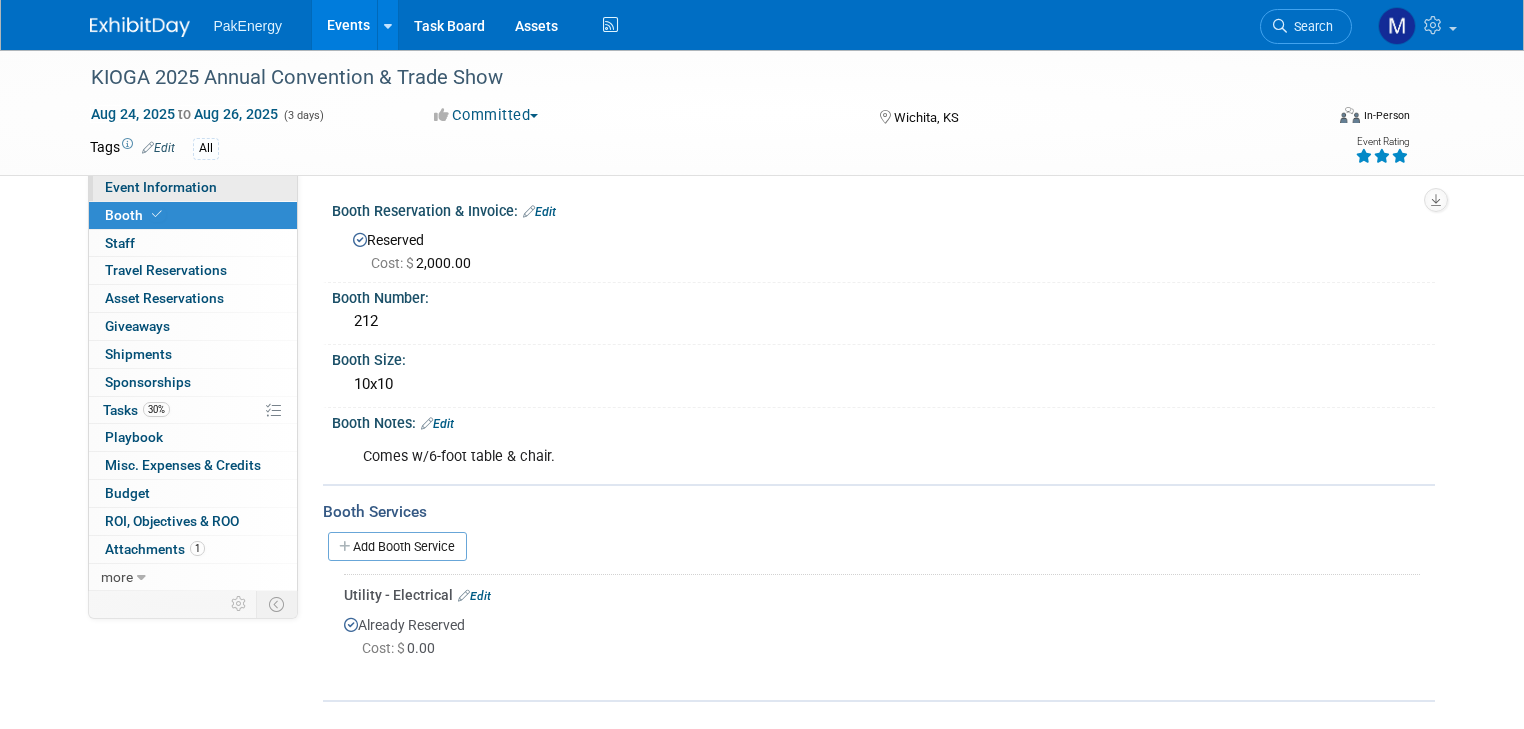 click on "Event Information" at bounding box center [161, 187] 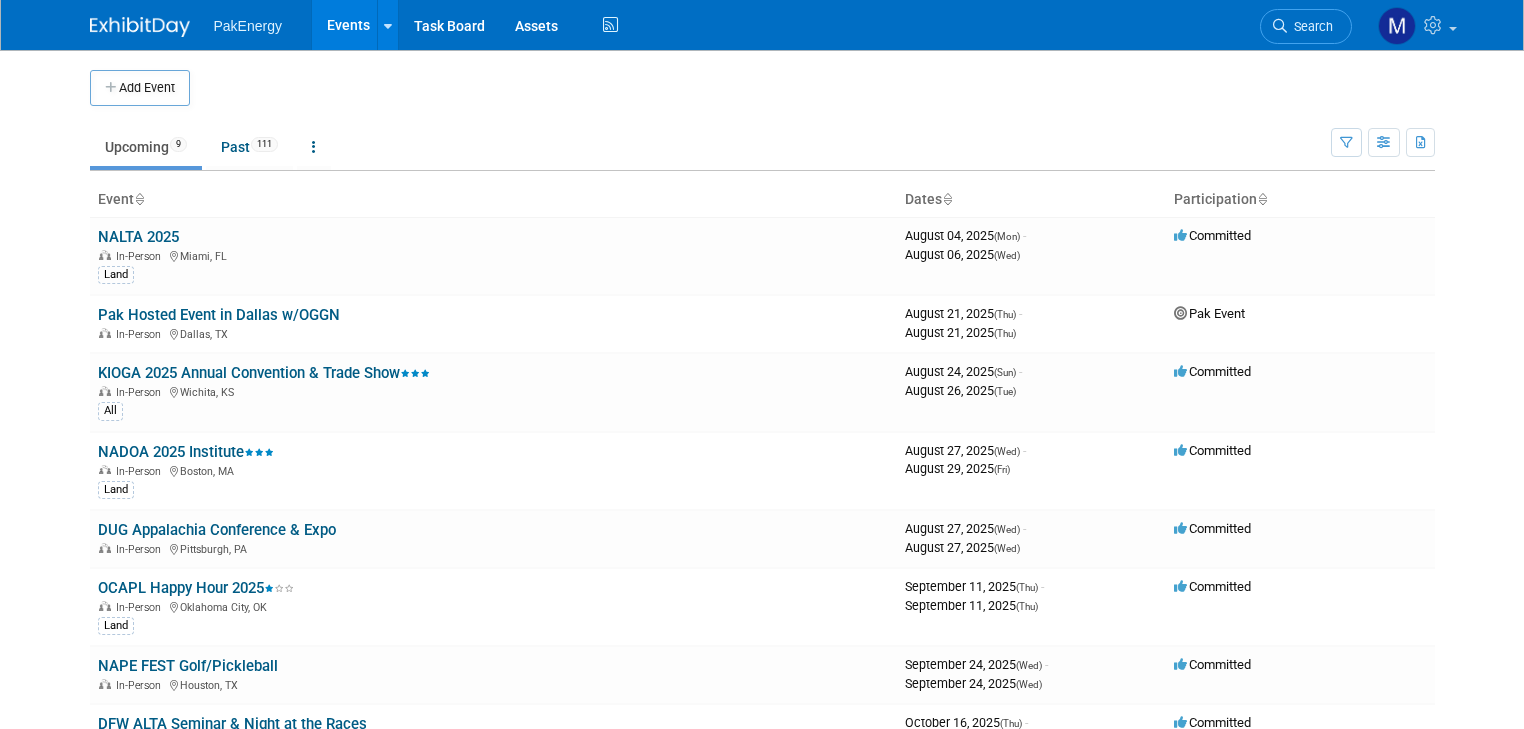 scroll, scrollTop: 0, scrollLeft: 0, axis: both 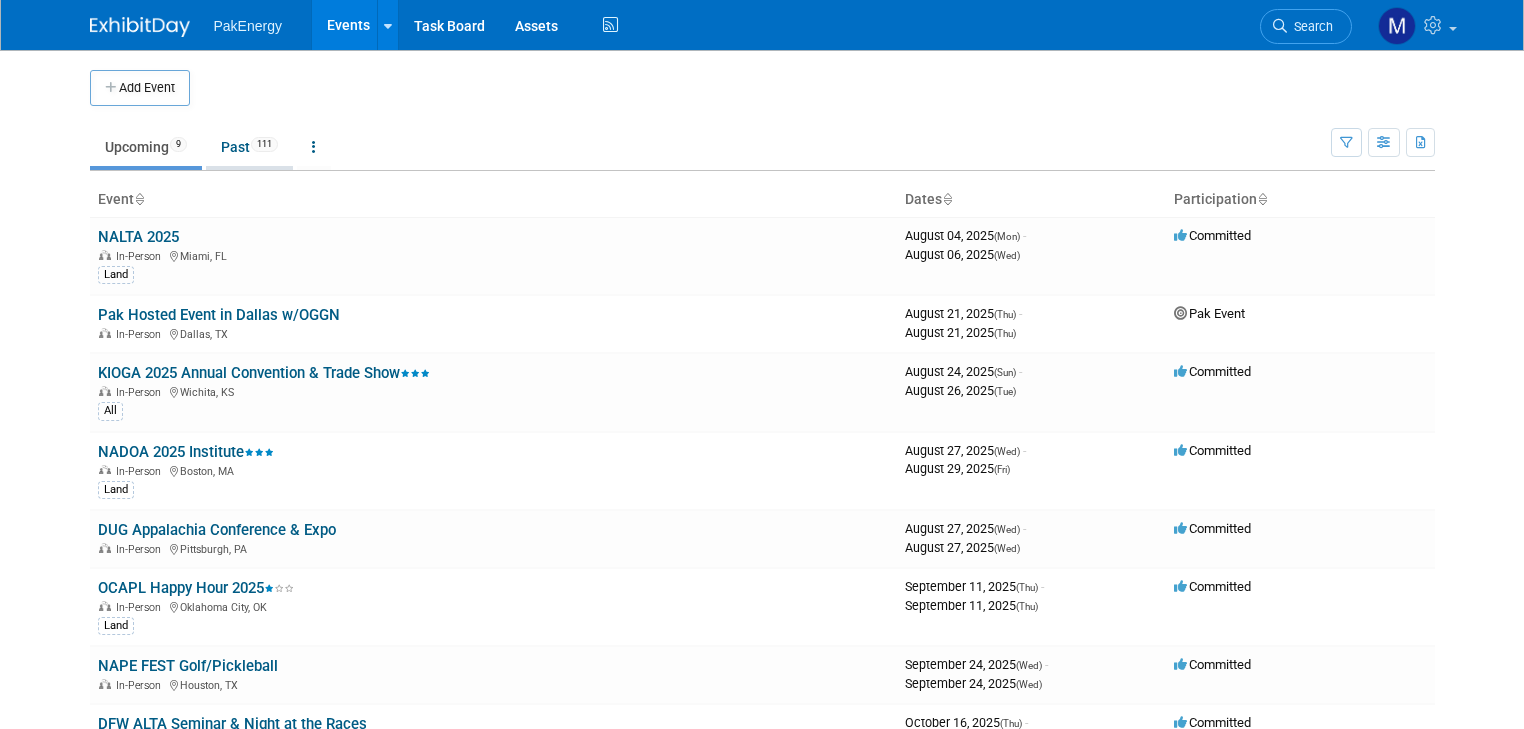 click on "Past
111" at bounding box center [249, 147] 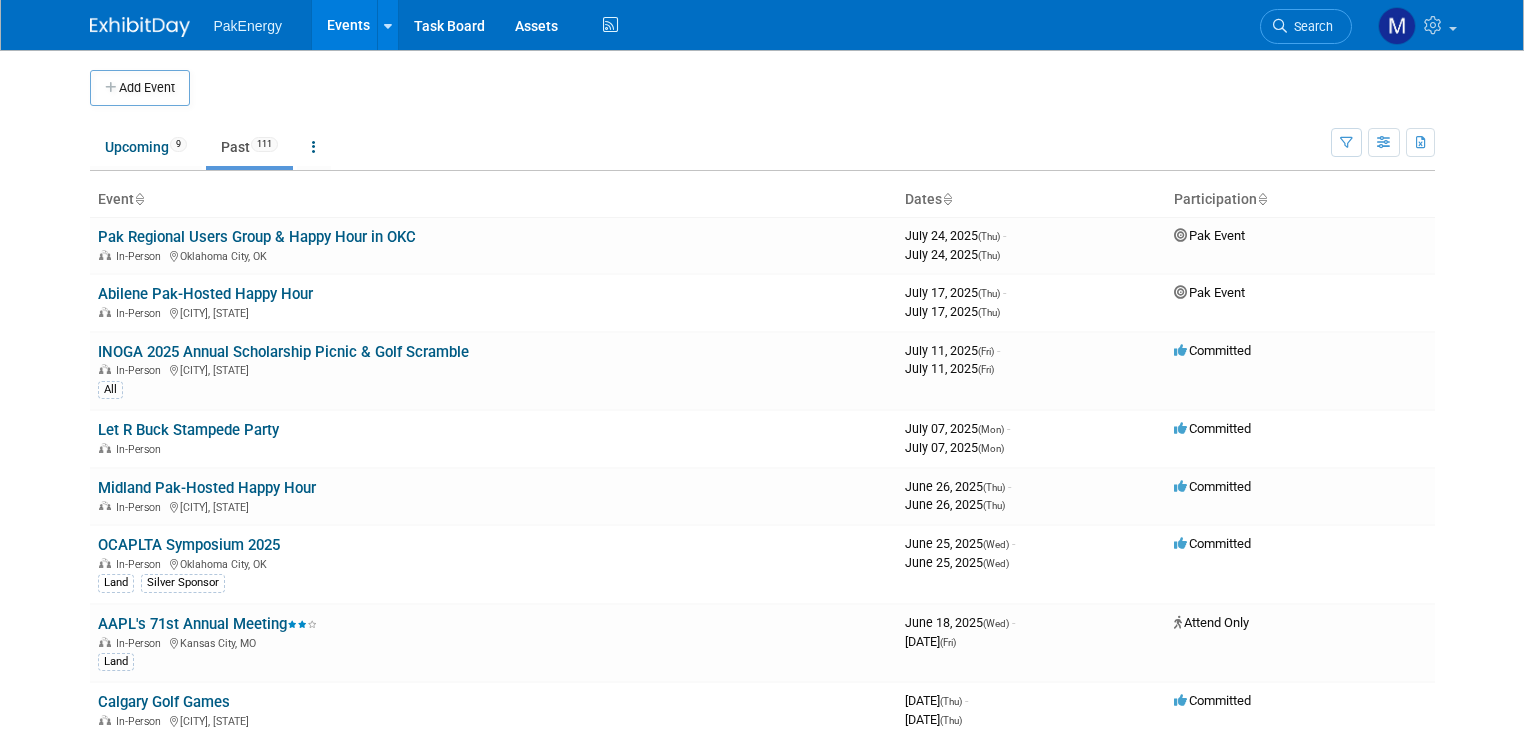 scroll, scrollTop: 0, scrollLeft: 0, axis: both 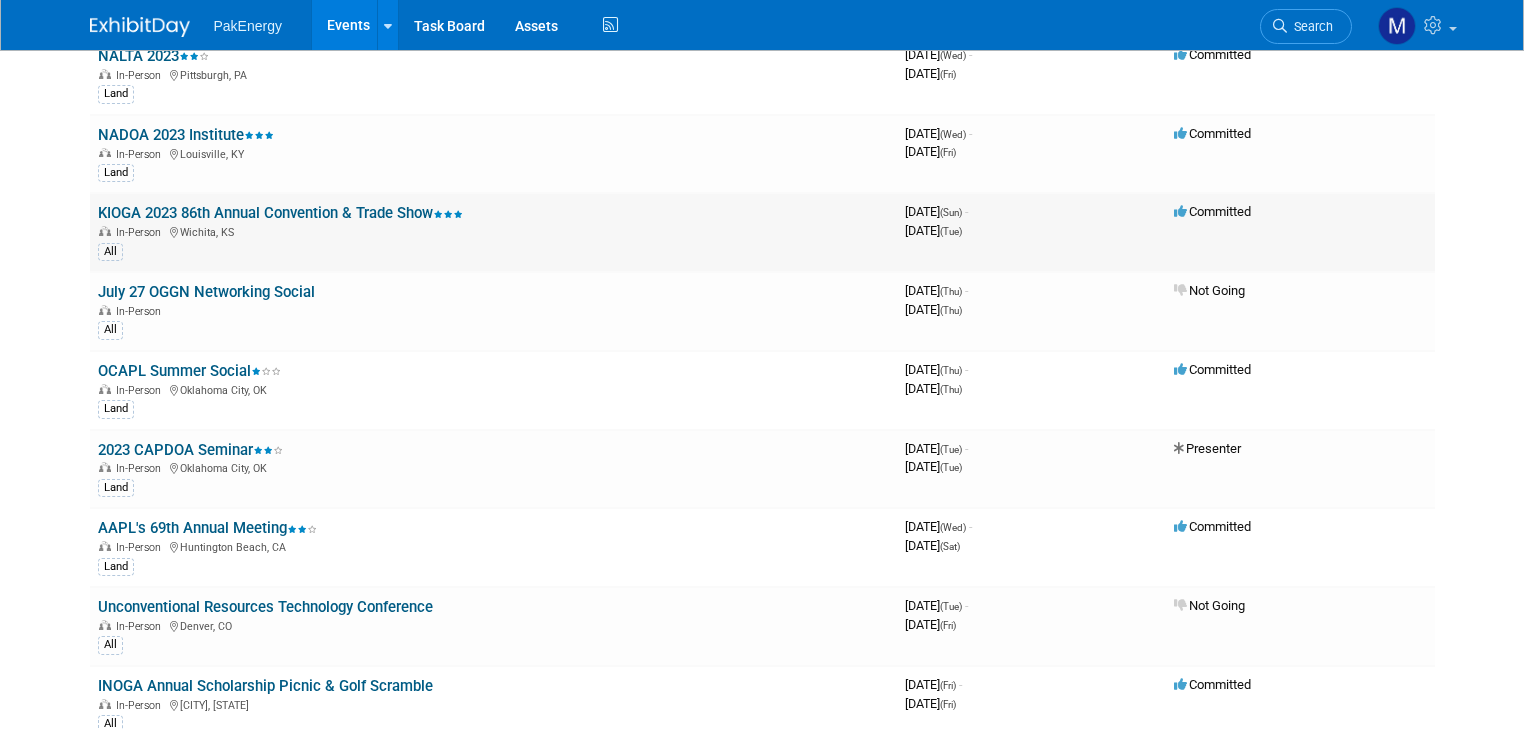 click on "KIOGA 2023 86th Annual Convention & Trade Show" at bounding box center (280, 213) 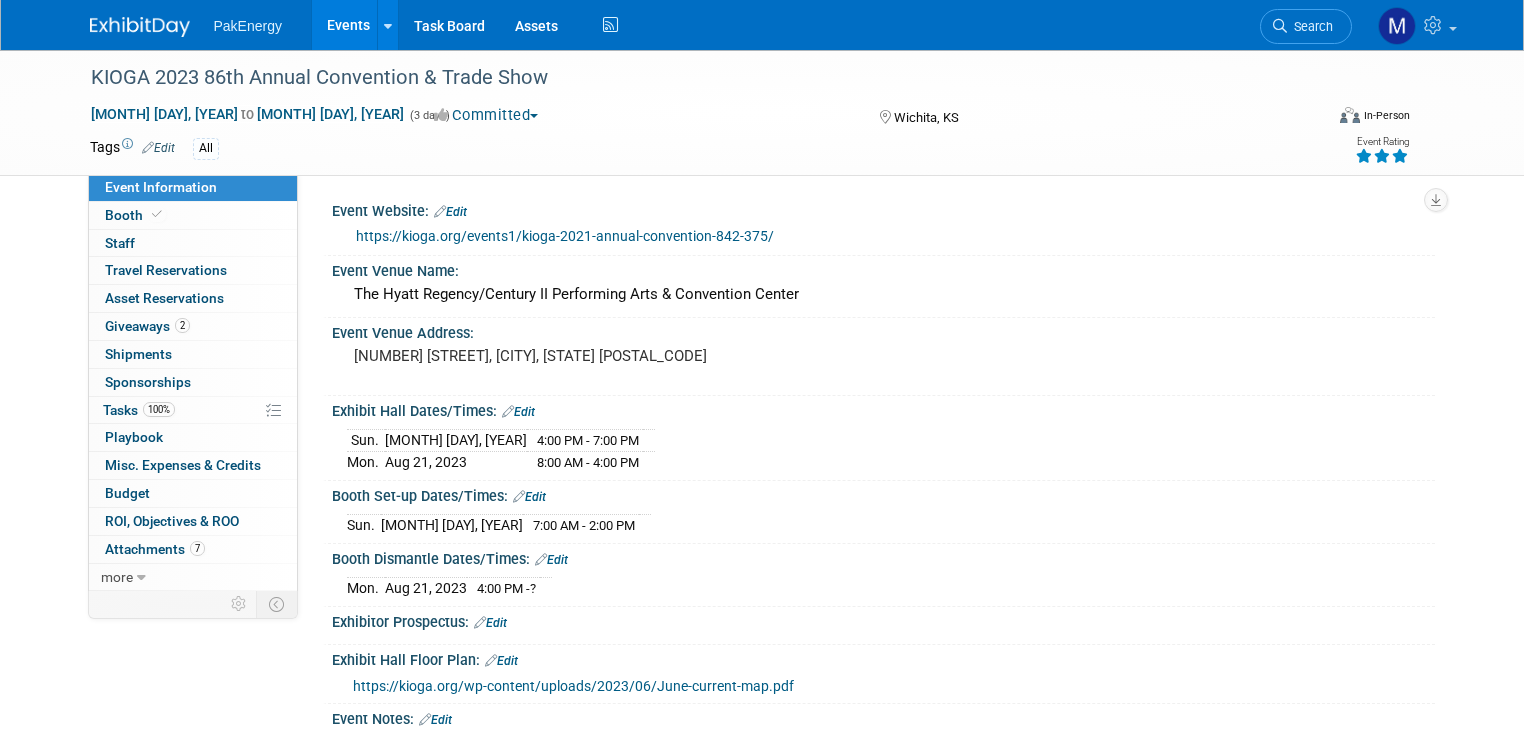 scroll, scrollTop: 0, scrollLeft: 0, axis: both 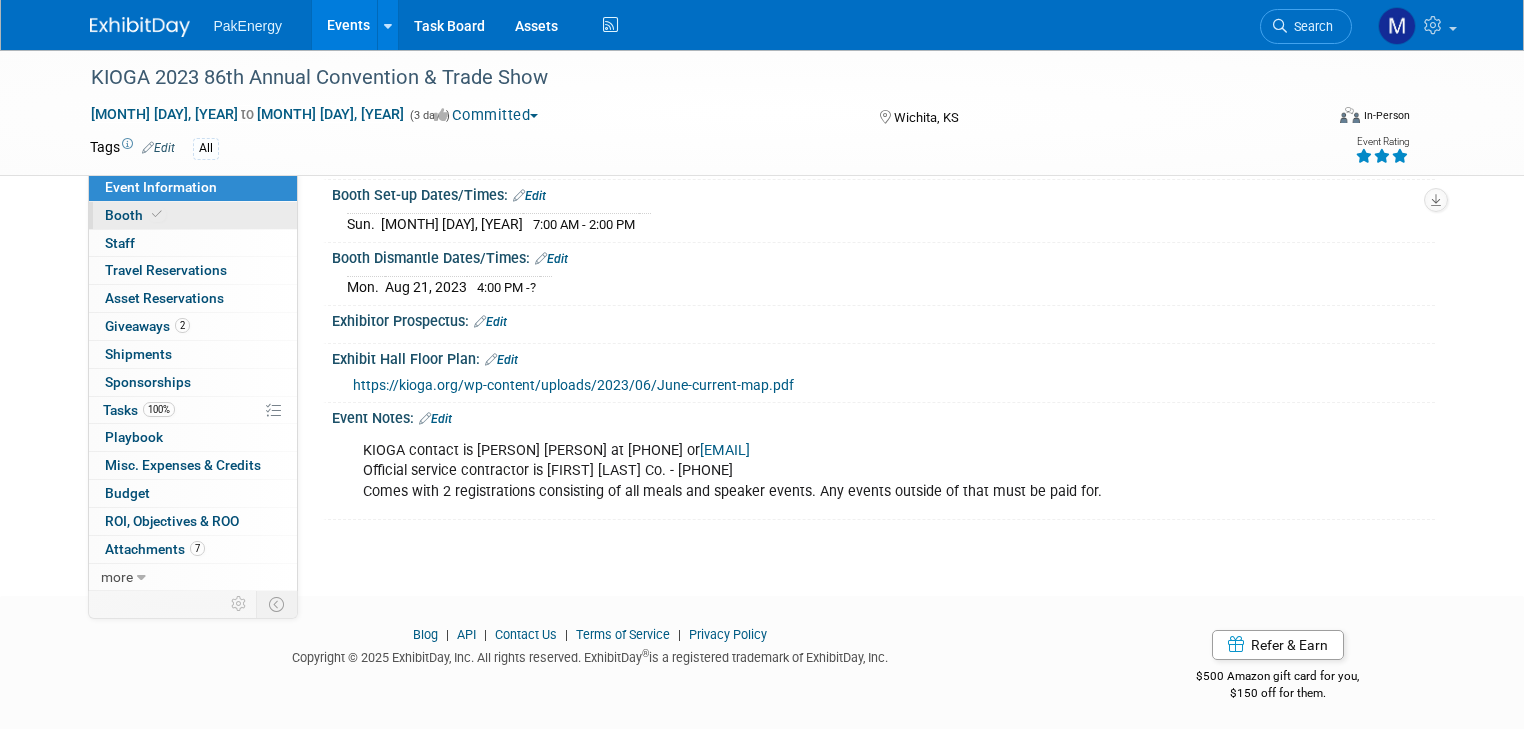 click on "Booth" at bounding box center (135, 215) 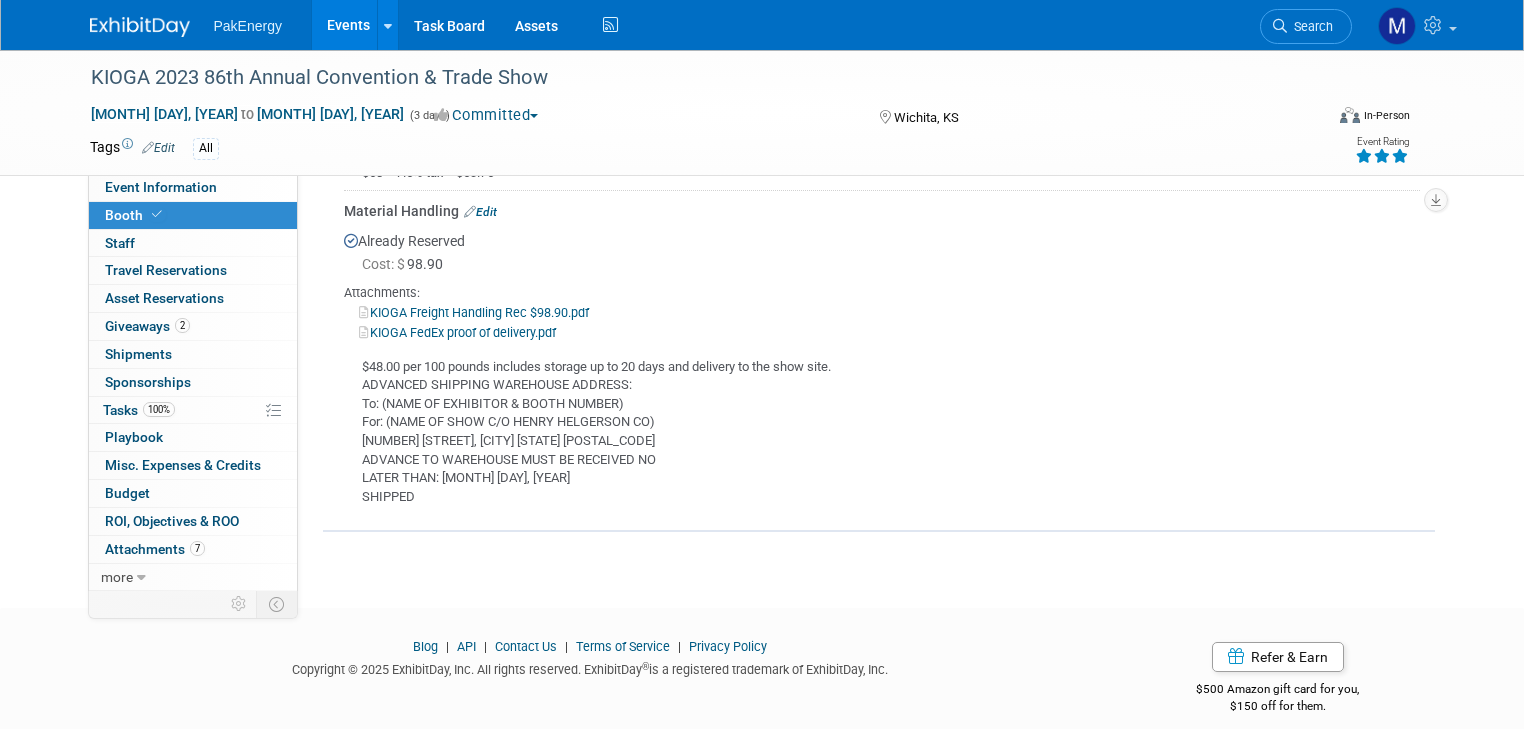 scroll, scrollTop: 897, scrollLeft: 0, axis: vertical 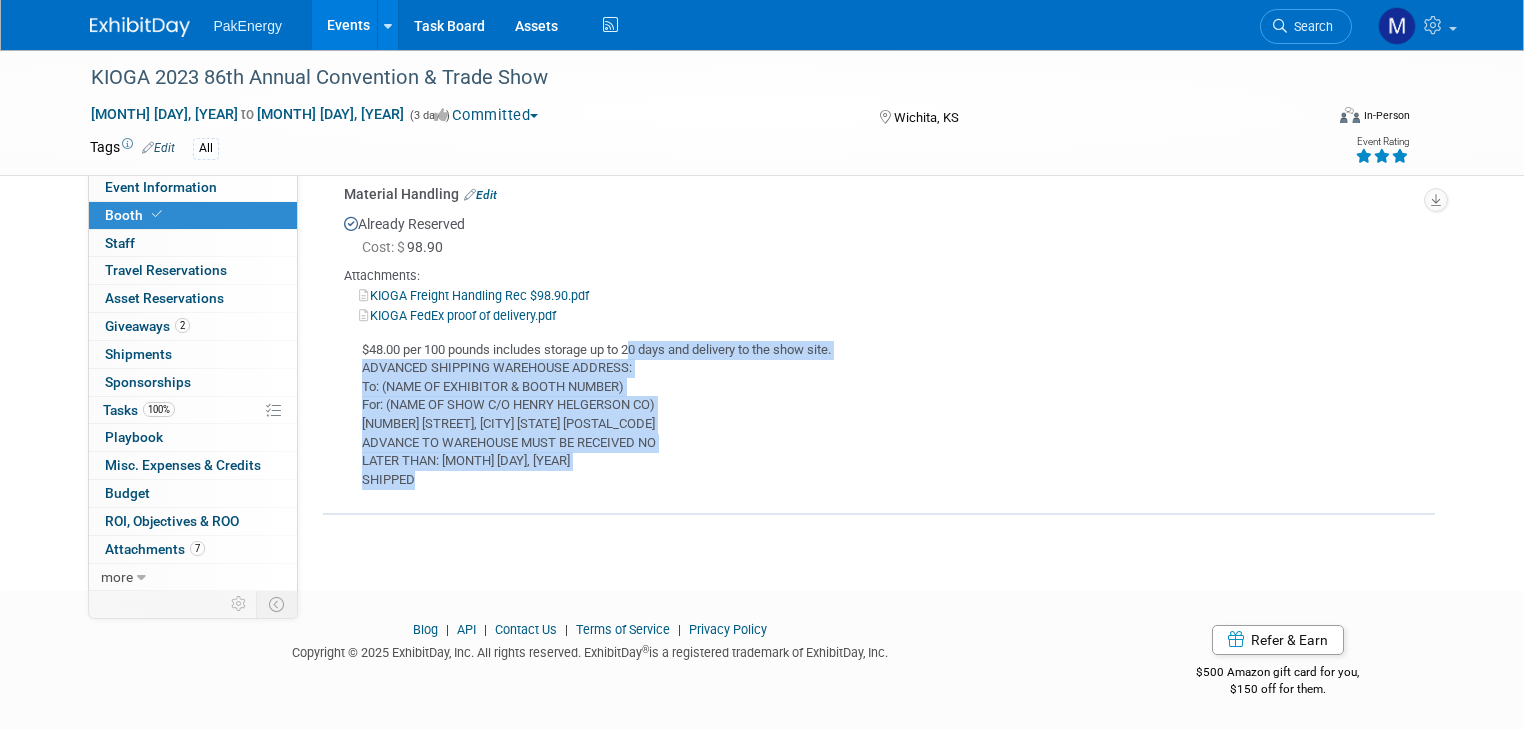 drag, startPoint x: 342, startPoint y: 344, endPoint x: 516, endPoint y: 488, distance: 225.85837 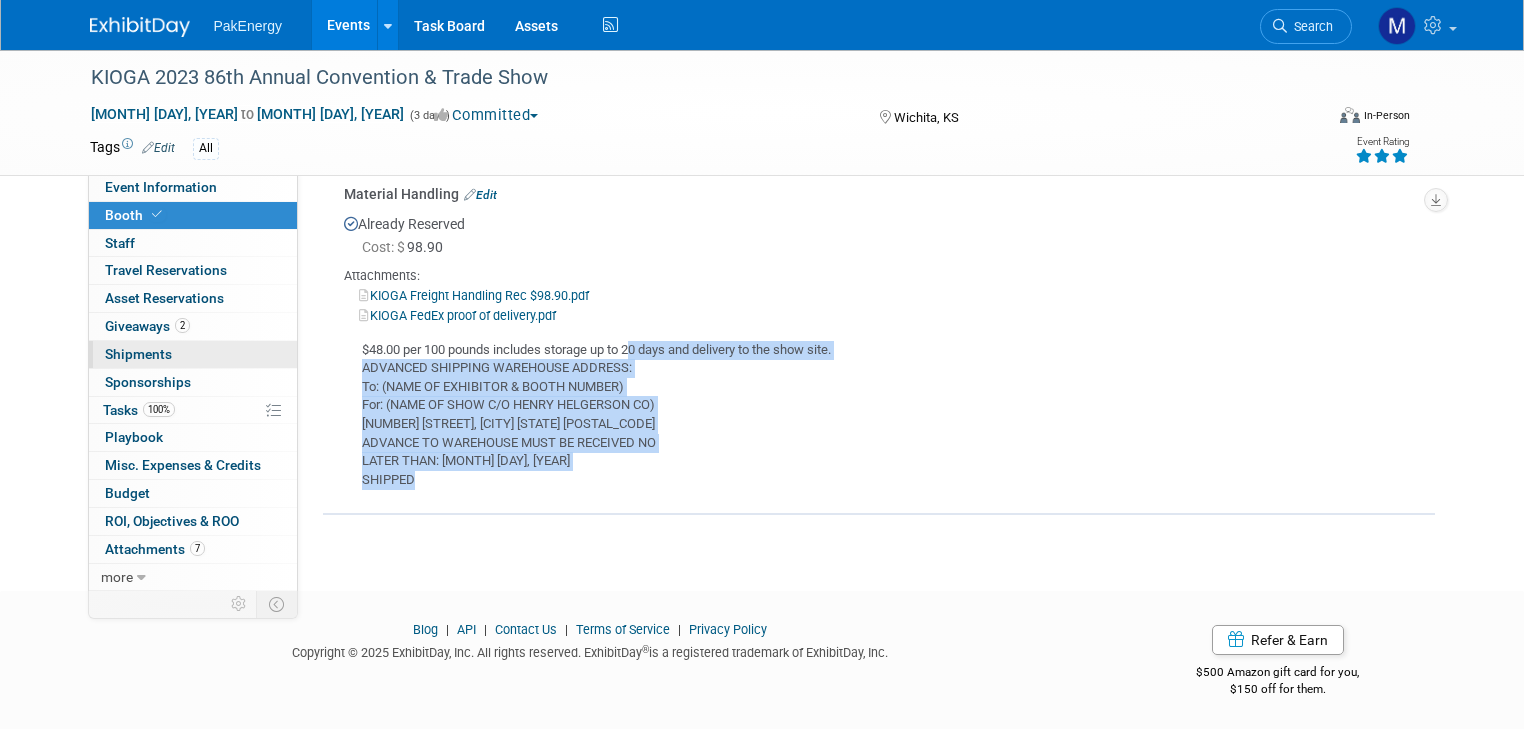 click on "Shipments 0" at bounding box center [138, 354] 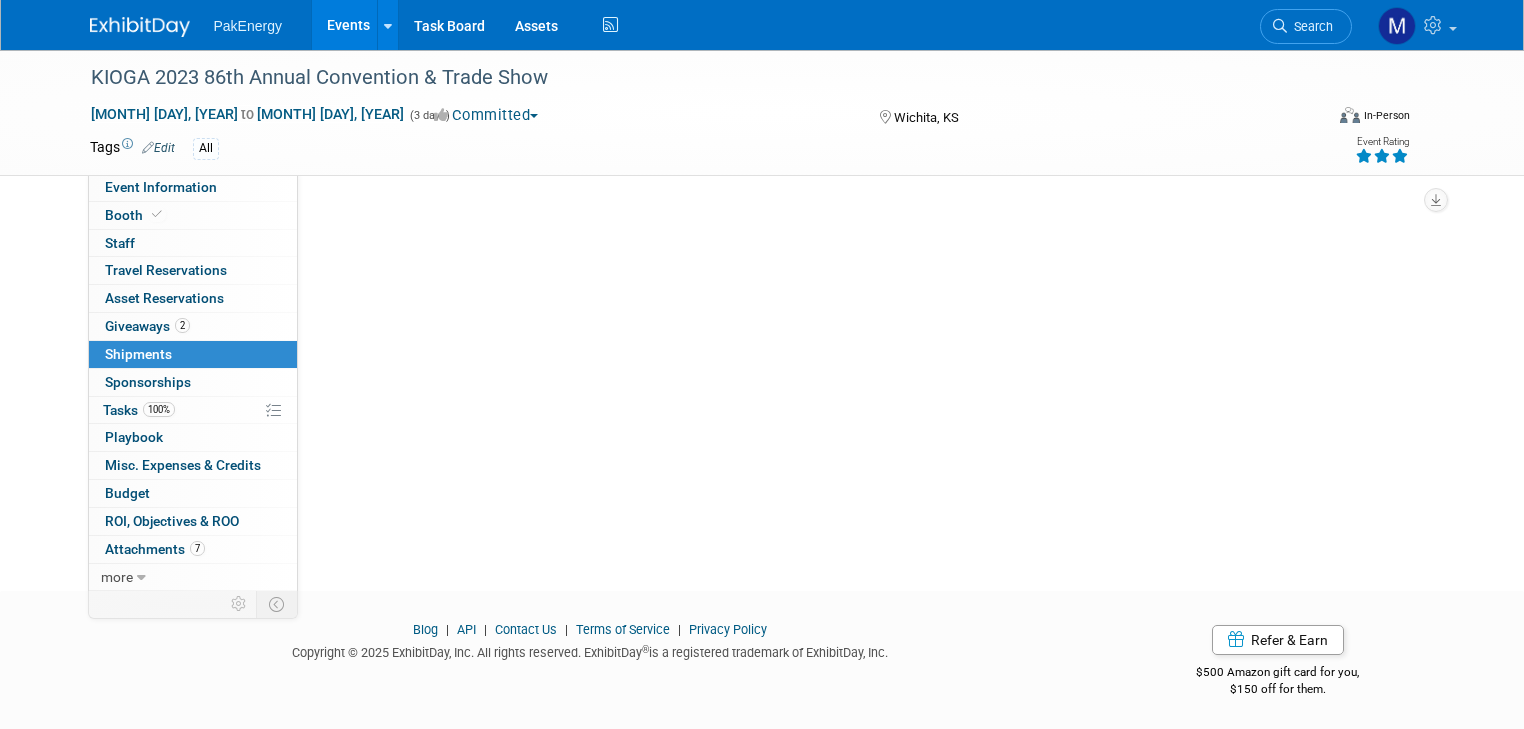 scroll, scrollTop: 0, scrollLeft: 0, axis: both 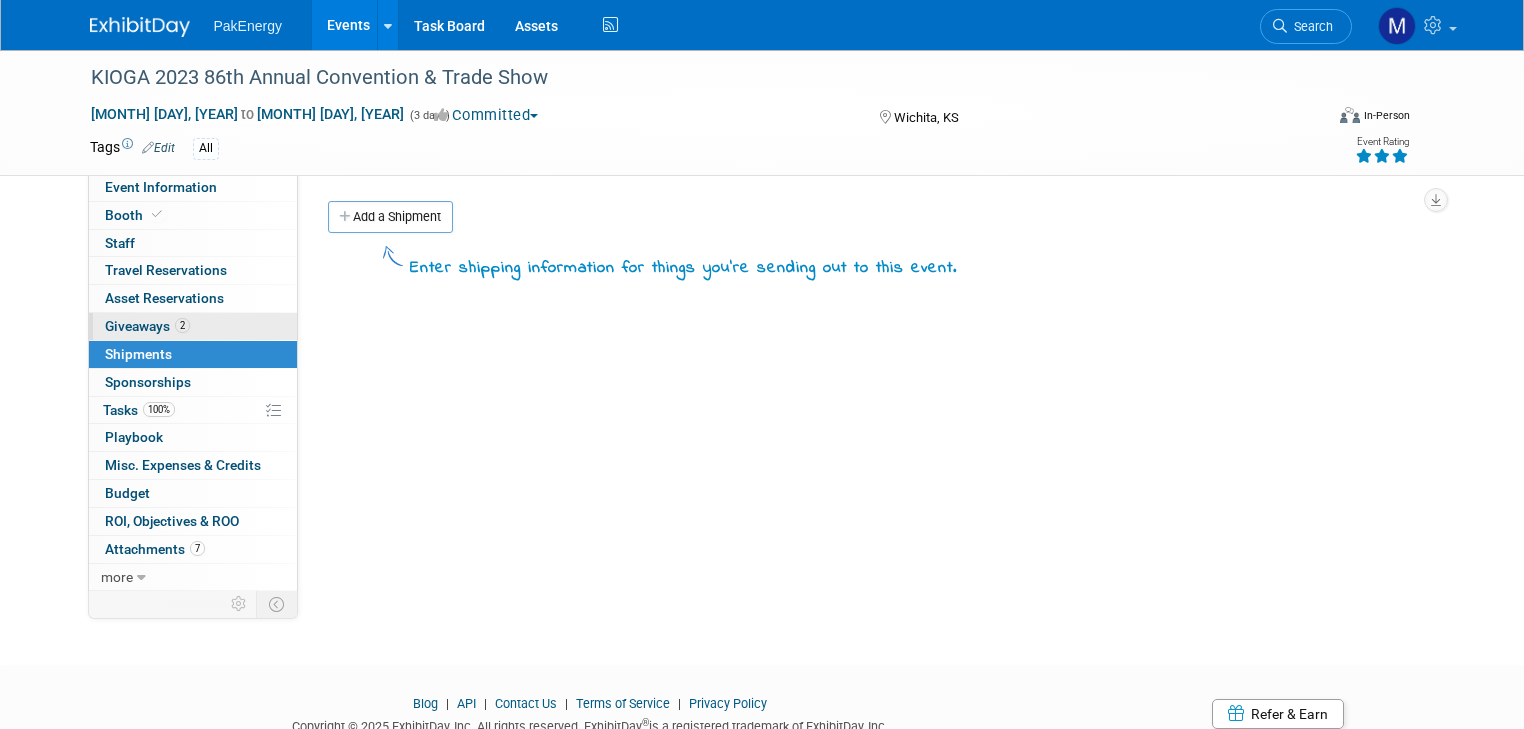 click on "Giveaways 2" at bounding box center [147, 326] 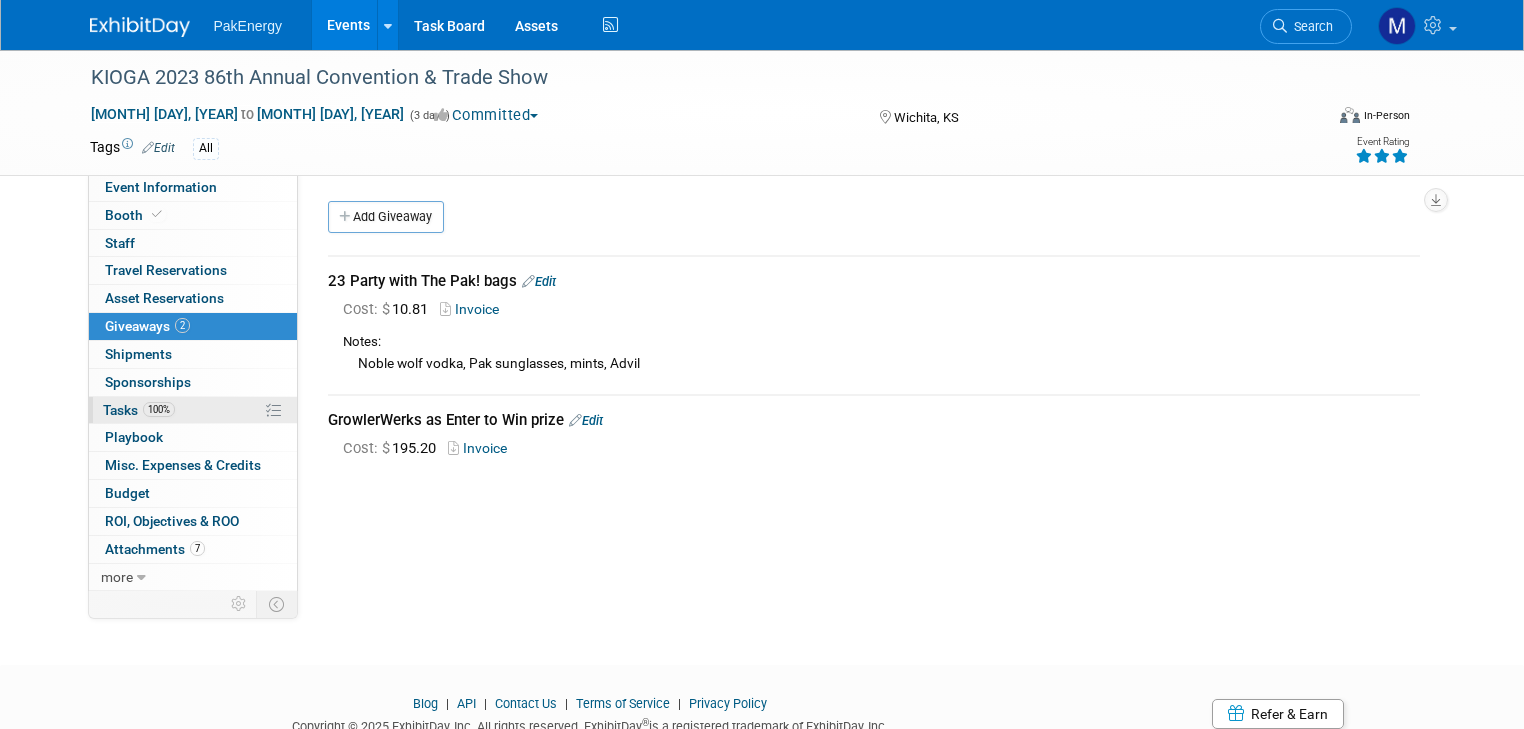 click on "Tasks 100%" at bounding box center [139, 410] 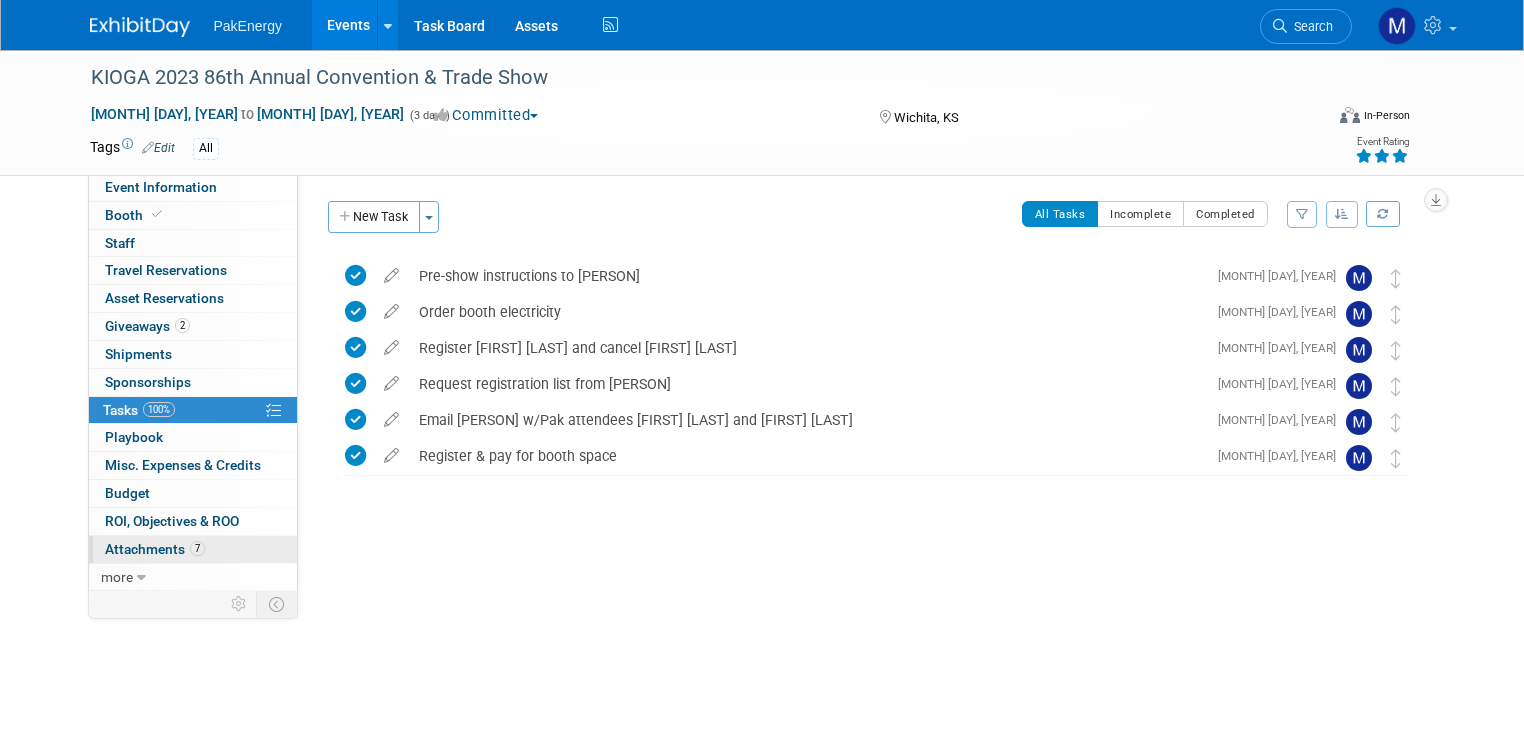 click on "Attachments 7" at bounding box center (155, 549) 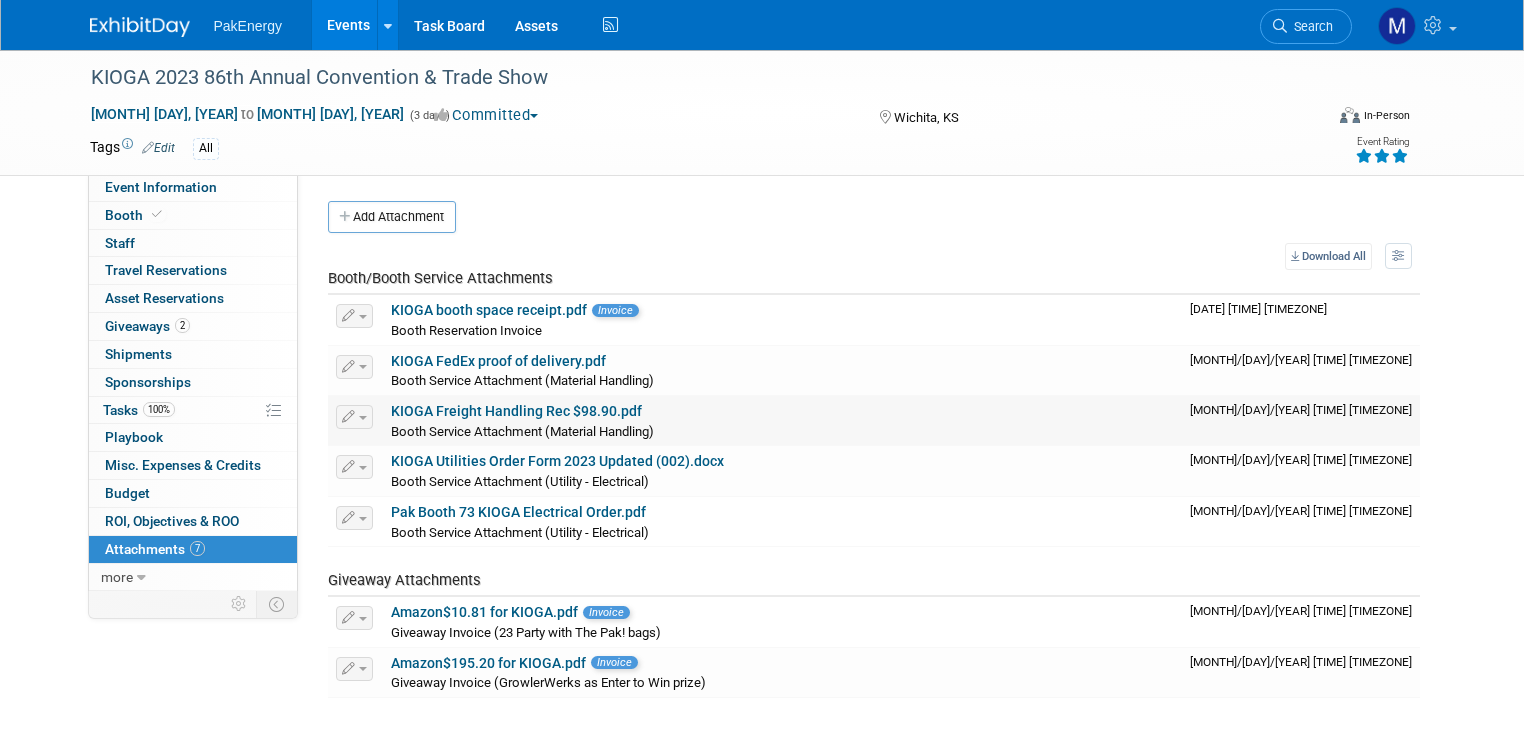 click on "KIOGA Freight Handling Rec $98.90.pdf" at bounding box center [516, 411] 